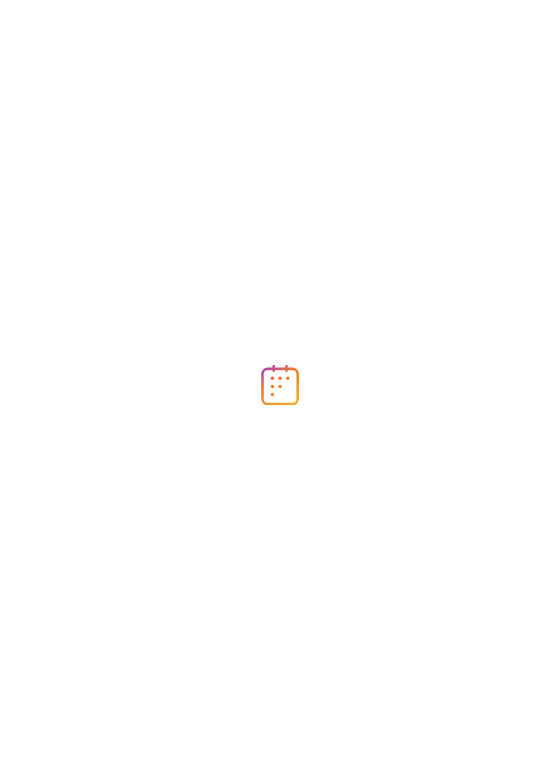 scroll, scrollTop: 0, scrollLeft: 0, axis: both 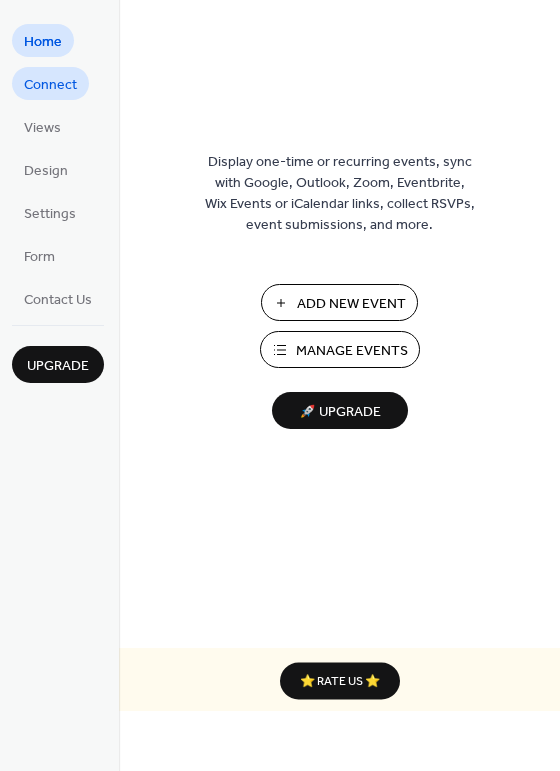 click on "Connect" at bounding box center (50, 83) 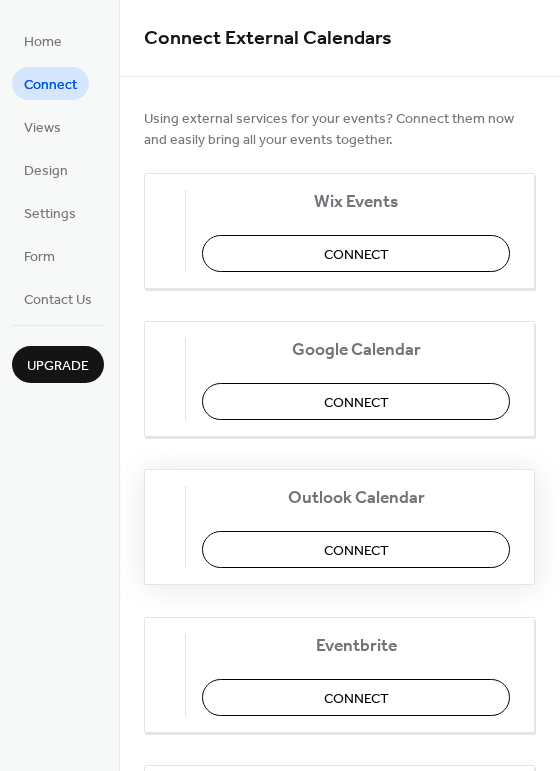 scroll, scrollTop: 0, scrollLeft: 0, axis: both 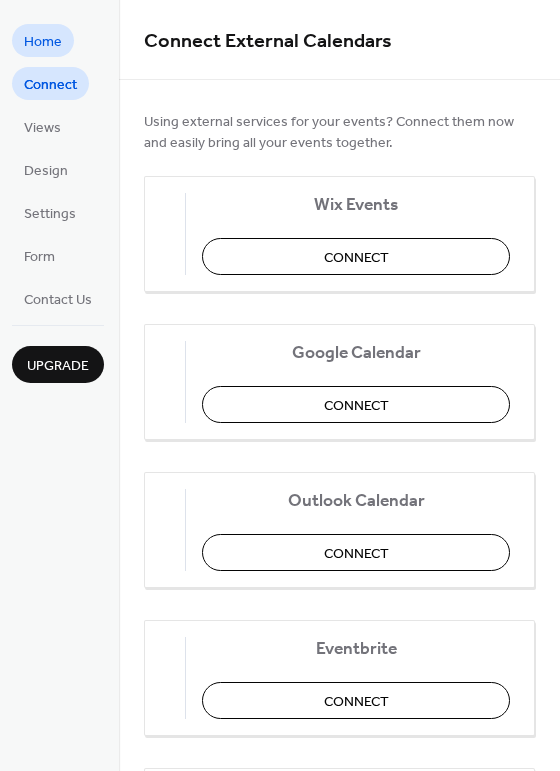 click on "Home" at bounding box center [43, 42] 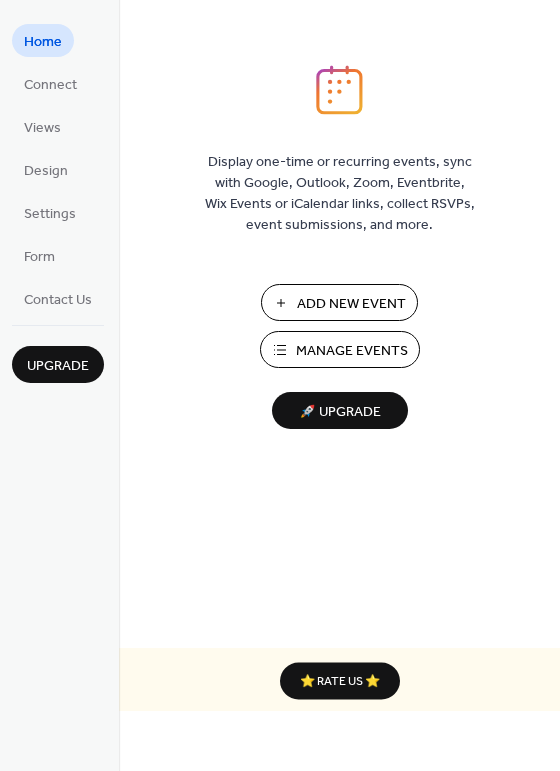 click on "Add New Event" at bounding box center (351, 304) 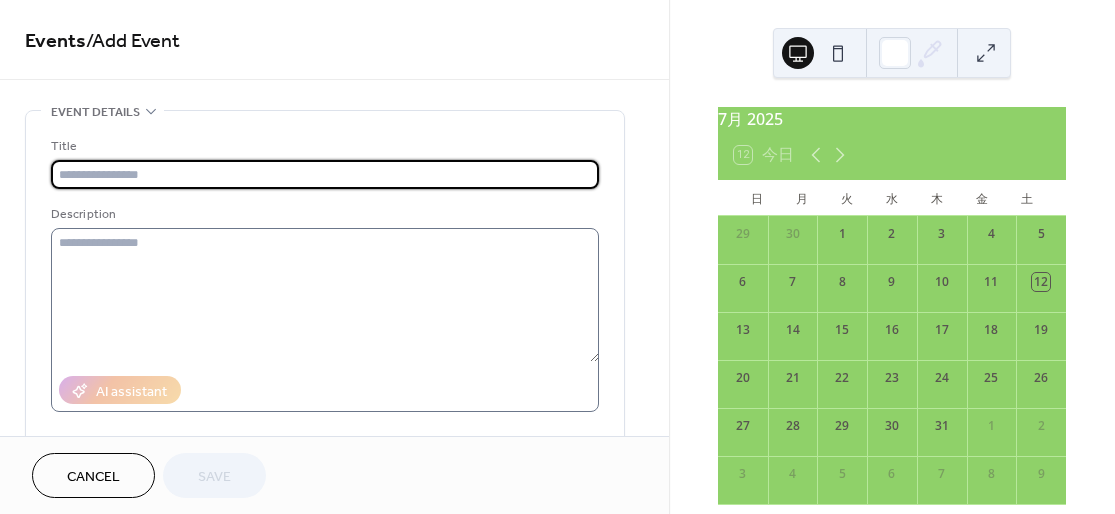 scroll, scrollTop: 0, scrollLeft: 0, axis: both 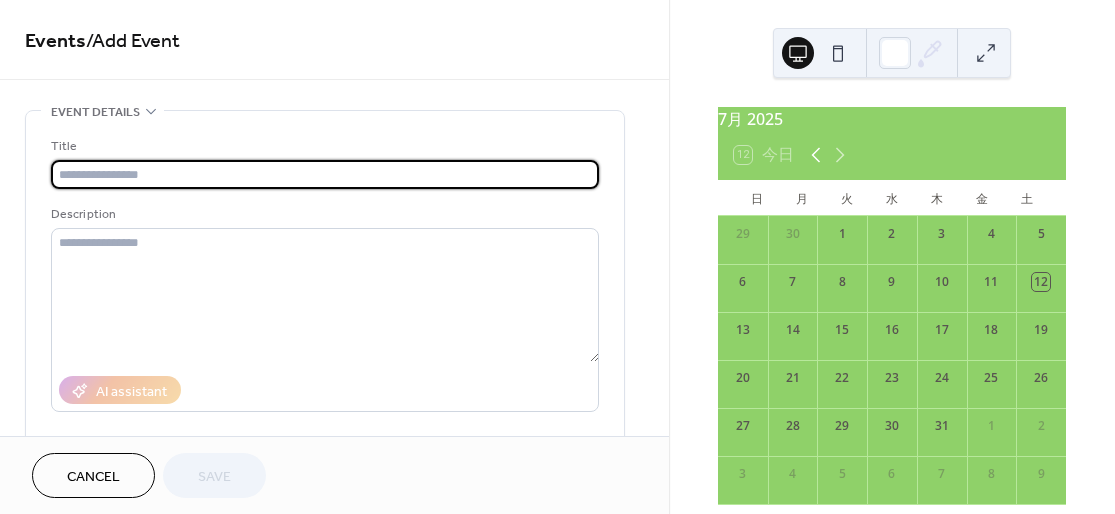 click 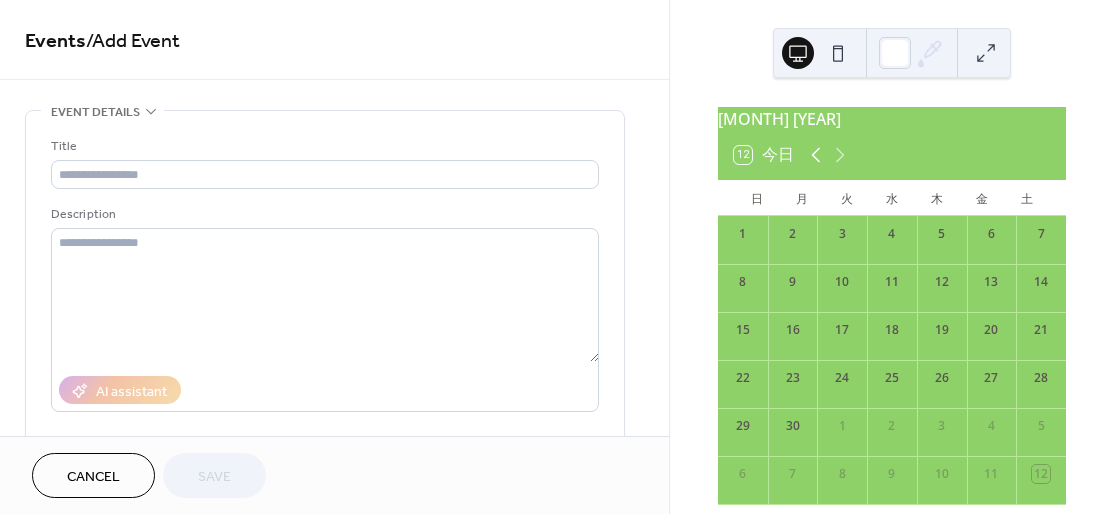 click 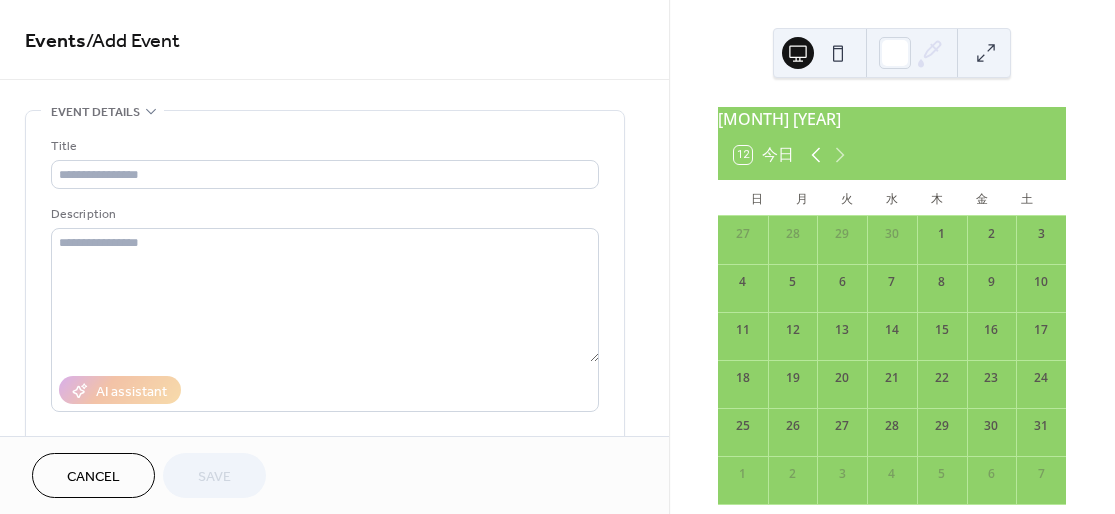 click 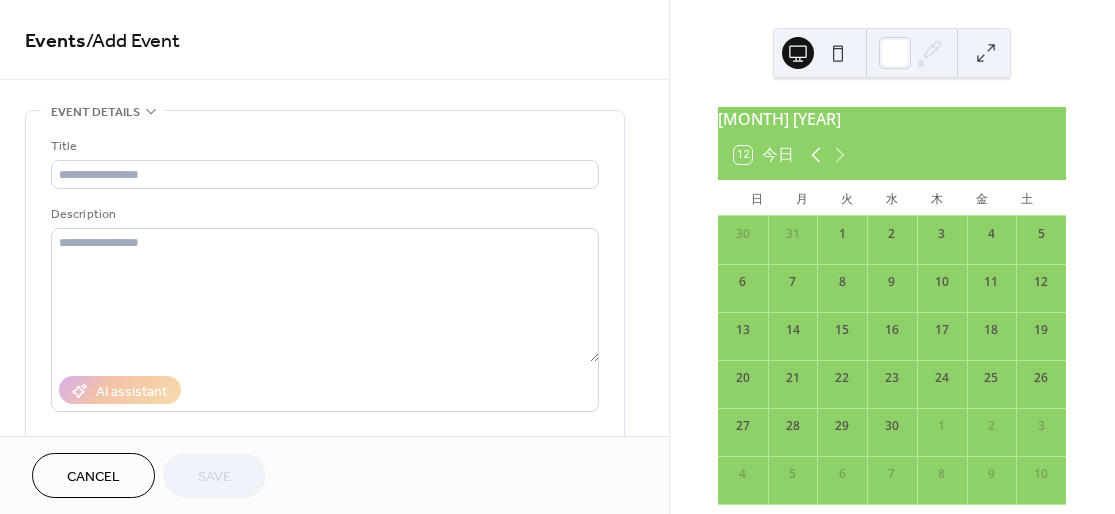 click 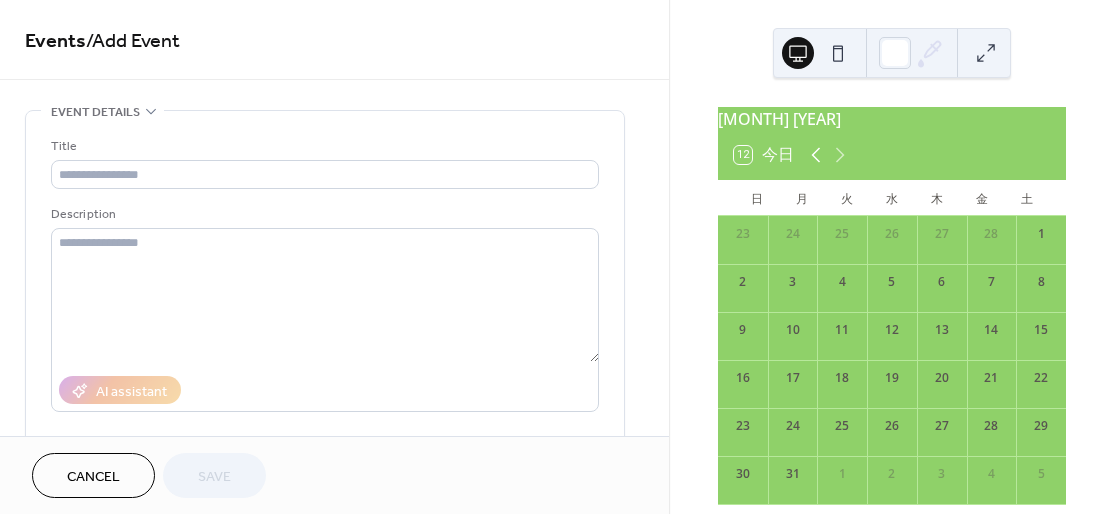click 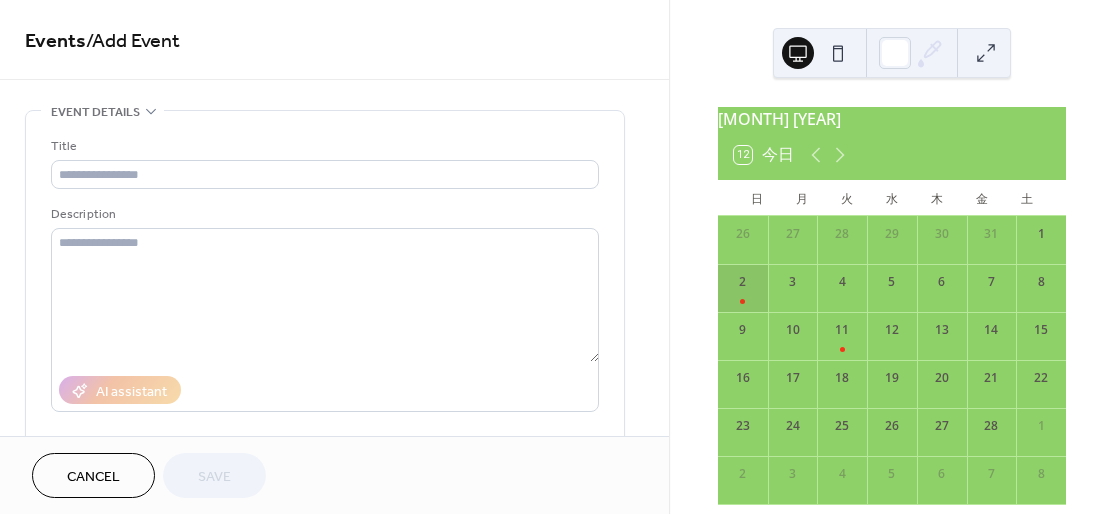 click on "2" at bounding box center [743, 288] 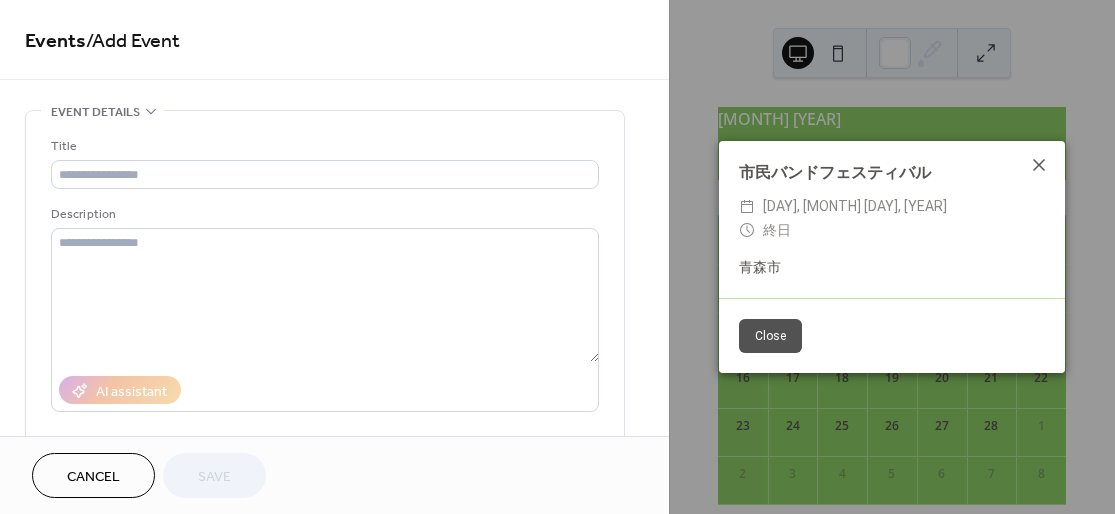 click 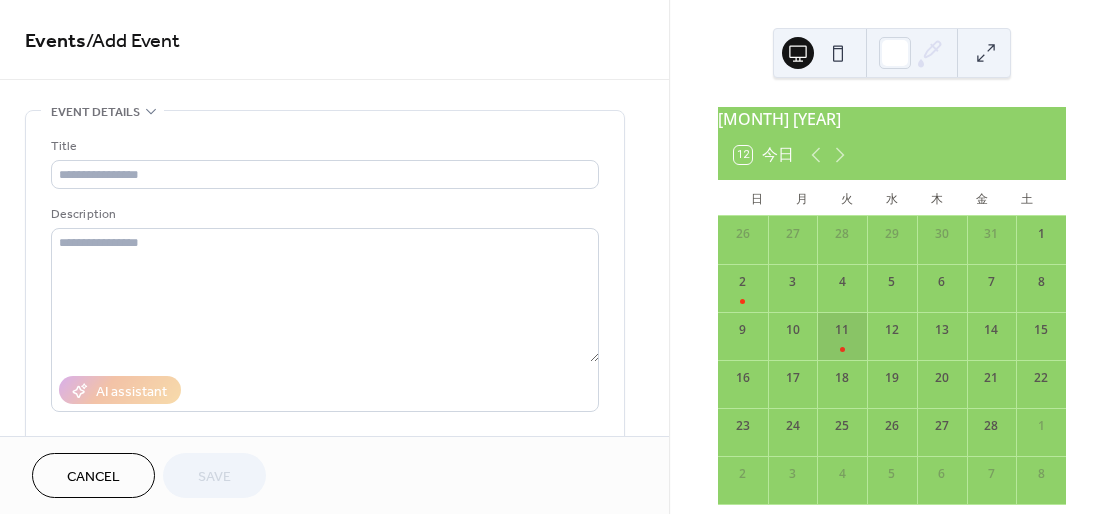 click on "11" at bounding box center [842, 336] 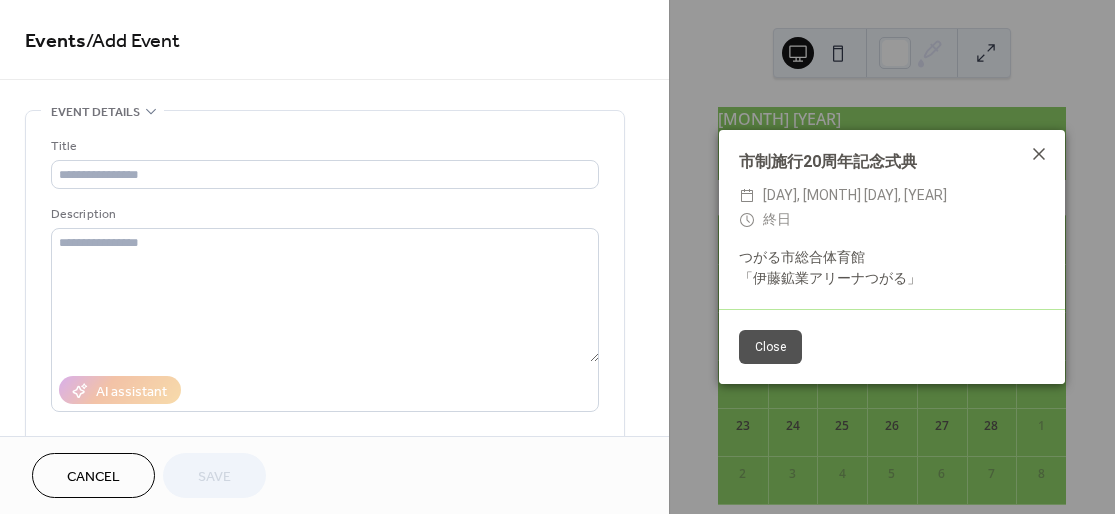 click 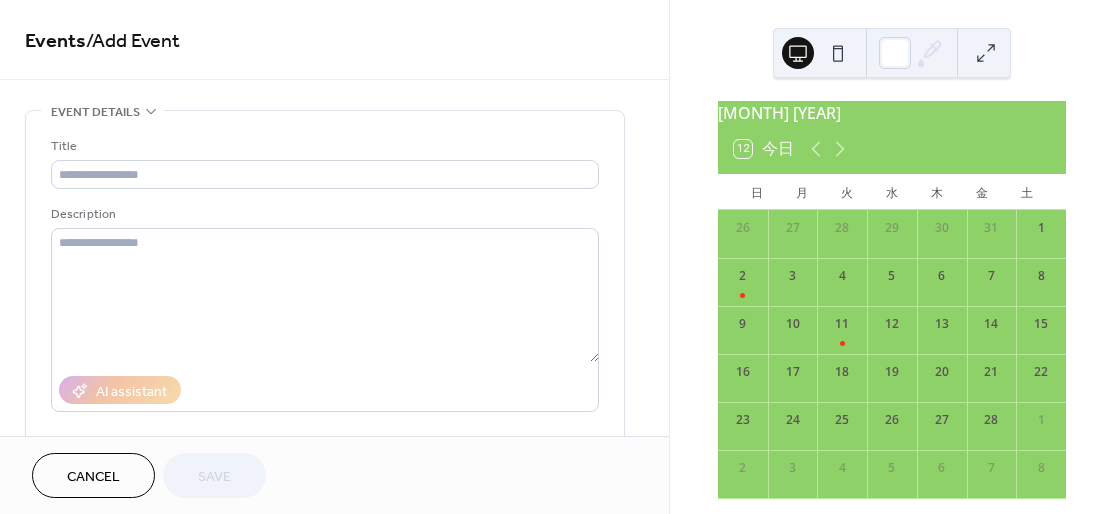 scroll, scrollTop: 0, scrollLeft: 0, axis: both 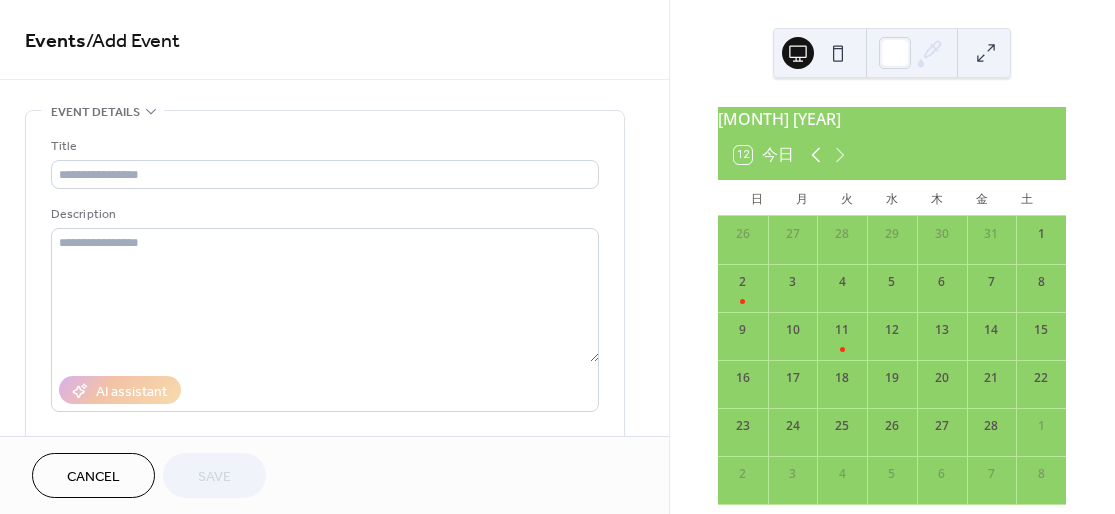 click 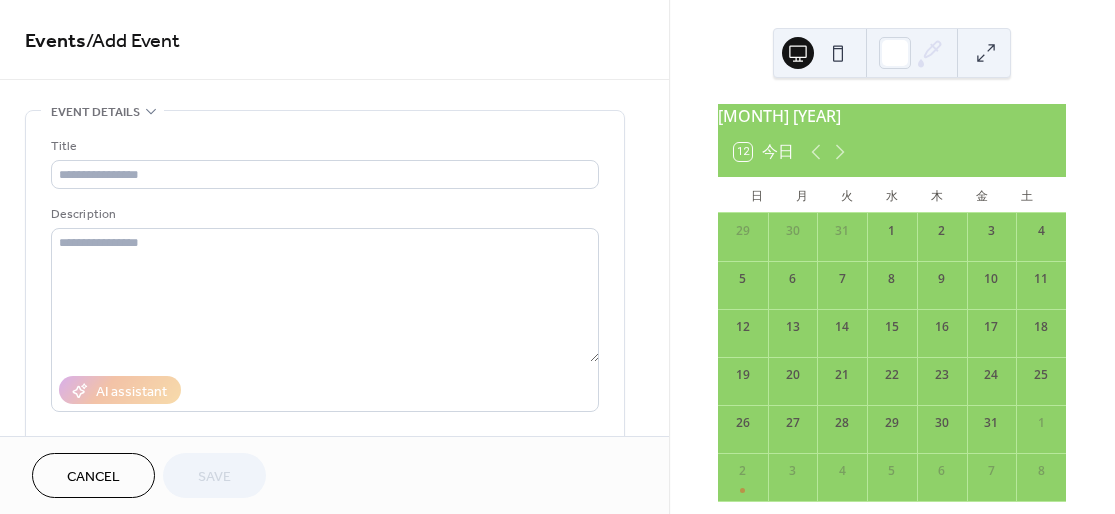 scroll, scrollTop: 0, scrollLeft: 0, axis: both 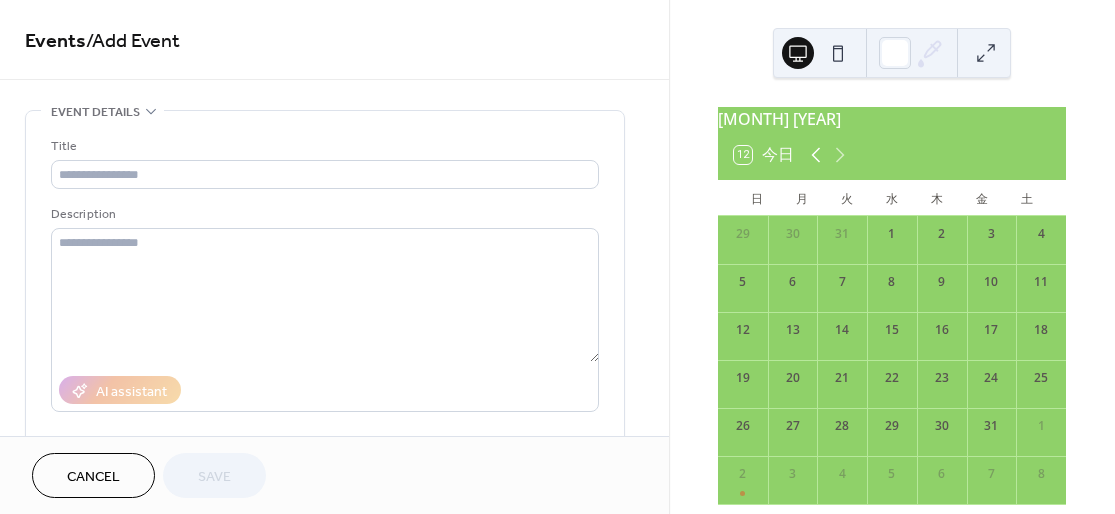 click 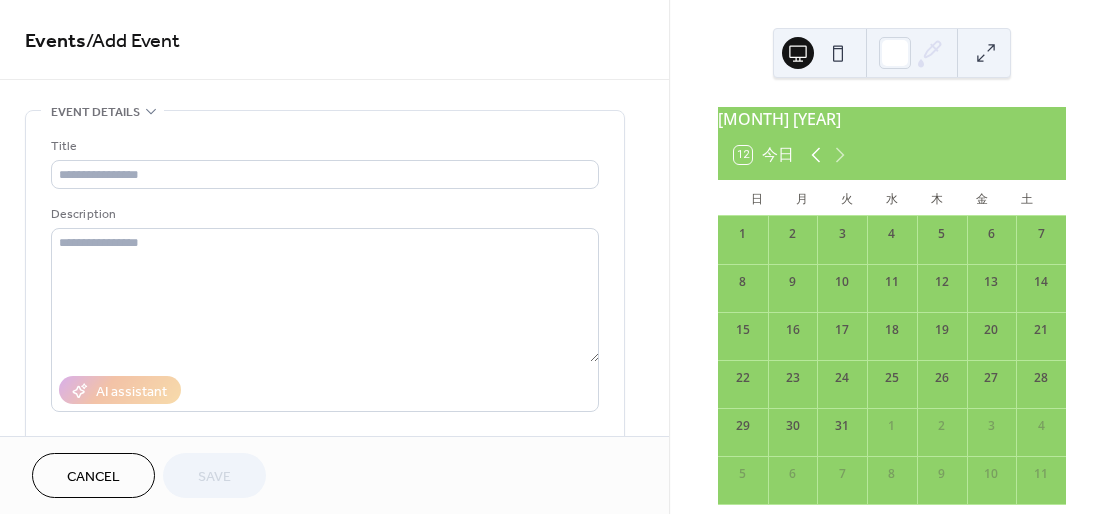 click 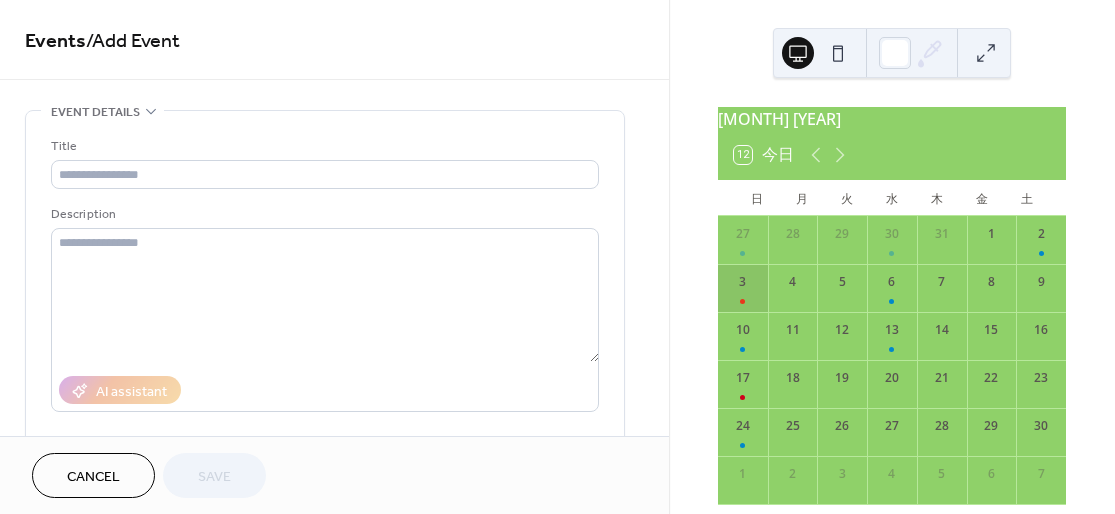click on "3" at bounding box center [743, 288] 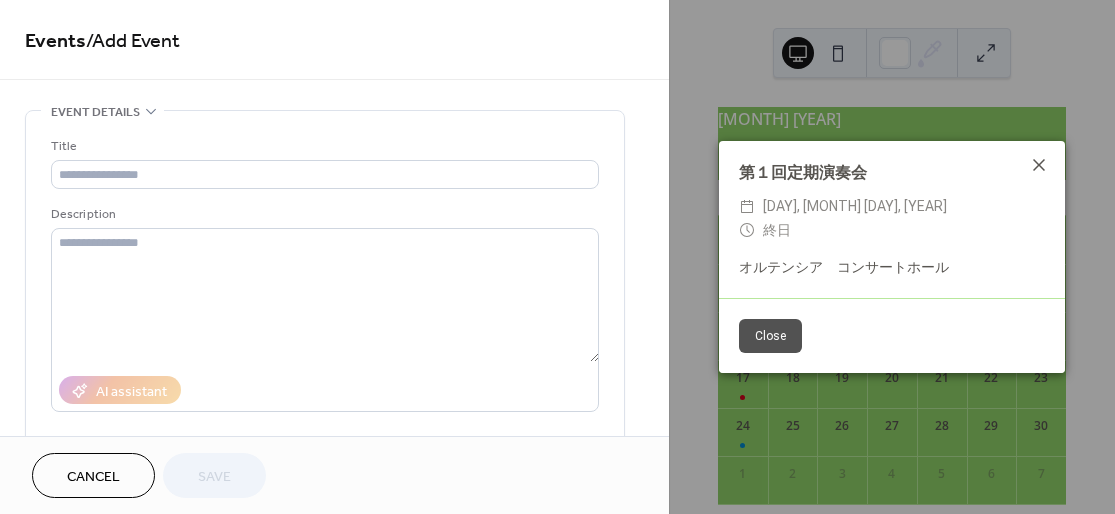 click 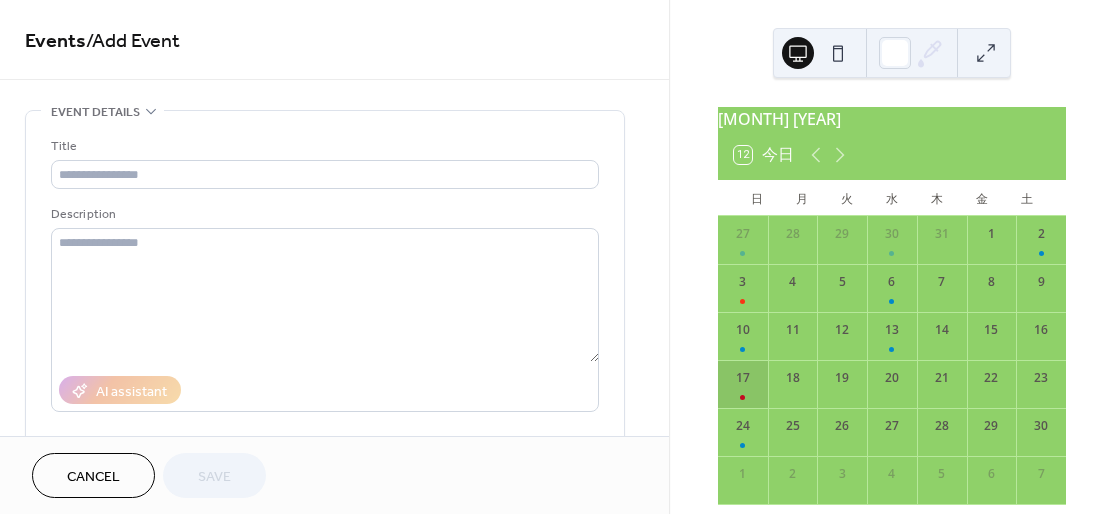click on "17" at bounding box center (743, 384) 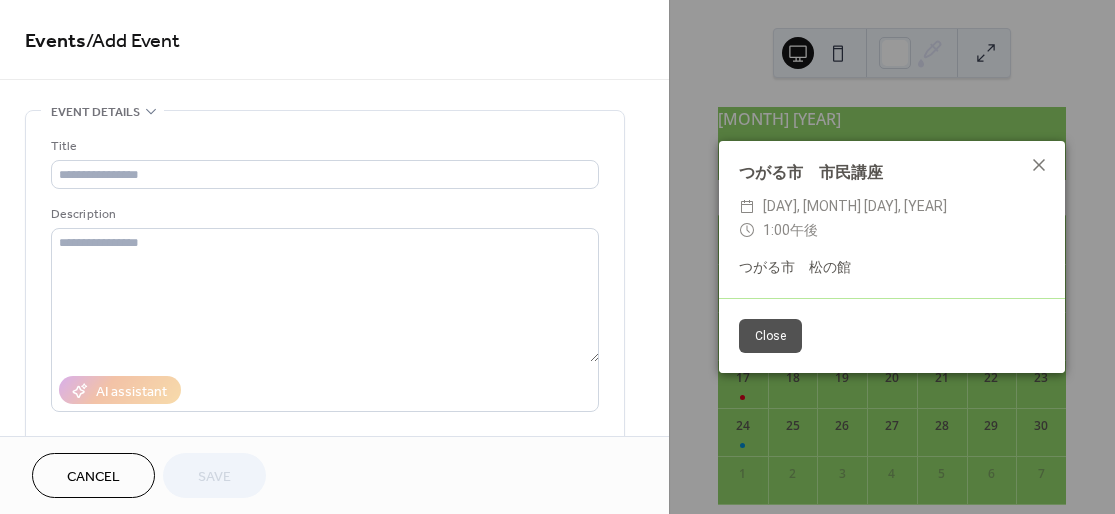 drag, startPoint x: 1046, startPoint y: 158, endPoint x: 1040, endPoint y: 177, distance: 19.924858 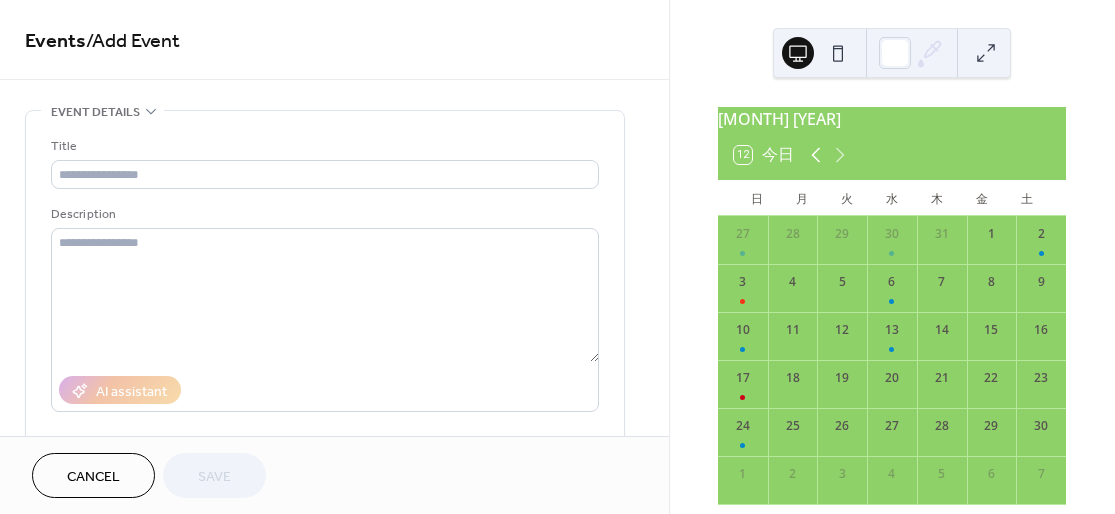click 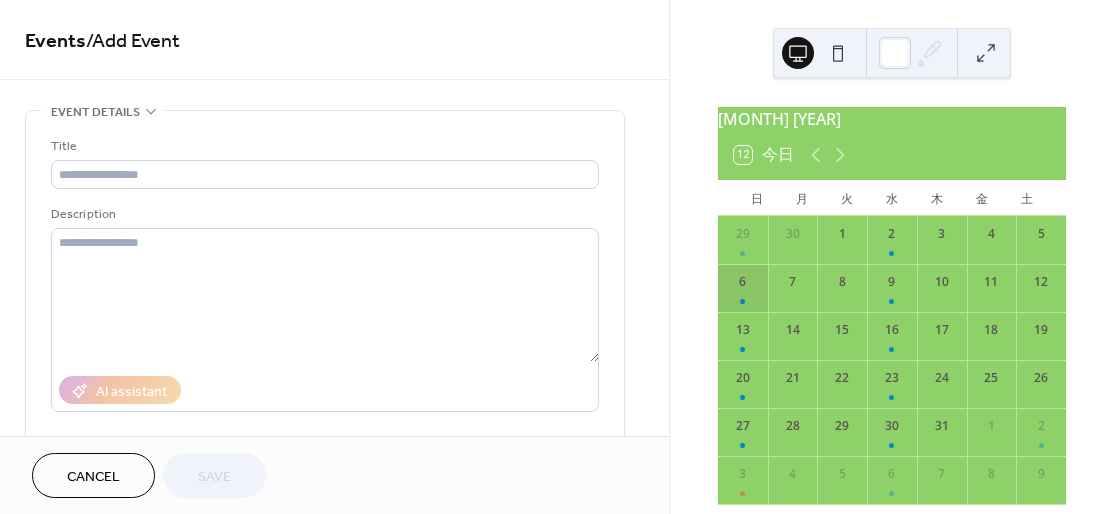 click on "6" at bounding box center [743, 288] 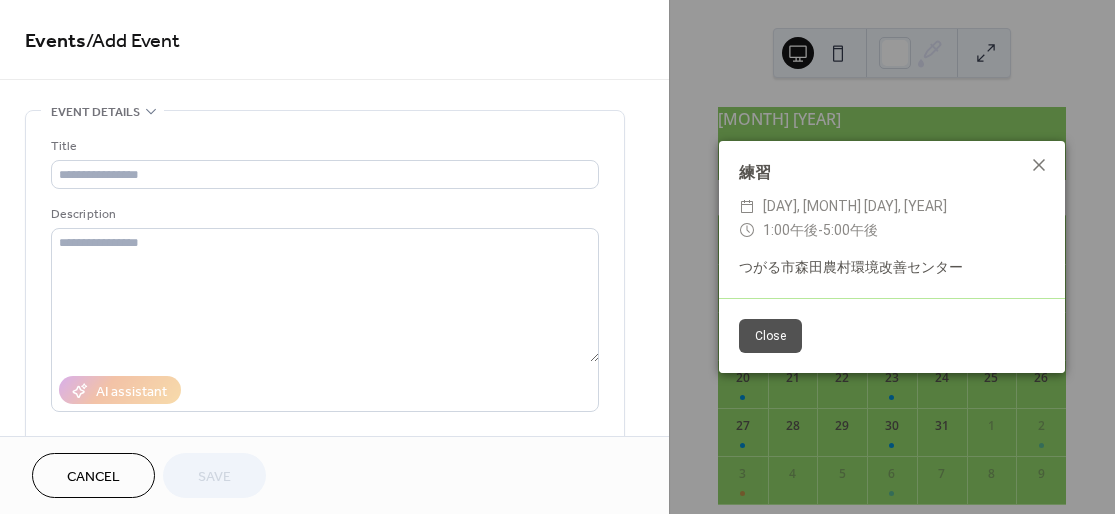 click on "1:00午後 - 5:00午後" at bounding box center [820, 231] 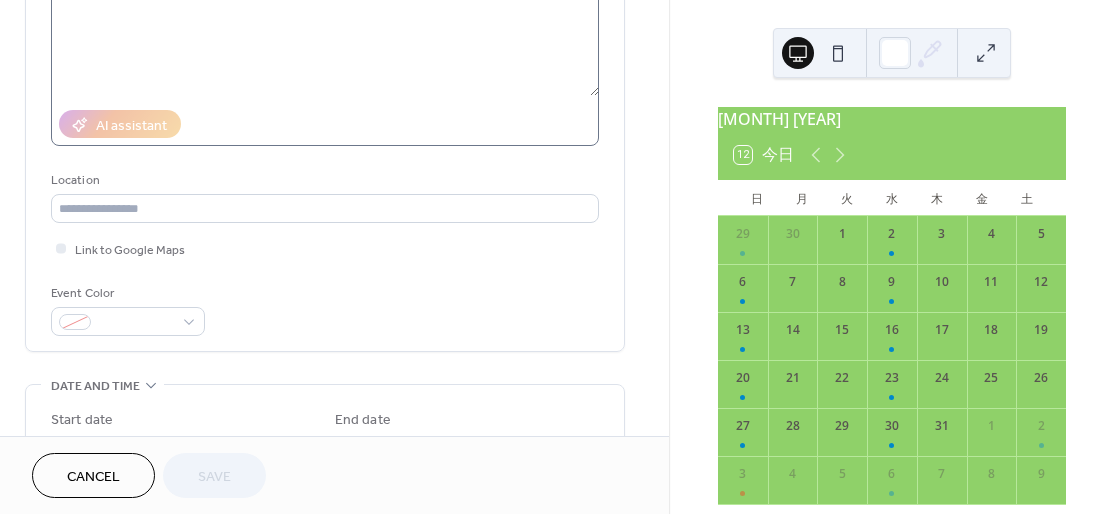 scroll, scrollTop: 0, scrollLeft: 0, axis: both 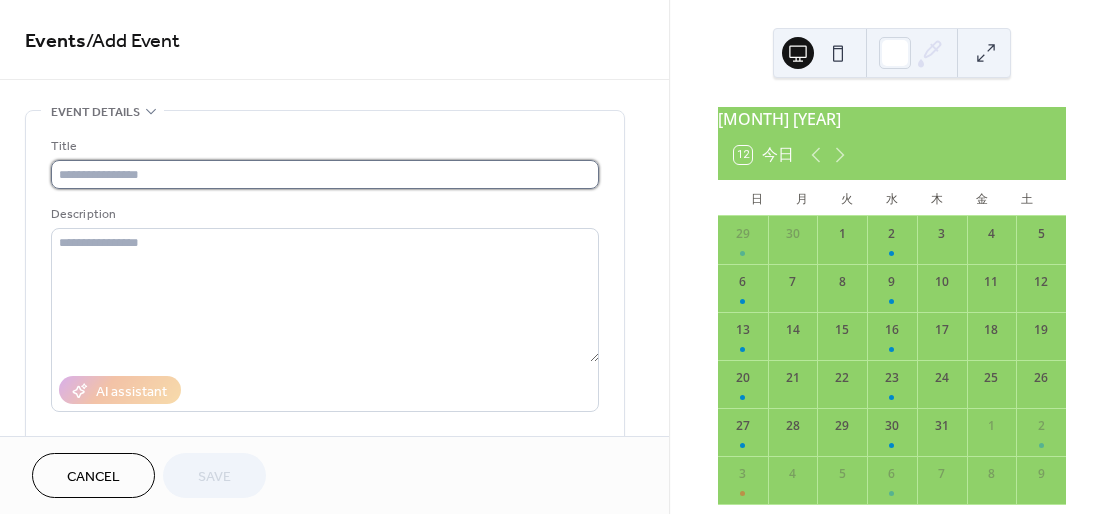 click at bounding box center [325, 174] 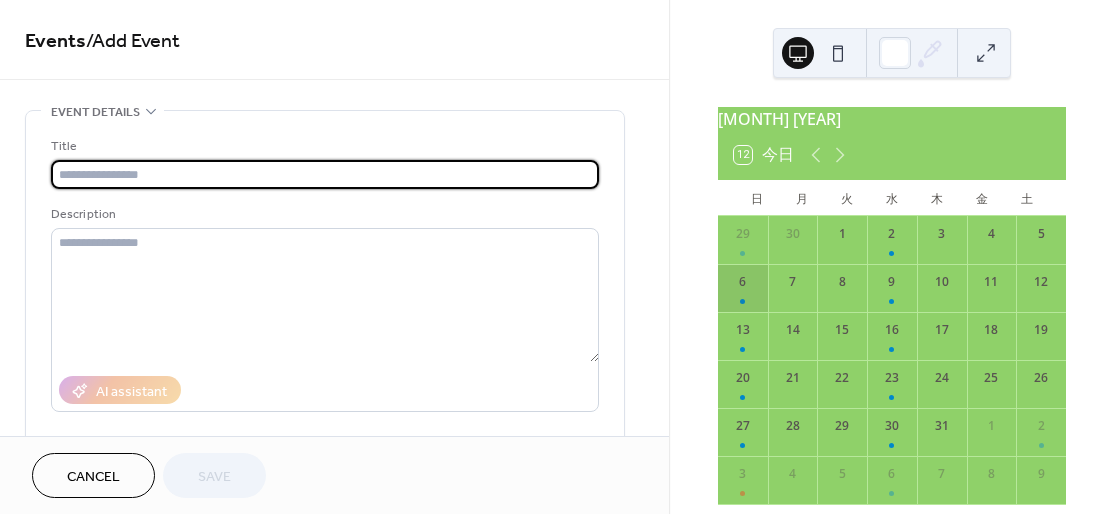 click on "6" at bounding box center [743, 288] 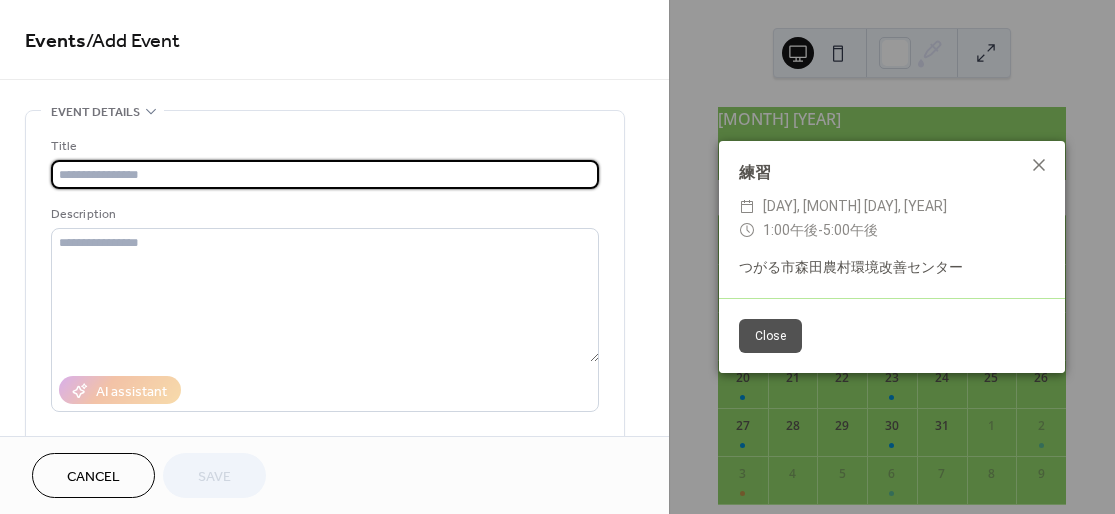 click at bounding box center [325, 174] 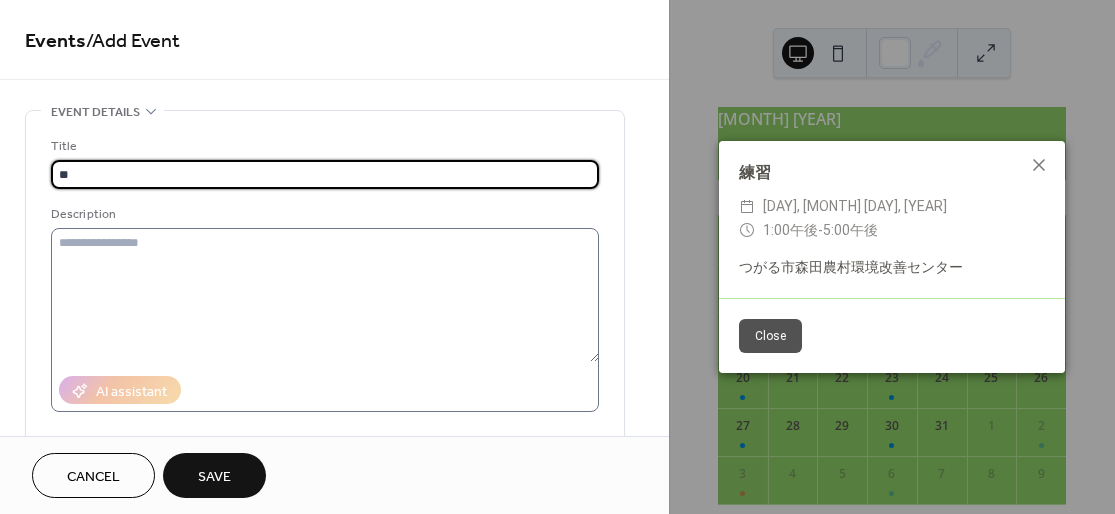 type on "**" 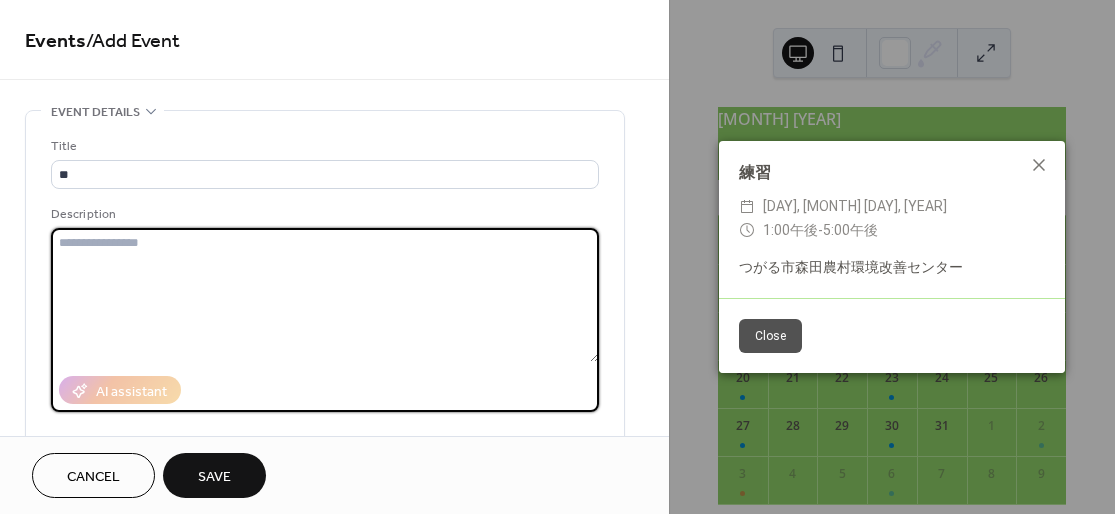click at bounding box center (325, 295) 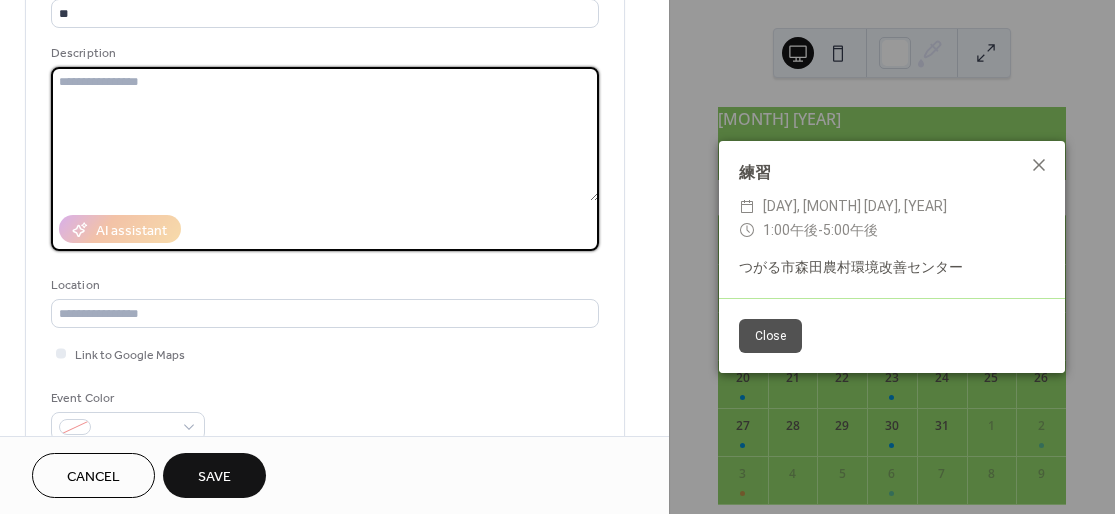scroll, scrollTop: 133, scrollLeft: 0, axis: vertical 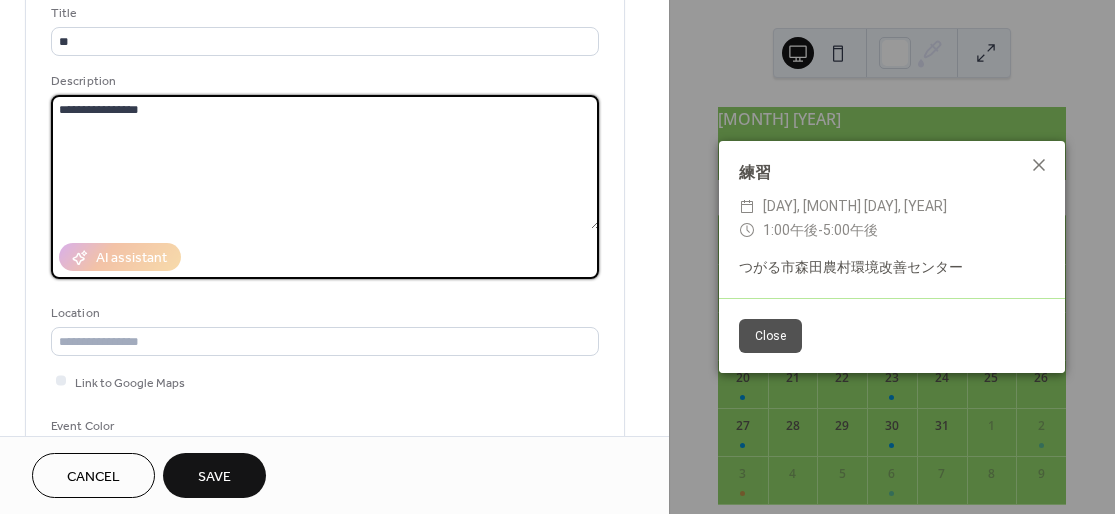 type on "**********" 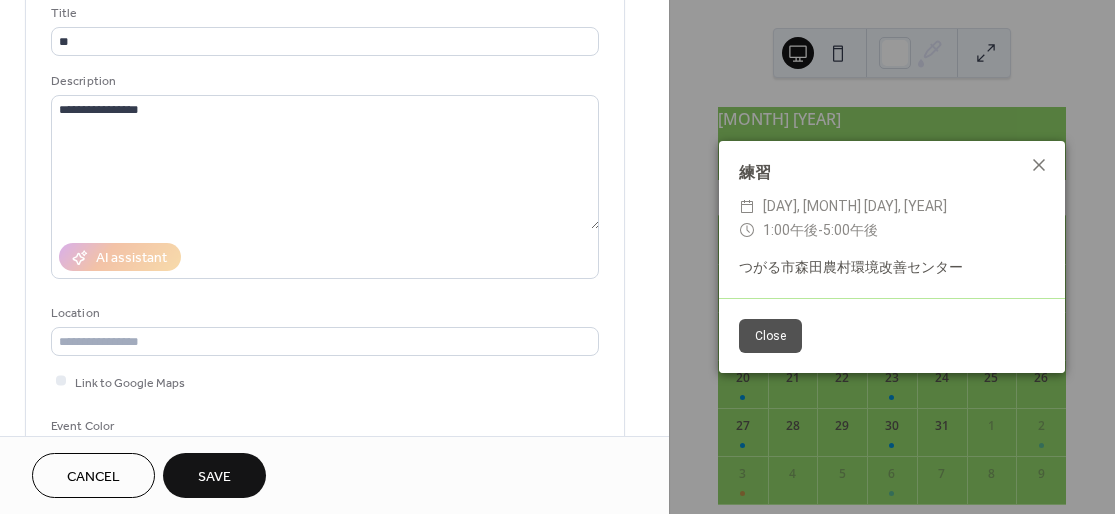 click on "Location" at bounding box center (323, 313) 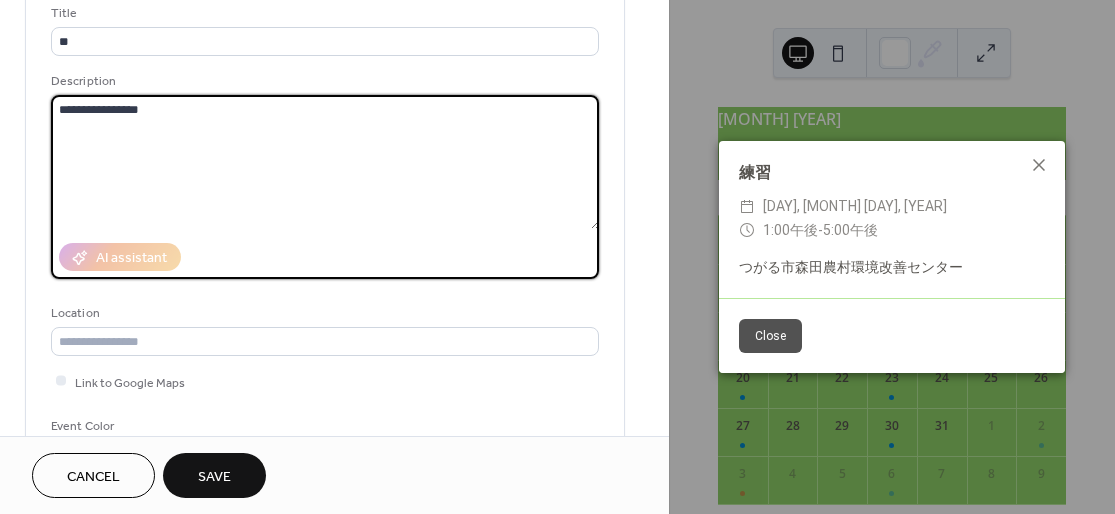 drag, startPoint x: 344, startPoint y: 107, endPoint x: 11, endPoint y: 61, distance: 336.16217 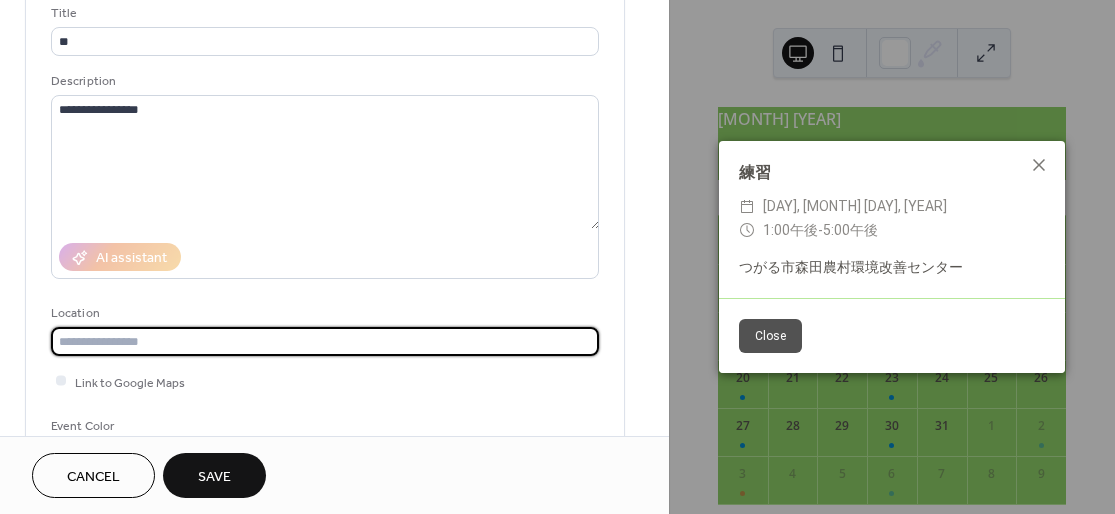 click at bounding box center (325, 341) 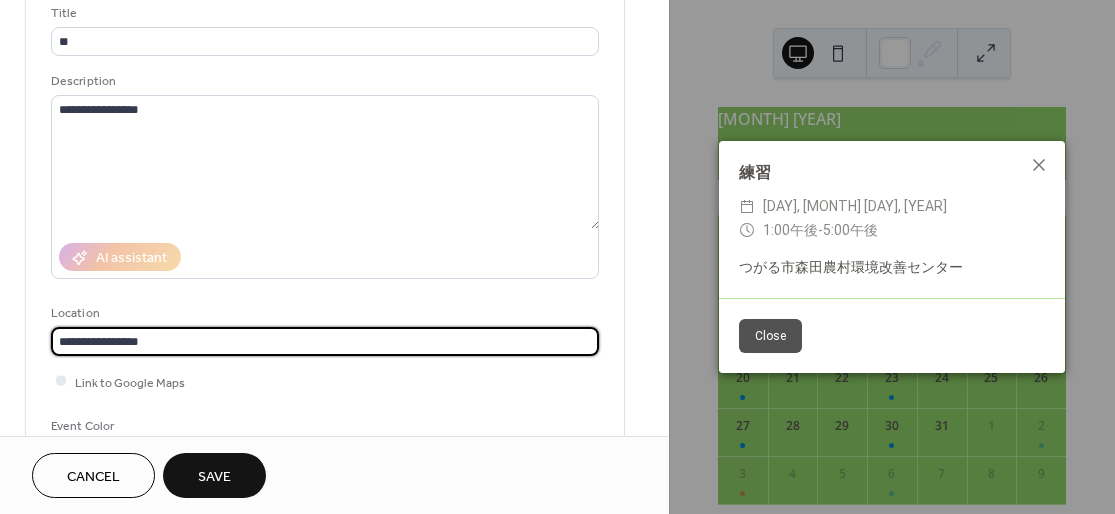 type on "**********" 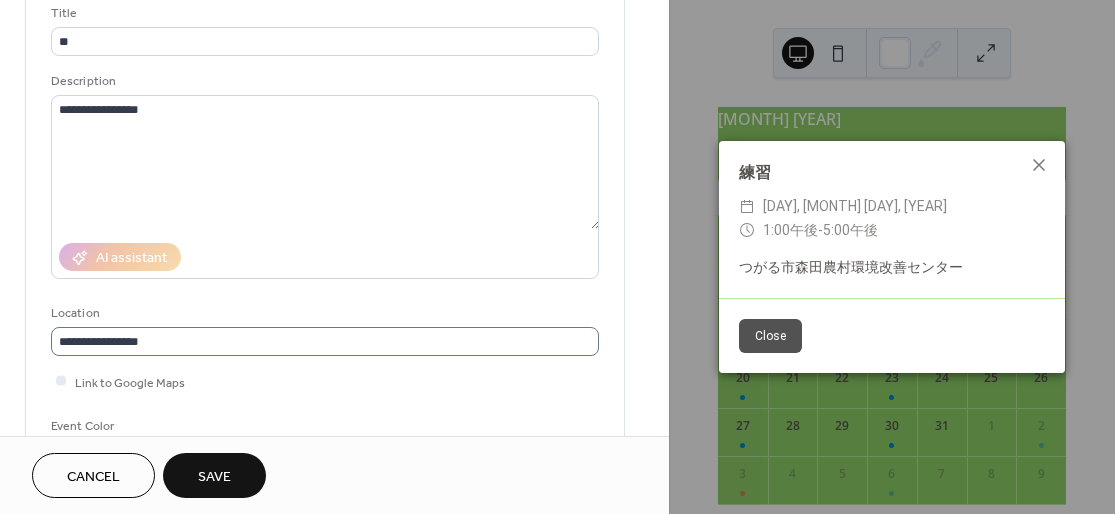scroll, scrollTop: 1, scrollLeft: 0, axis: vertical 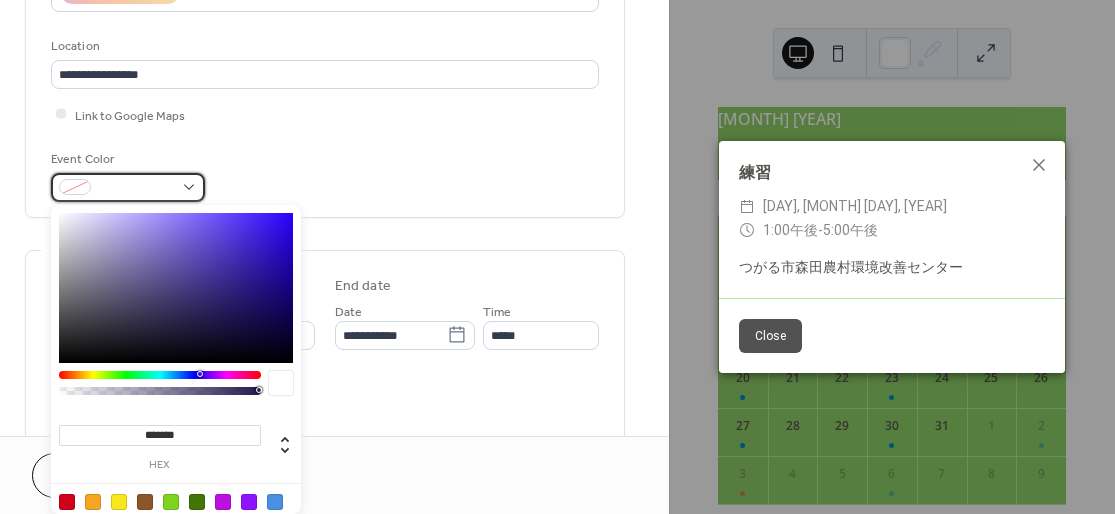 click at bounding box center [136, 188] 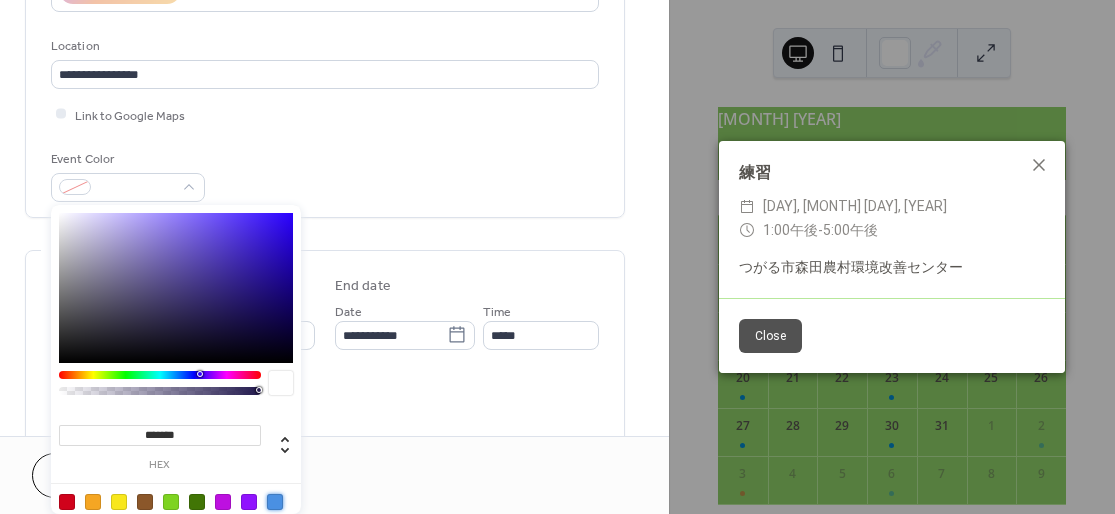 click at bounding box center (275, 502) 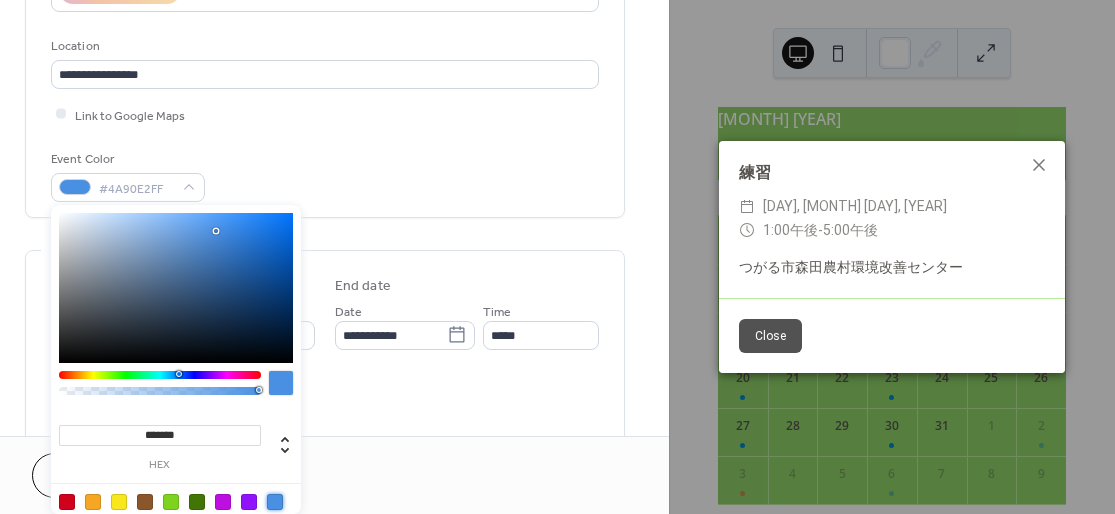 click on "Event Color #4A90E2FF" at bounding box center (325, 175) 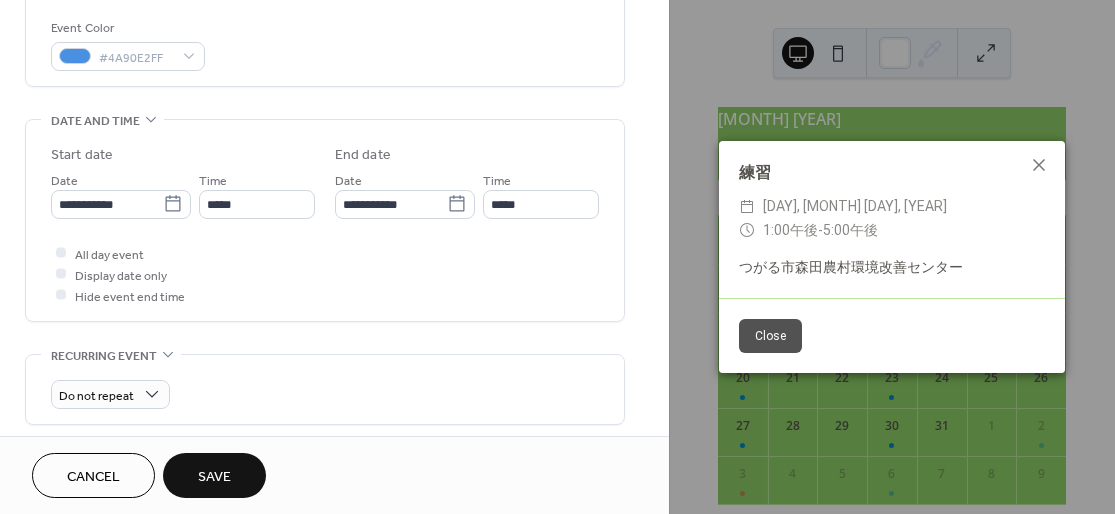 scroll, scrollTop: 533, scrollLeft: 0, axis: vertical 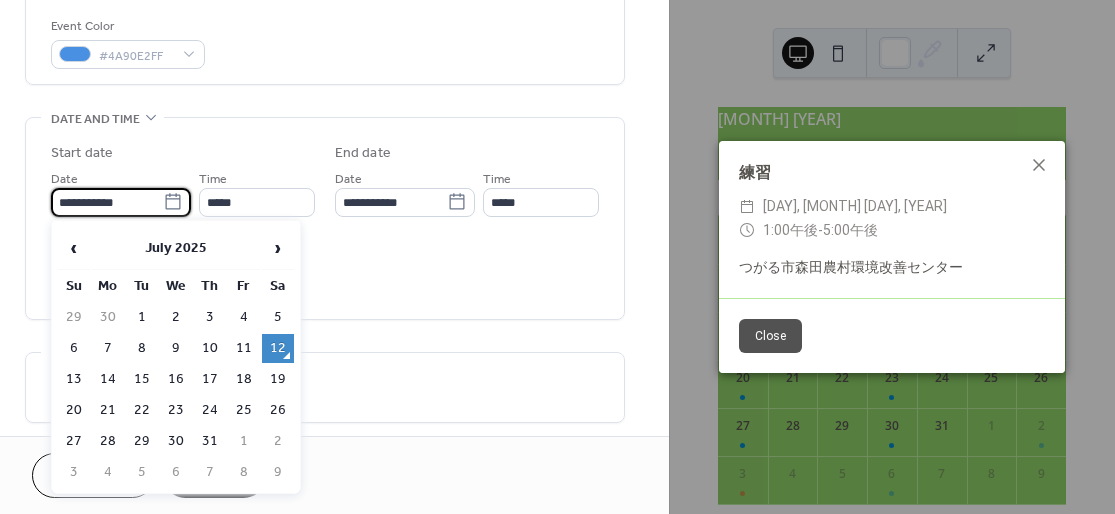 click on "**********" at bounding box center [107, 202] 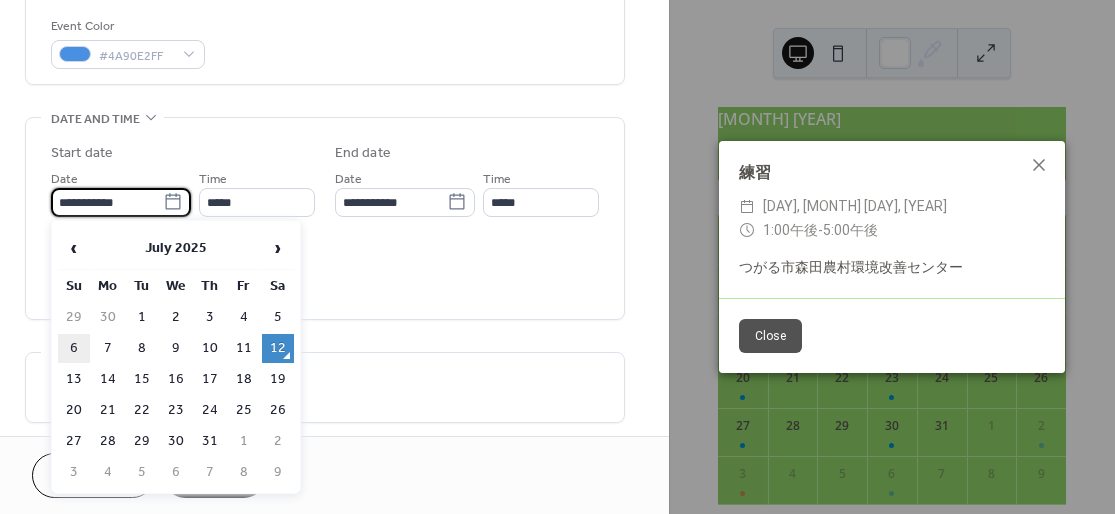 click on "6" at bounding box center (74, 348) 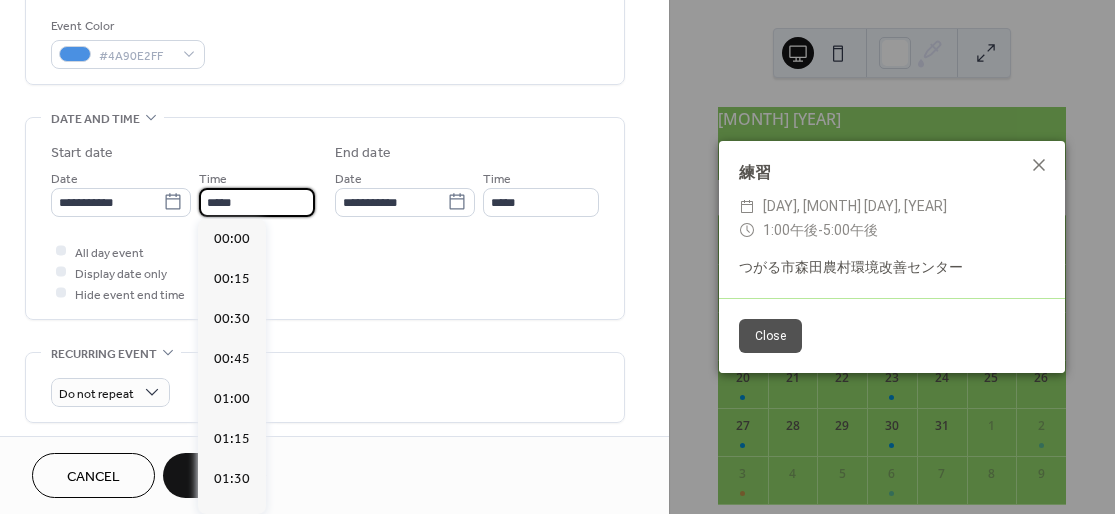 scroll, scrollTop: 1931, scrollLeft: 0, axis: vertical 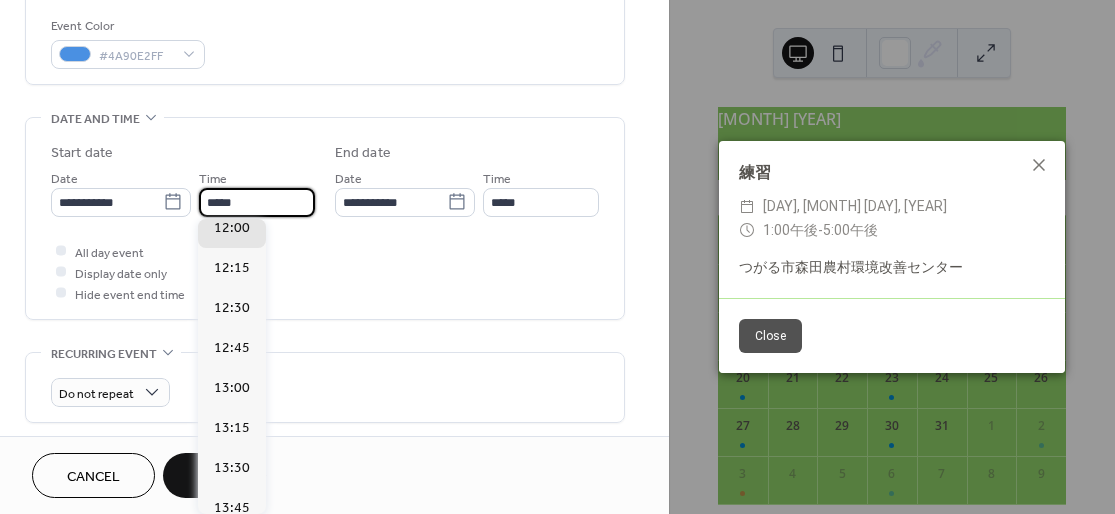 click on "*****" at bounding box center [257, 202] 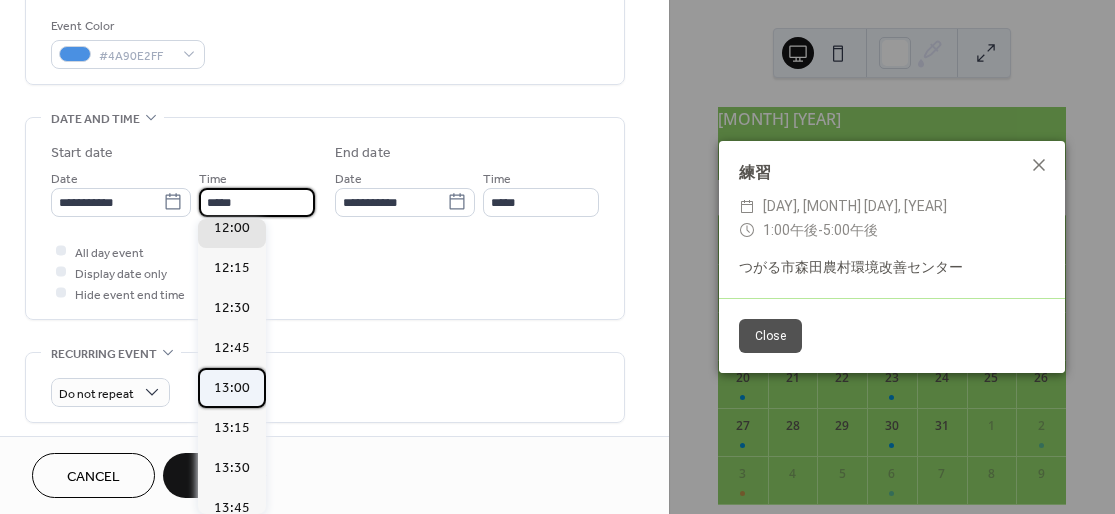 click on "13:00" at bounding box center (232, 388) 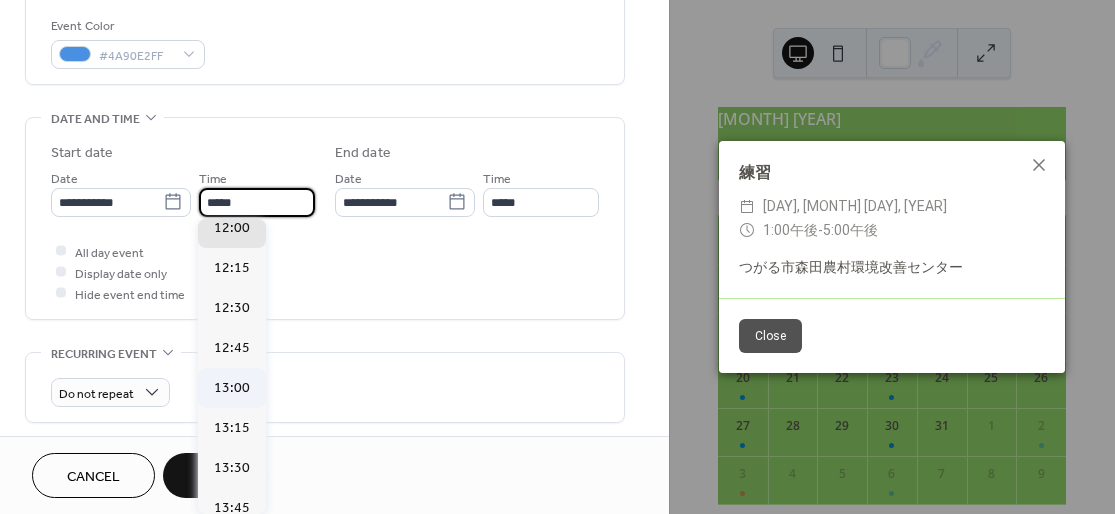type on "*****" 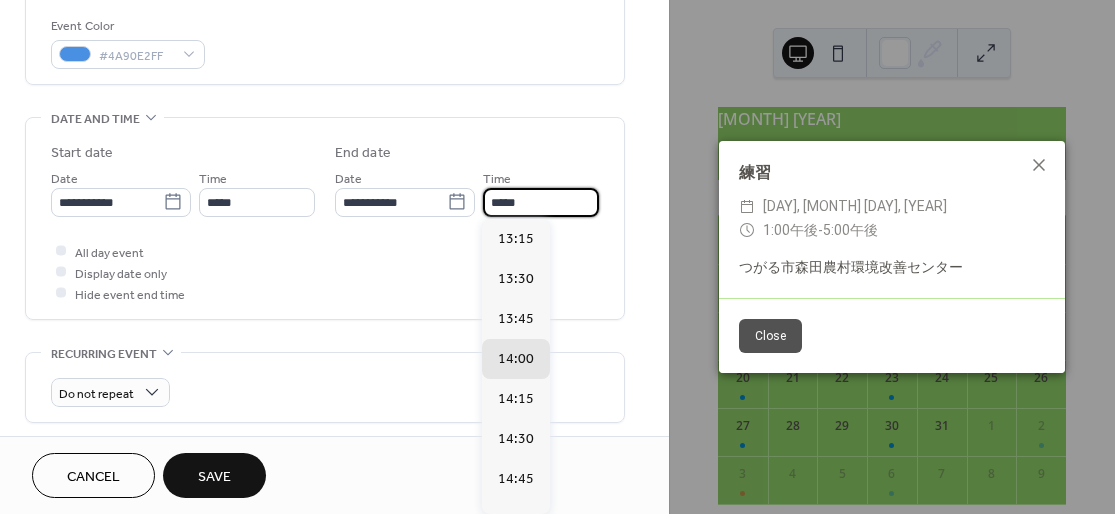 click on "*****" at bounding box center (541, 202) 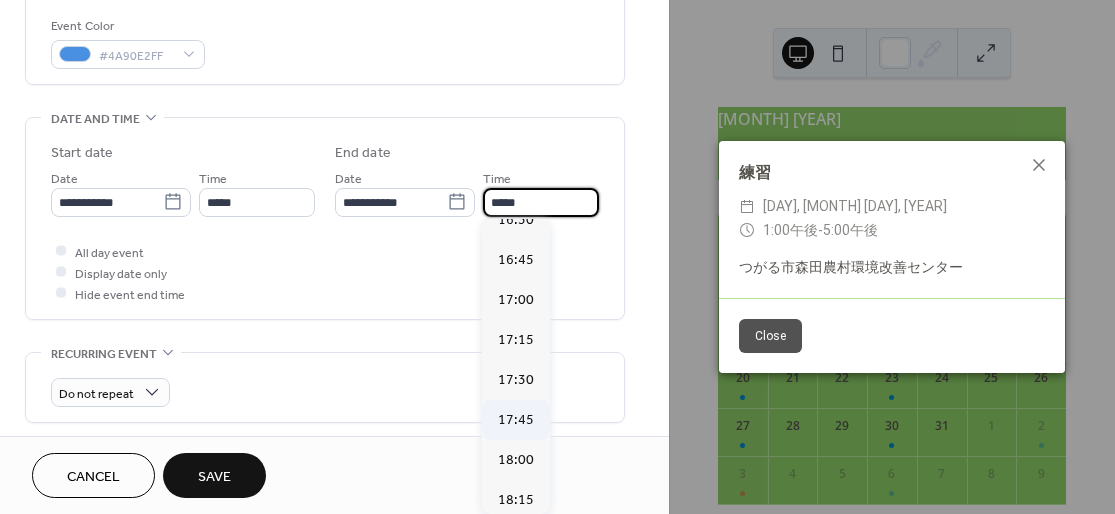 scroll, scrollTop: 533, scrollLeft: 0, axis: vertical 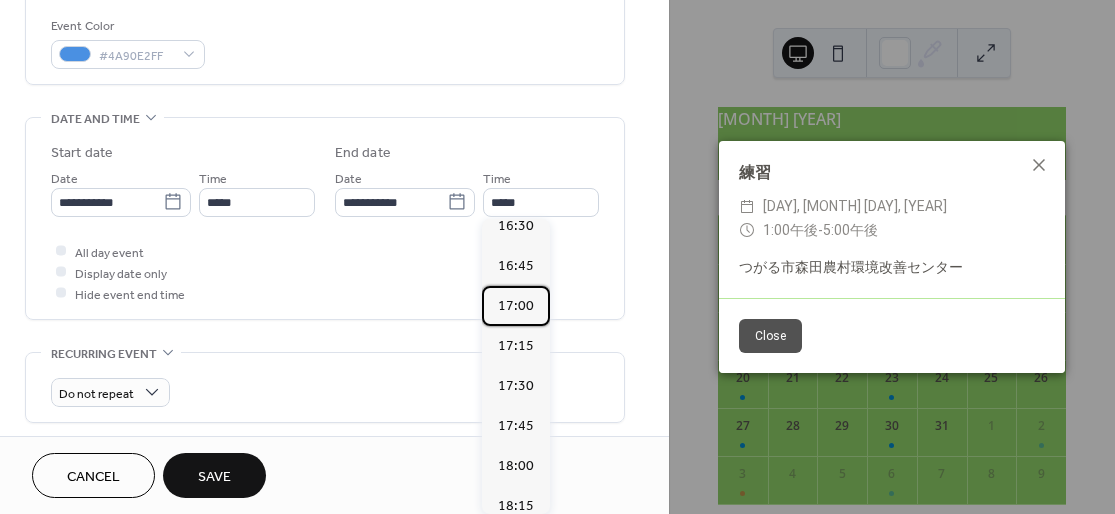 click on "17:00" at bounding box center (516, 306) 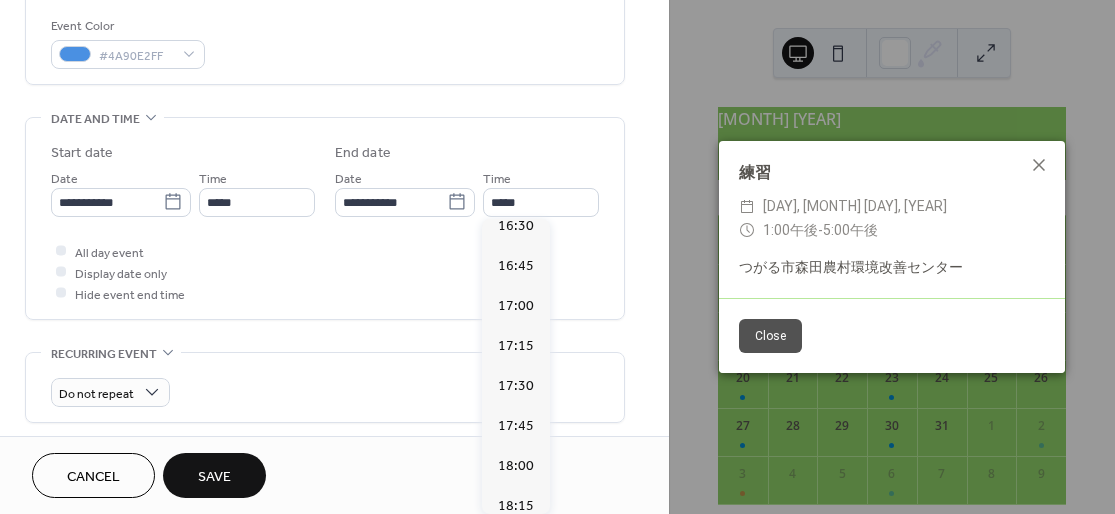 type on "*****" 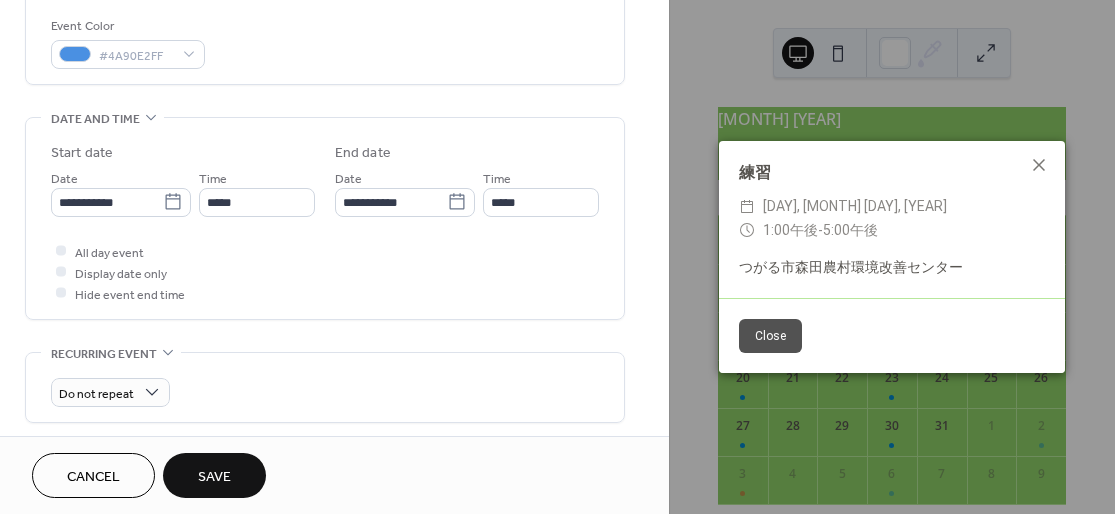 click on "All day event Display date only Hide event end time" at bounding box center [325, 272] 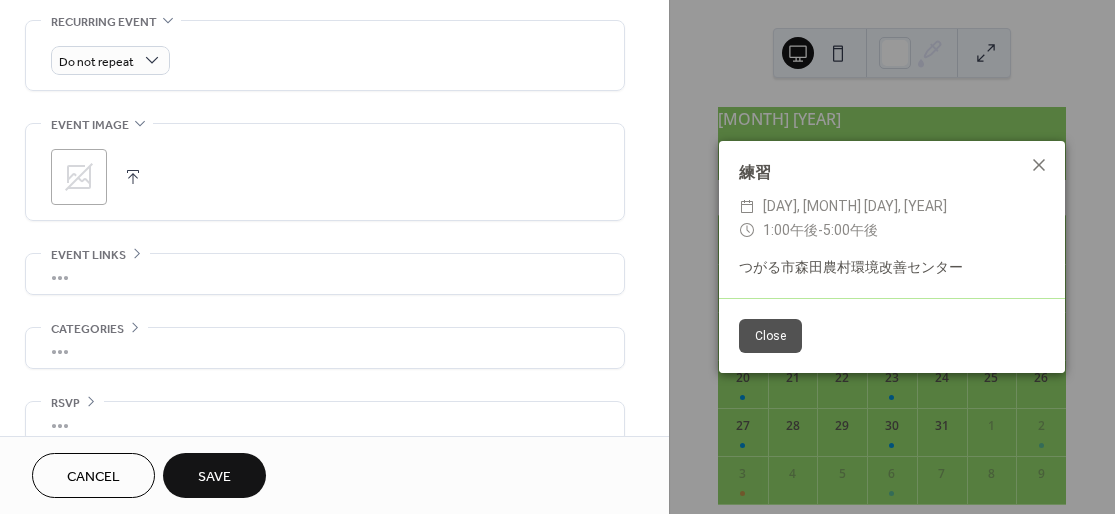 scroll, scrollTop: 887, scrollLeft: 0, axis: vertical 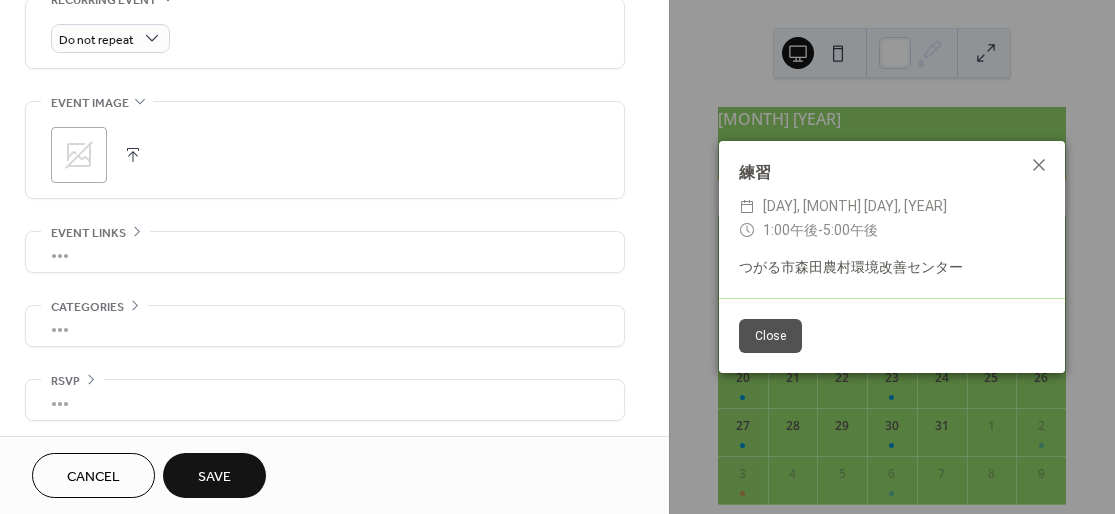 click on "Save" at bounding box center [214, 475] 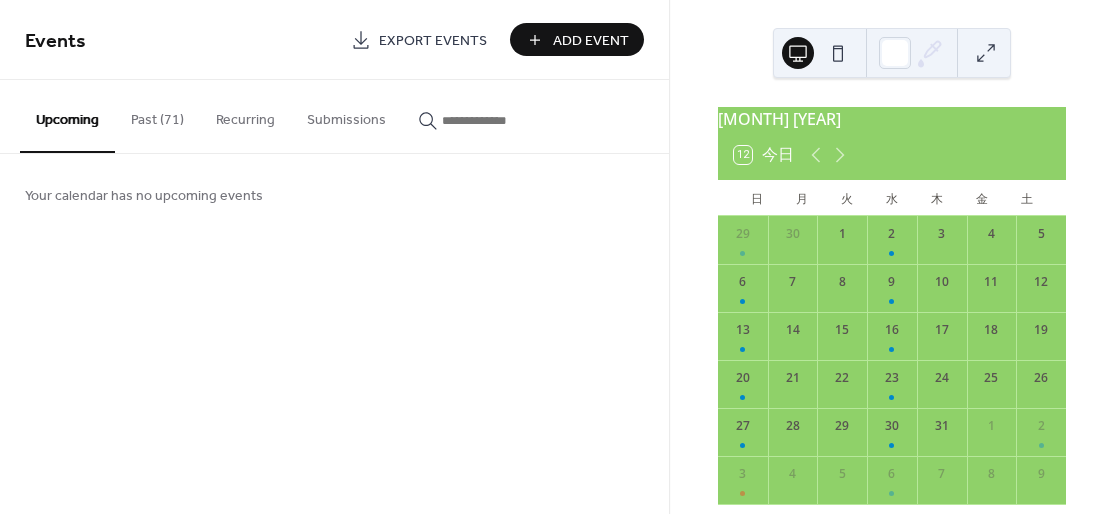 click on "Past  (71)" at bounding box center (157, 115) 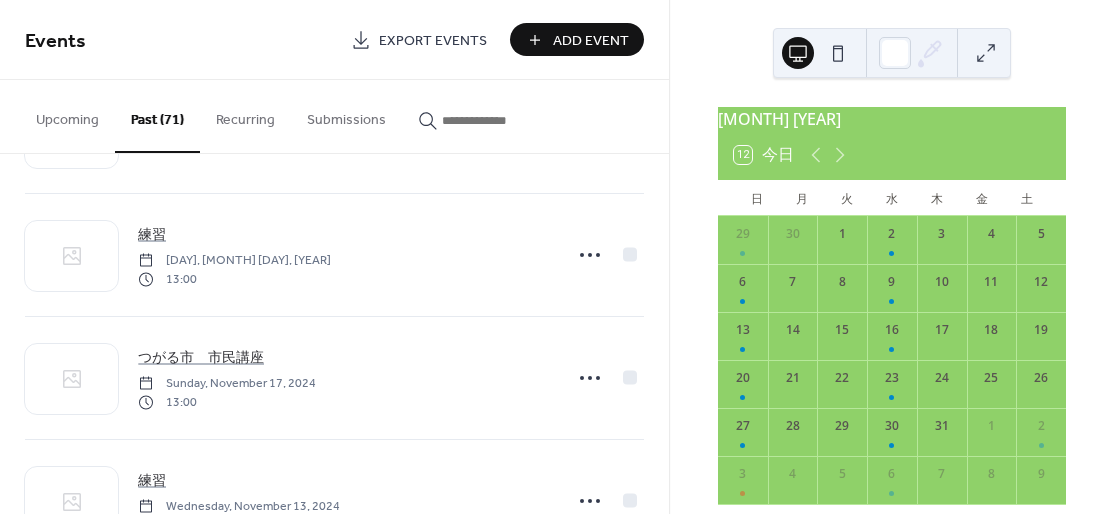 scroll, scrollTop: 400, scrollLeft: 0, axis: vertical 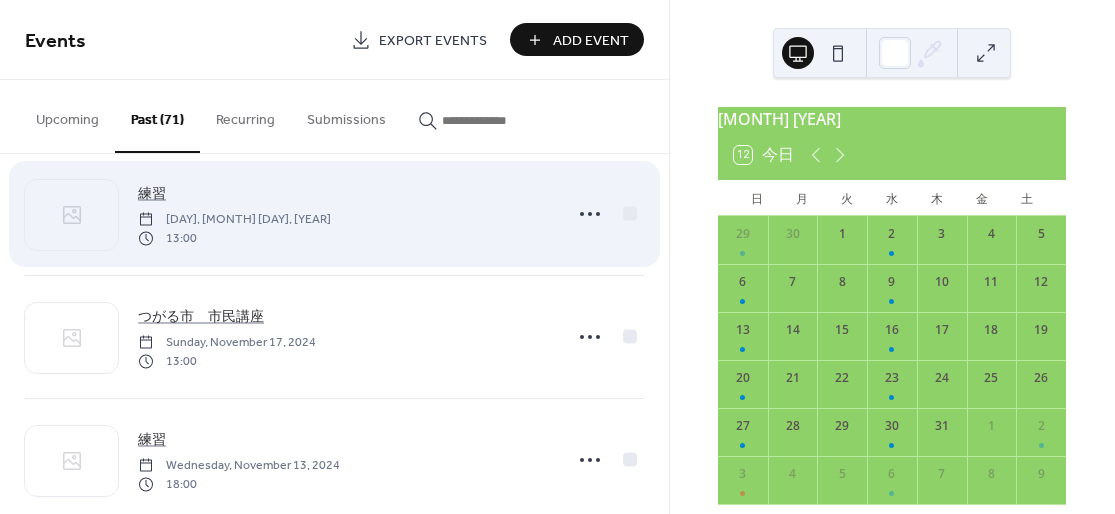 click on "Sunday, November 24, 2024" at bounding box center (234, 220) 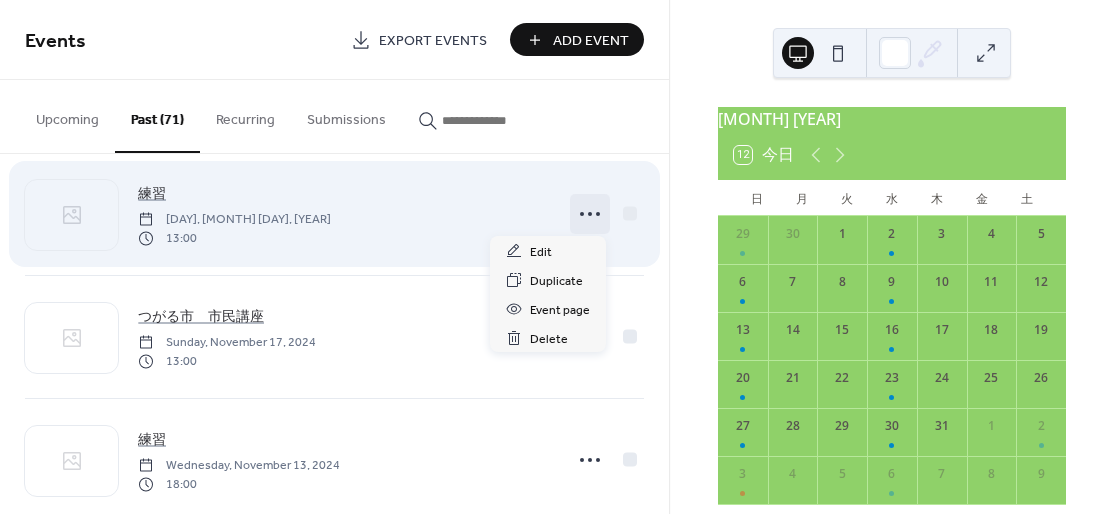 click 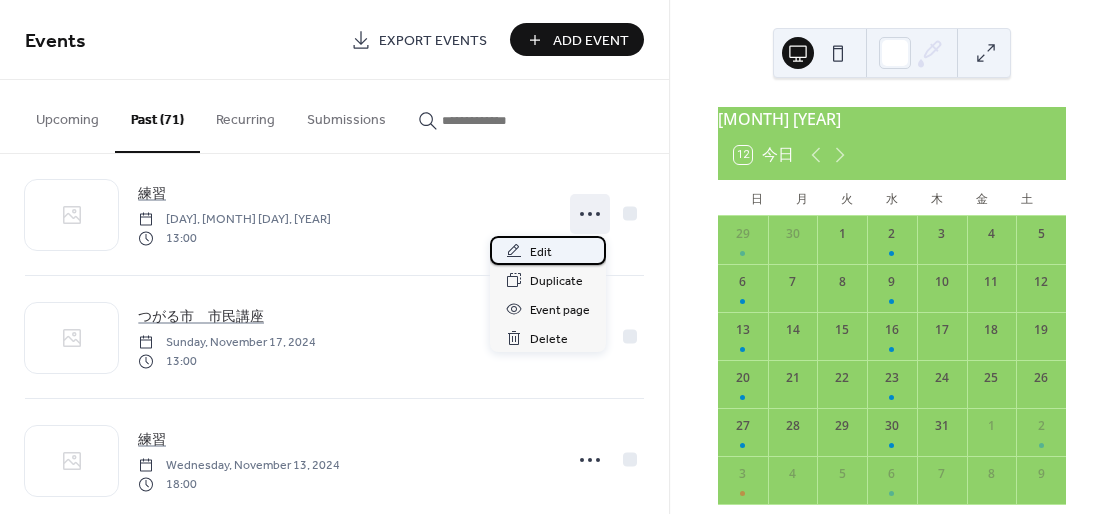 click on "Edit" at bounding box center (548, 250) 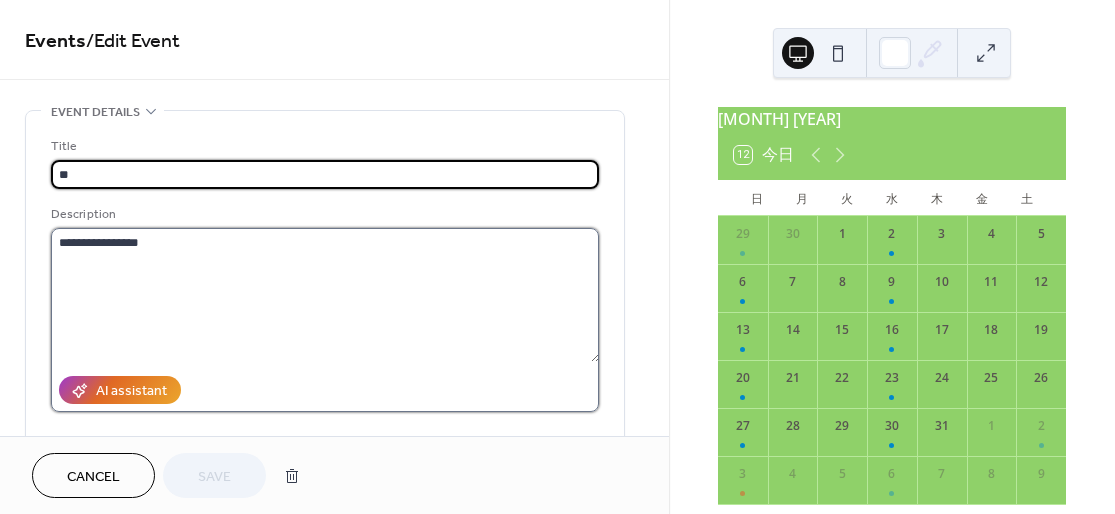 click on "**********" at bounding box center [325, 295] 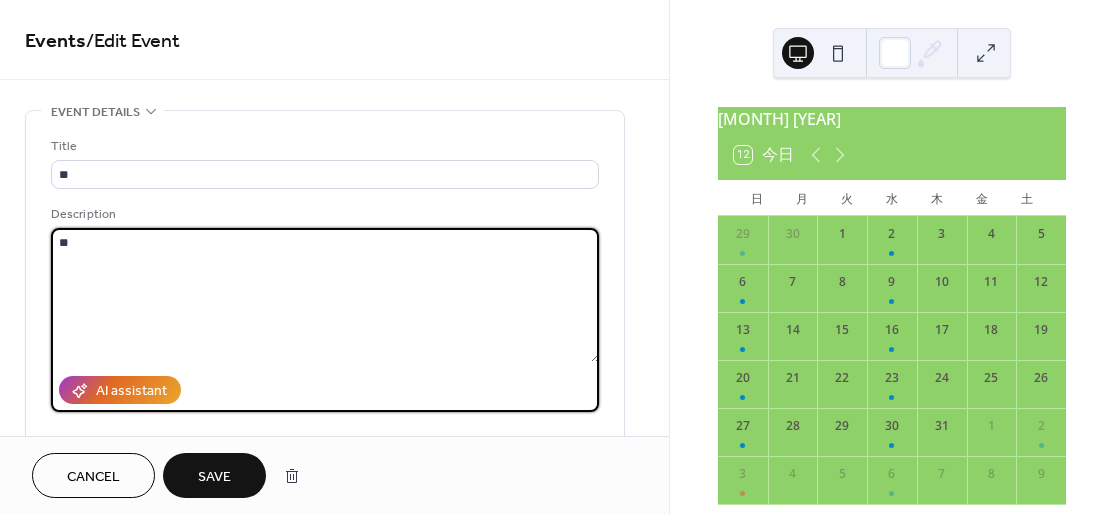 type on "*" 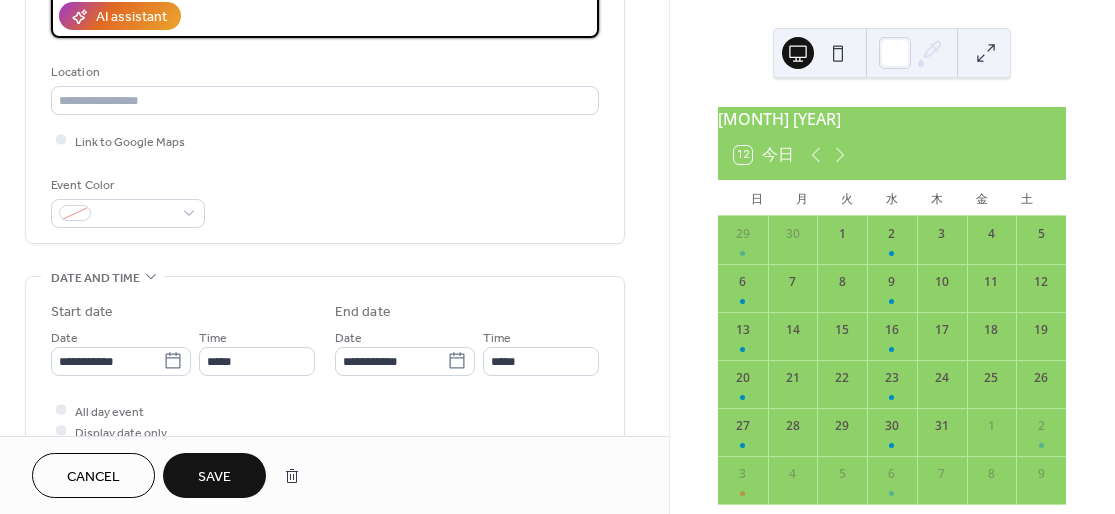 scroll, scrollTop: 400, scrollLeft: 0, axis: vertical 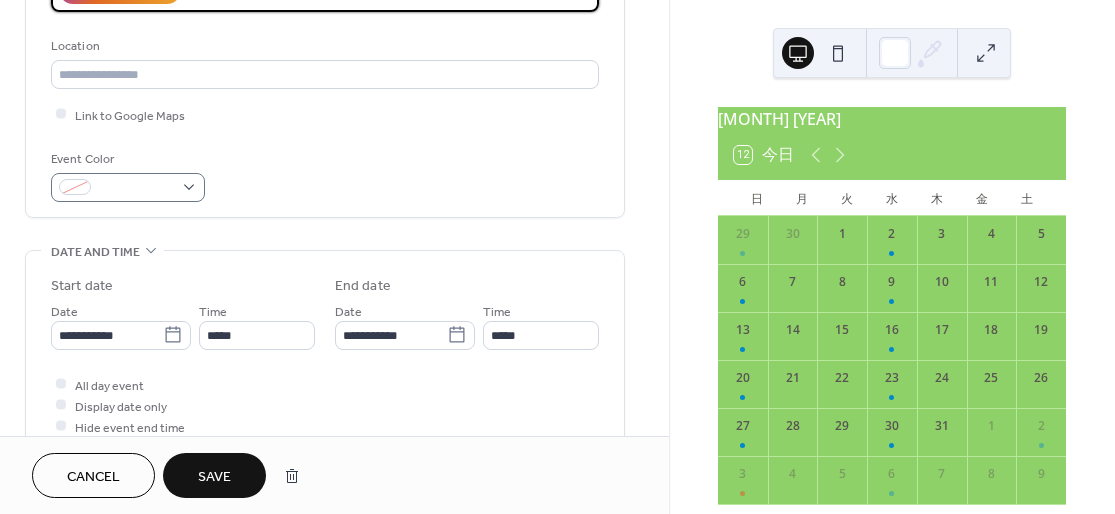 type on "**********" 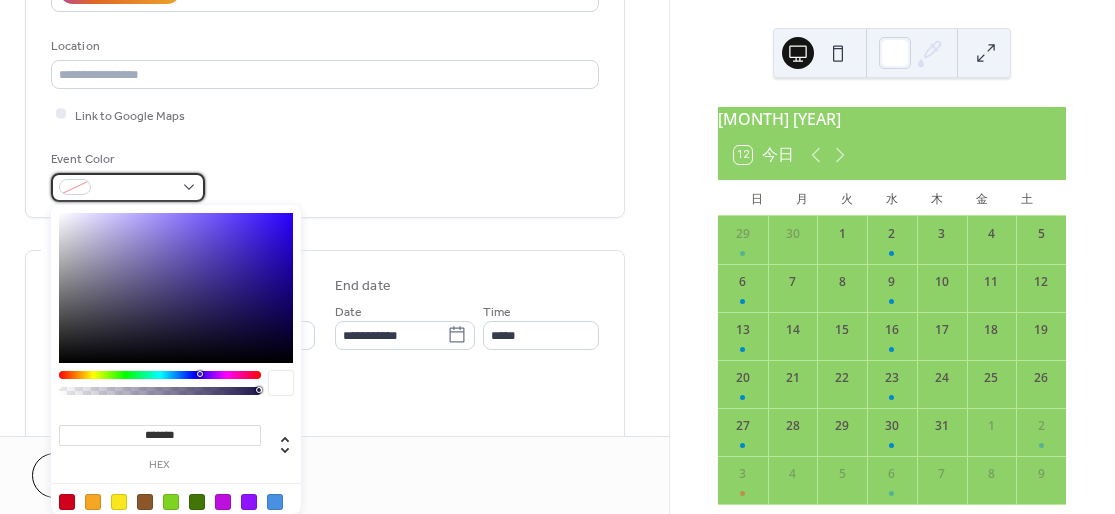 click at bounding box center (136, 188) 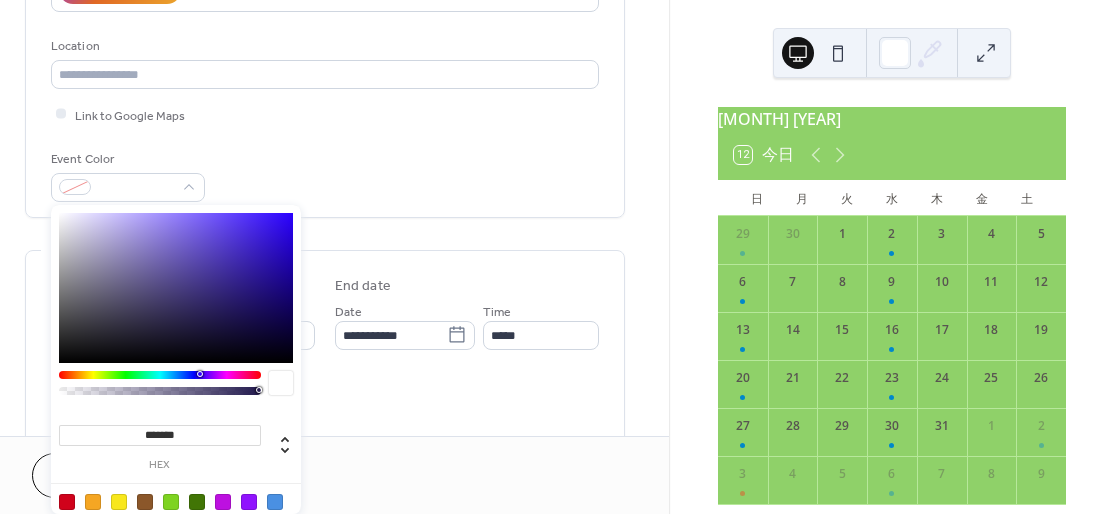 click at bounding box center [275, 502] 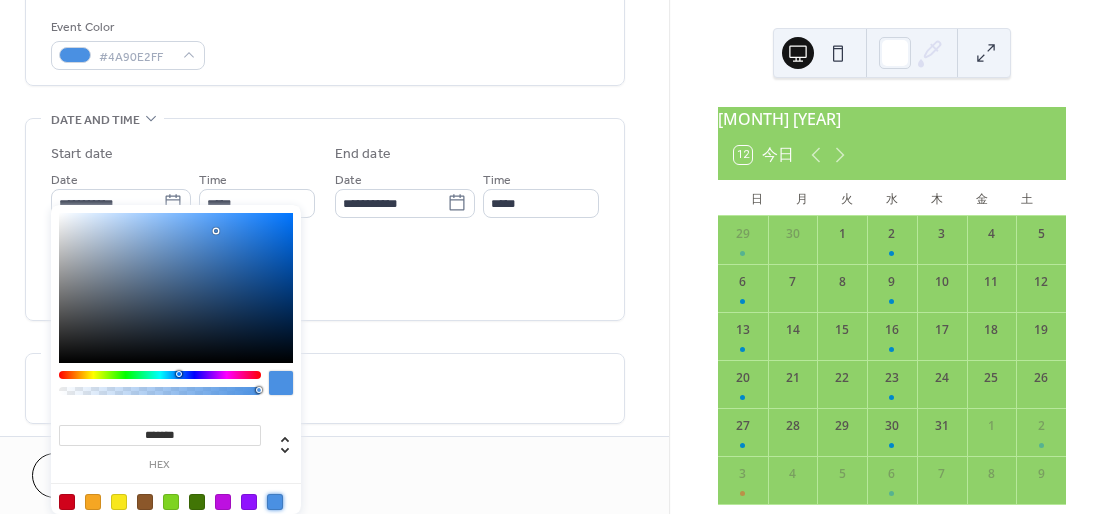scroll, scrollTop: 533, scrollLeft: 0, axis: vertical 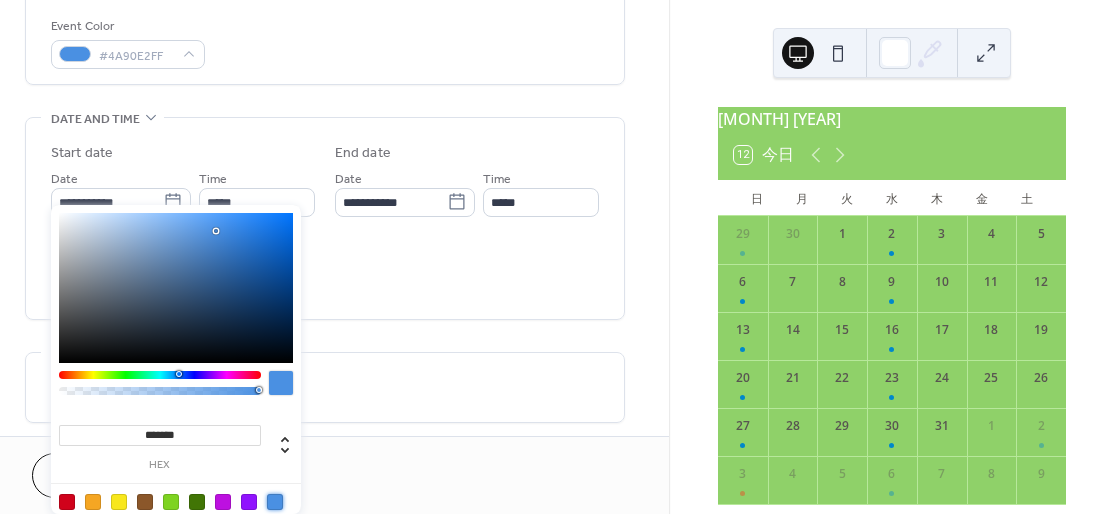 click on "Start date" at bounding box center [183, 153] 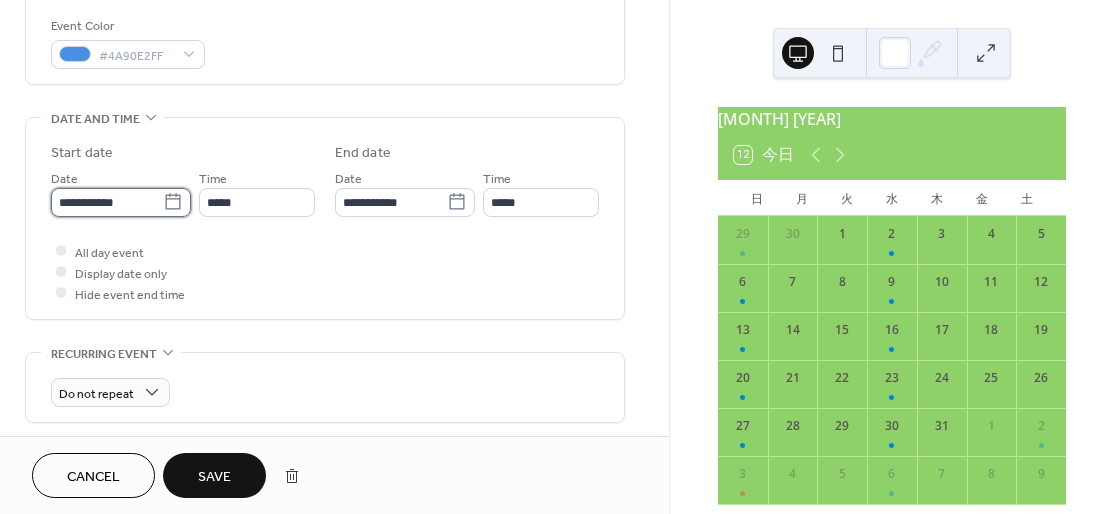 click on "**********" at bounding box center (107, 202) 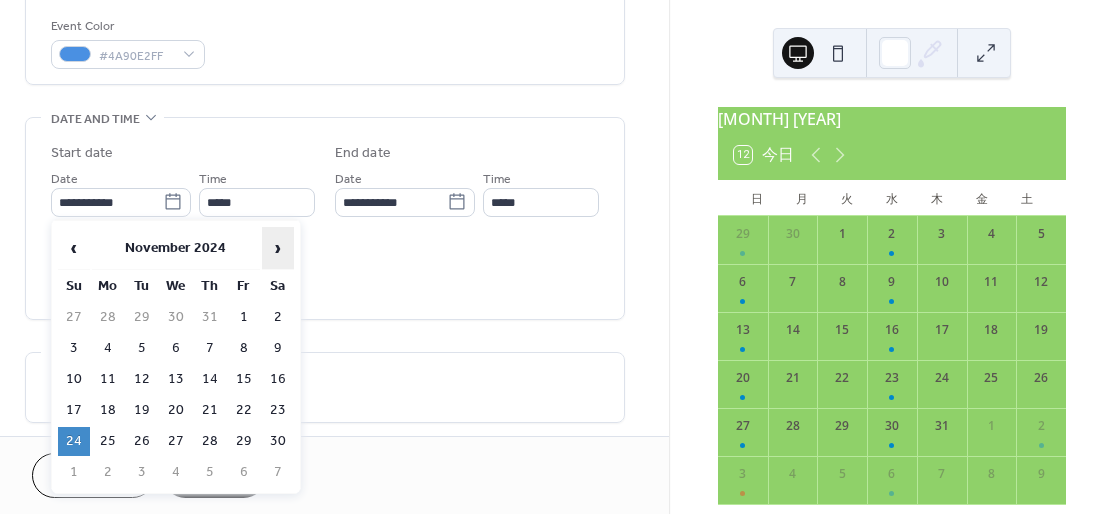 click on "›" at bounding box center (278, 248) 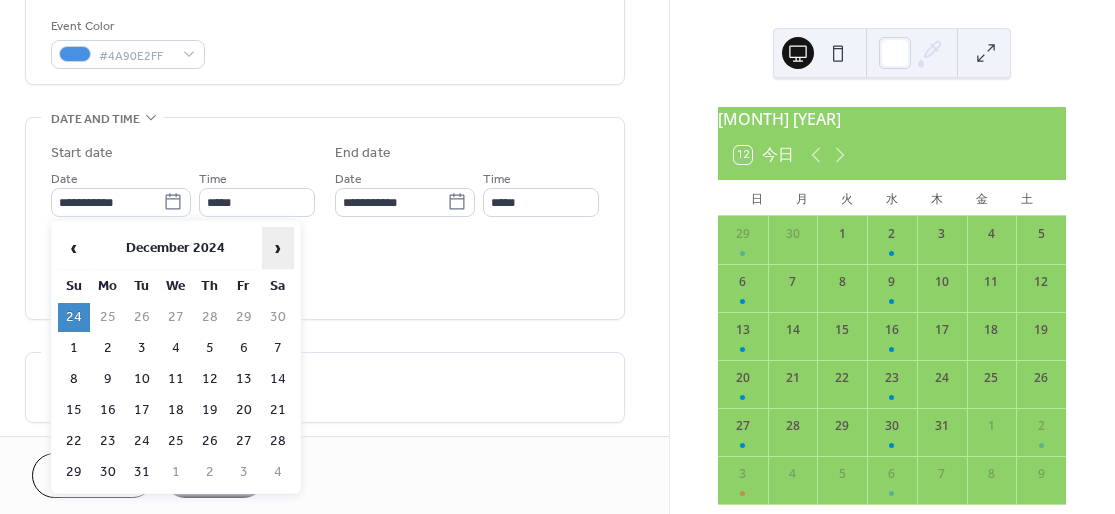 click on "›" at bounding box center (278, 248) 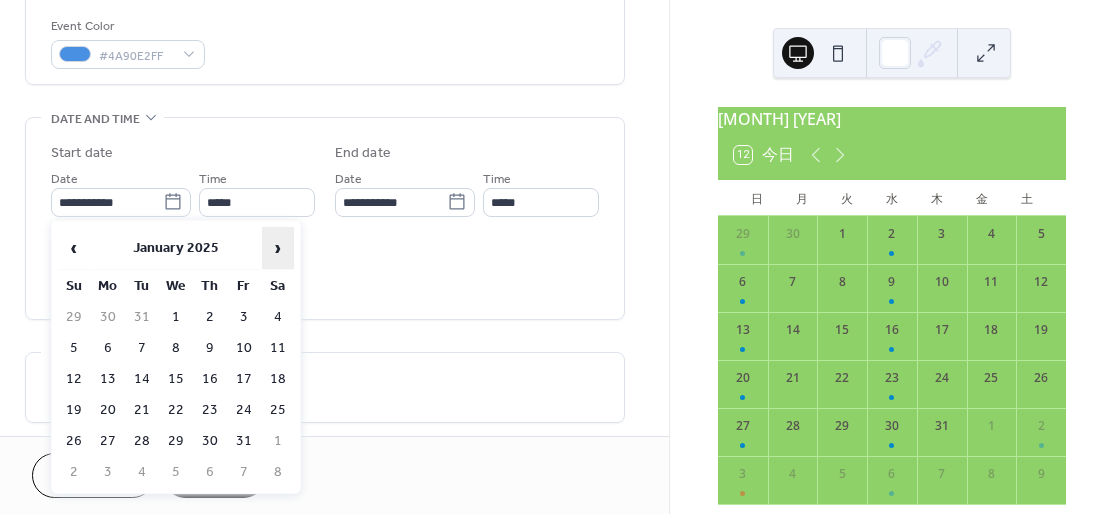 click on "›" at bounding box center [278, 248] 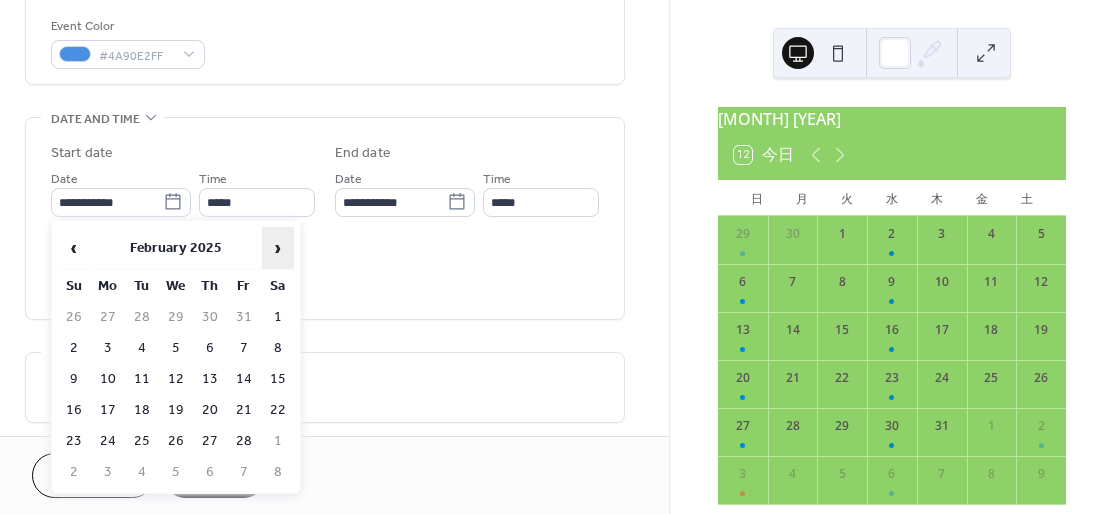 click on "›" at bounding box center [278, 248] 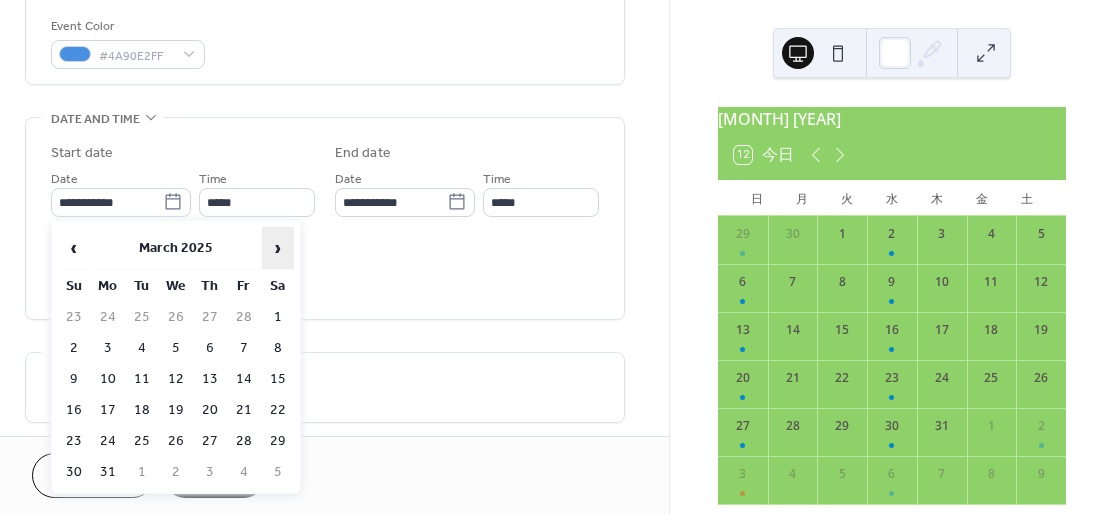 click on "›" at bounding box center [278, 248] 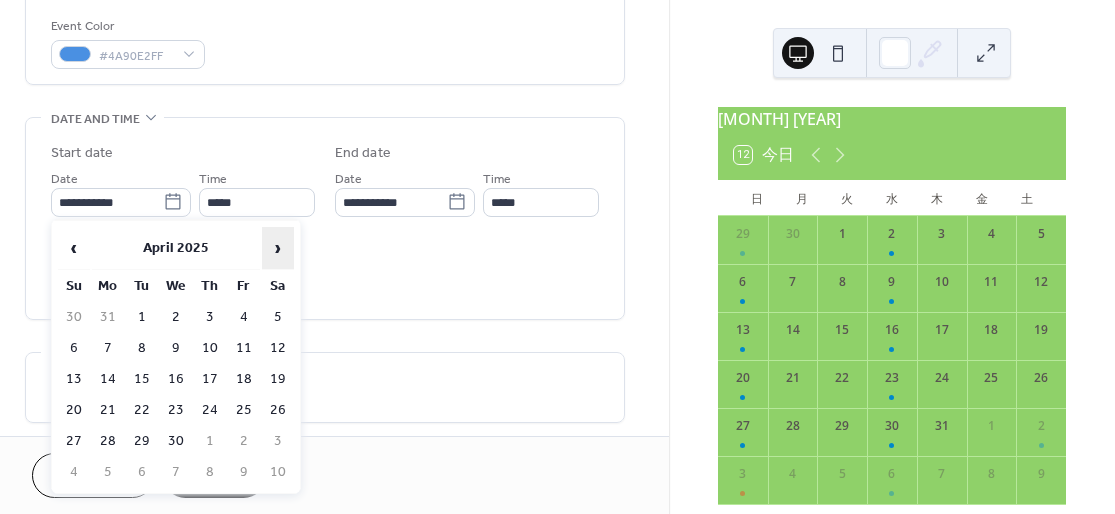 click on "›" at bounding box center (278, 248) 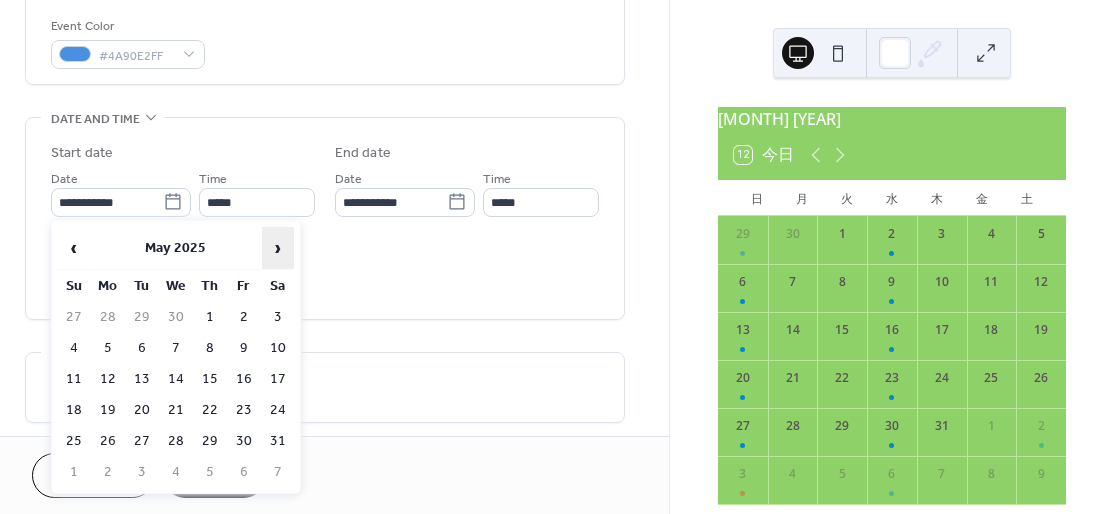 click on "›" at bounding box center [278, 248] 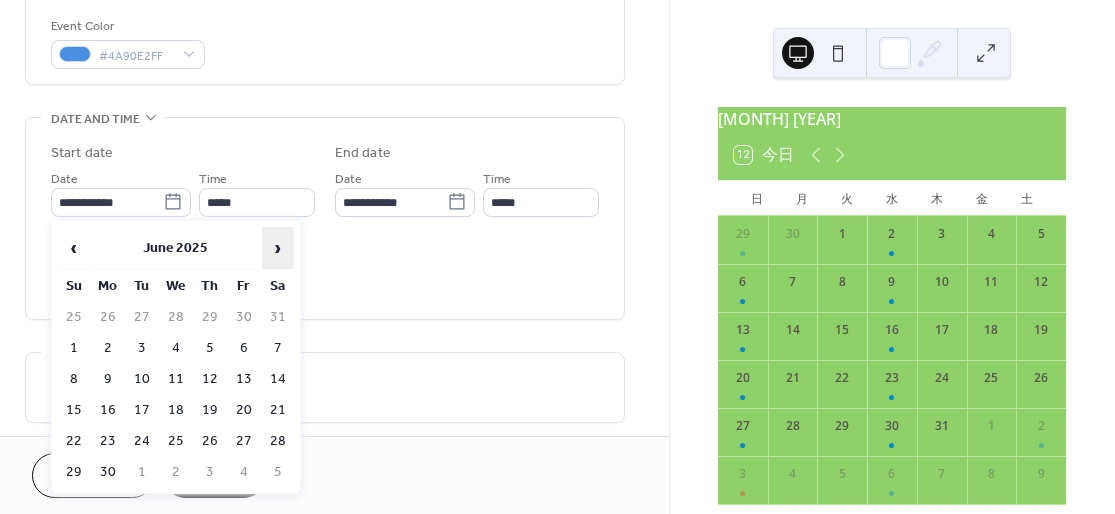 click on "›" at bounding box center [278, 248] 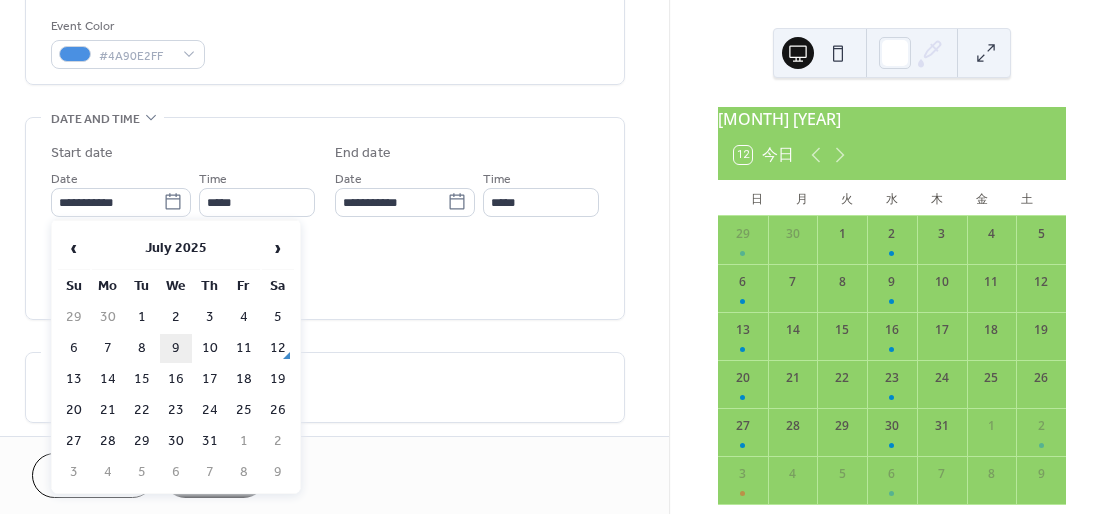 click on "9" at bounding box center [176, 348] 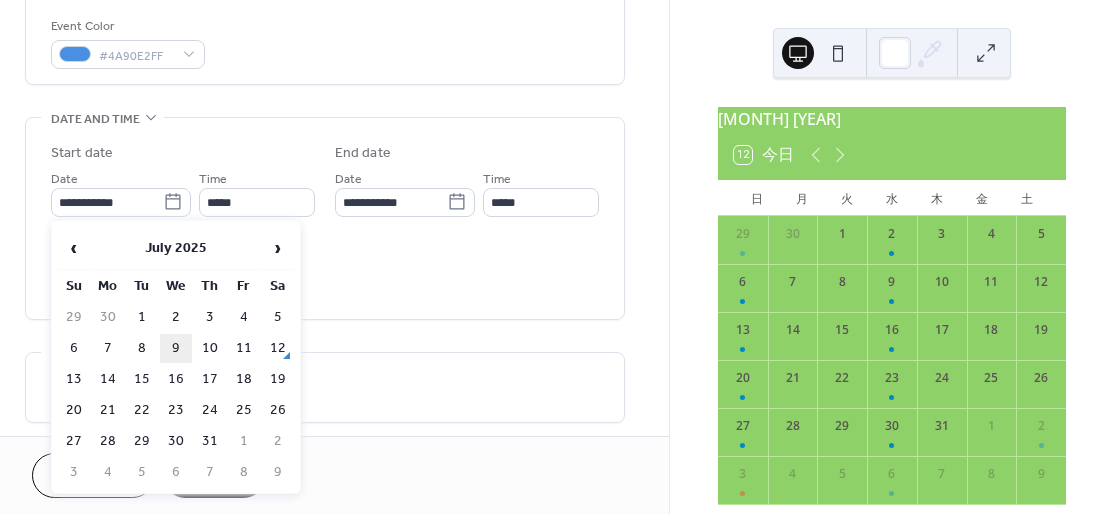type on "**********" 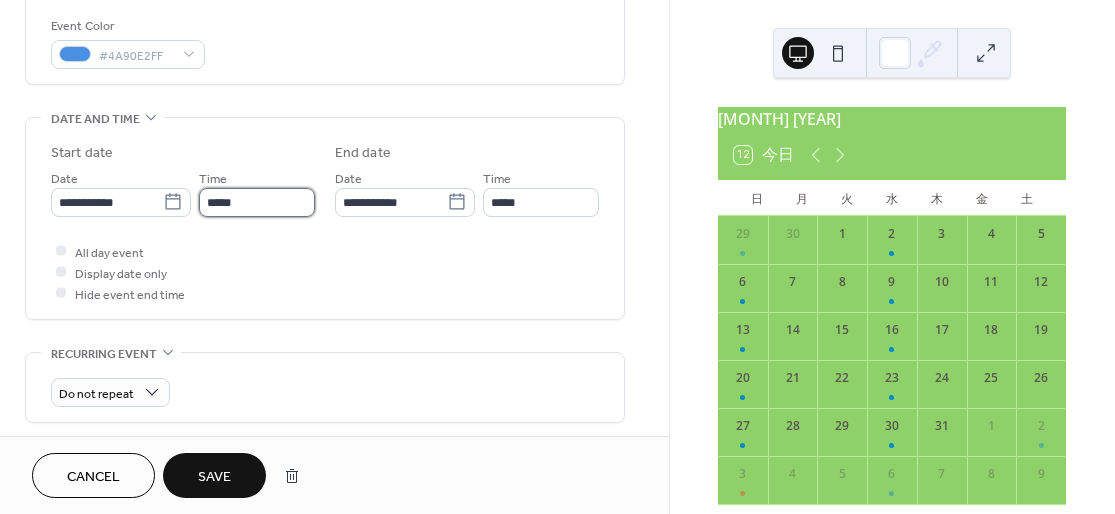 click on "*****" at bounding box center [257, 202] 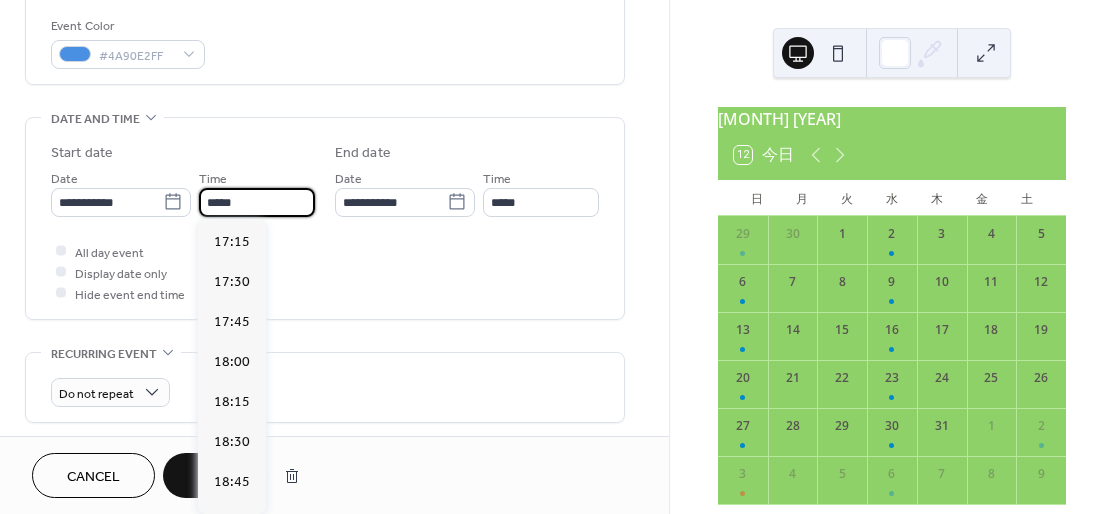 scroll, scrollTop: 2759, scrollLeft: 0, axis: vertical 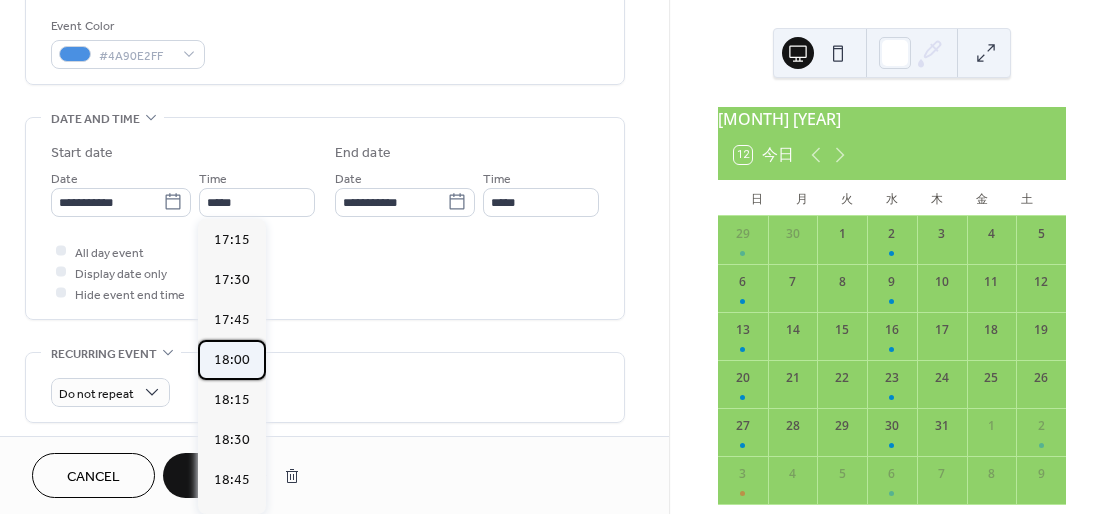 click on "18:00" at bounding box center [232, 360] 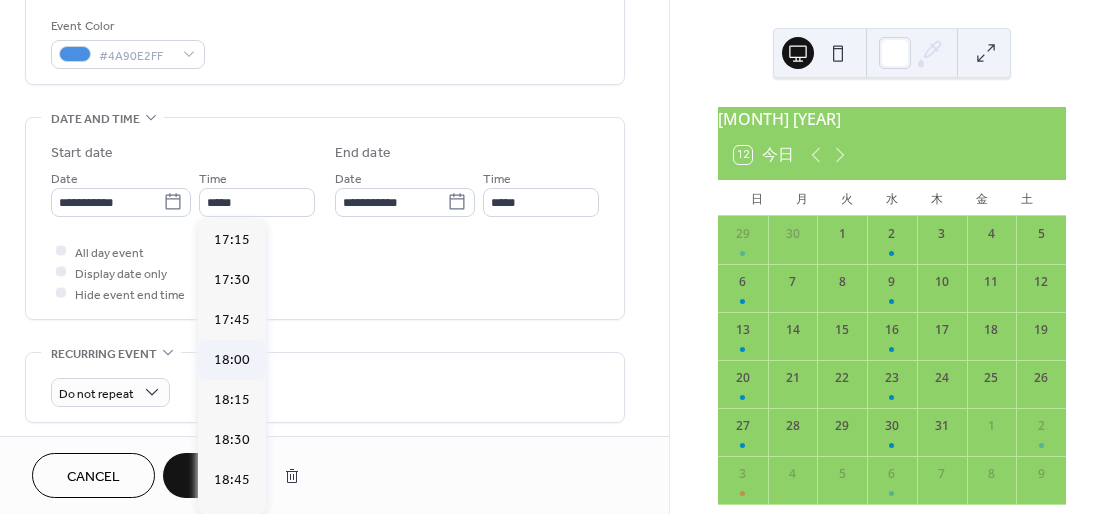 type on "*****" 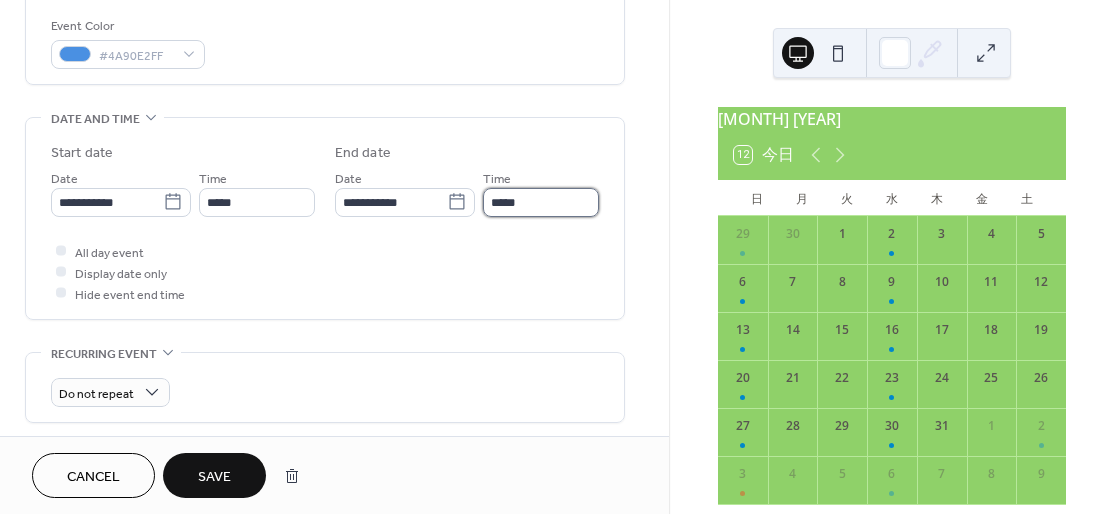 click on "*****" at bounding box center [541, 202] 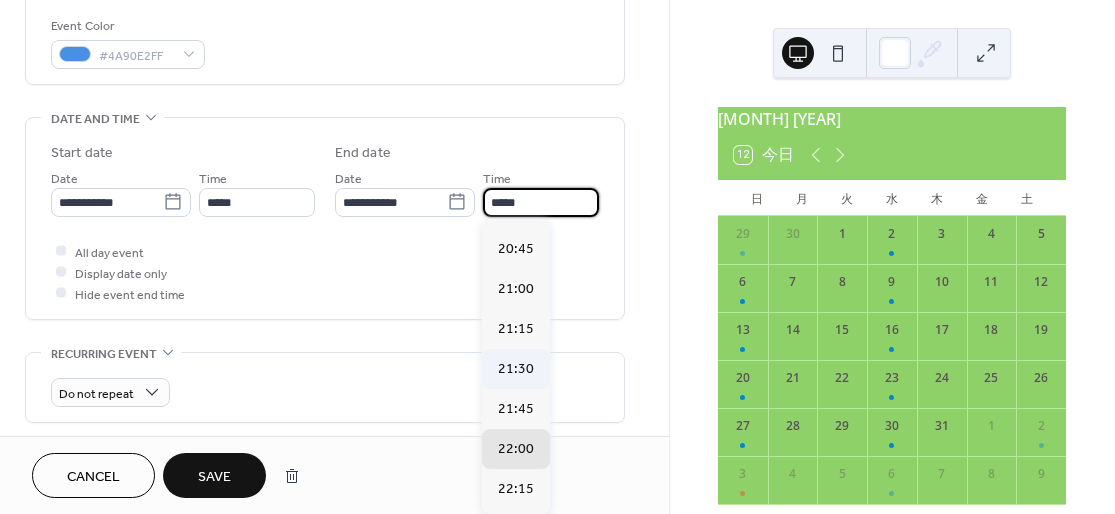 scroll, scrollTop: 336, scrollLeft: 0, axis: vertical 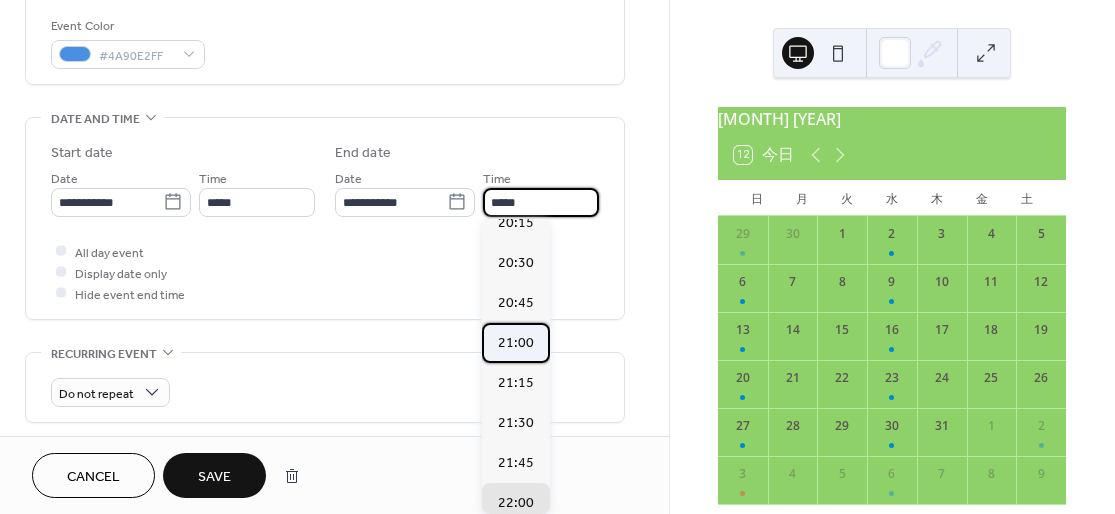click on "21:00" at bounding box center (516, 343) 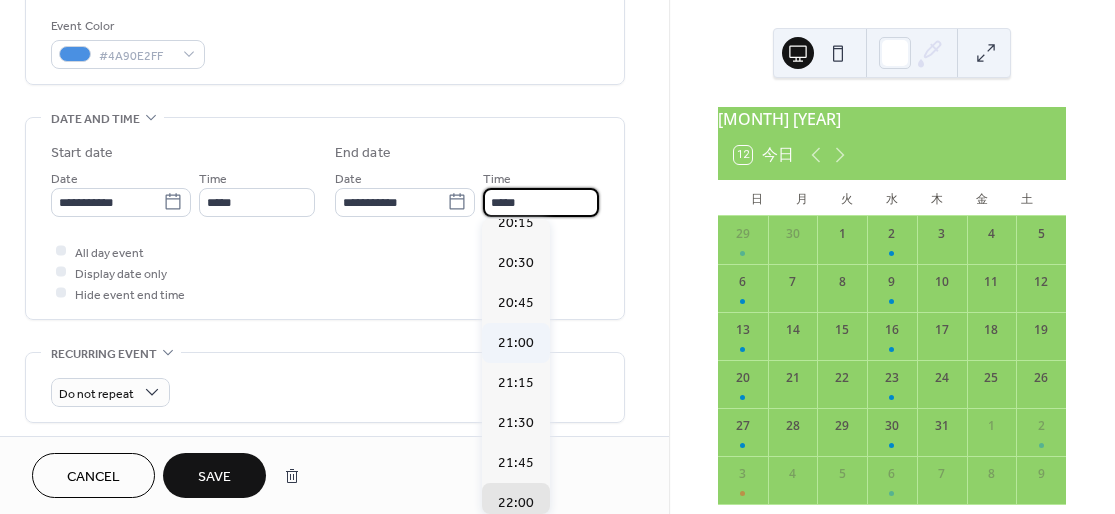 type on "*****" 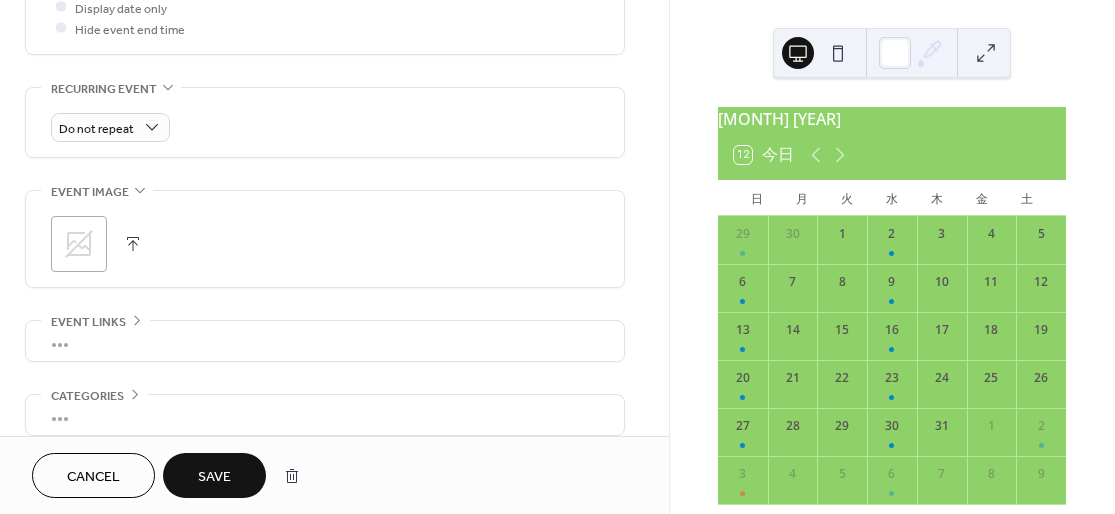 scroll, scrollTop: 800, scrollLeft: 0, axis: vertical 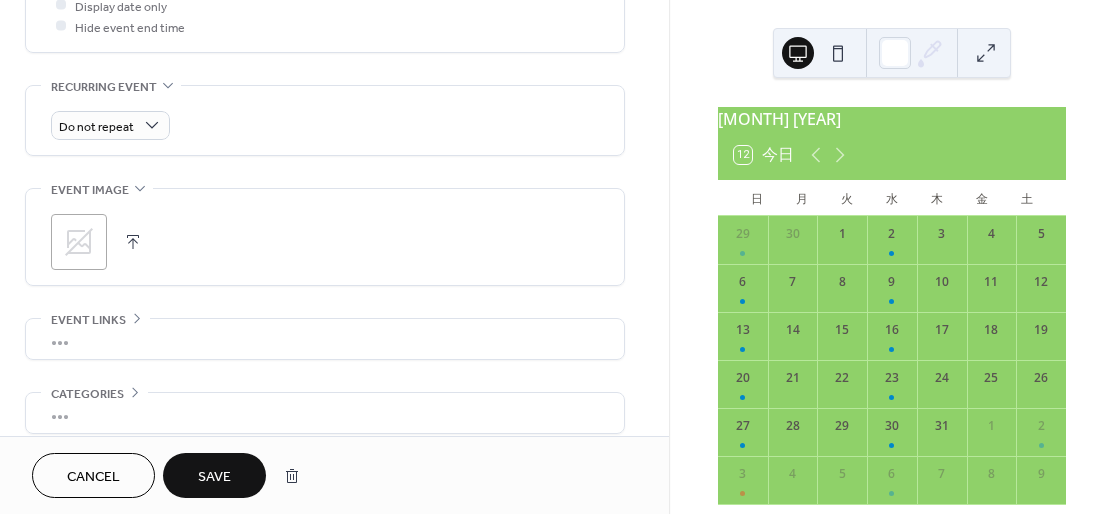 click on "Save" at bounding box center [214, 477] 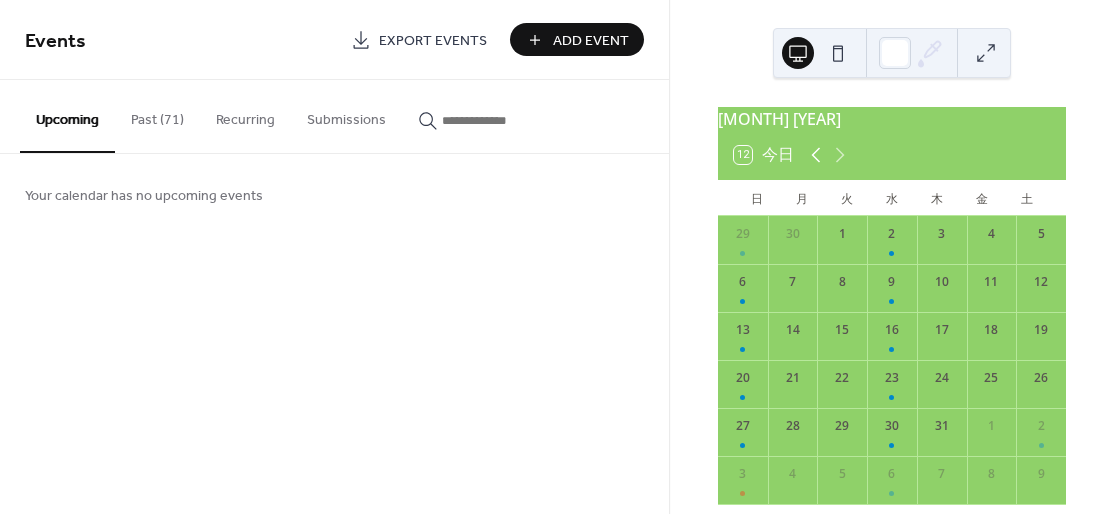 click 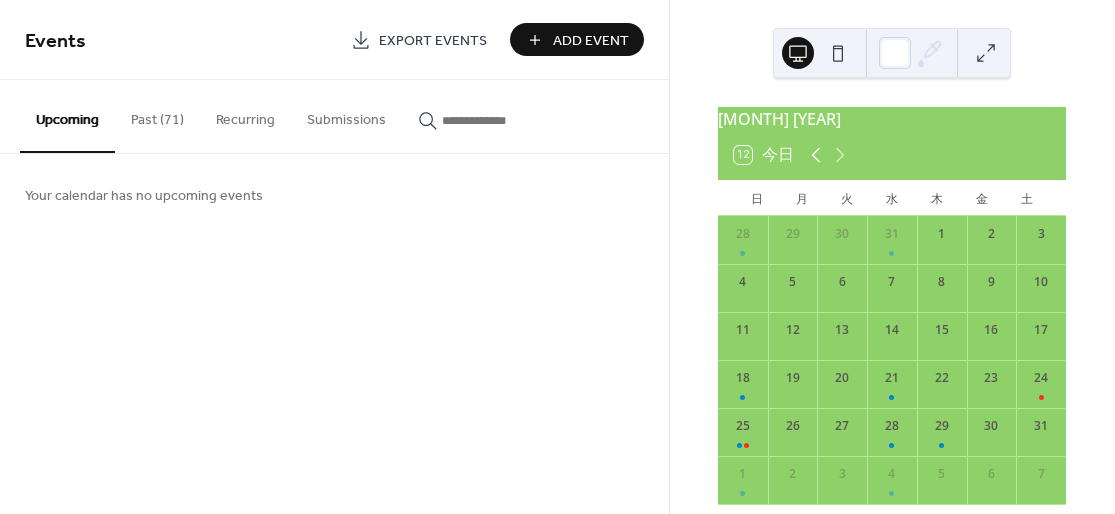 click 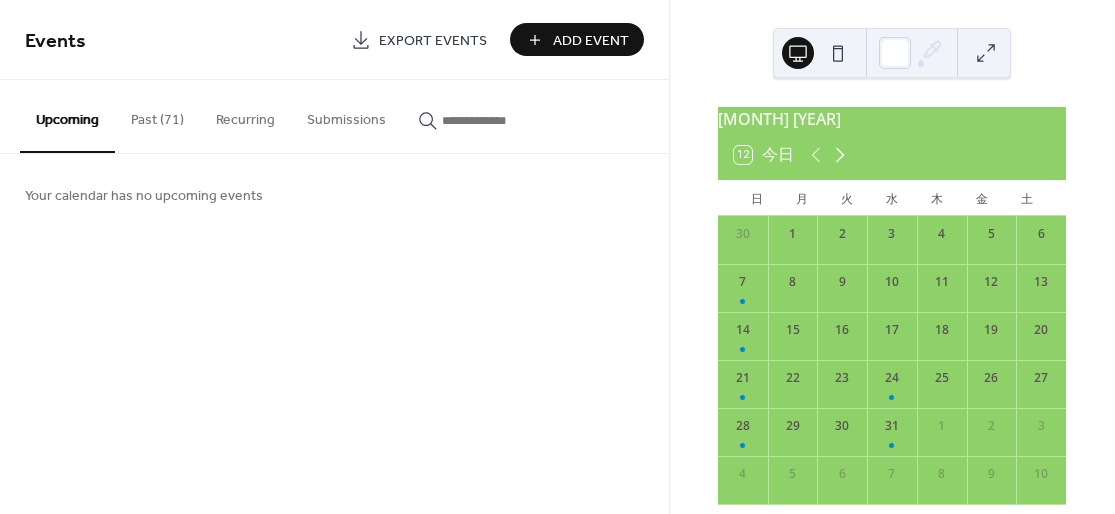 click 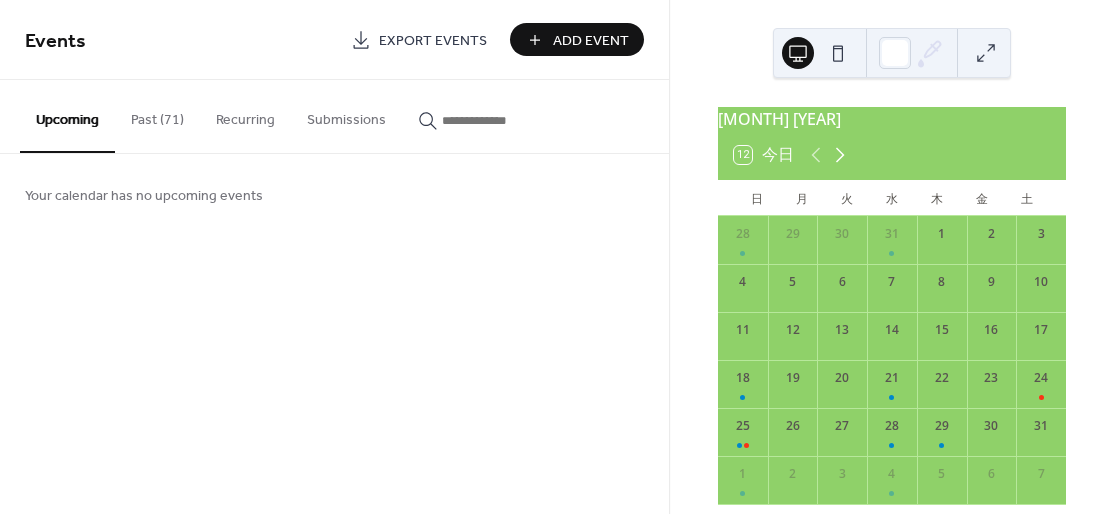 click 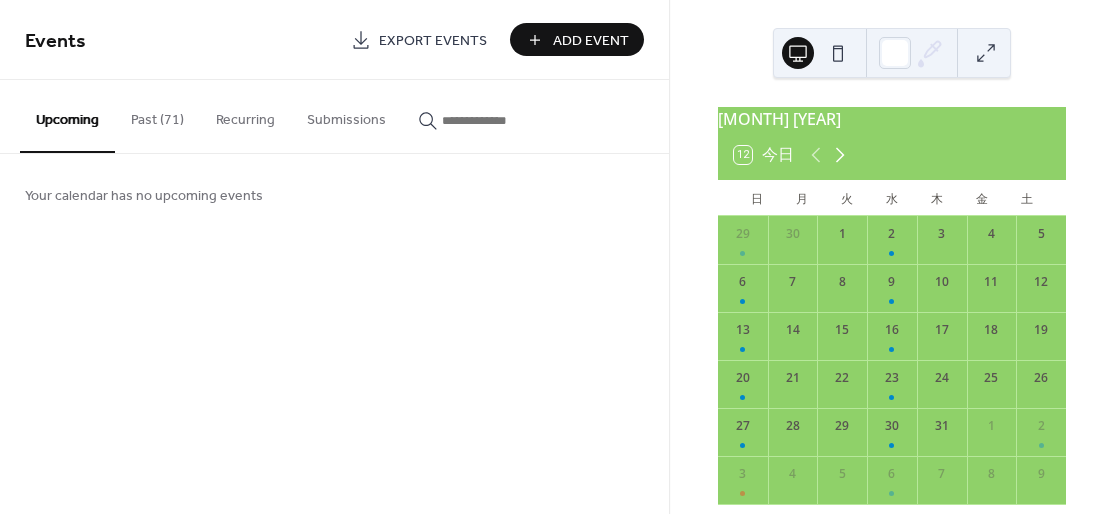 click 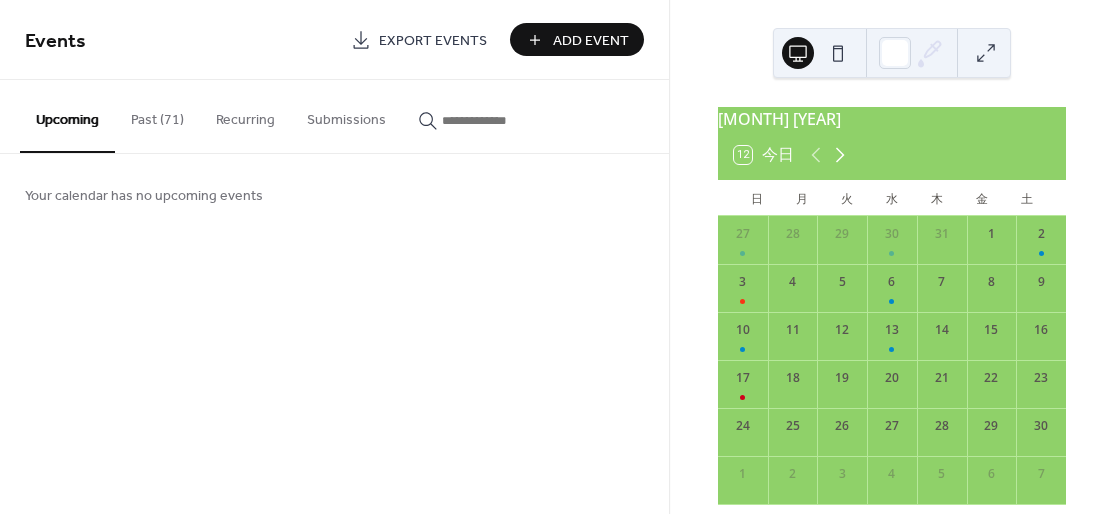 click 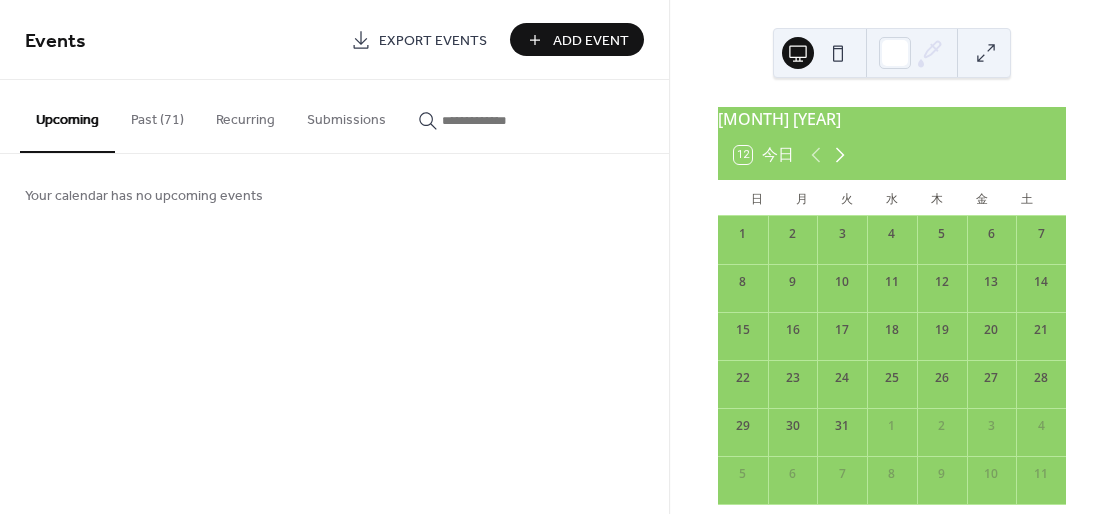 click 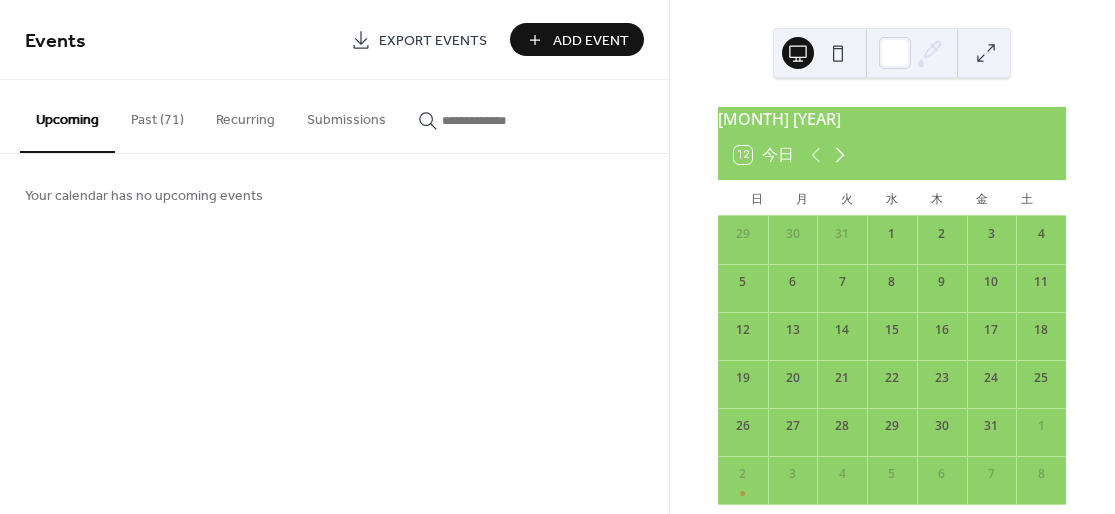 click 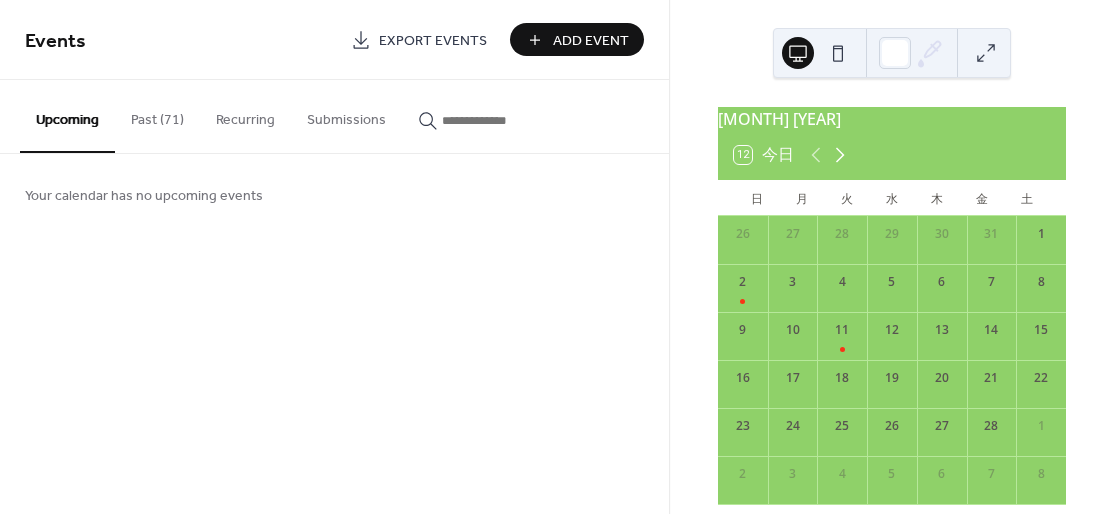 click 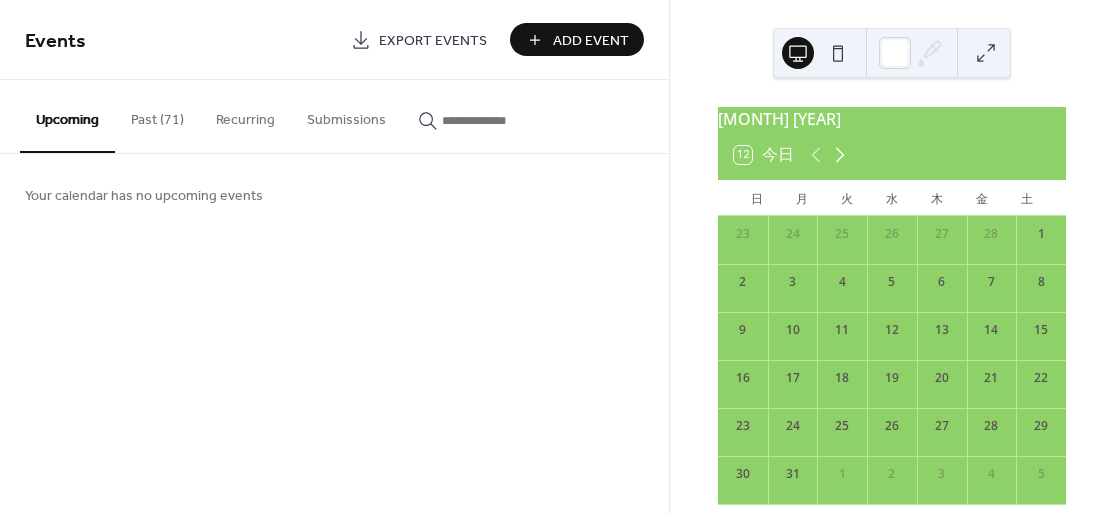 click 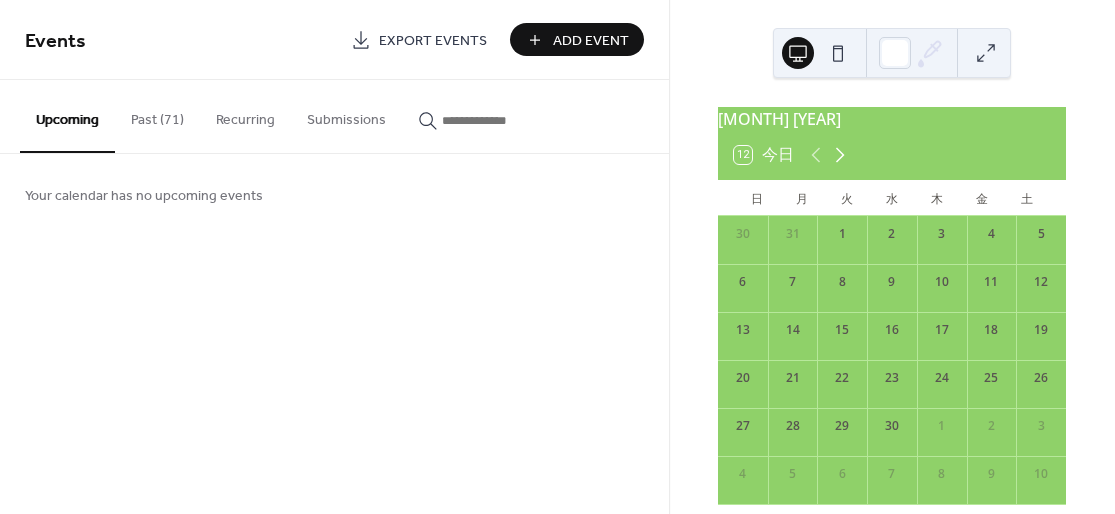 click 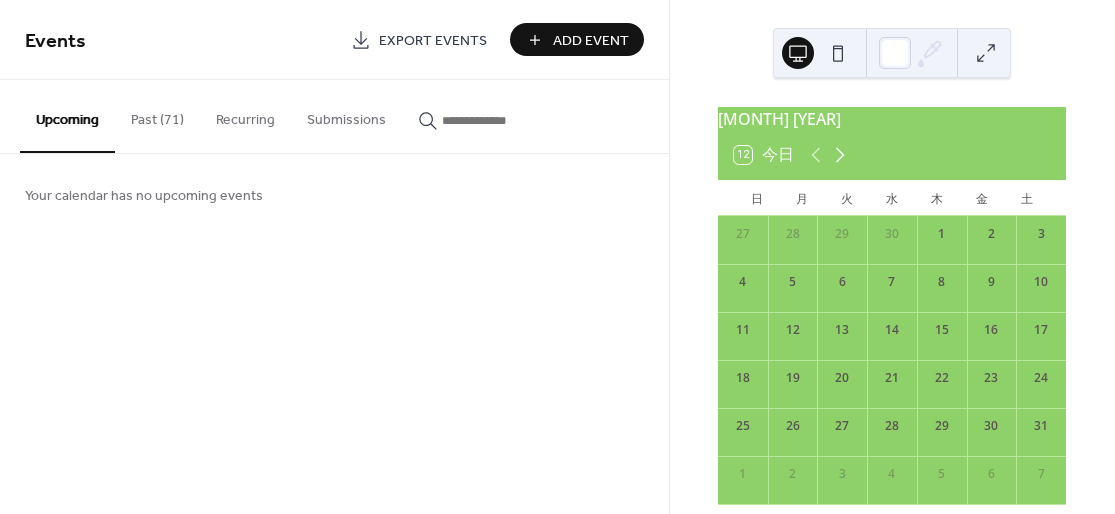 click 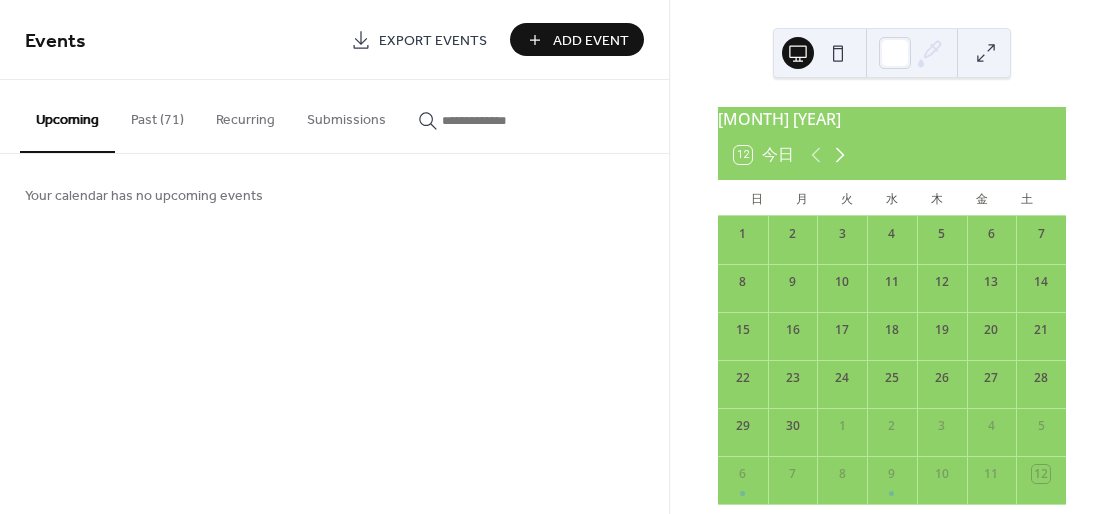 click 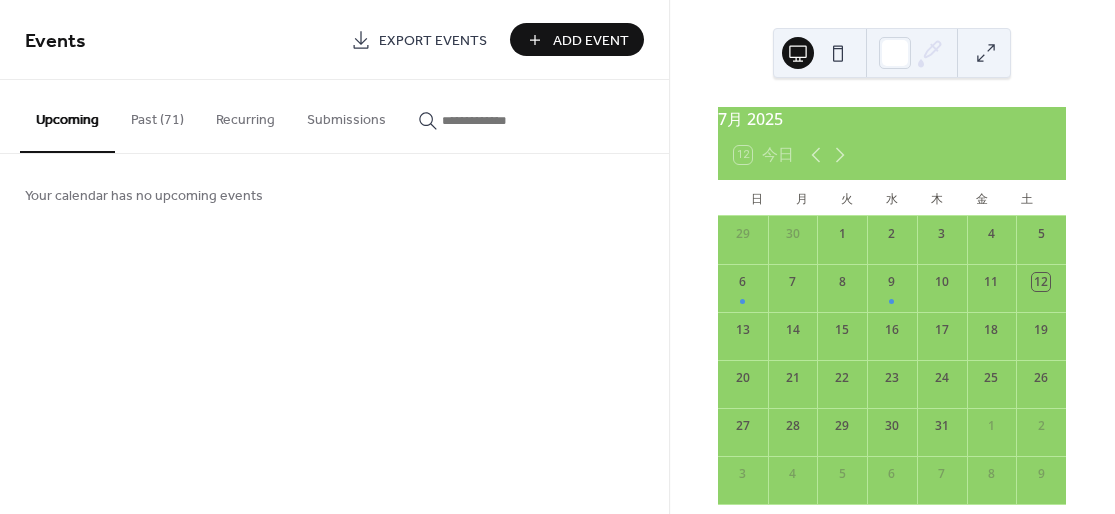 click on "Past  (71)" at bounding box center [157, 115] 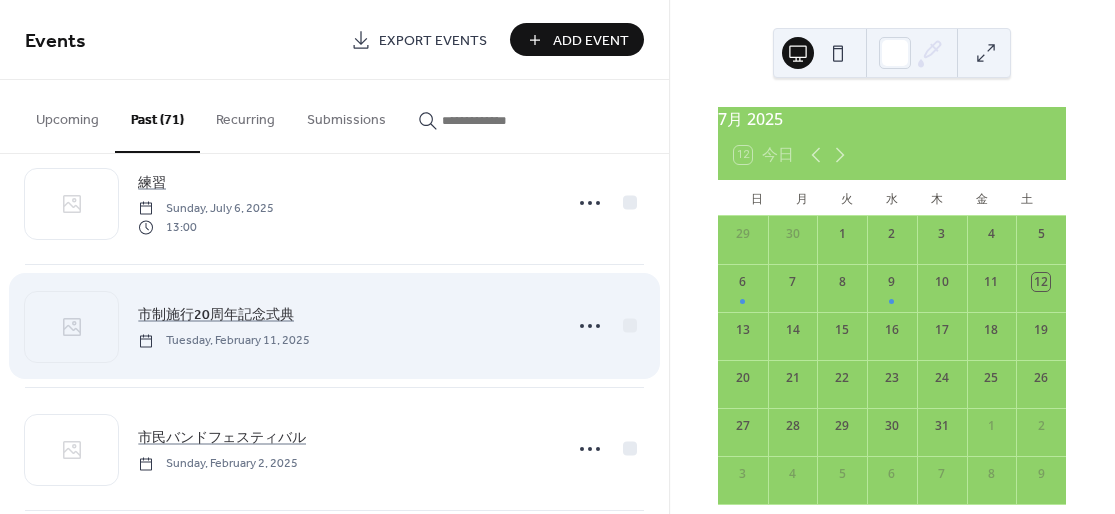 scroll, scrollTop: 0, scrollLeft: 0, axis: both 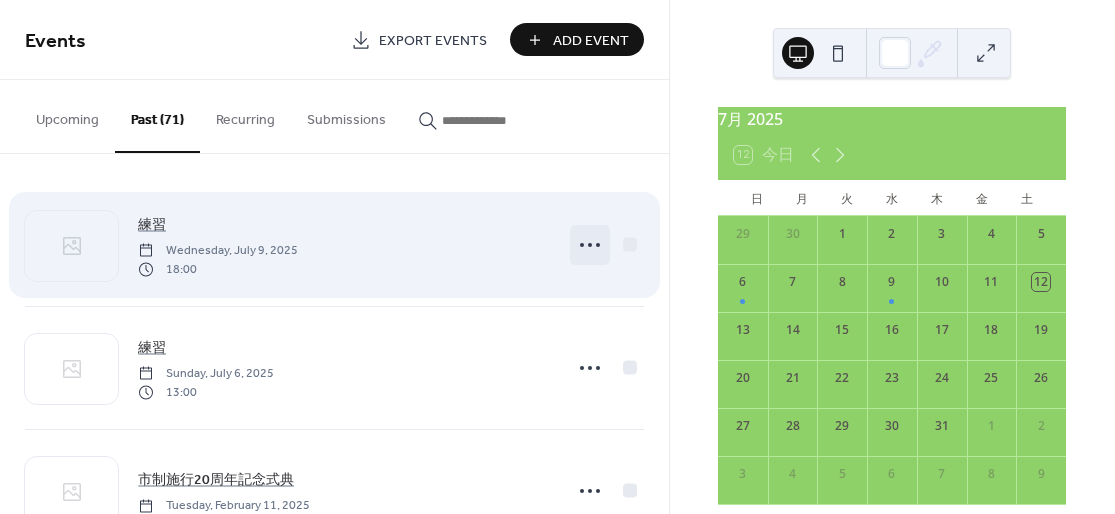 click 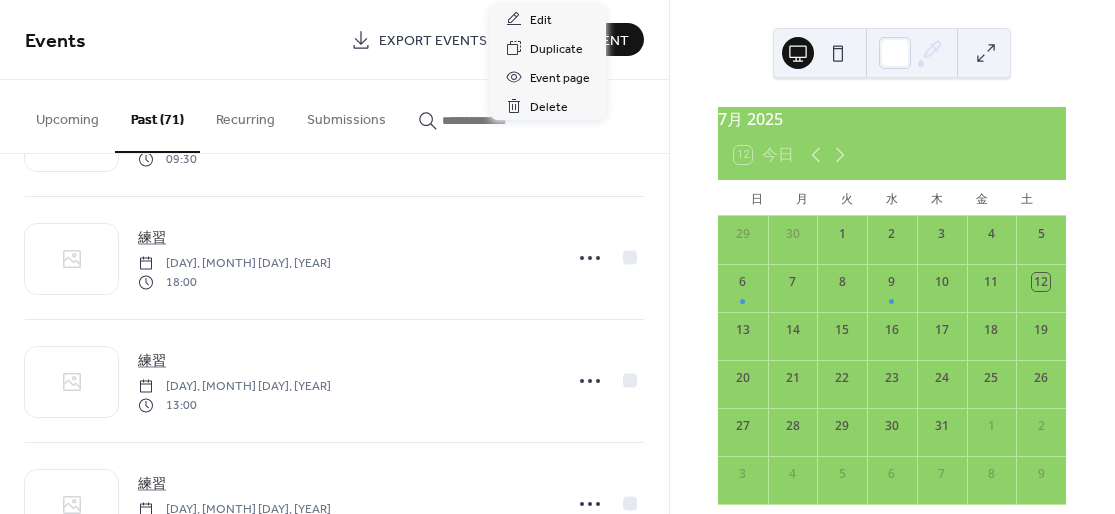scroll, scrollTop: 8404, scrollLeft: 0, axis: vertical 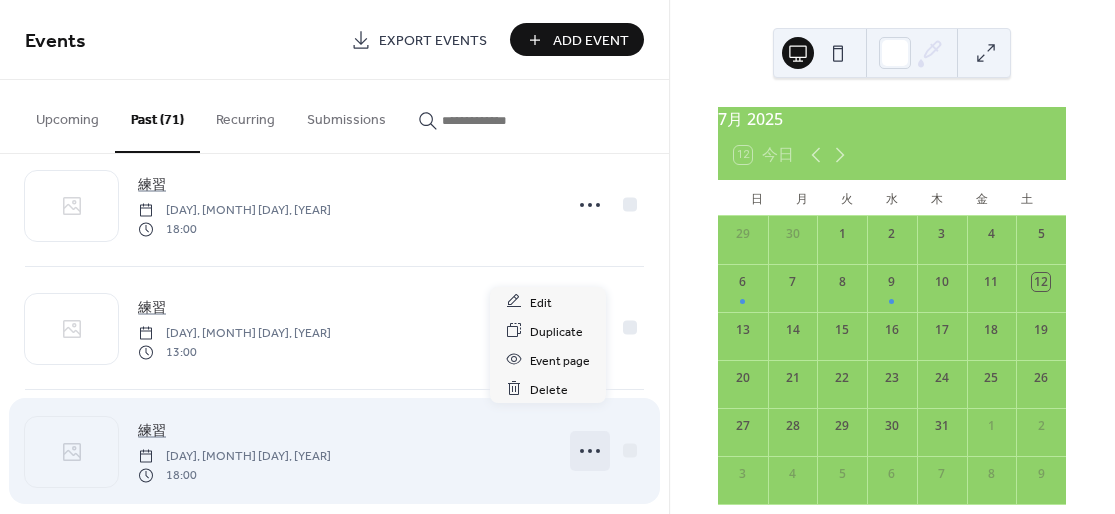 click 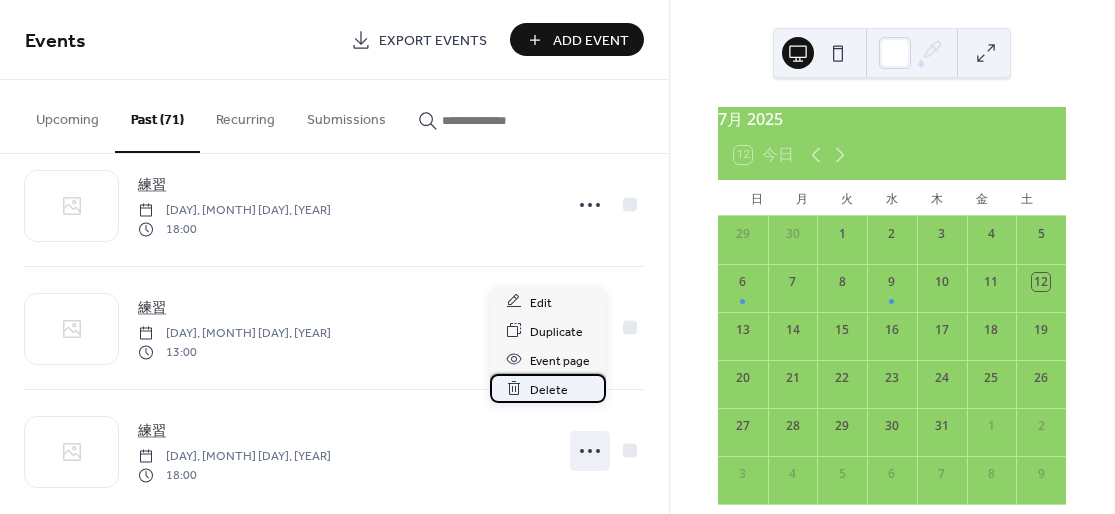 click on "Delete" at bounding box center [549, 389] 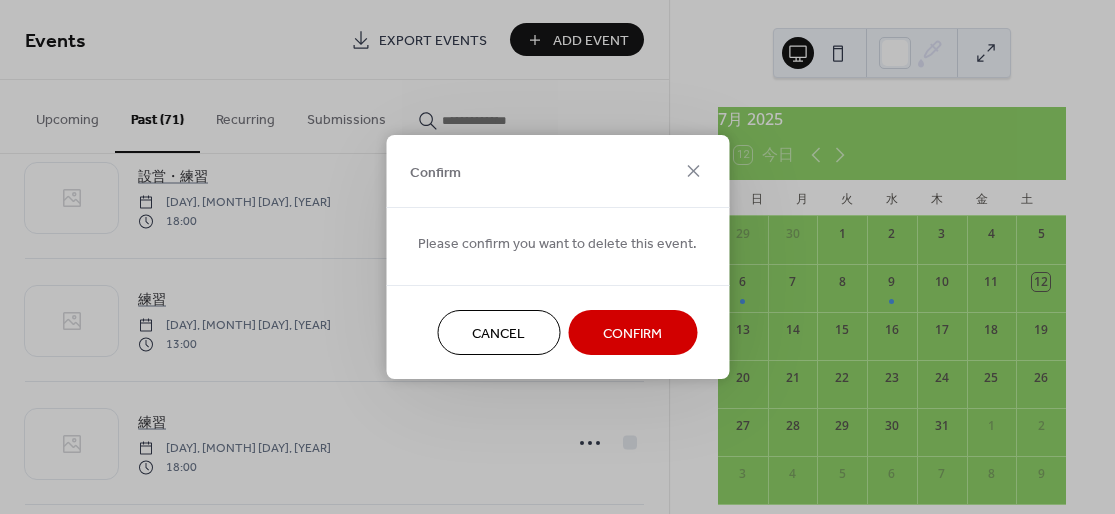 scroll, scrollTop: 8404, scrollLeft: 0, axis: vertical 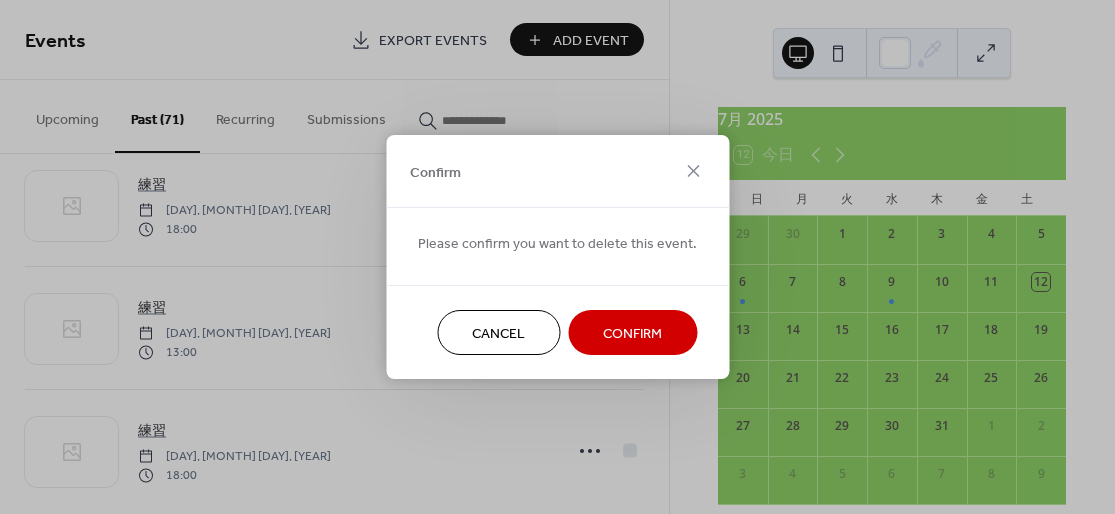 click on "Confirm" at bounding box center (632, 334) 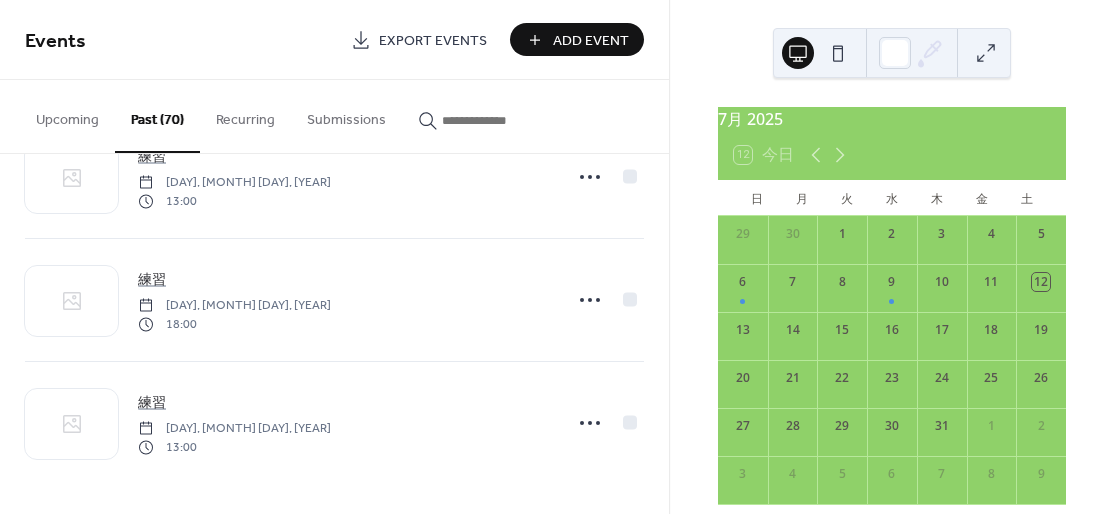 scroll, scrollTop: 8281, scrollLeft: 0, axis: vertical 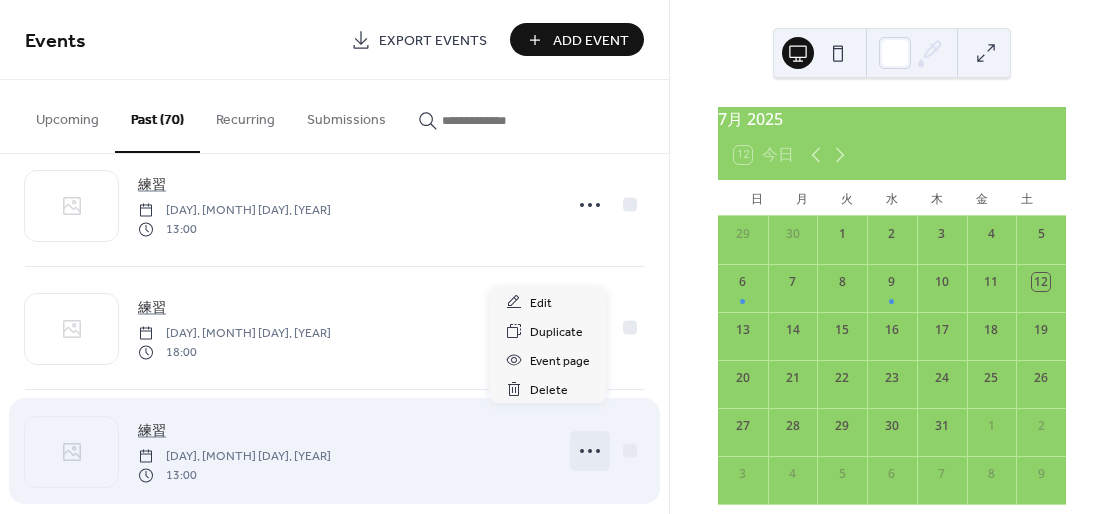 click 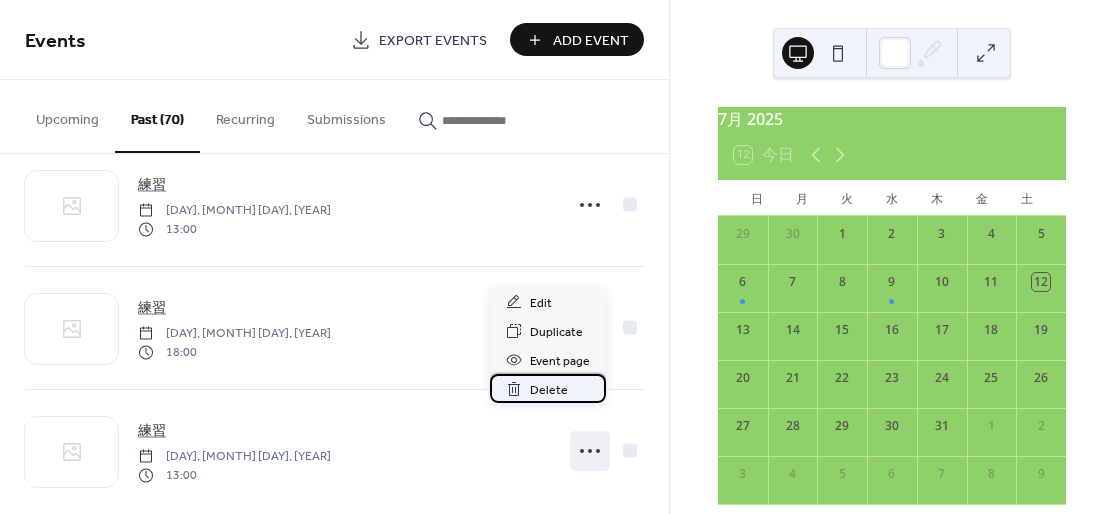 click on "Delete" at bounding box center (549, 390) 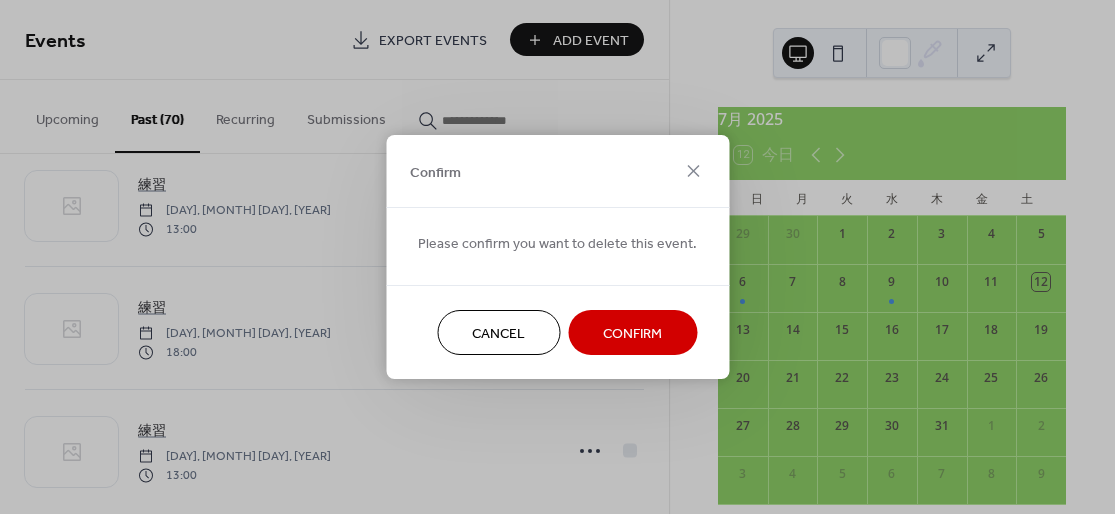 scroll, scrollTop: 8281, scrollLeft: 0, axis: vertical 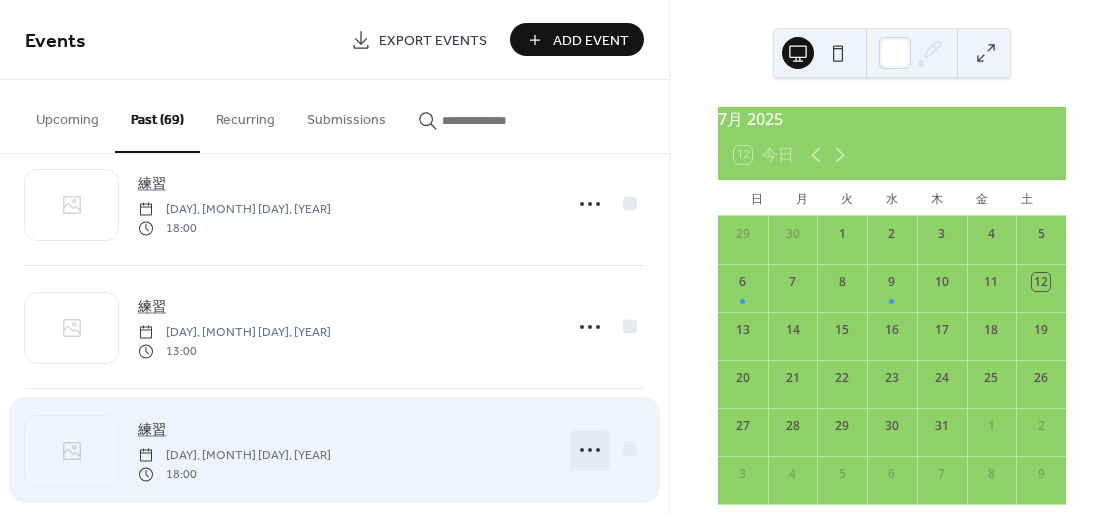click 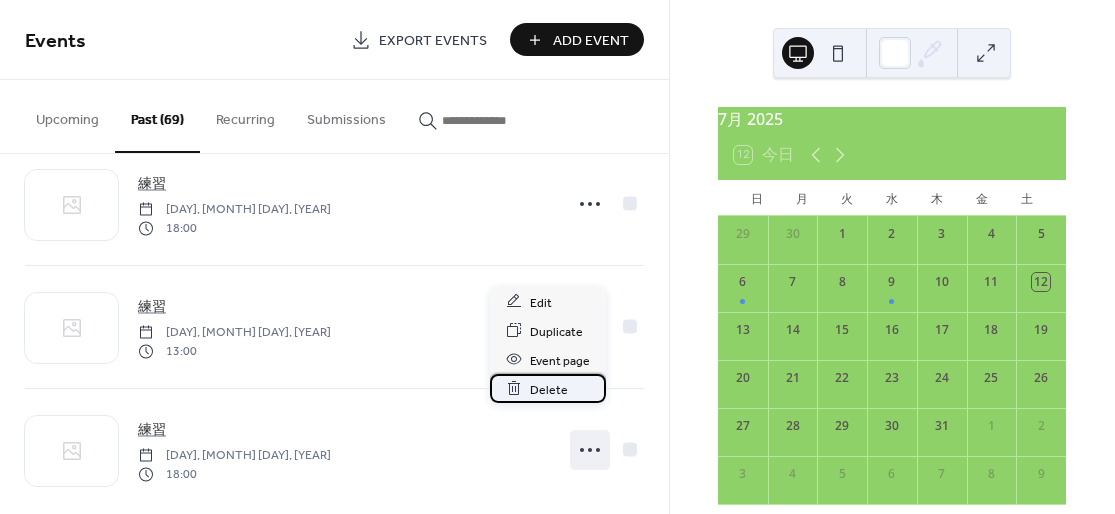 click on "Delete" at bounding box center (549, 389) 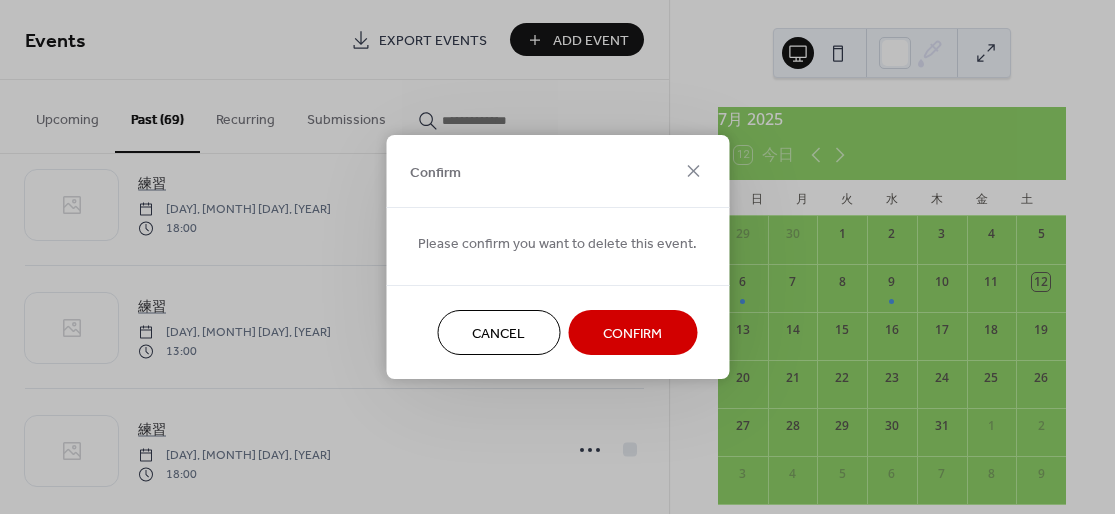scroll, scrollTop: 8159, scrollLeft: 0, axis: vertical 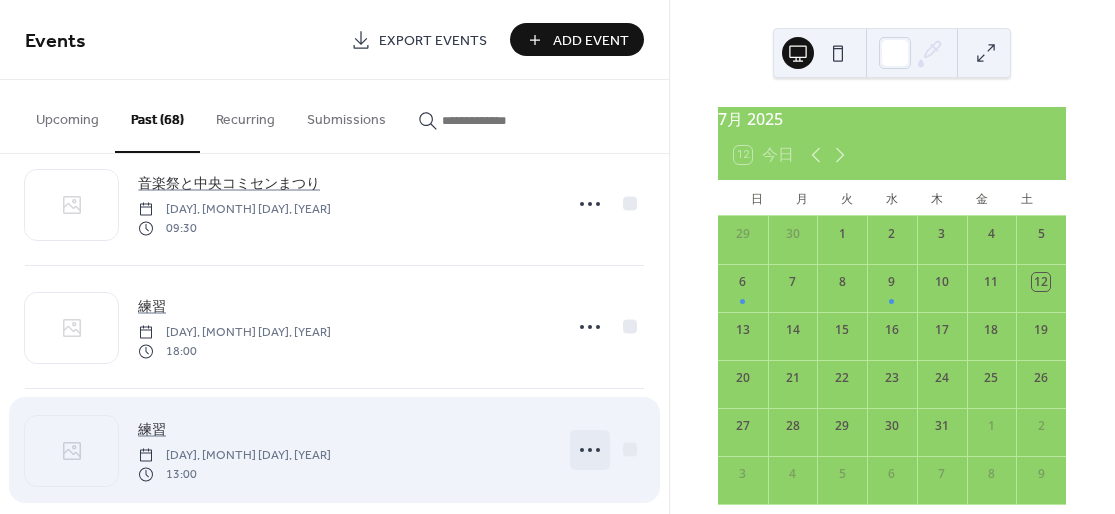 click 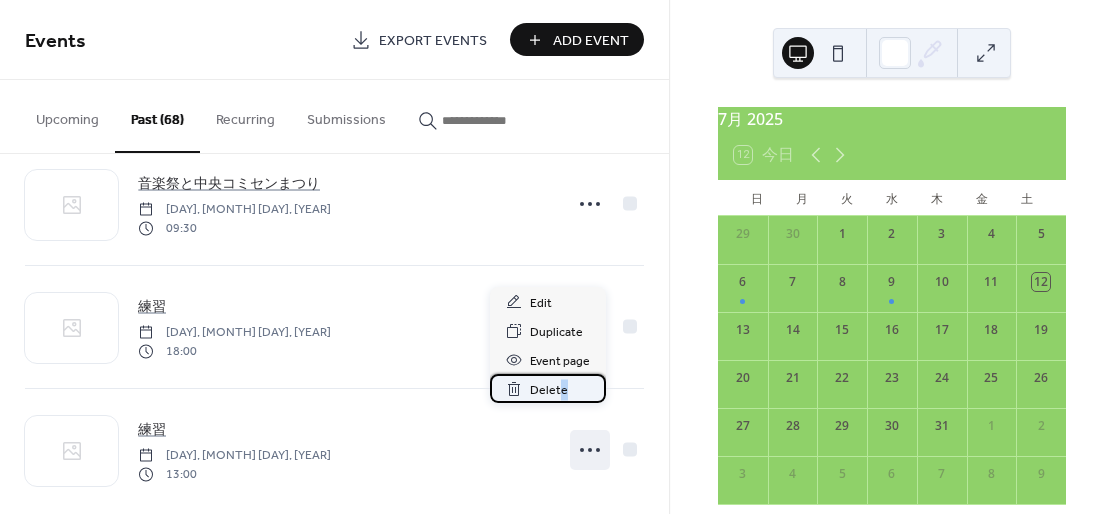 click on "Delete" at bounding box center [549, 390] 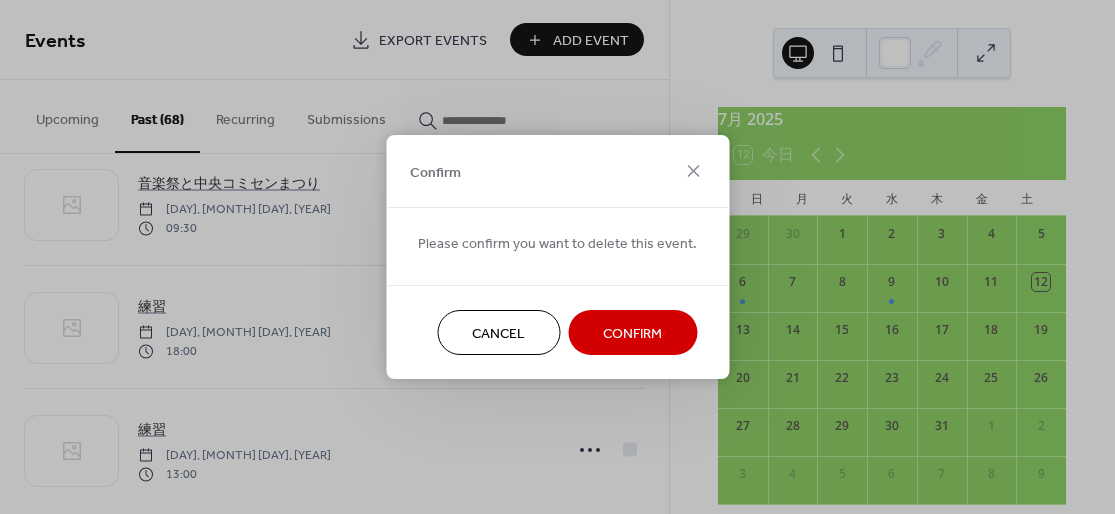 scroll, scrollTop: 8036, scrollLeft: 0, axis: vertical 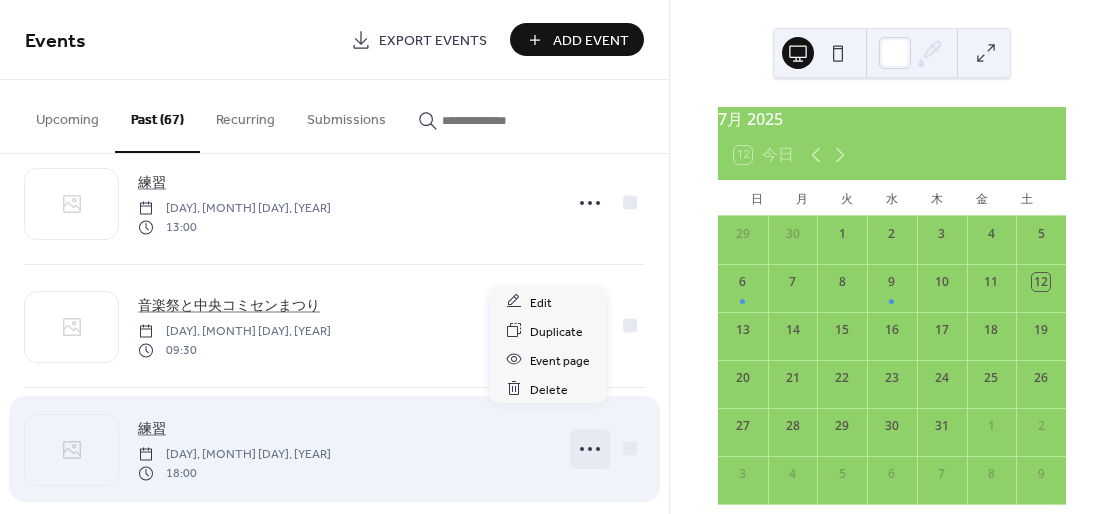 click 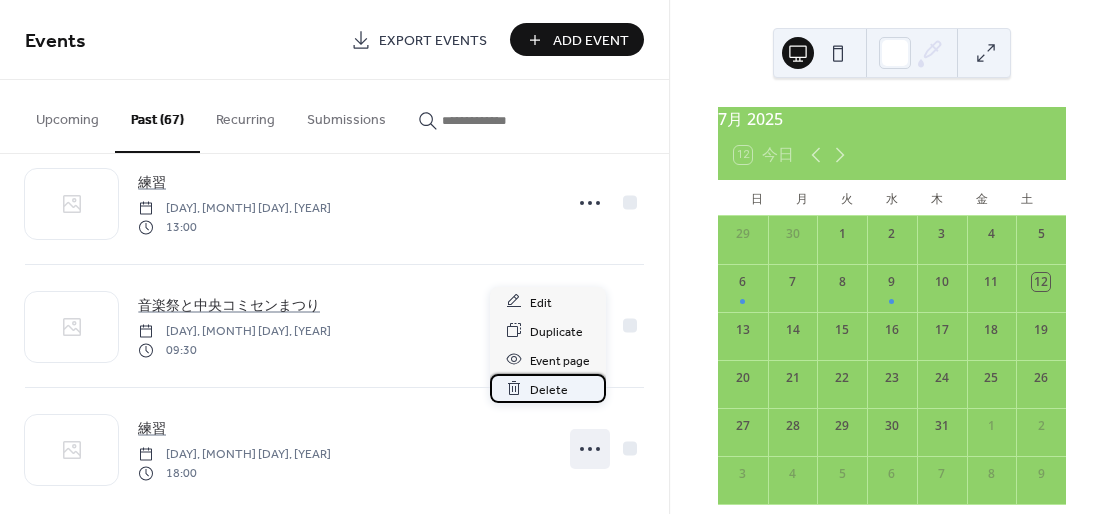 click on "Delete" at bounding box center (548, 388) 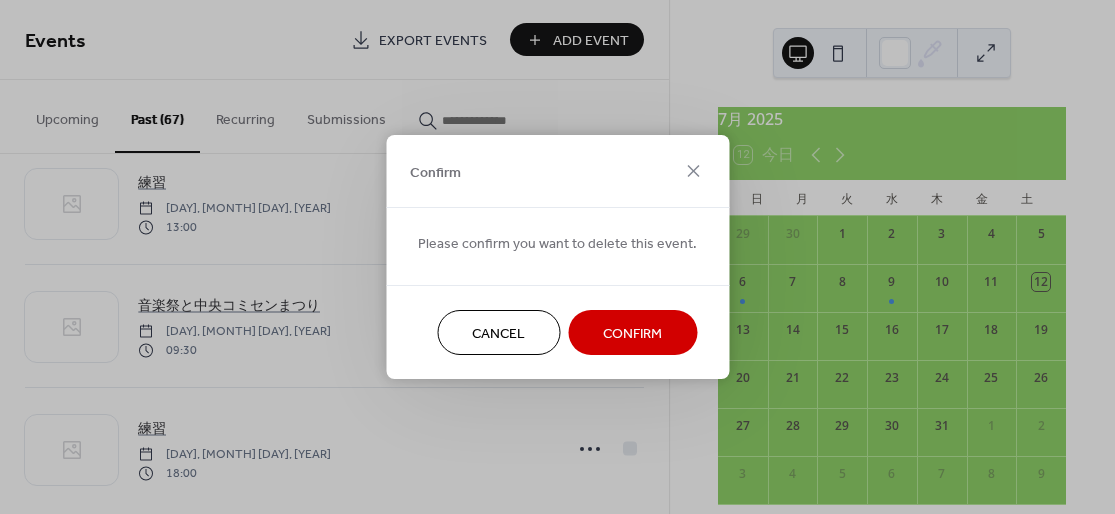 scroll, scrollTop: 7914, scrollLeft: 0, axis: vertical 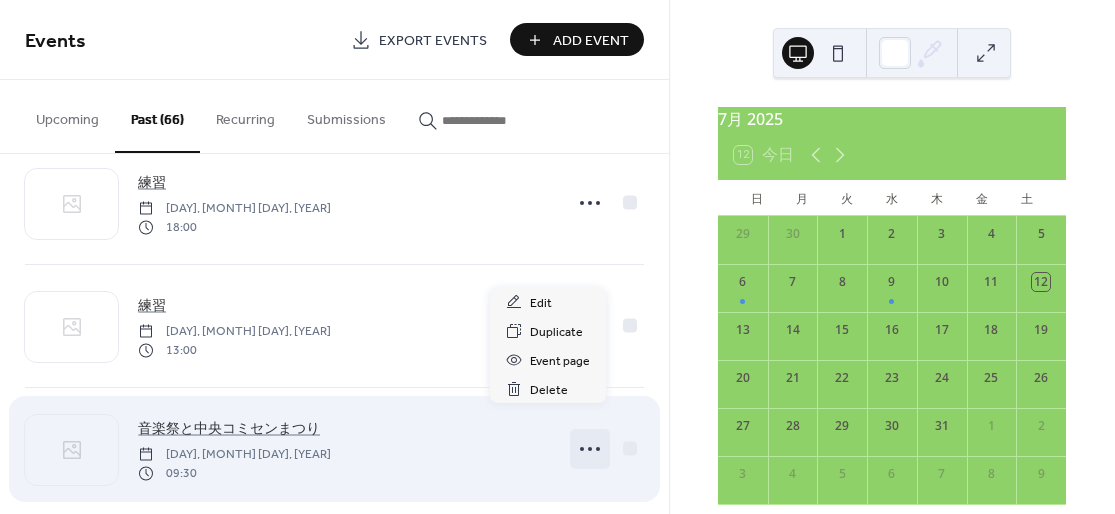click 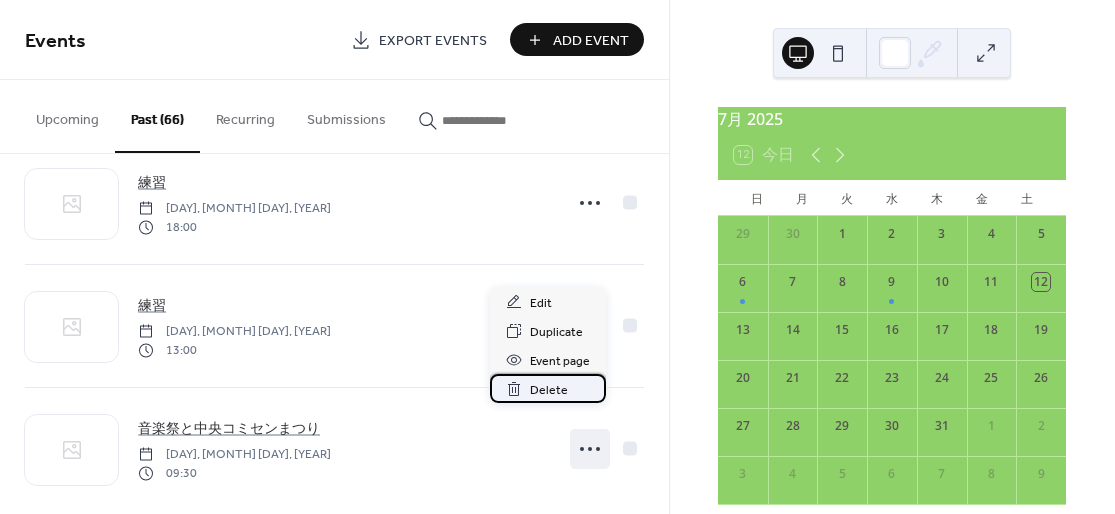click on "Delete" at bounding box center (548, 388) 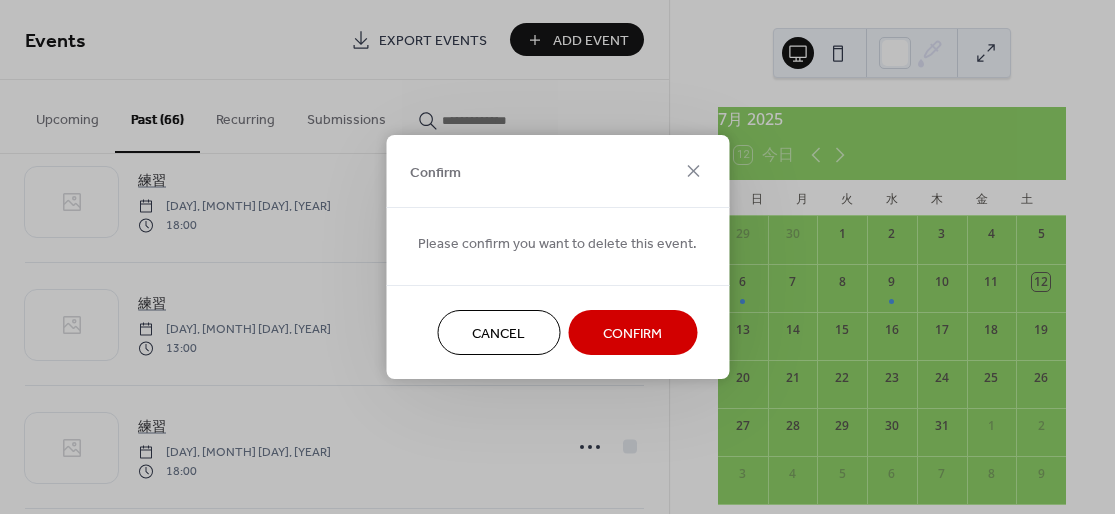 scroll, scrollTop: 7791, scrollLeft: 0, axis: vertical 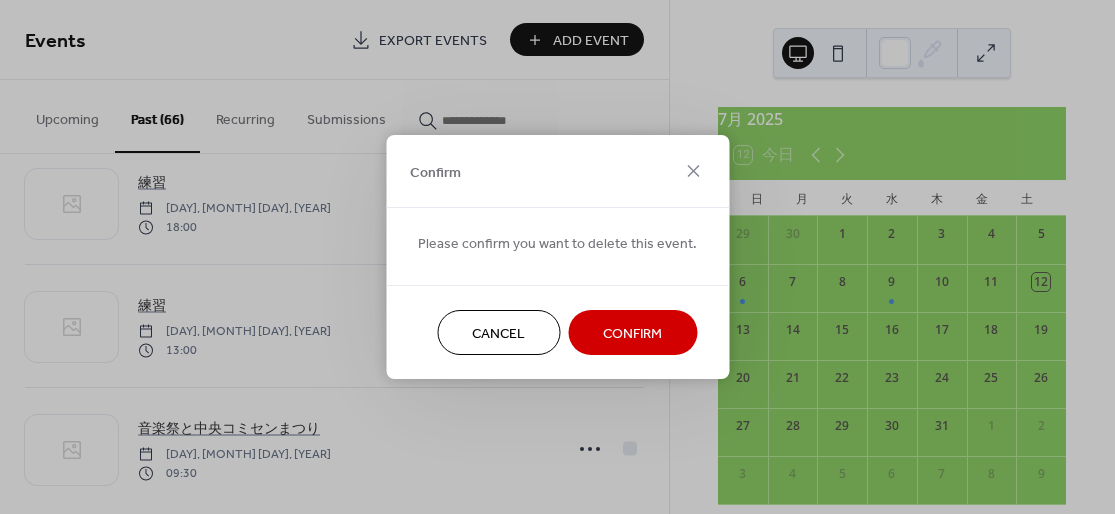 click on "Confirm" at bounding box center [632, 334] 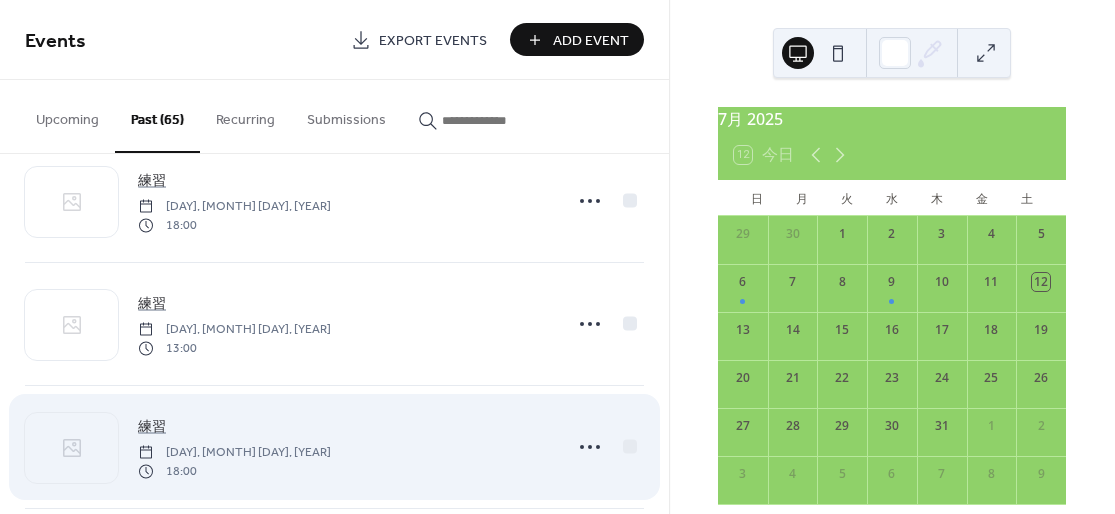 scroll, scrollTop: 7668, scrollLeft: 0, axis: vertical 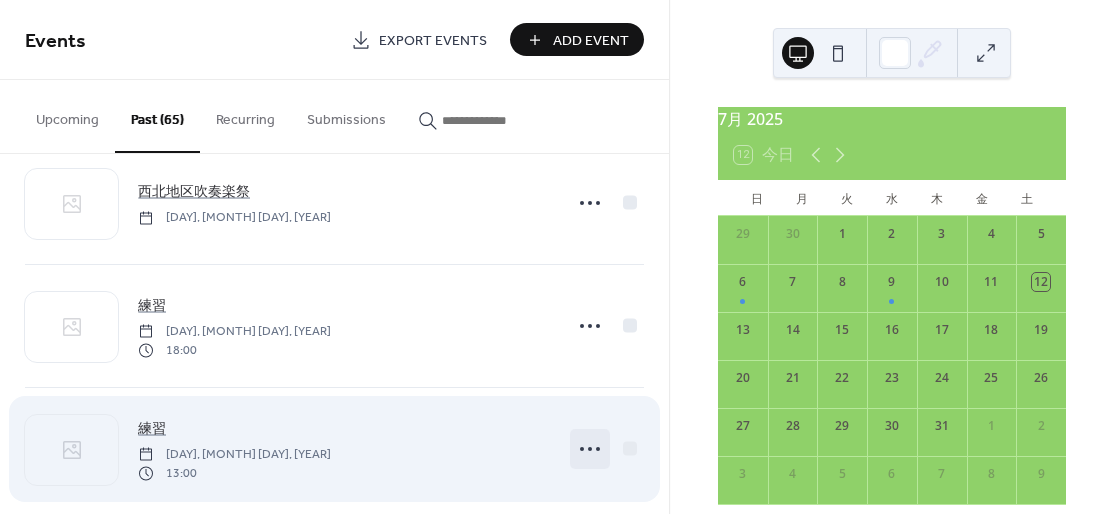 click 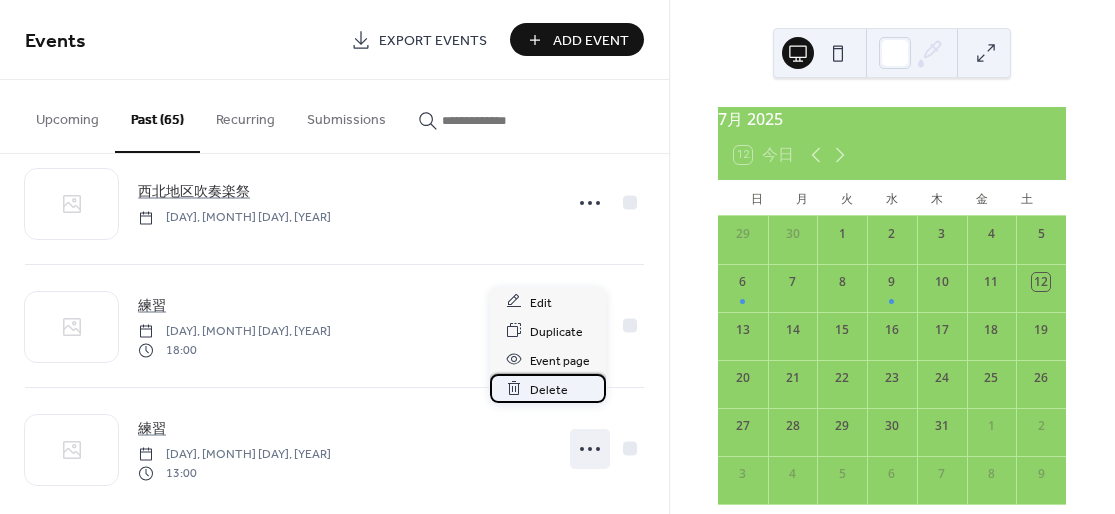 click on "Delete" at bounding box center [548, 388] 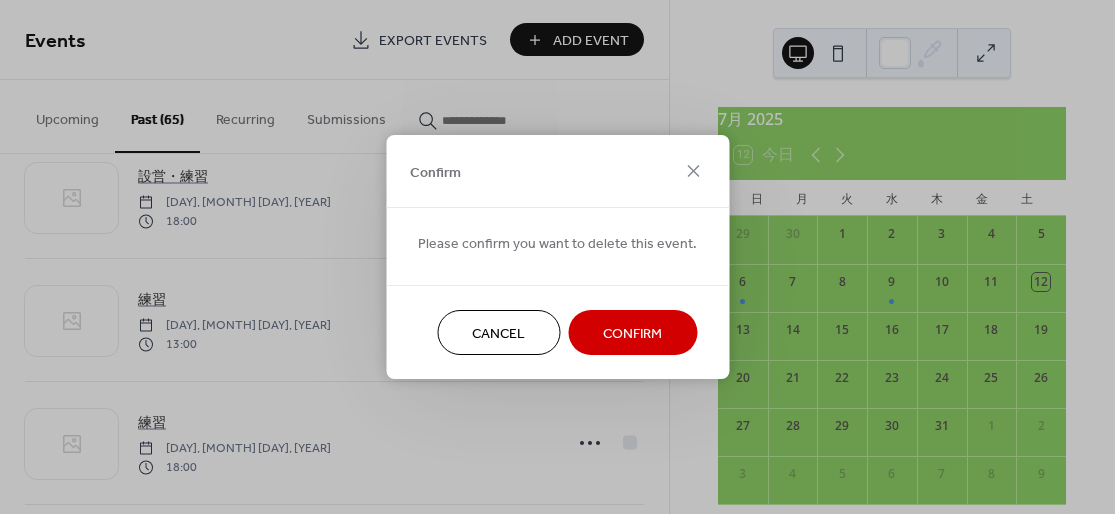 scroll, scrollTop: 7668, scrollLeft: 0, axis: vertical 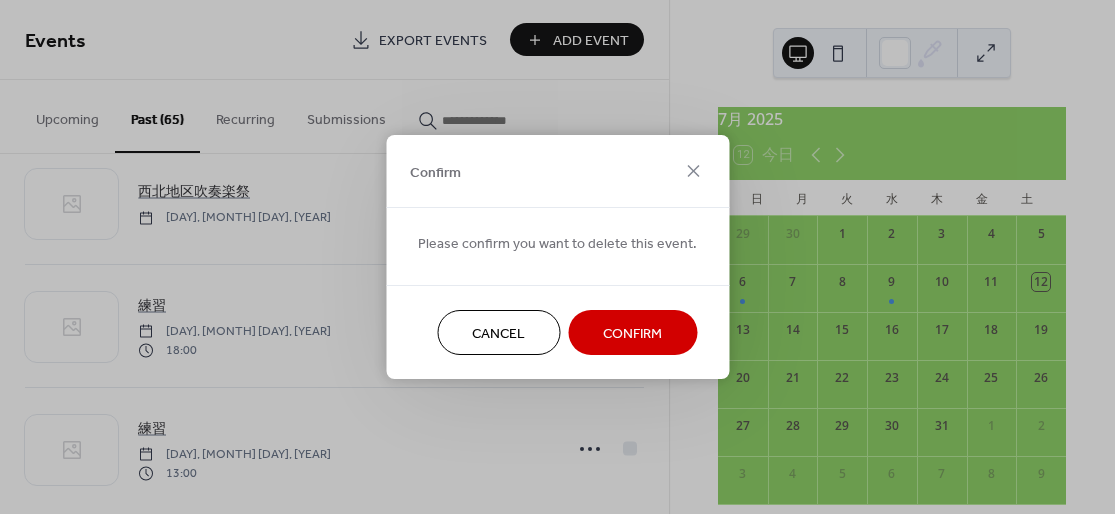 click on "Confirm" at bounding box center [632, 334] 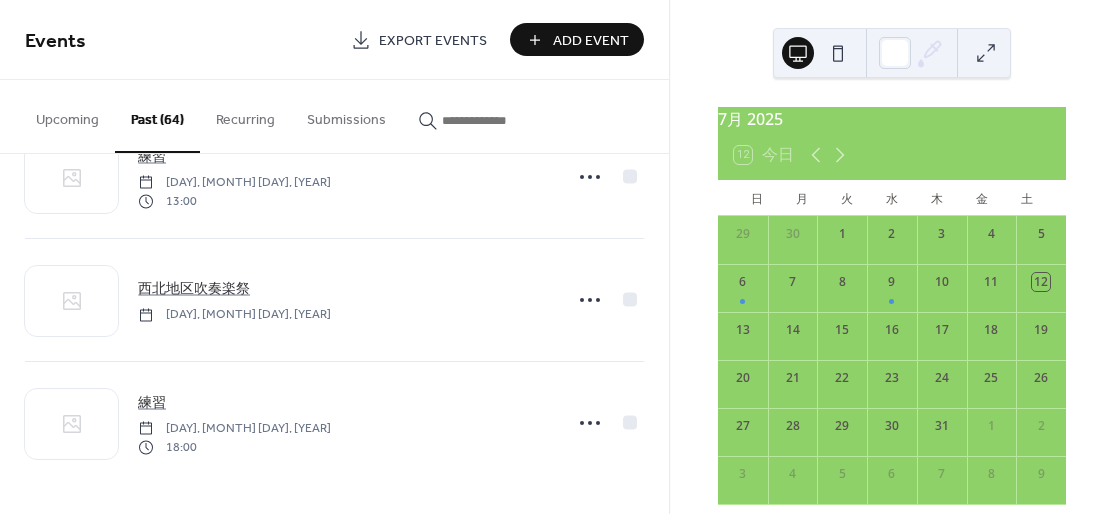 scroll, scrollTop: 7546, scrollLeft: 0, axis: vertical 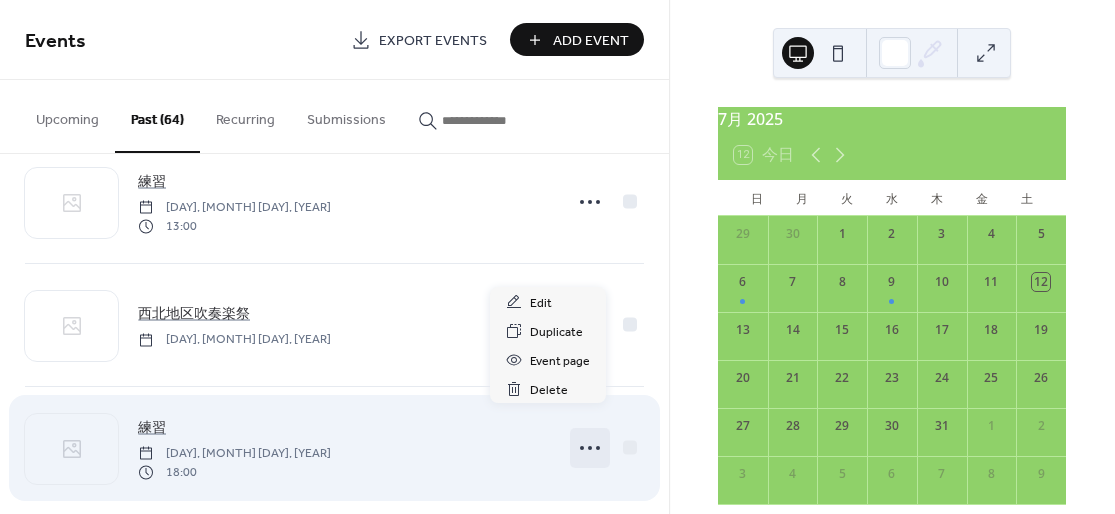 click 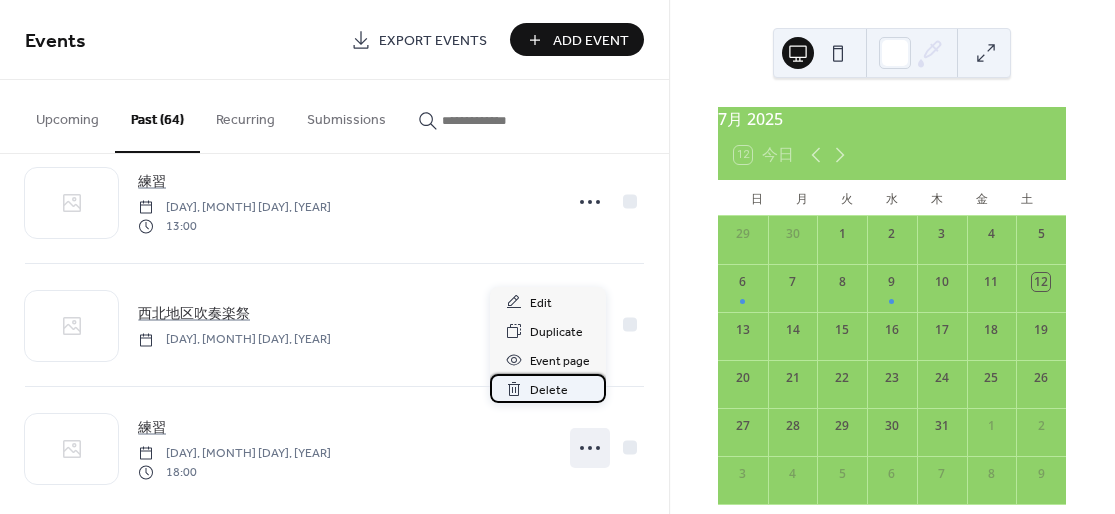 click on "Delete" at bounding box center (548, 388) 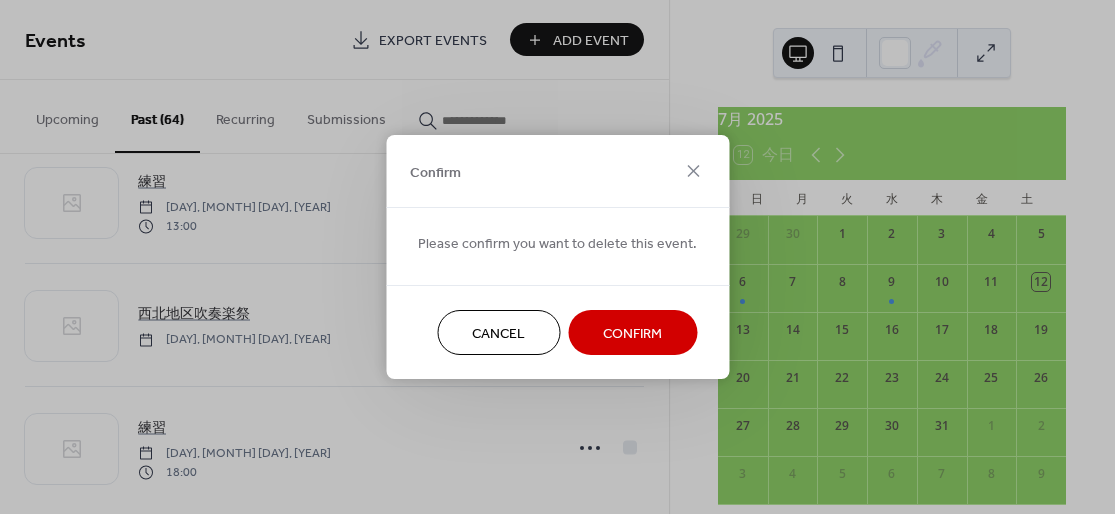scroll, scrollTop: 7546, scrollLeft: 0, axis: vertical 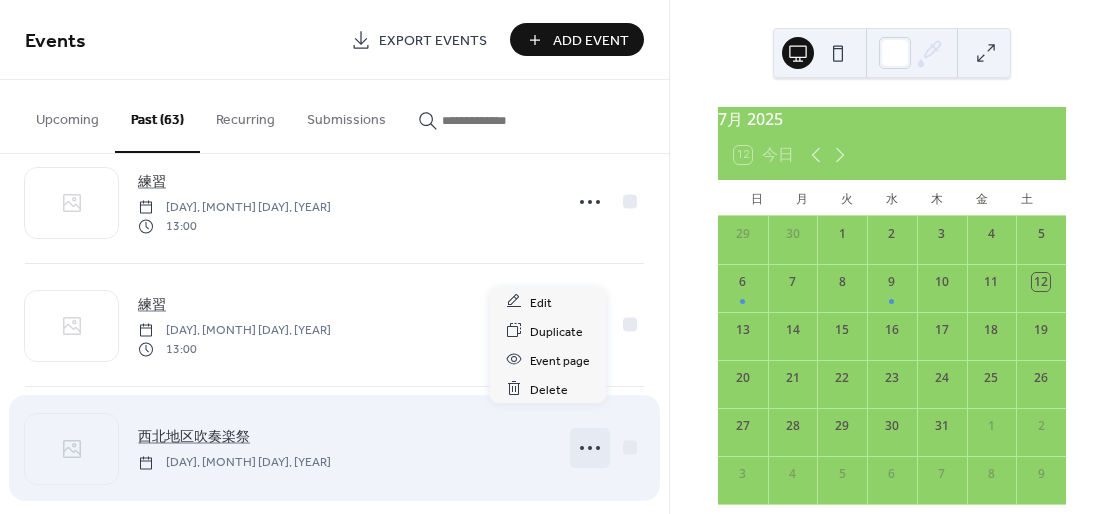 click 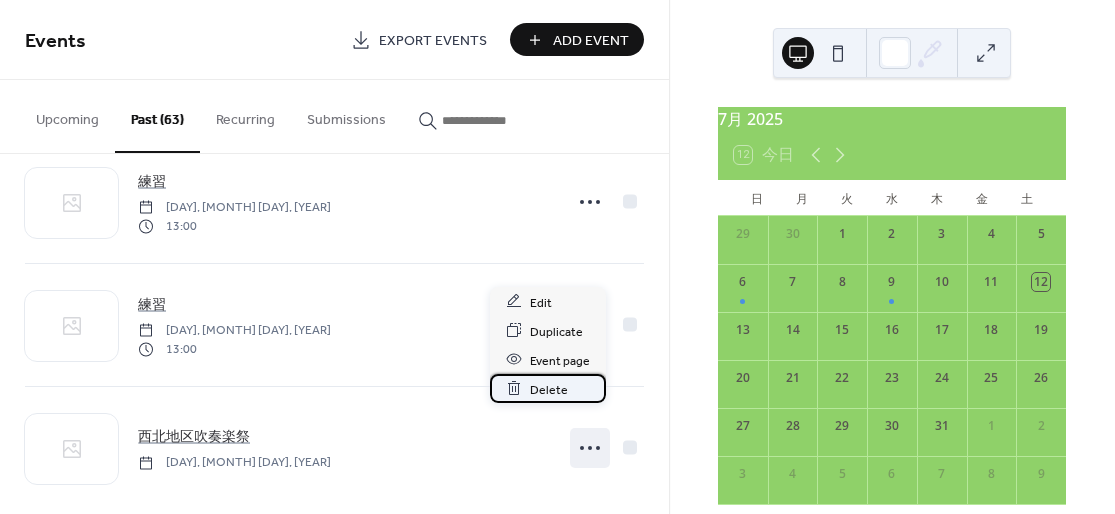click on "Delete" at bounding box center (548, 388) 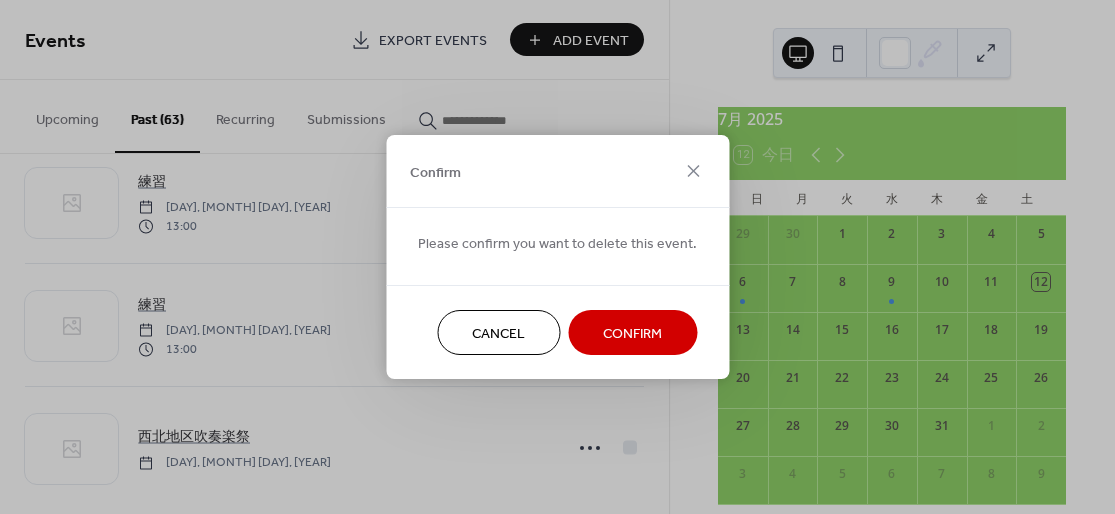 scroll, scrollTop: 7423, scrollLeft: 0, axis: vertical 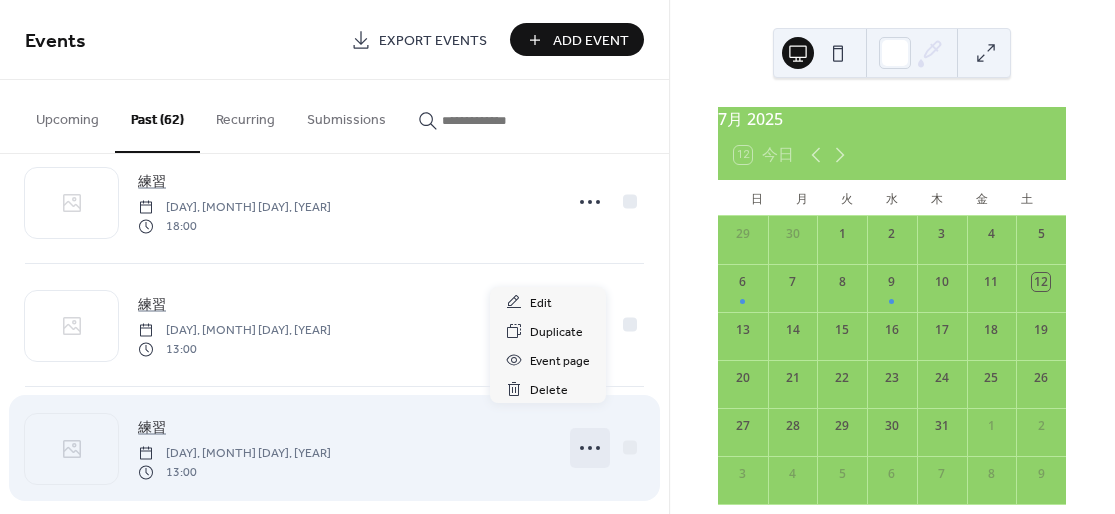 click 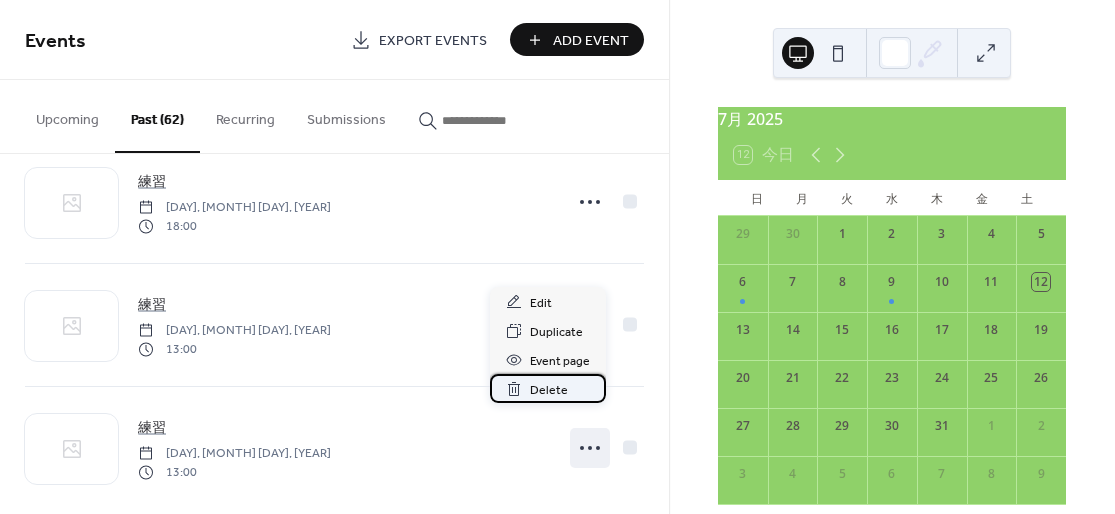 click on "Delete" at bounding box center (548, 388) 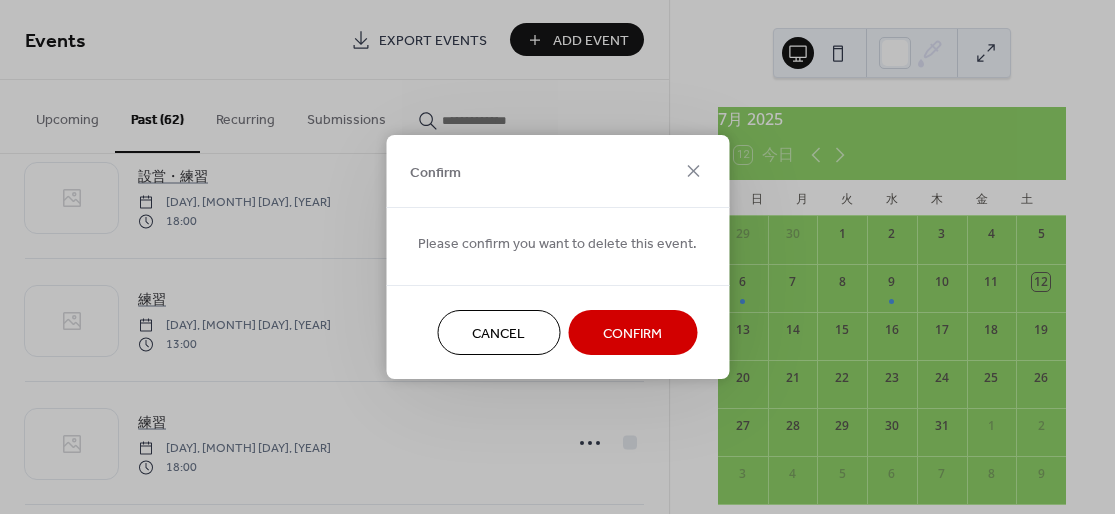 scroll, scrollTop: 7300, scrollLeft: 0, axis: vertical 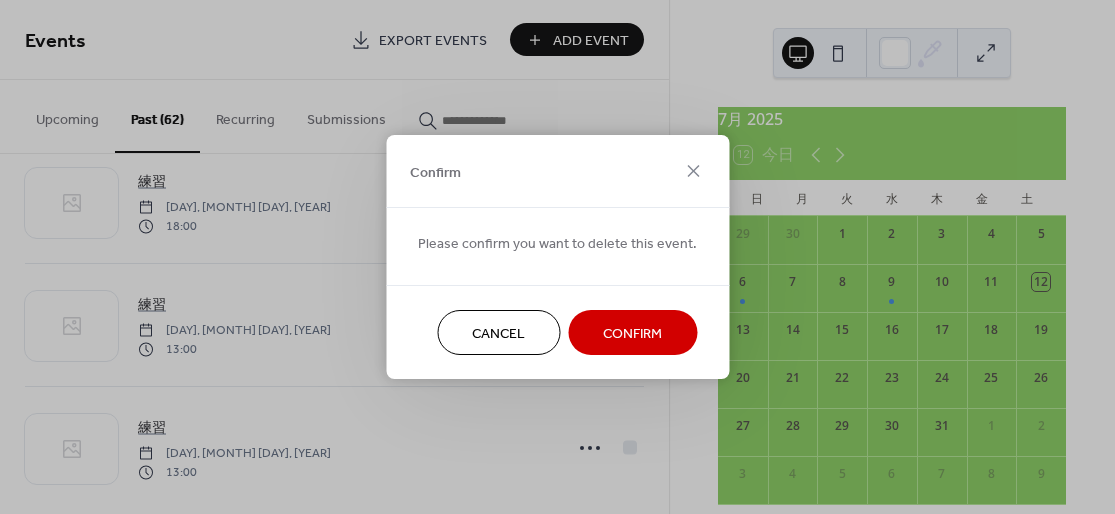 click on "Confirm" at bounding box center [632, 334] 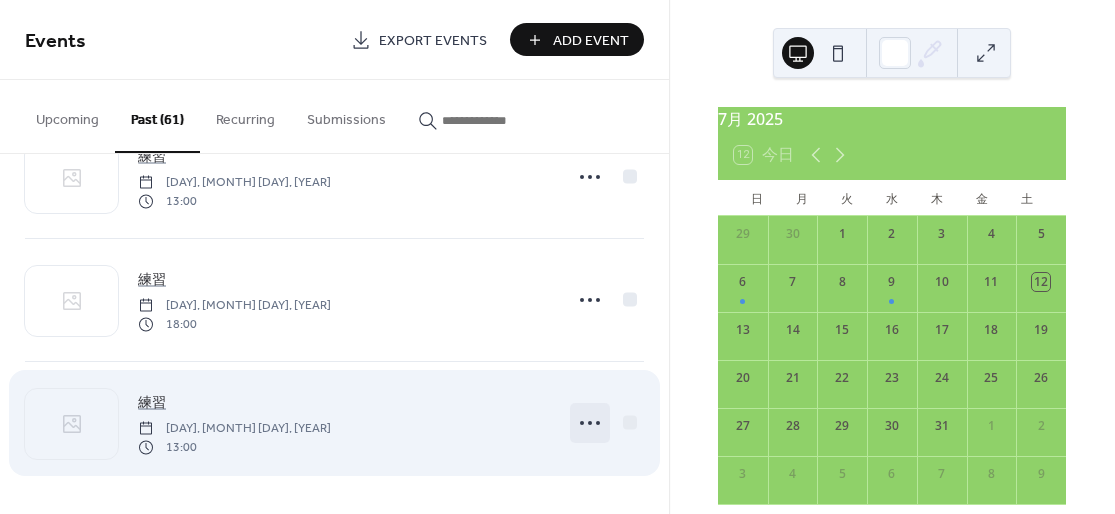 scroll, scrollTop: 7178, scrollLeft: 0, axis: vertical 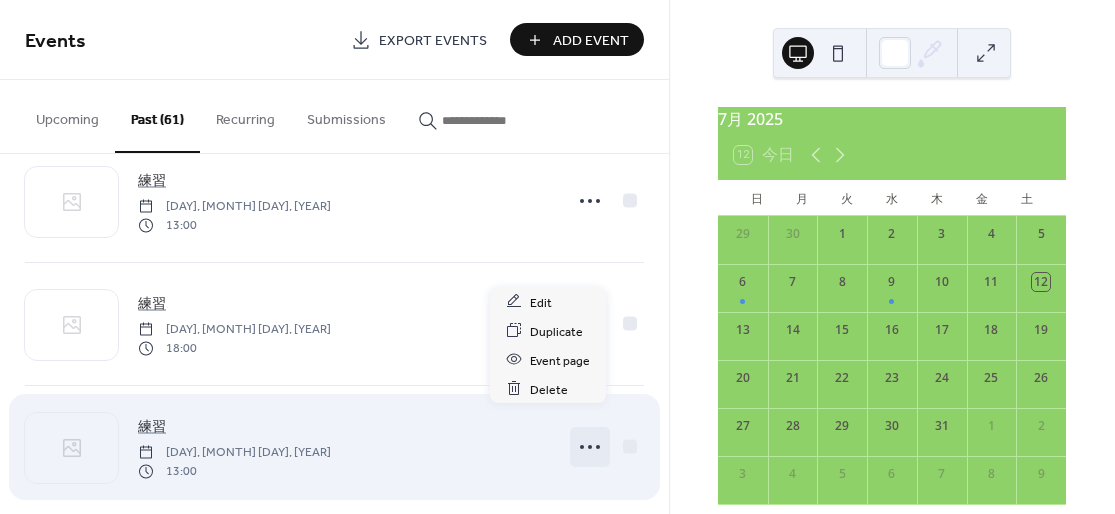click 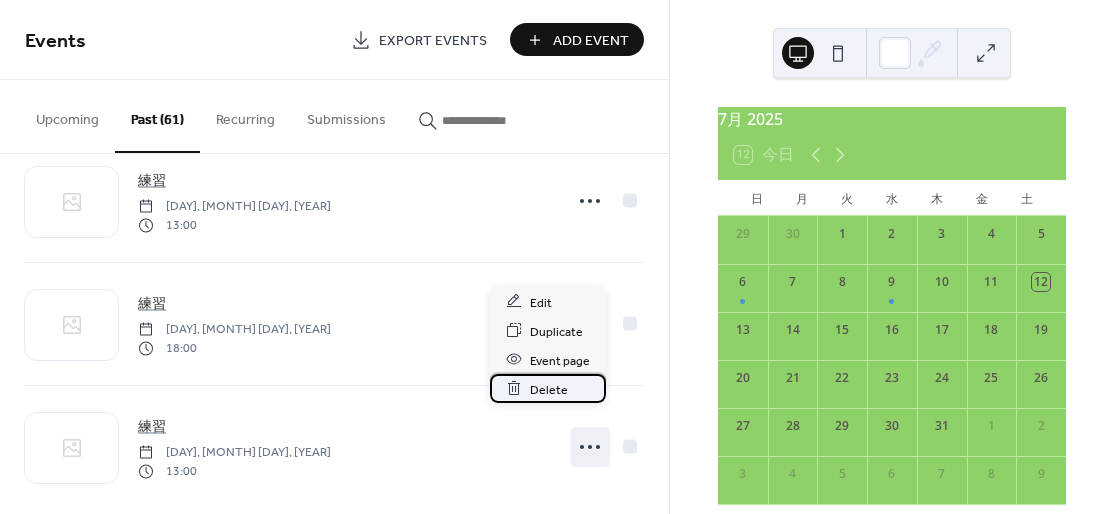 click on "Delete" at bounding box center (548, 388) 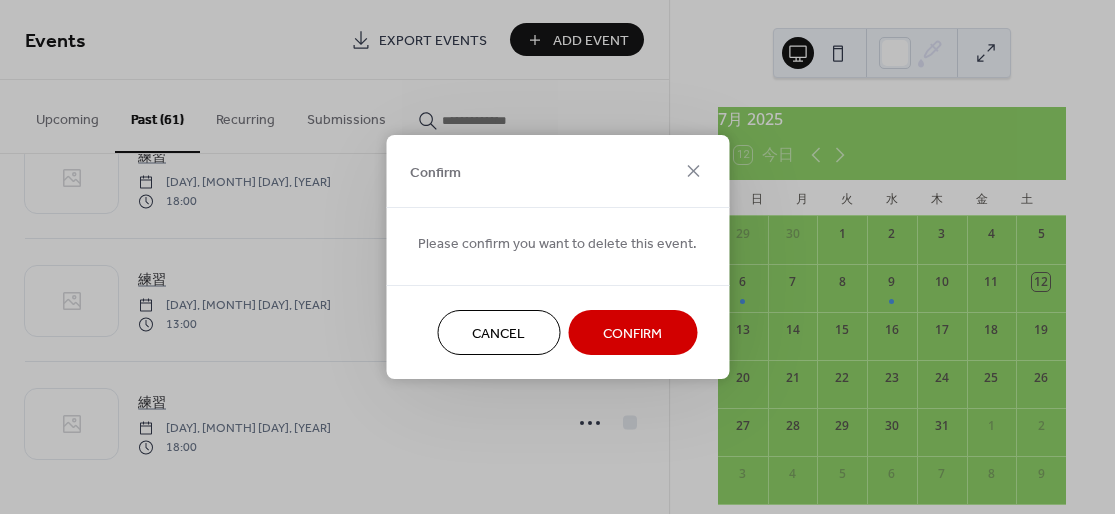 scroll, scrollTop: 7178, scrollLeft: 0, axis: vertical 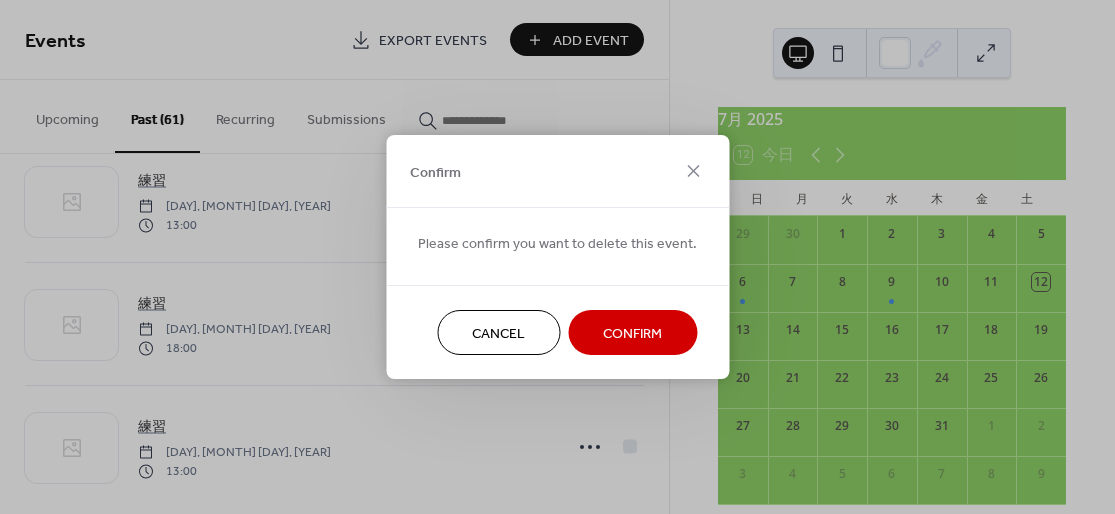 click on "Confirm" at bounding box center (632, 334) 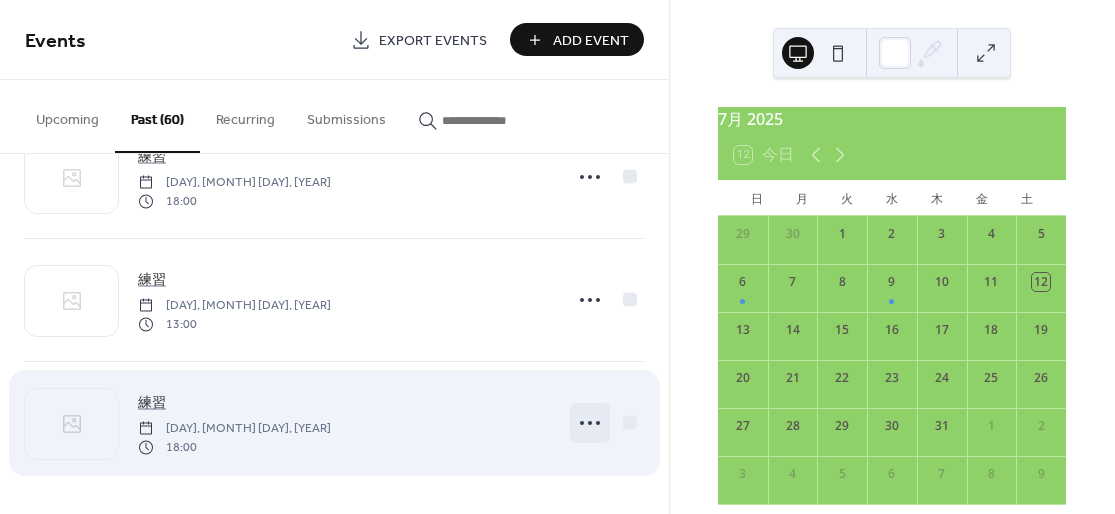 scroll, scrollTop: 7055, scrollLeft: 0, axis: vertical 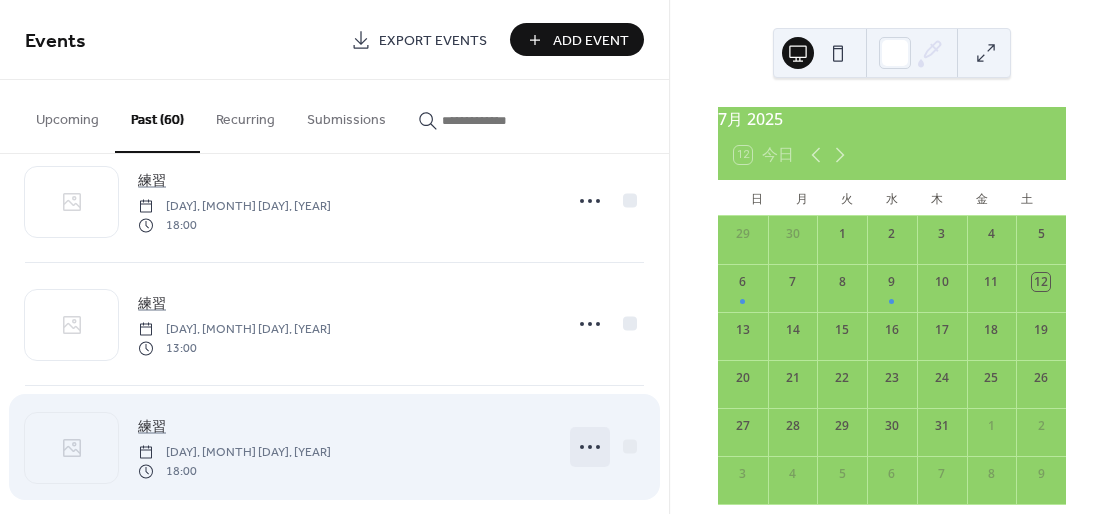 click 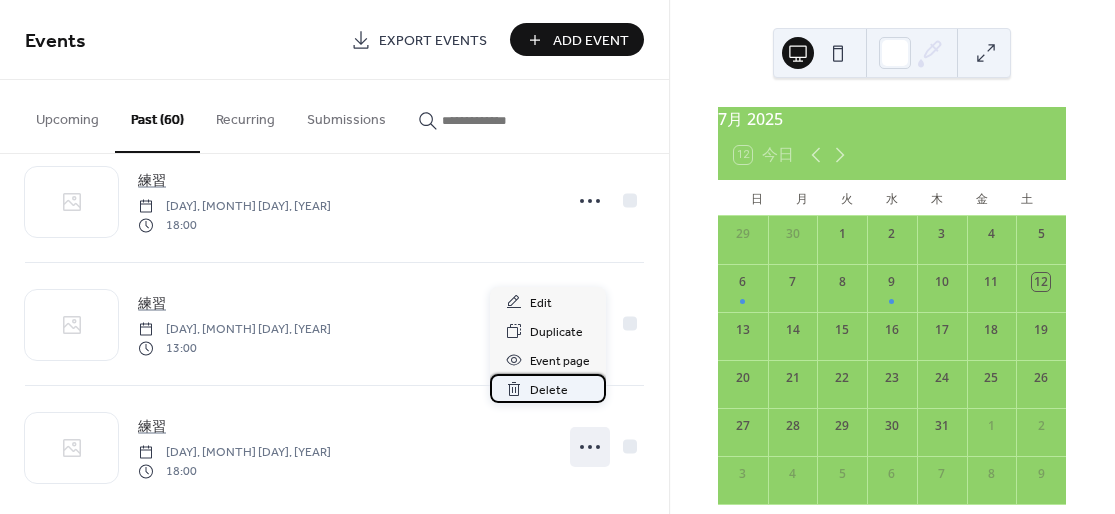 click on "Delete" at bounding box center [548, 388] 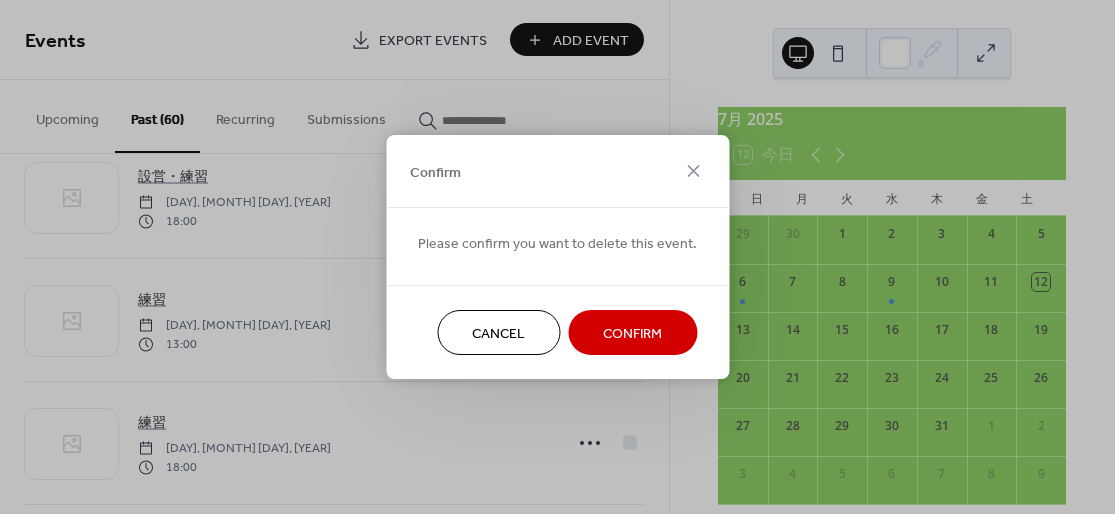 scroll, scrollTop: 7055, scrollLeft: 0, axis: vertical 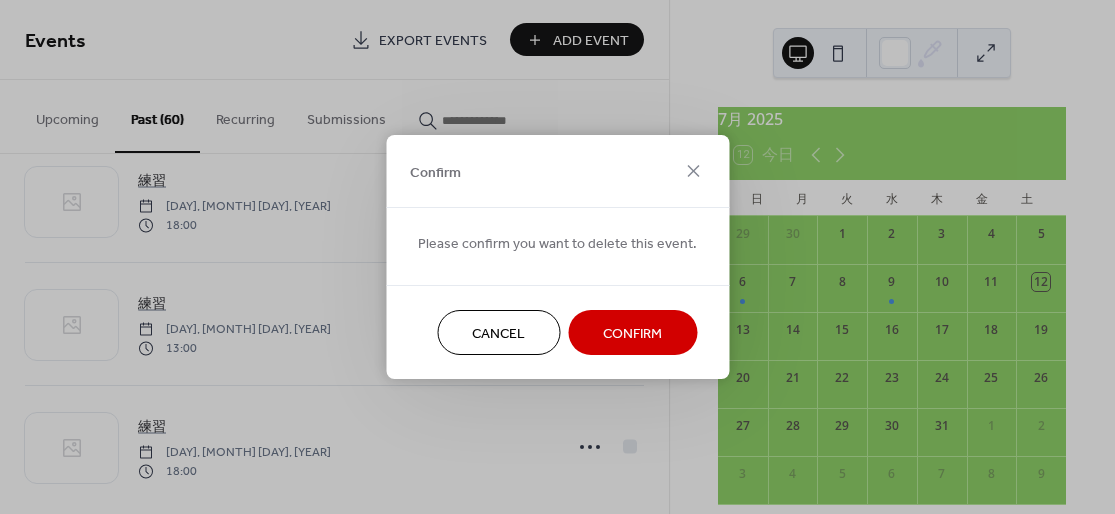 click on "Confirm" at bounding box center [632, 334] 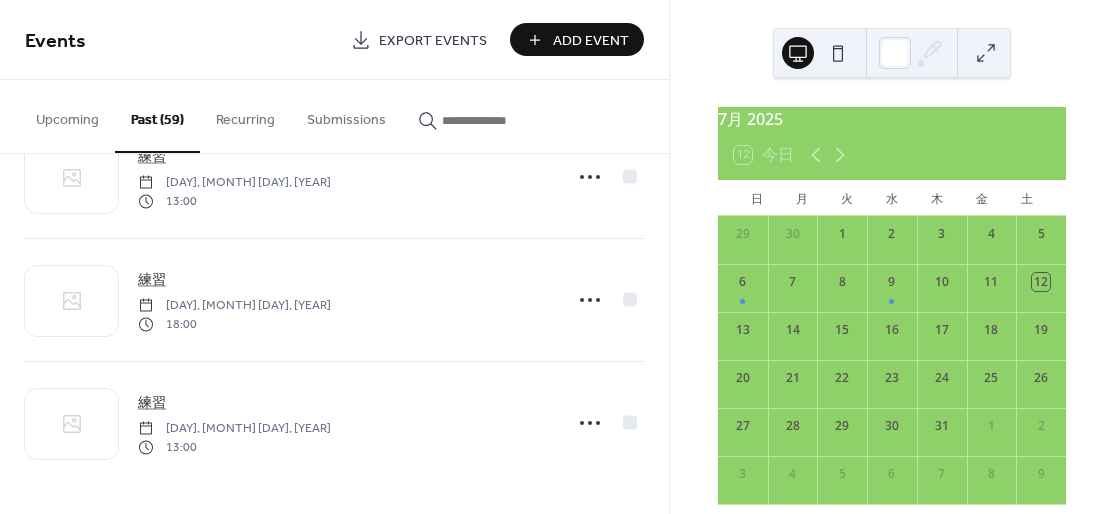 scroll, scrollTop: 6933, scrollLeft: 0, axis: vertical 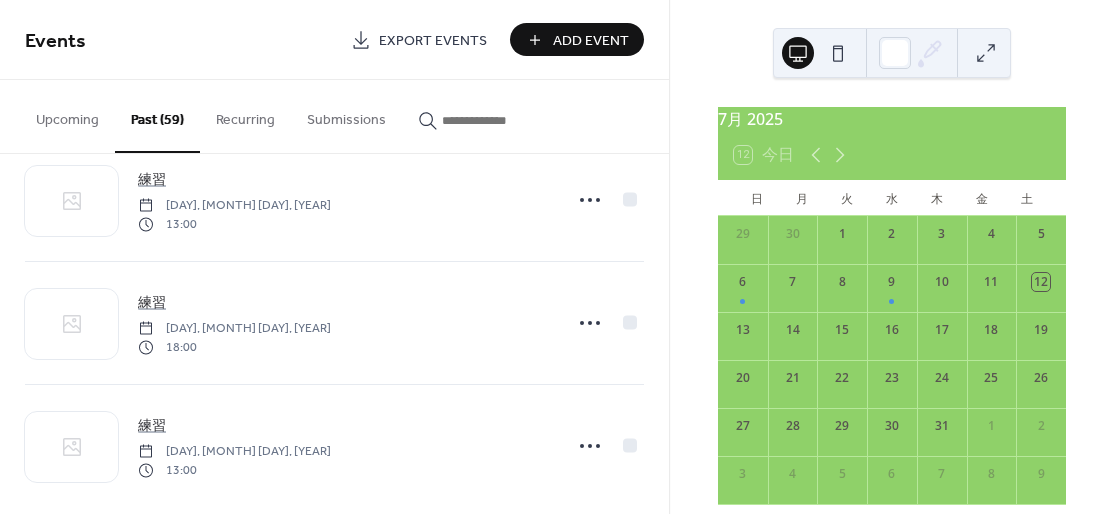 click 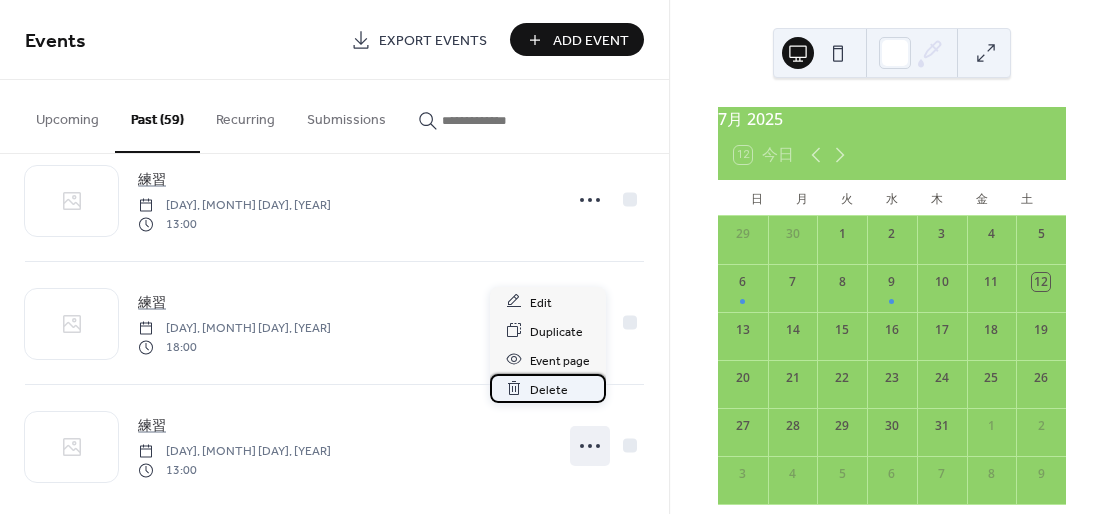 click on "Delete" at bounding box center (549, 389) 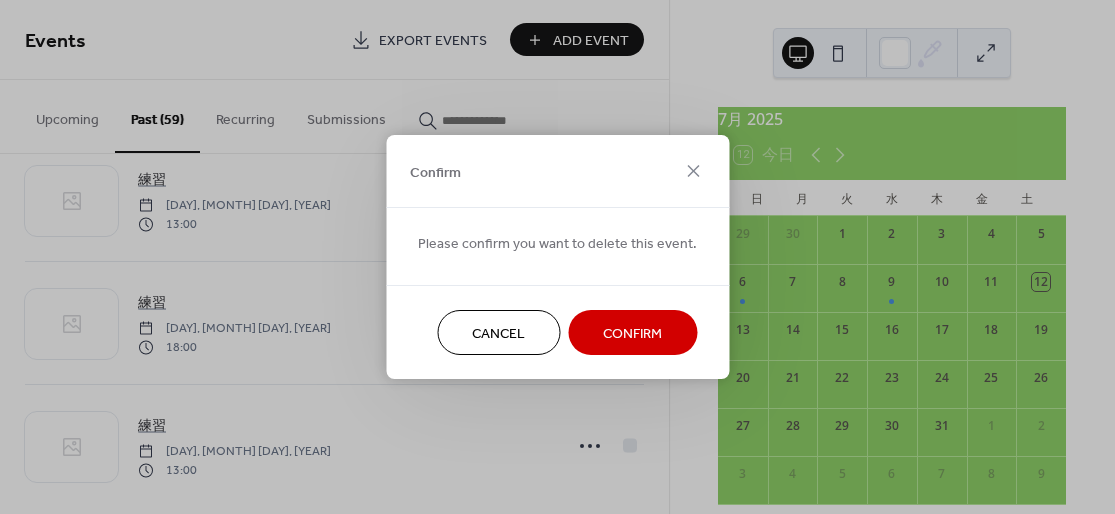 scroll, scrollTop: 6933, scrollLeft: 0, axis: vertical 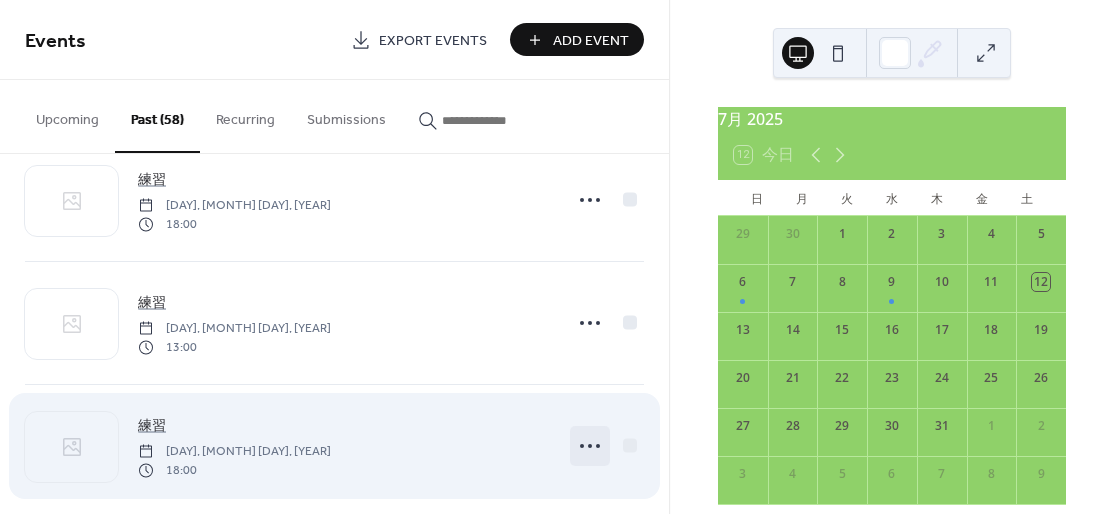 click 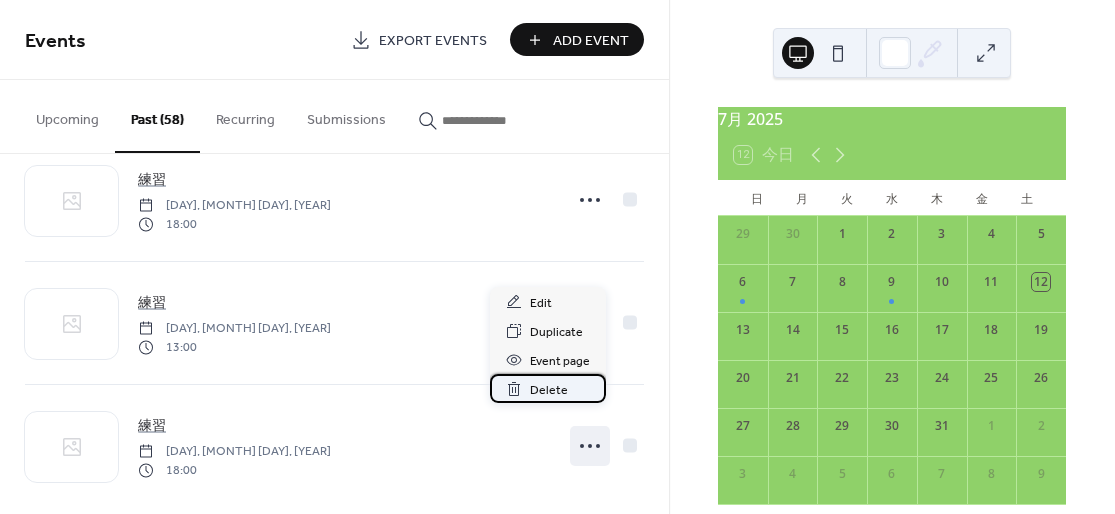 click on "Delete" at bounding box center (548, 388) 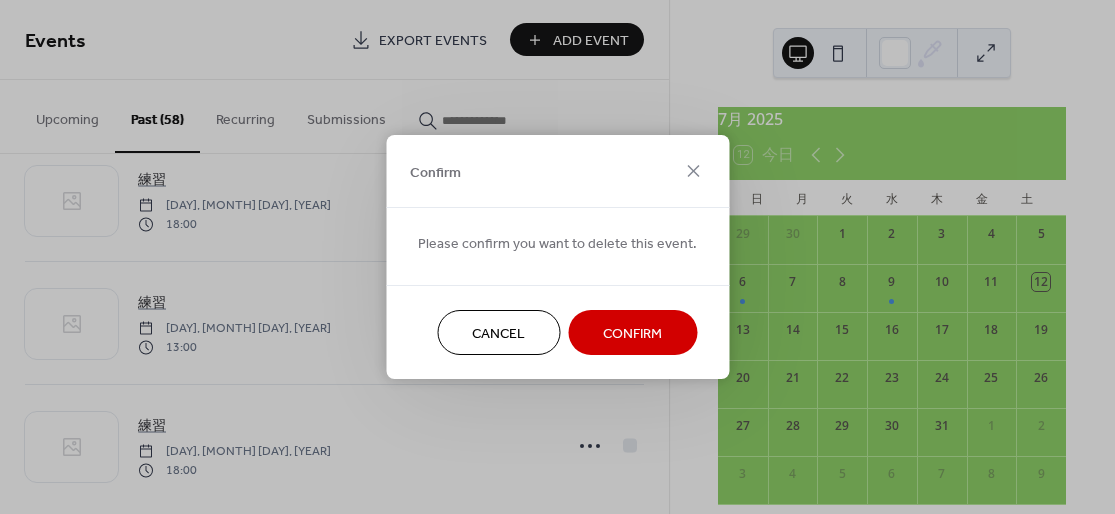 scroll, scrollTop: 6810, scrollLeft: 0, axis: vertical 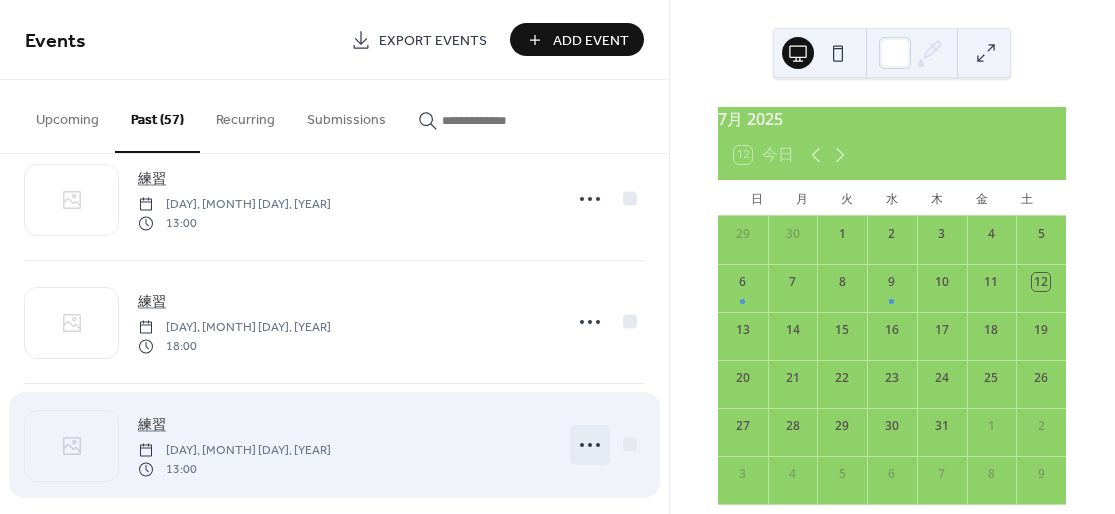 click 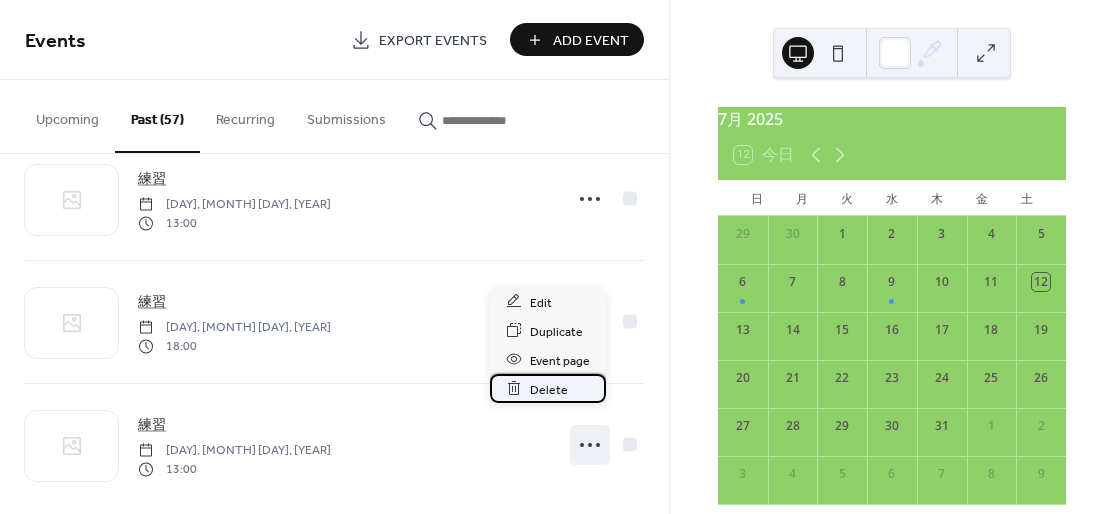 click on "Delete" at bounding box center (548, 388) 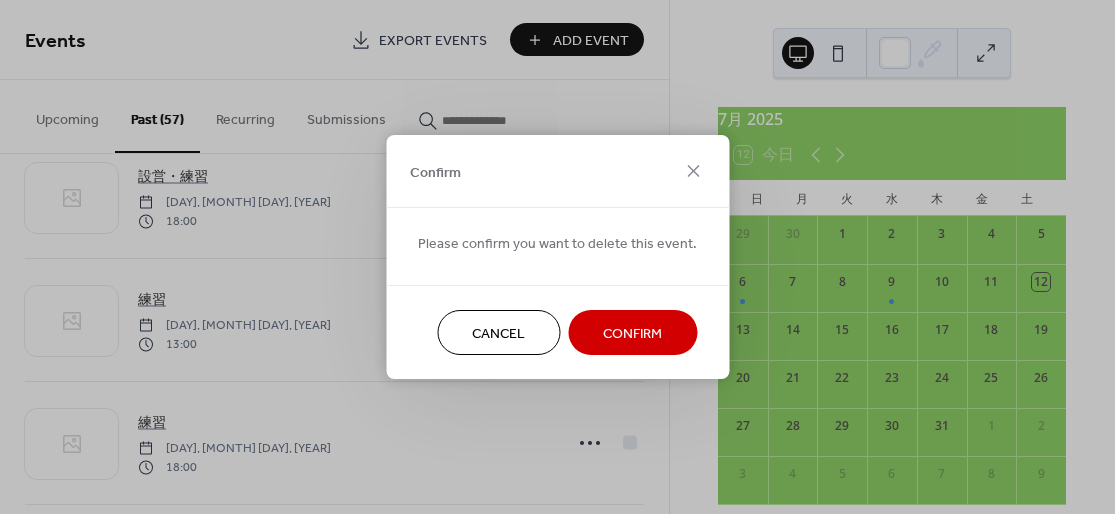 scroll, scrollTop: 6688, scrollLeft: 0, axis: vertical 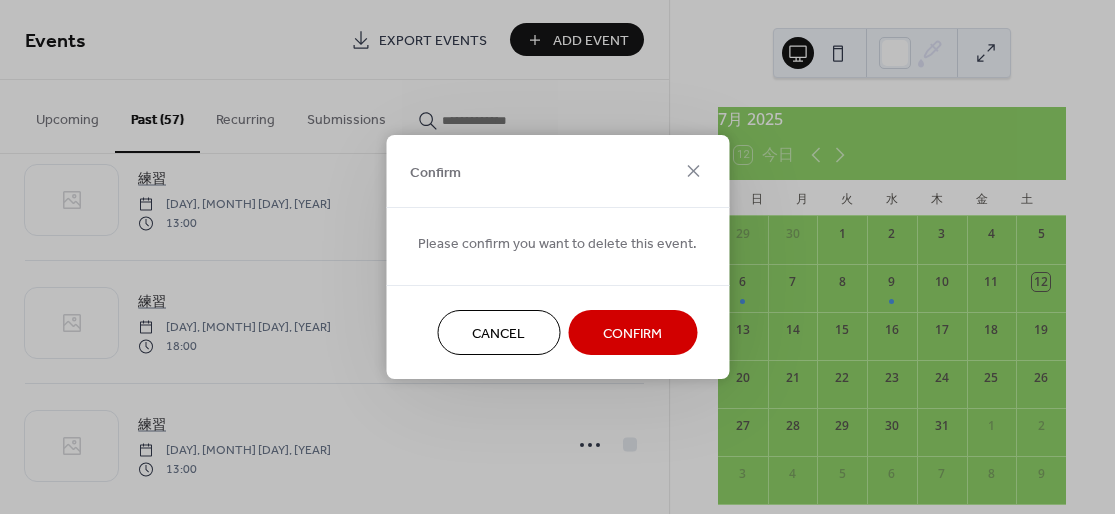click on "Confirm" at bounding box center (632, 334) 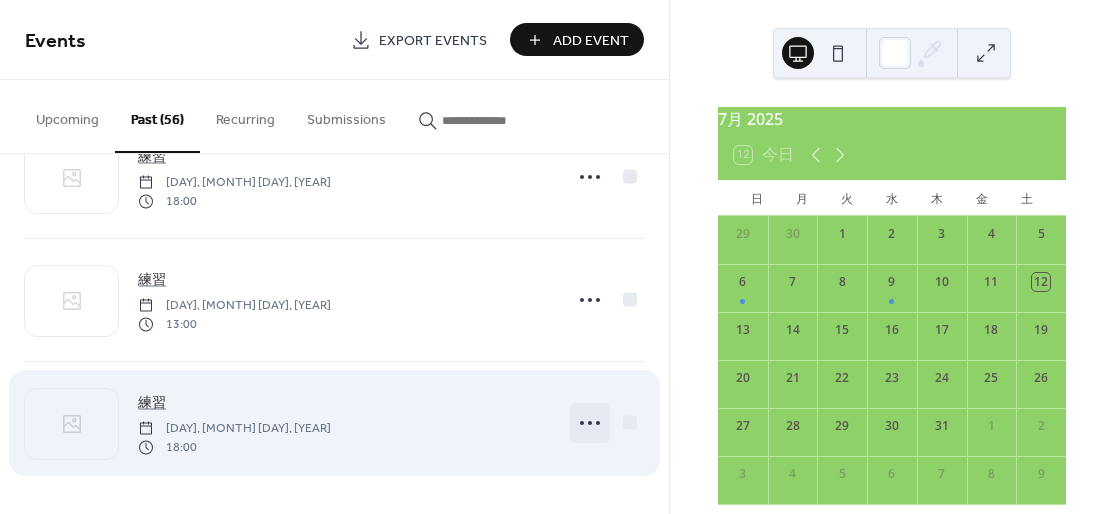 scroll, scrollTop: 6565, scrollLeft: 0, axis: vertical 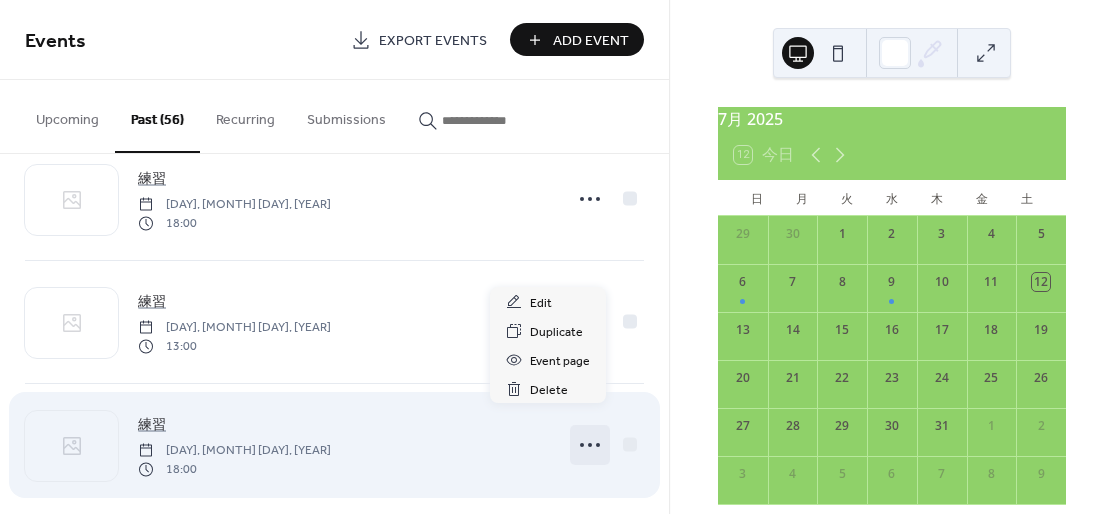click 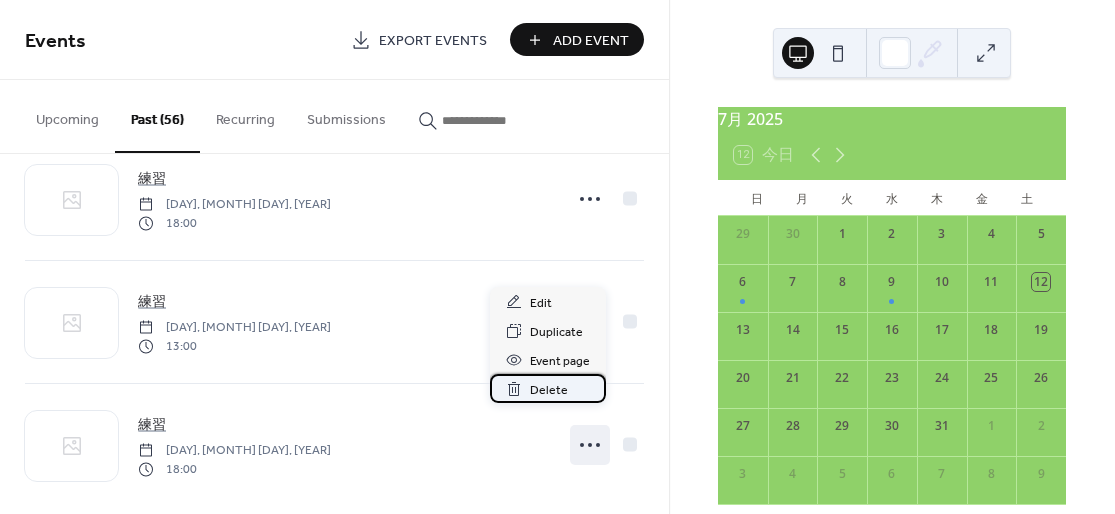 click on "Delete" at bounding box center [548, 388] 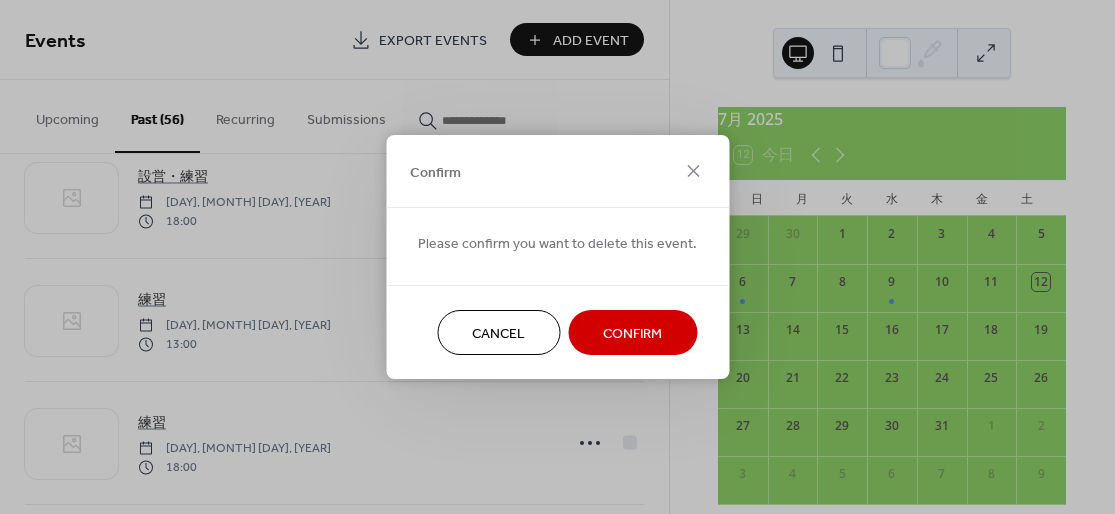 scroll, scrollTop: 6565, scrollLeft: 0, axis: vertical 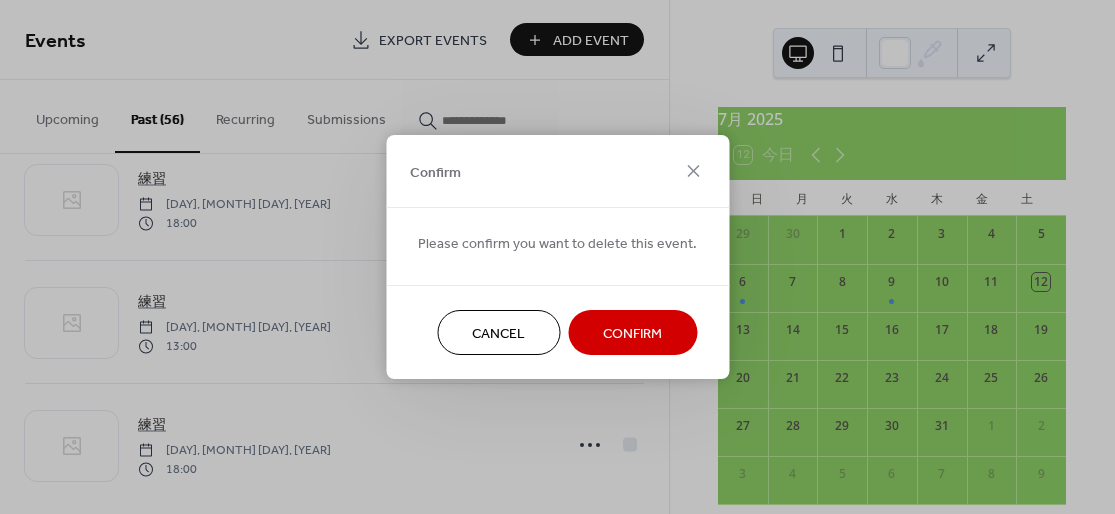 click on "Confirm" at bounding box center (632, 334) 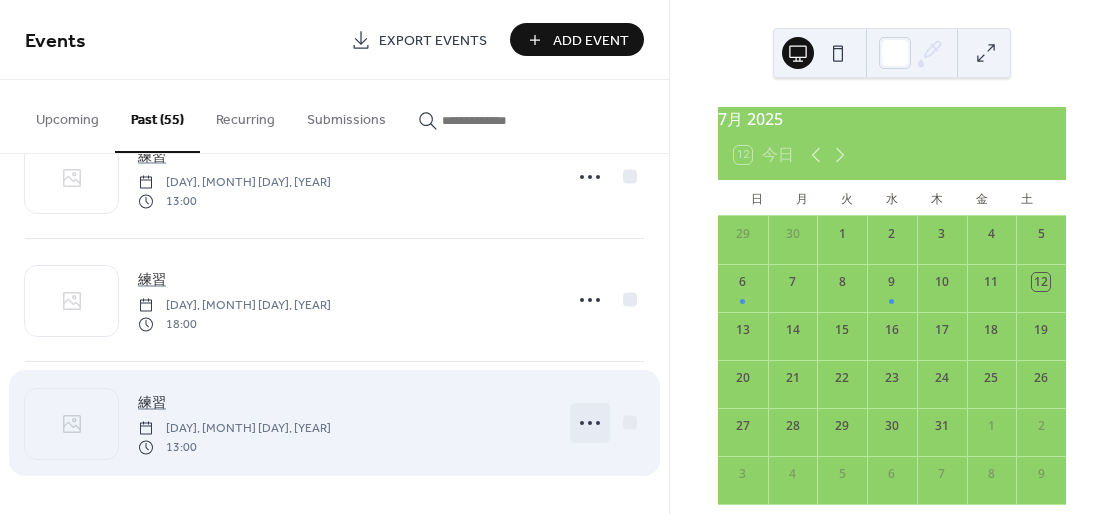 scroll 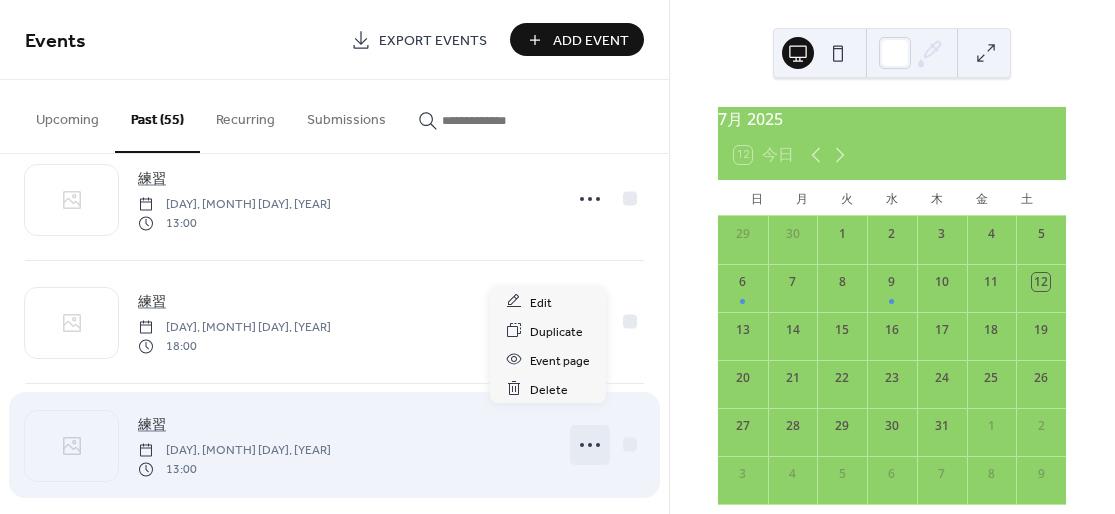 click 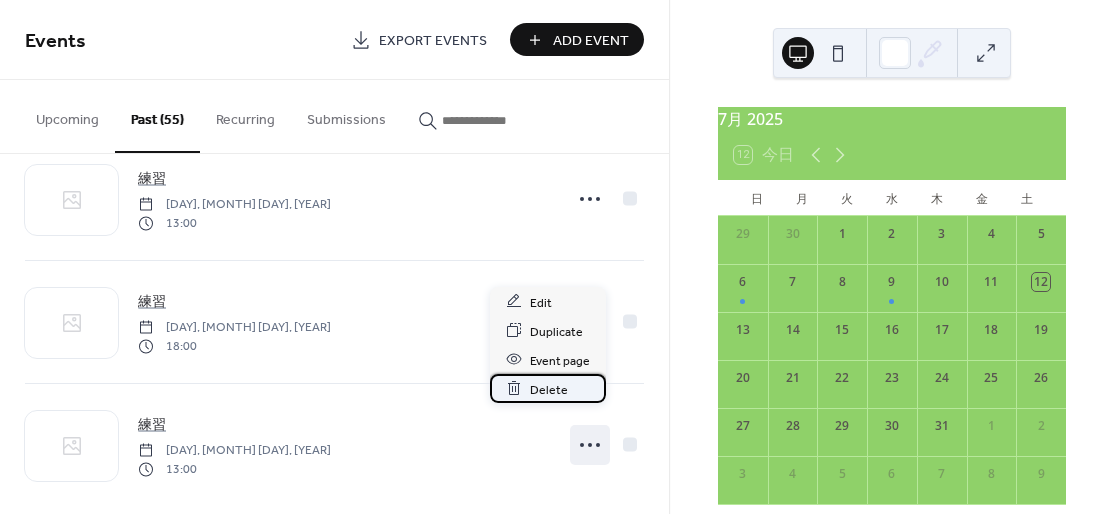 click on "Delete" at bounding box center [548, 388] 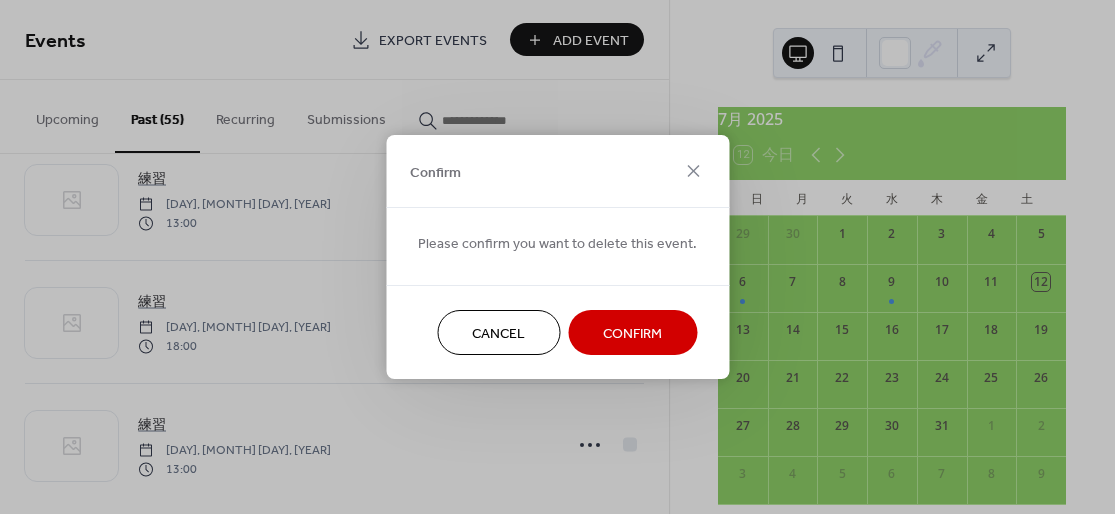 drag, startPoint x: 618, startPoint y: 321, endPoint x: 605, endPoint y: 337, distance: 20.615528 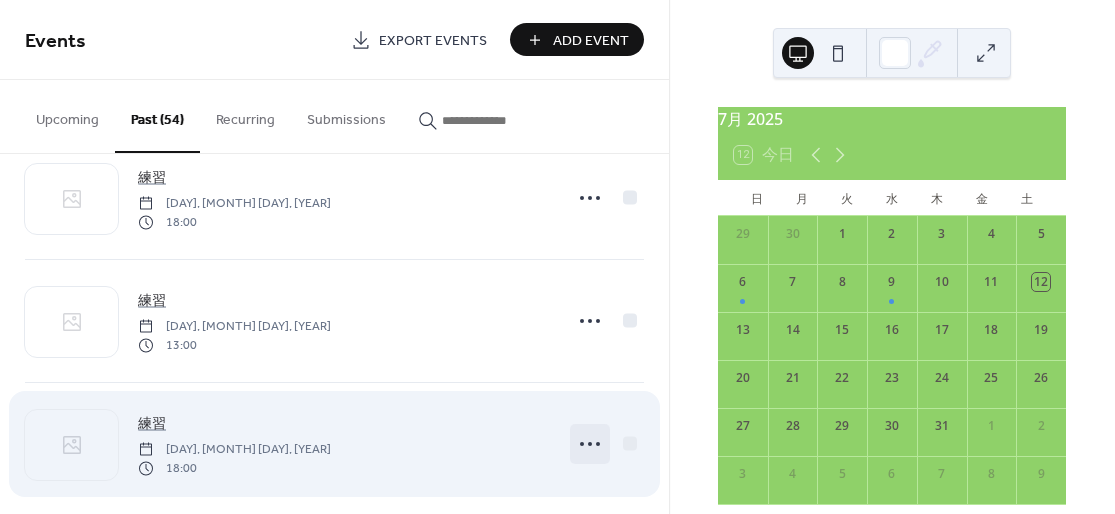 click 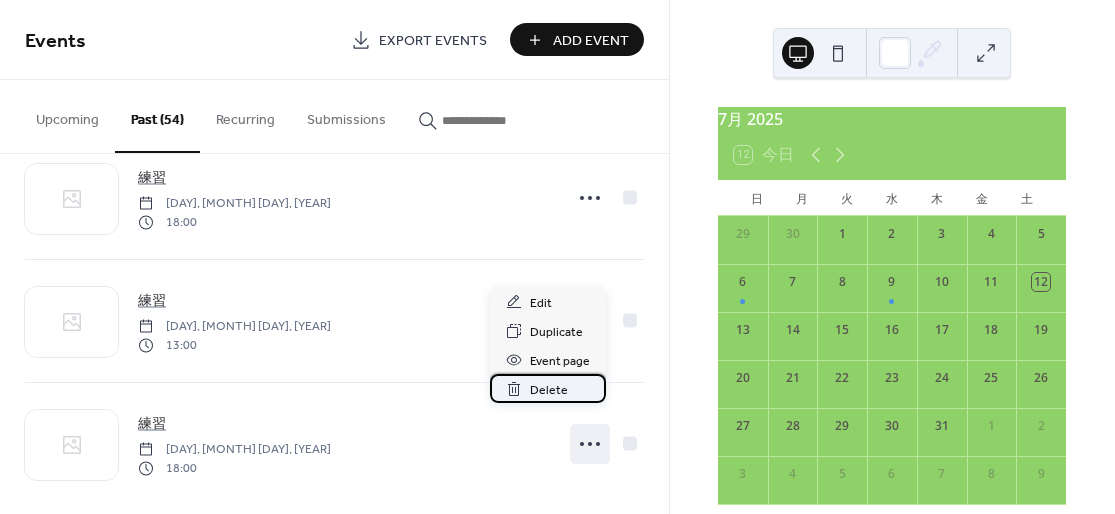 click on "Delete" at bounding box center [548, 388] 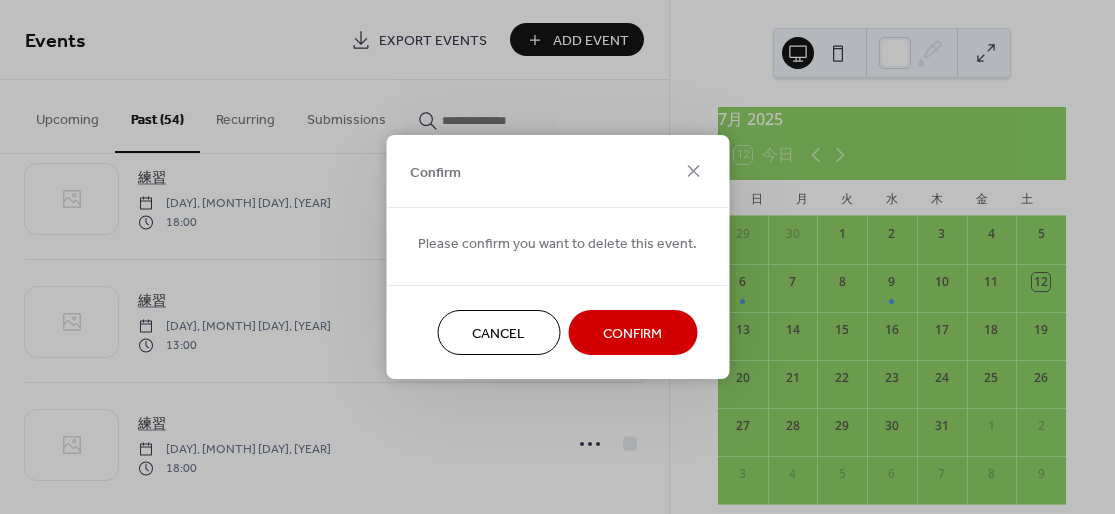 click on "Confirm" at bounding box center [632, 334] 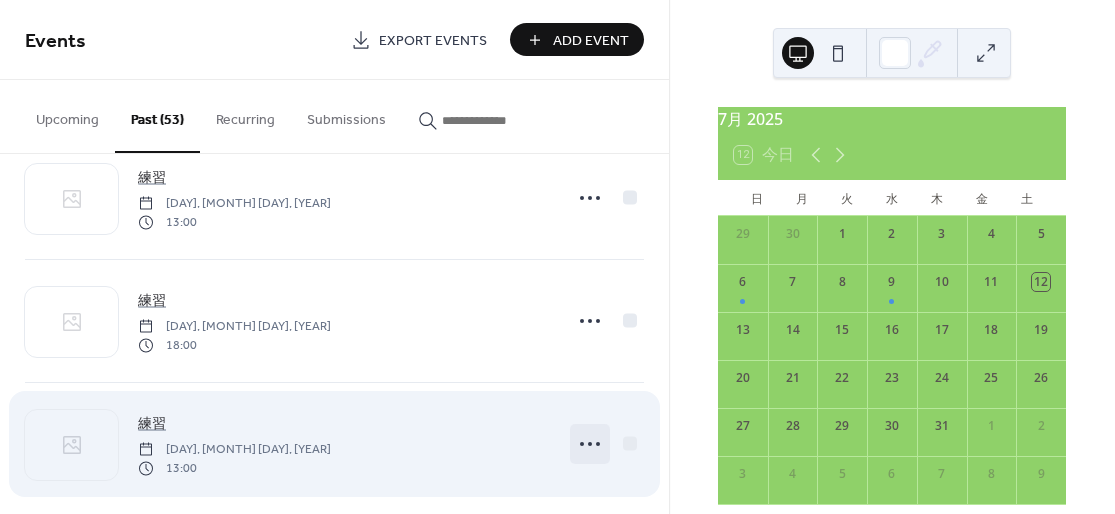 click 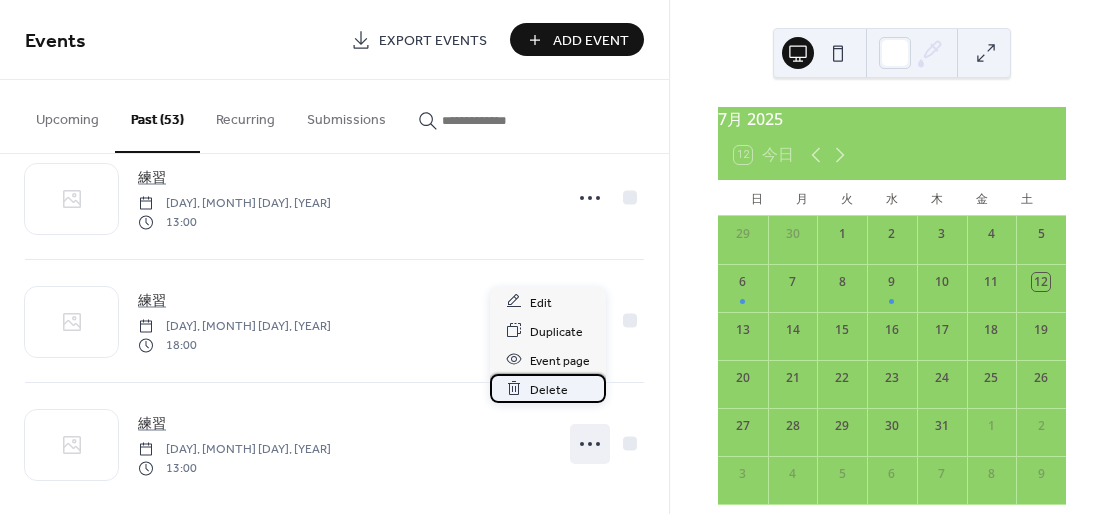 click on "Delete" at bounding box center (548, 388) 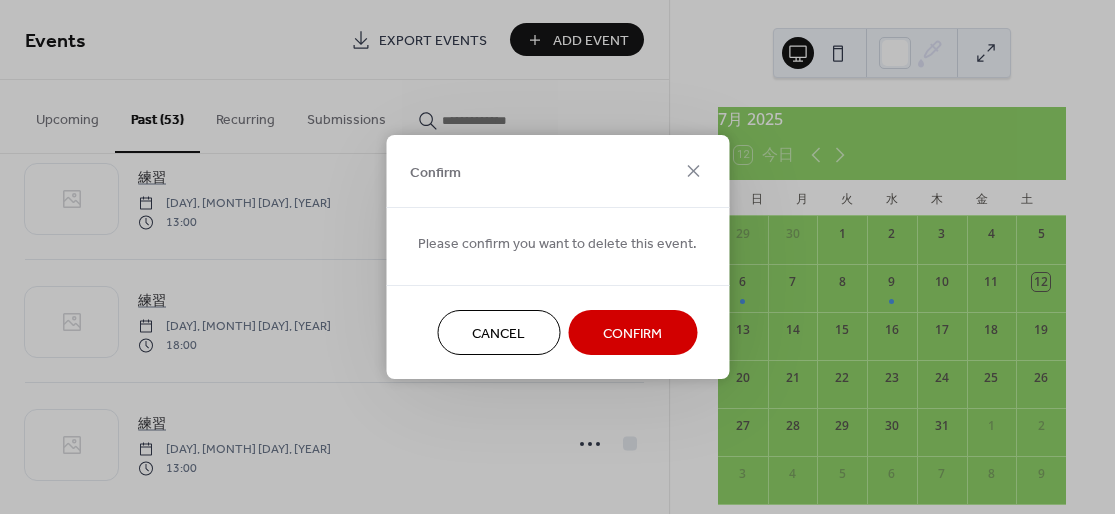 click on "Confirm" at bounding box center (632, 334) 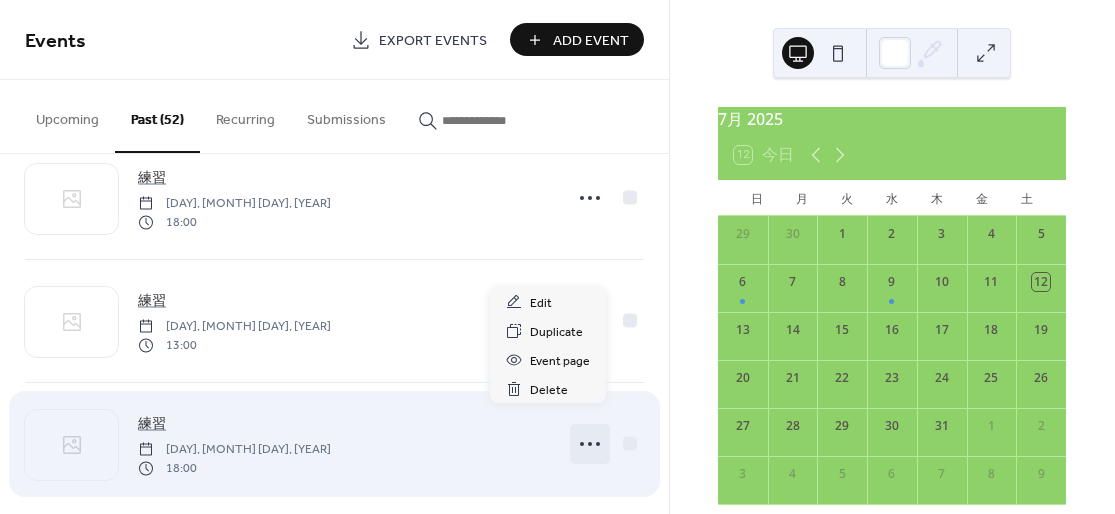 click 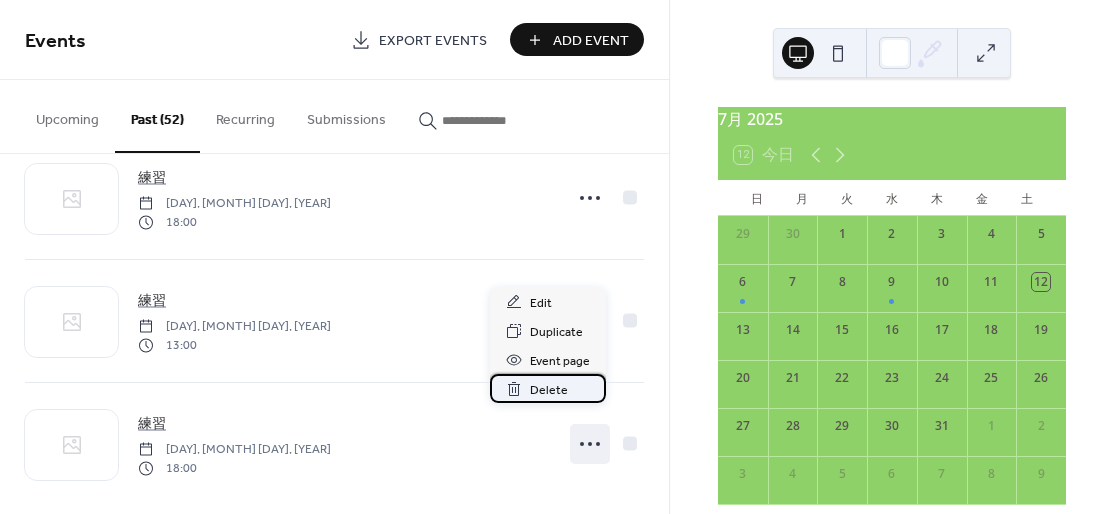 click on "Delete" at bounding box center [548, 388] 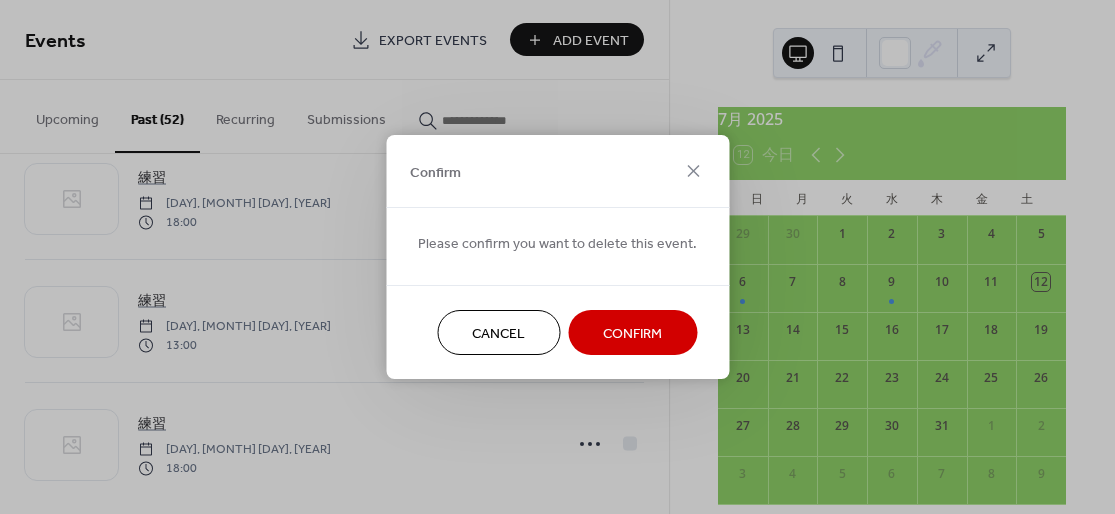 click on "Confirm" at bounding box center (632, 334) 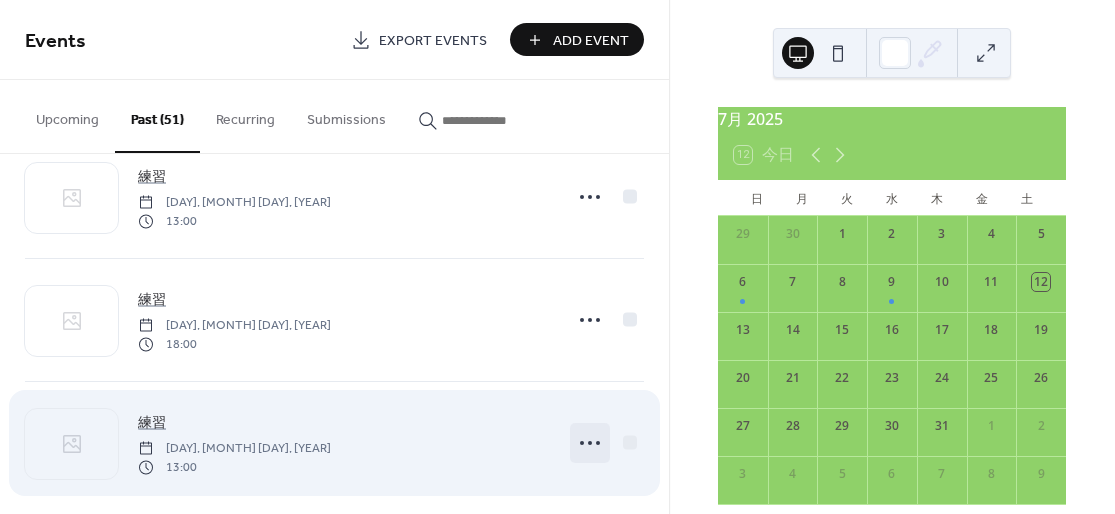 click 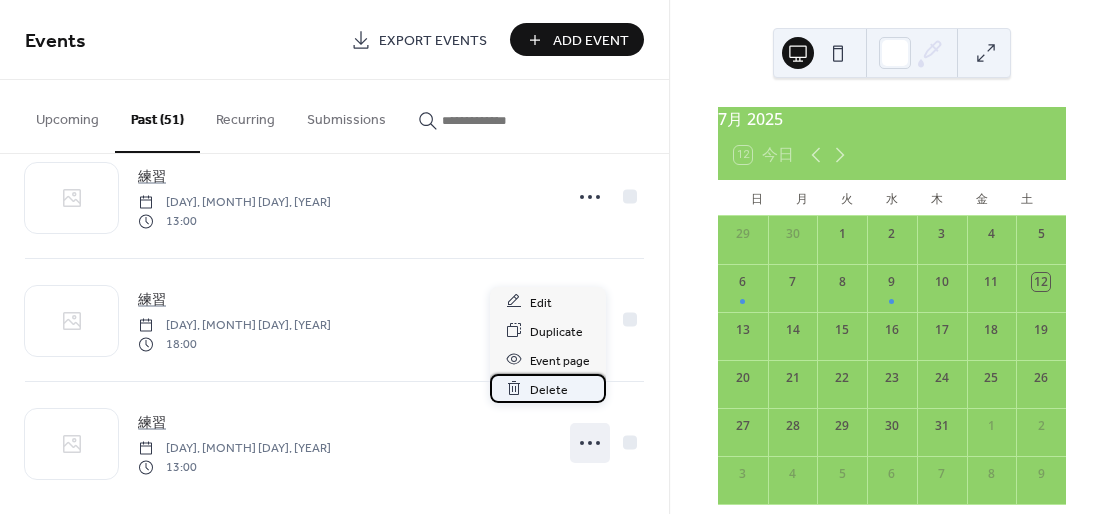 click on "Delete" at bounding box center (548, 388) 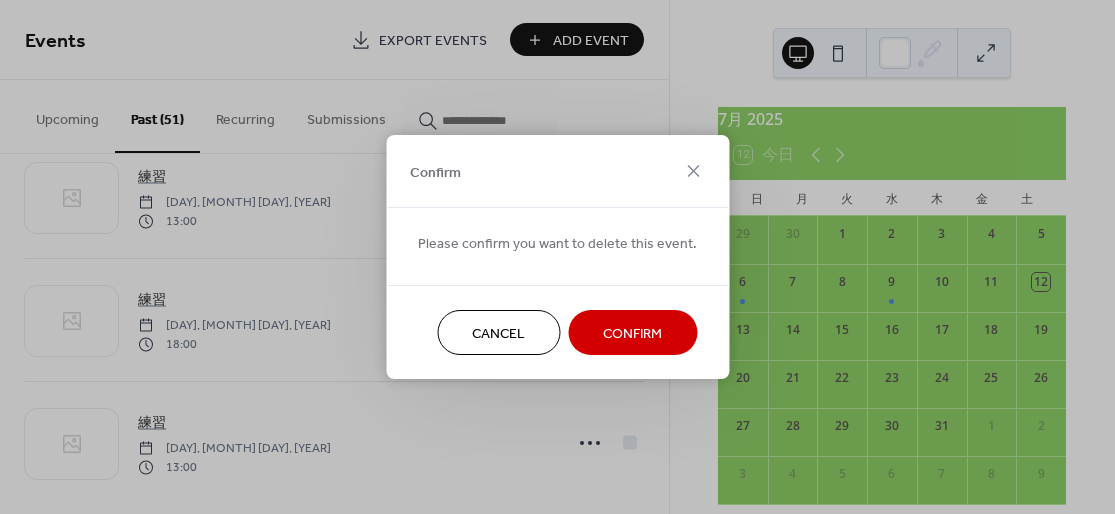 click on "Confirm" at bounding box center [632, 334] 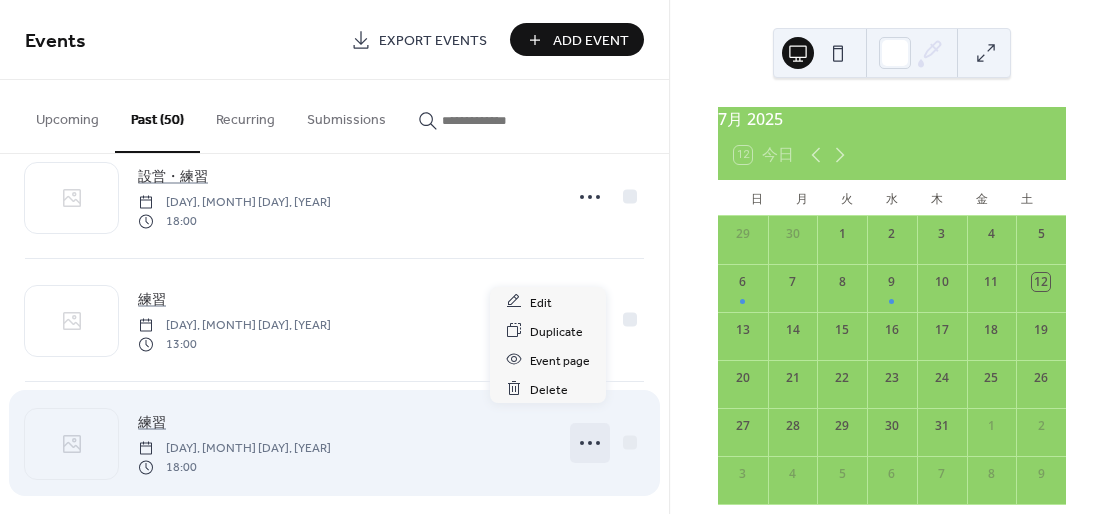 click 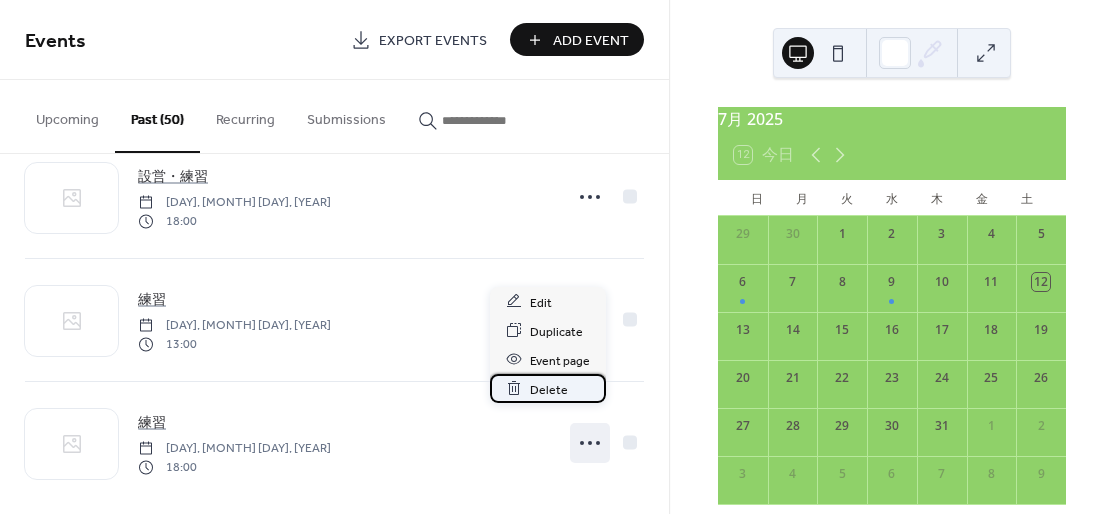 click on "Delete" at bounding box center [548, 388] 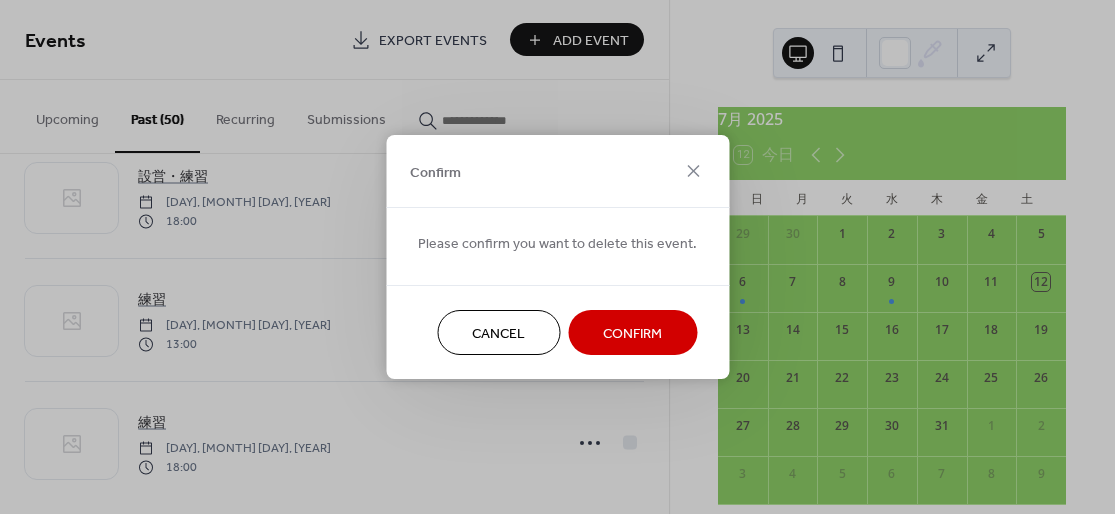 click on "Confirm" at bounding box center [632, 334] 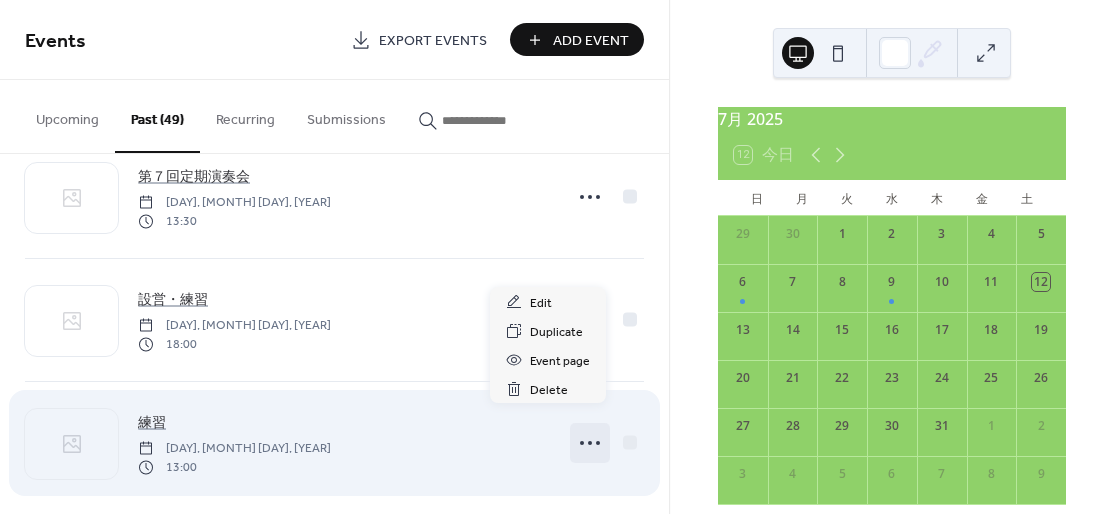 click 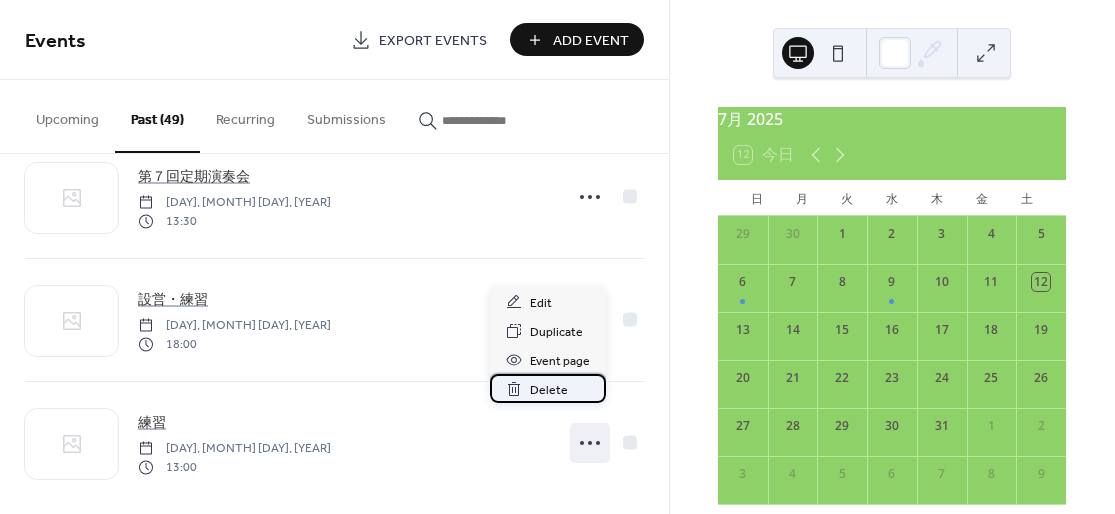 click on "Delete" at bounding box center [548, 388] 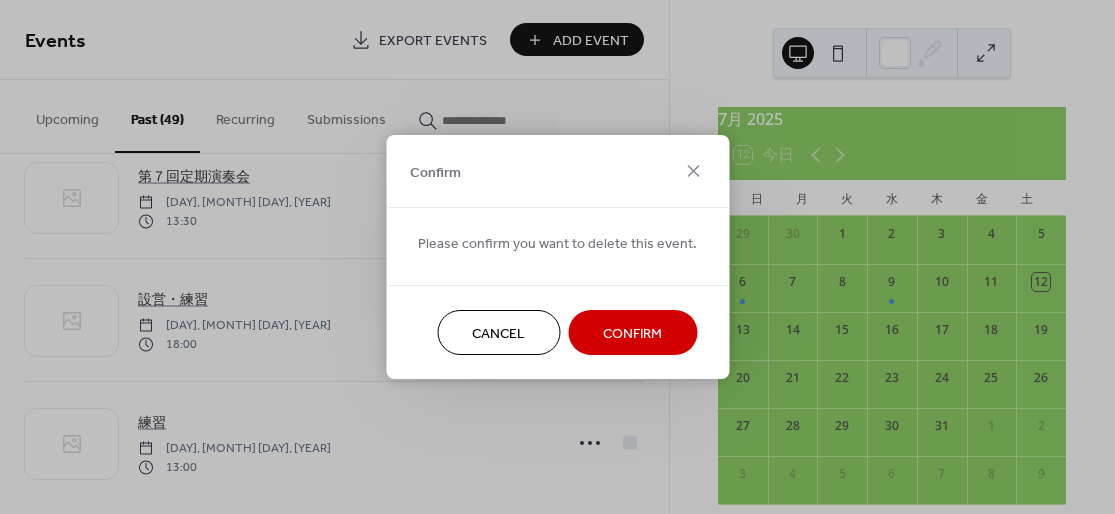 click on "Confirm" at bounding box center [632, 334] 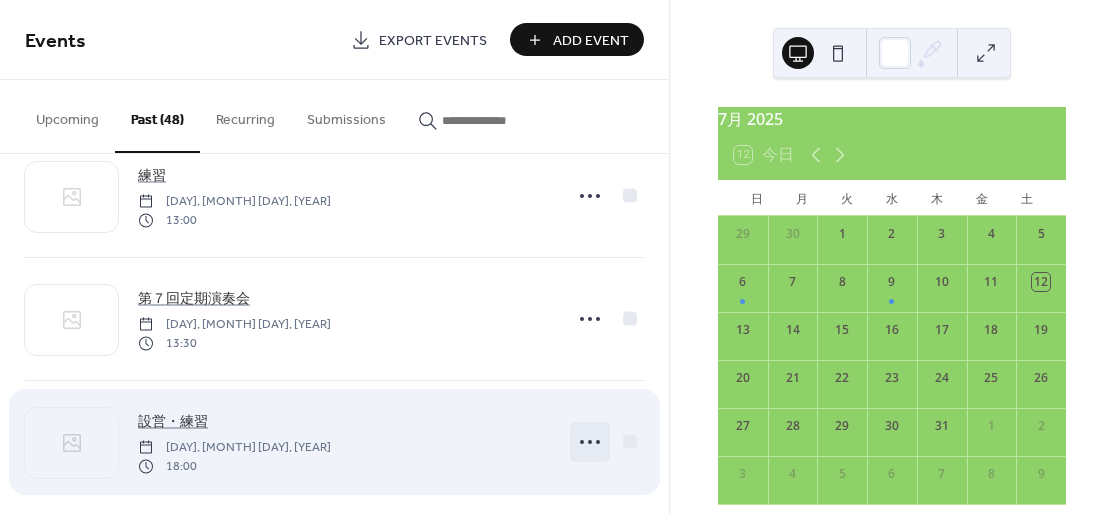 click 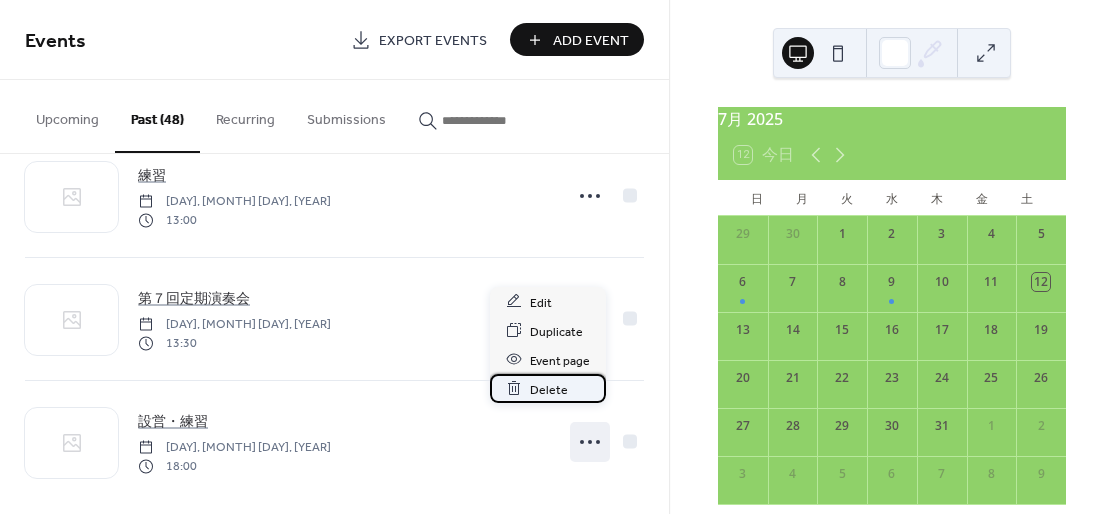 click on "Delete" at bounding box center [549, 389] 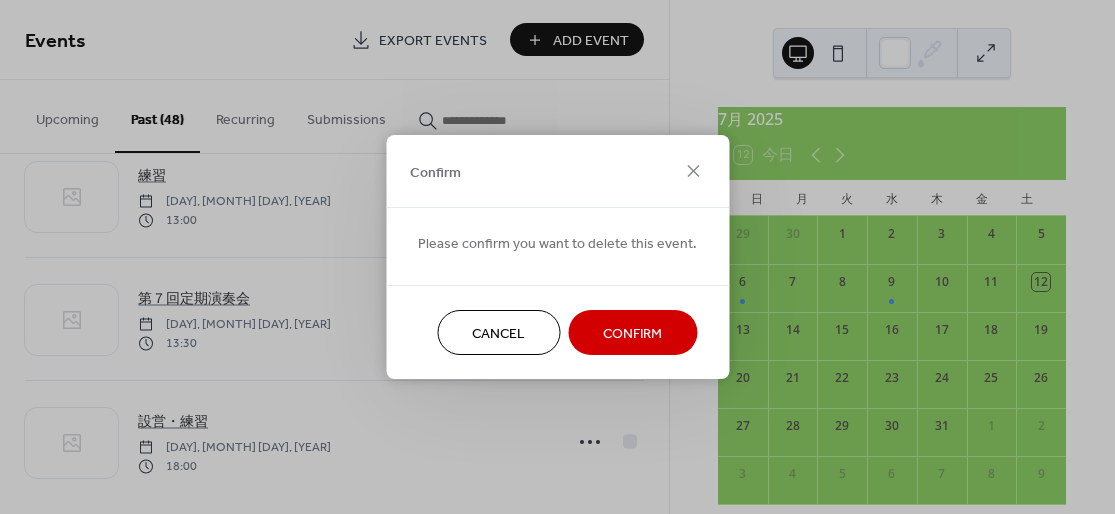click on "Confirm" at bounding box center [632, 332] 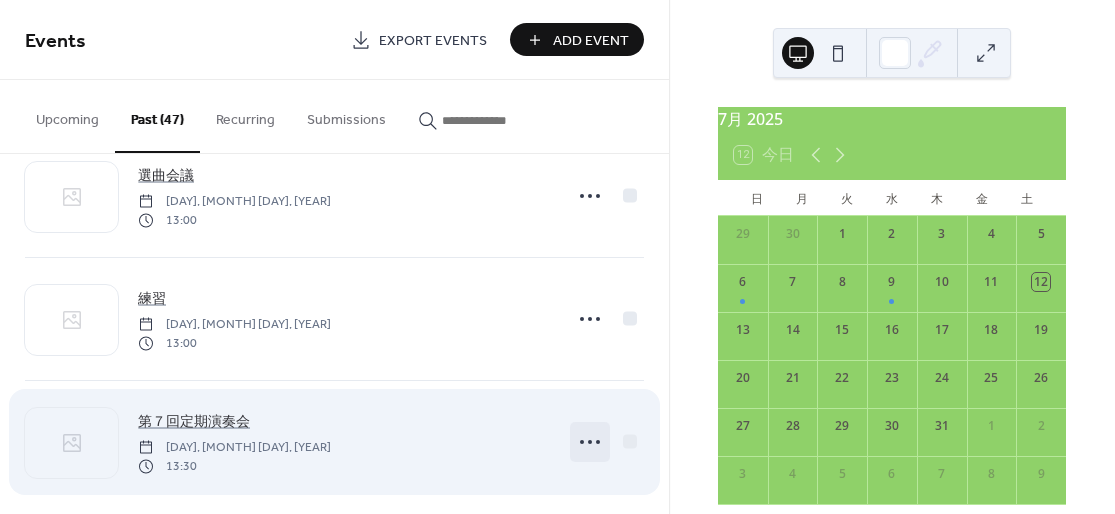 click 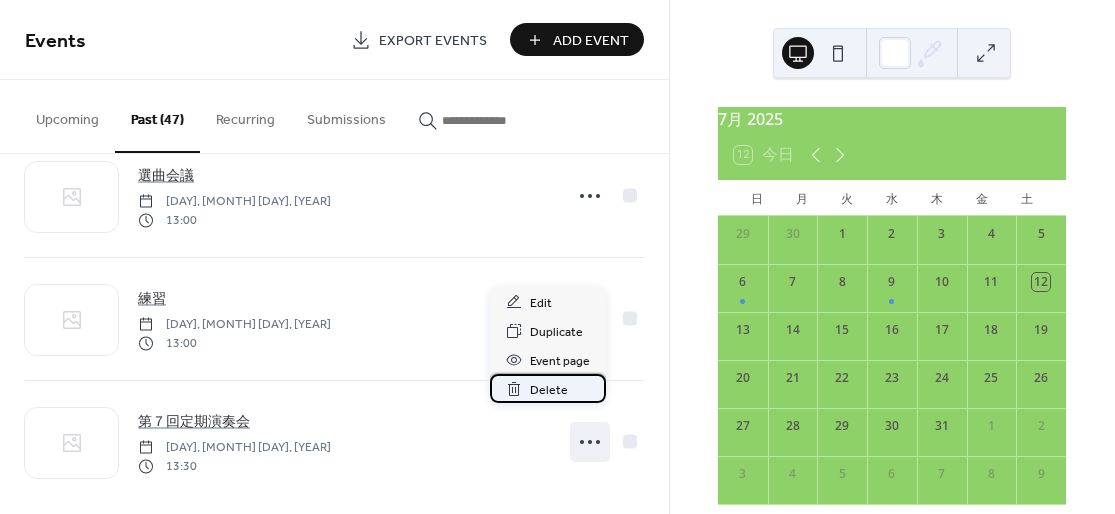 click on "Delete" at bounding box center [548, 388] 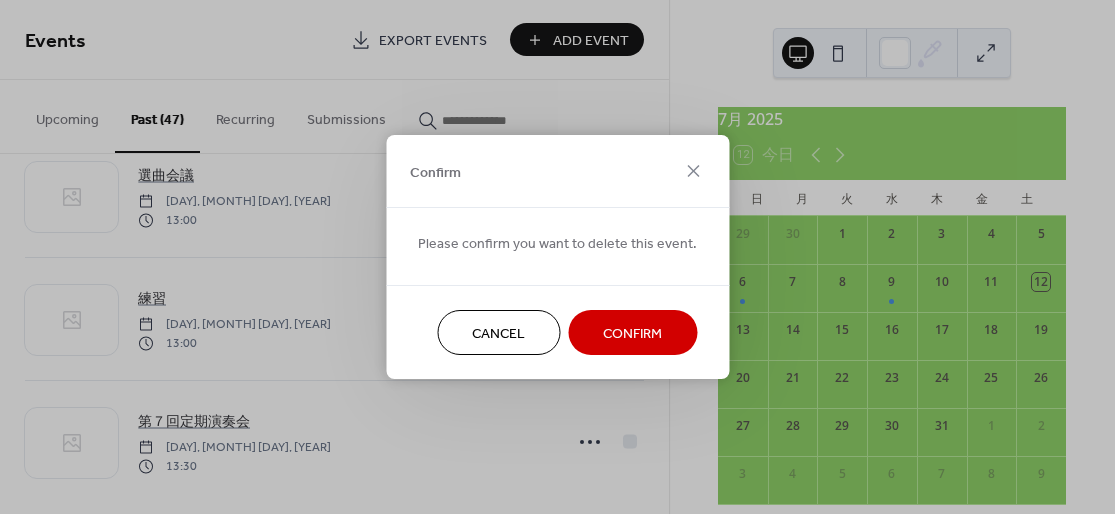 drag, startPoint x: 603, startPoint y: 341, endPoint x: 594, endPoint y: 349, distance: 12.0415945 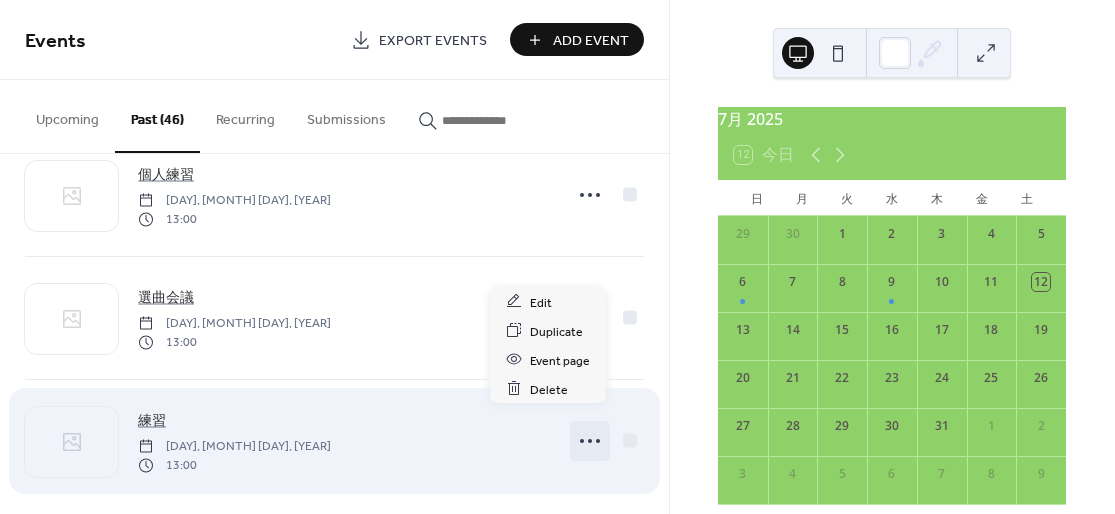 click 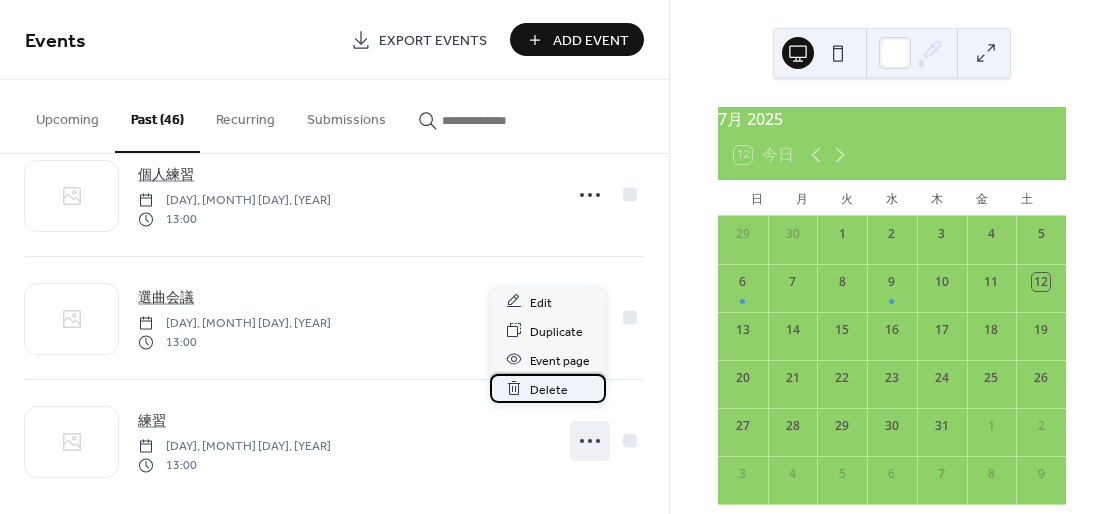 click on "Delete" at bounding box center (549, 389) 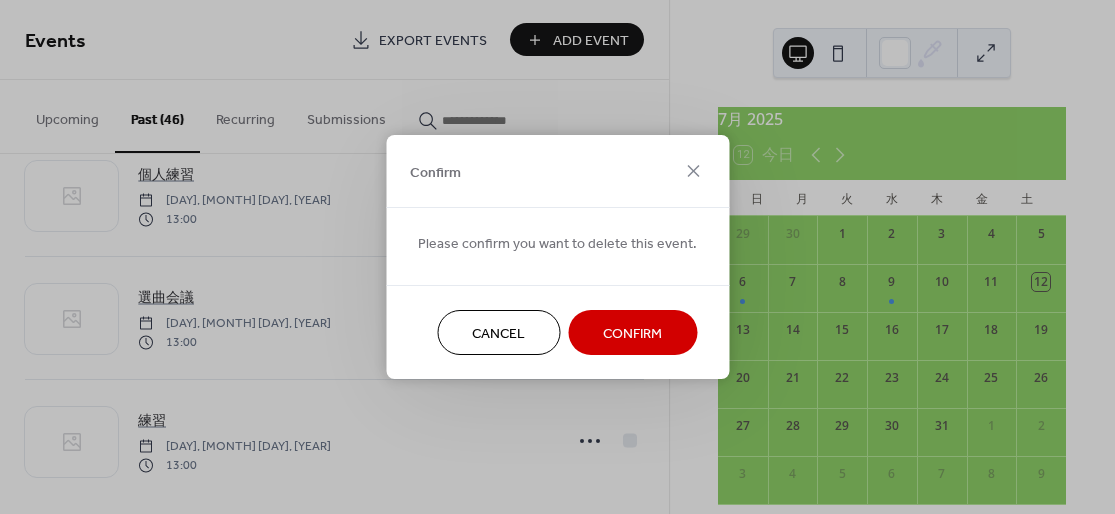 click on "Confirm" at bounding box center (632, 332) 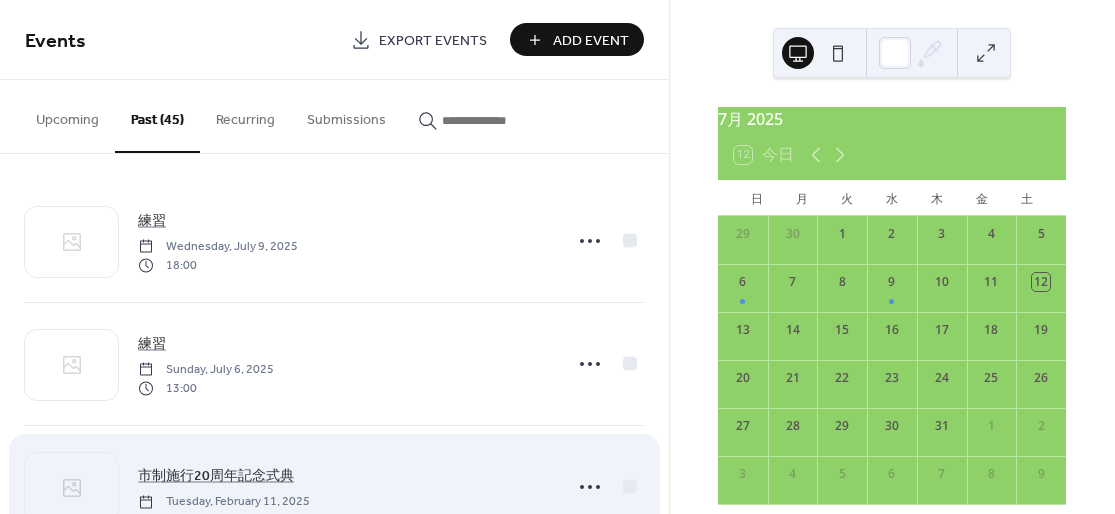 scroll, scrollTop: 0, scrollLeft: 0, axis: both 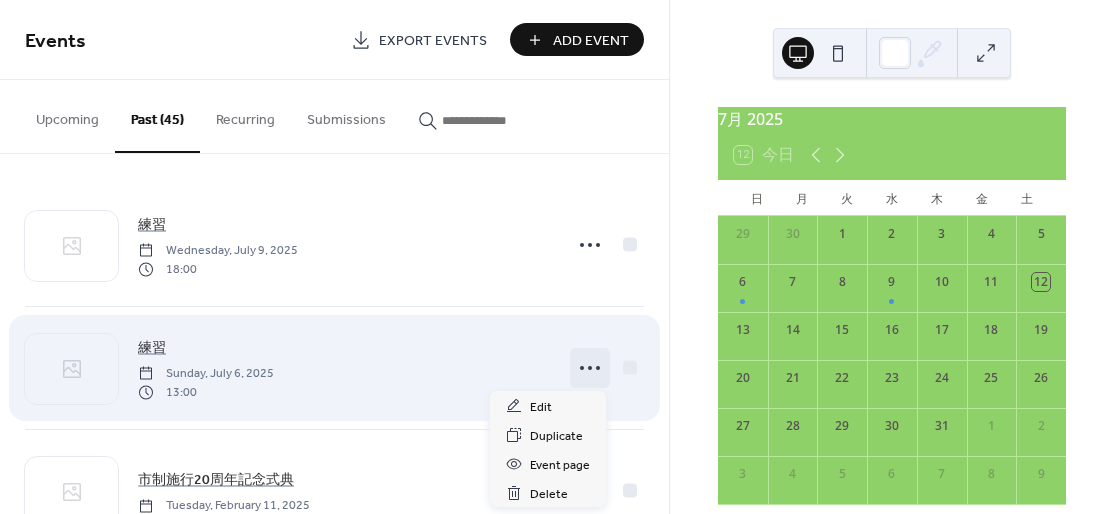 click 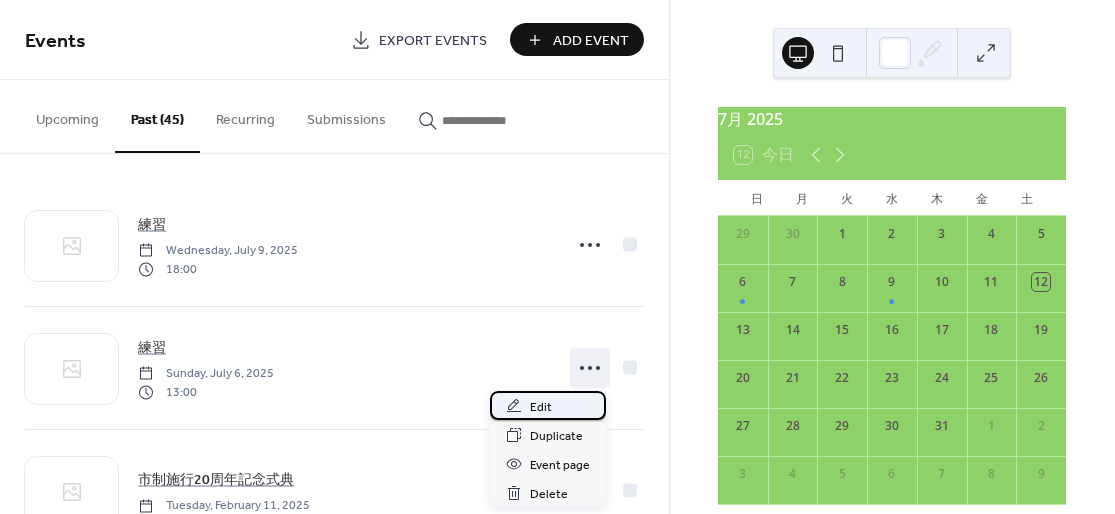 click on "Edit" at bounding box center (548, 405) 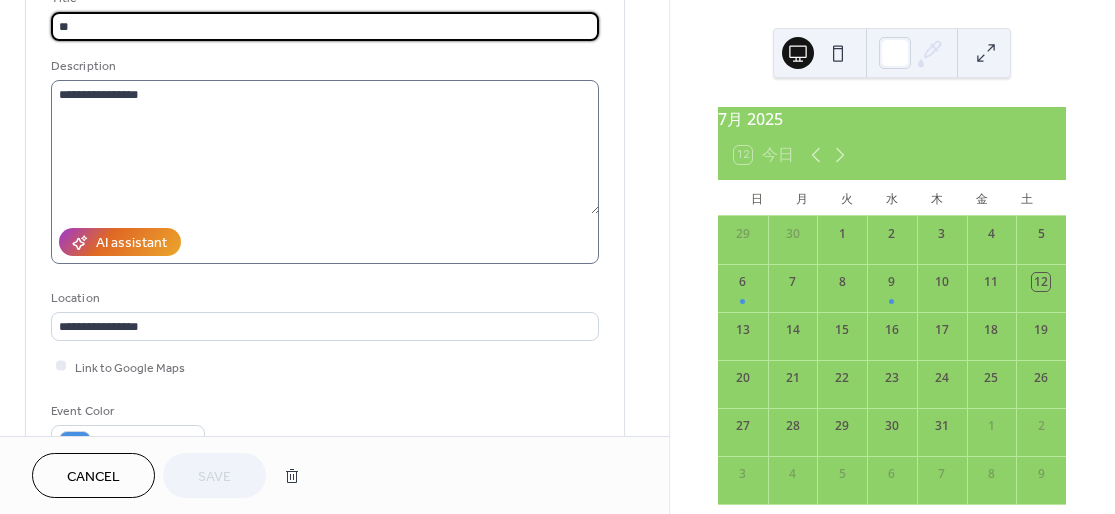 scroll, scrollTop: 266, scrollLeft: 0, axis: vertical 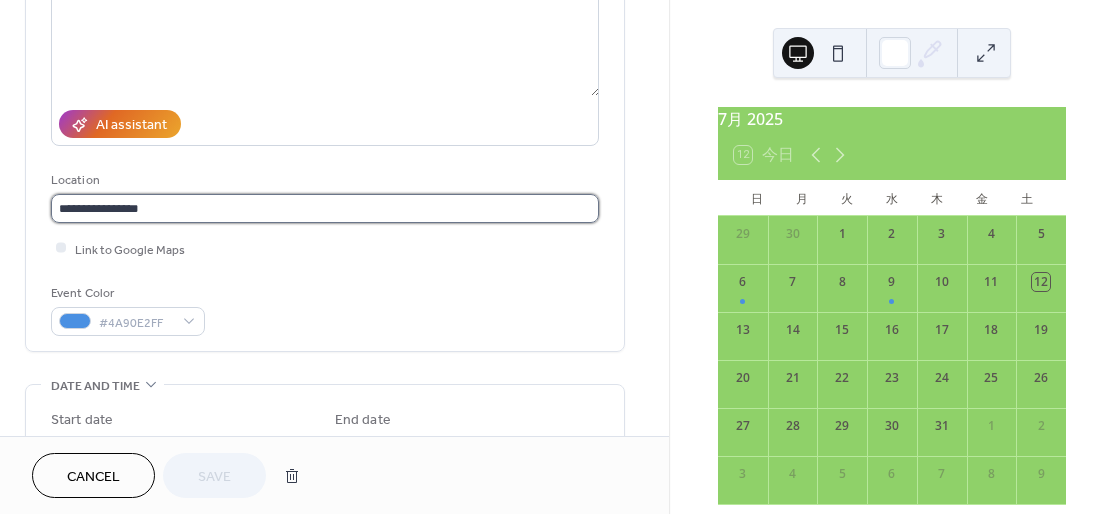 click on "**********" at bounding box center (325, 208) 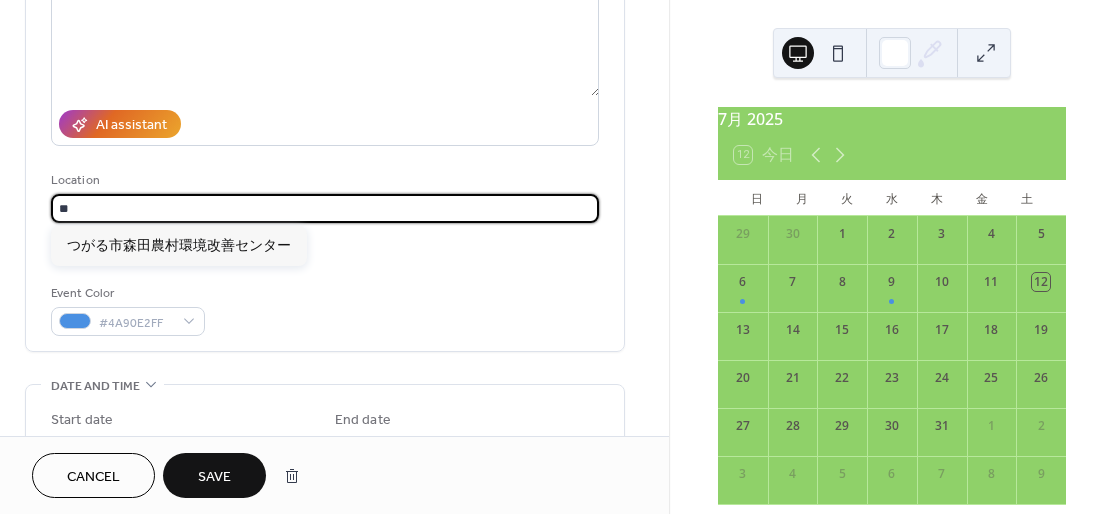 type on "*" 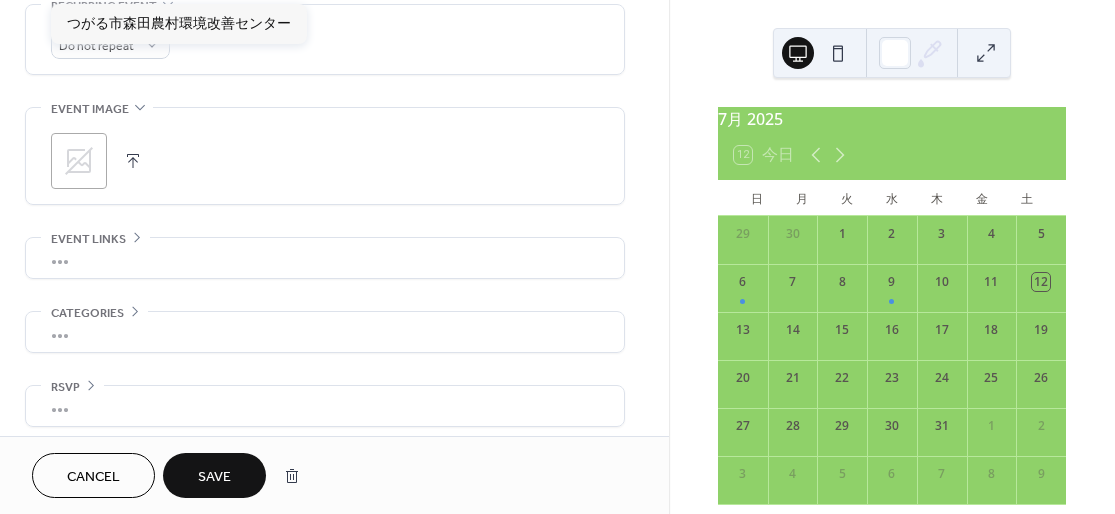 scroll, scrollTop: 887, scrollLeft: 0, axis: vertical 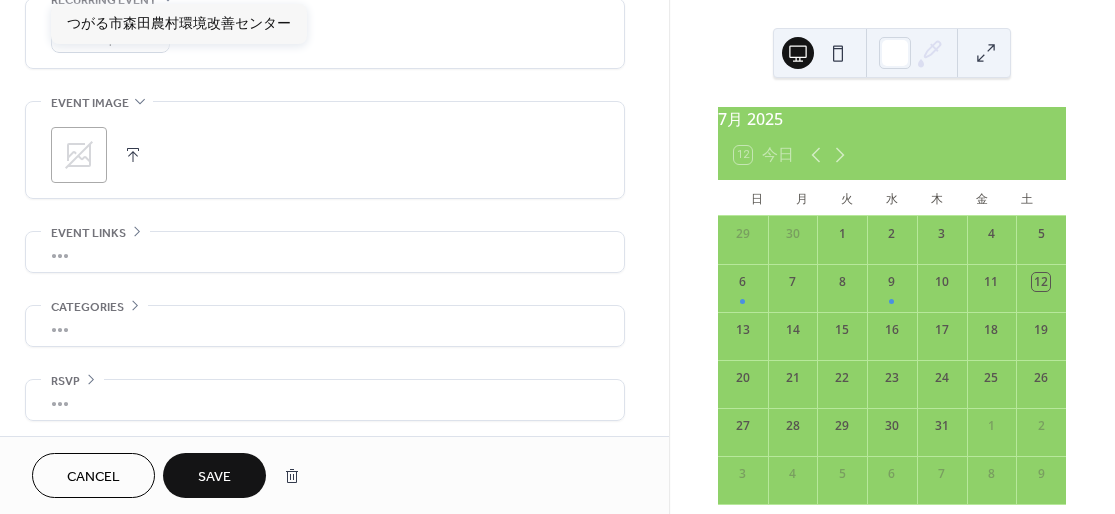 type 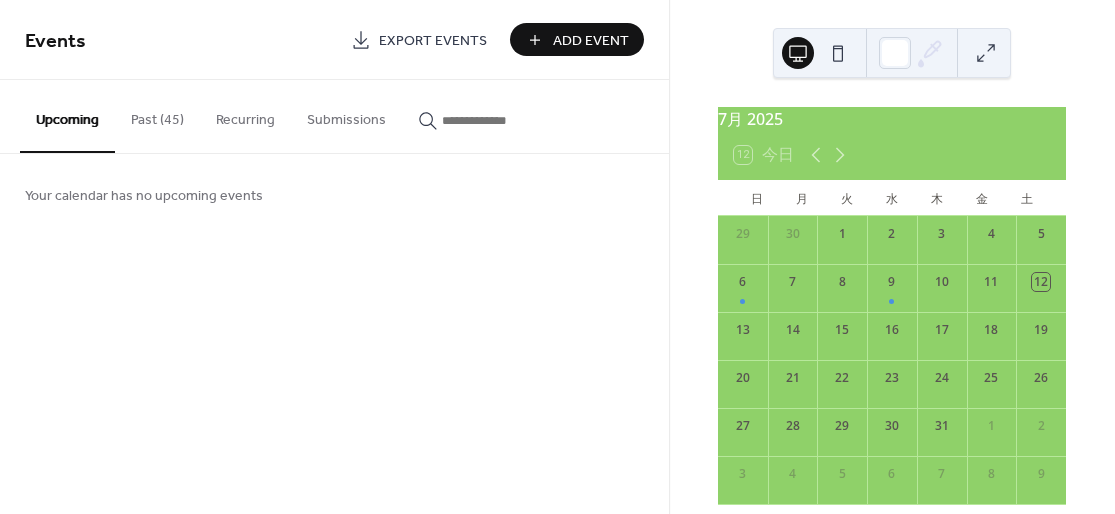 click on "Past  (45)" at bounding box center (157, 115) 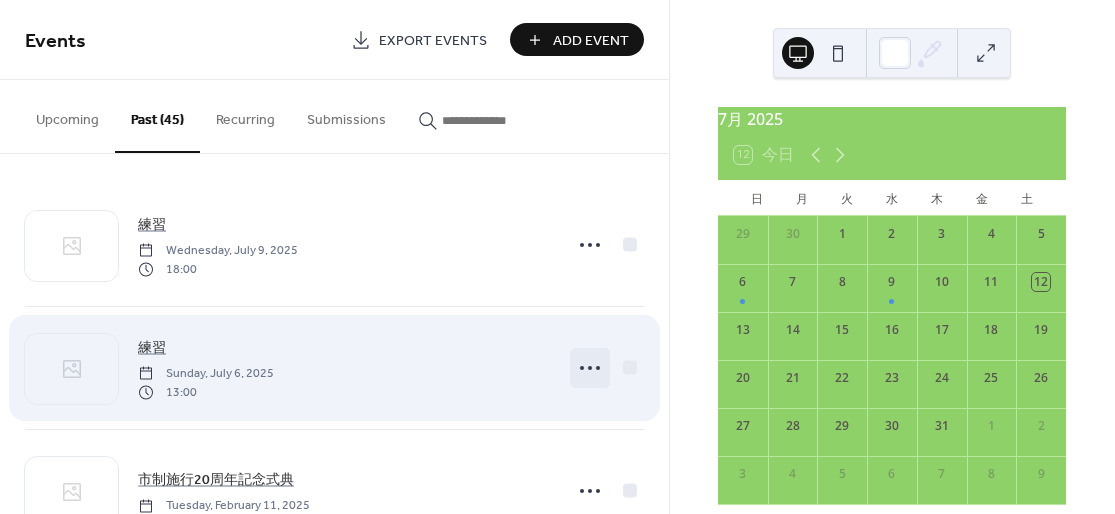click 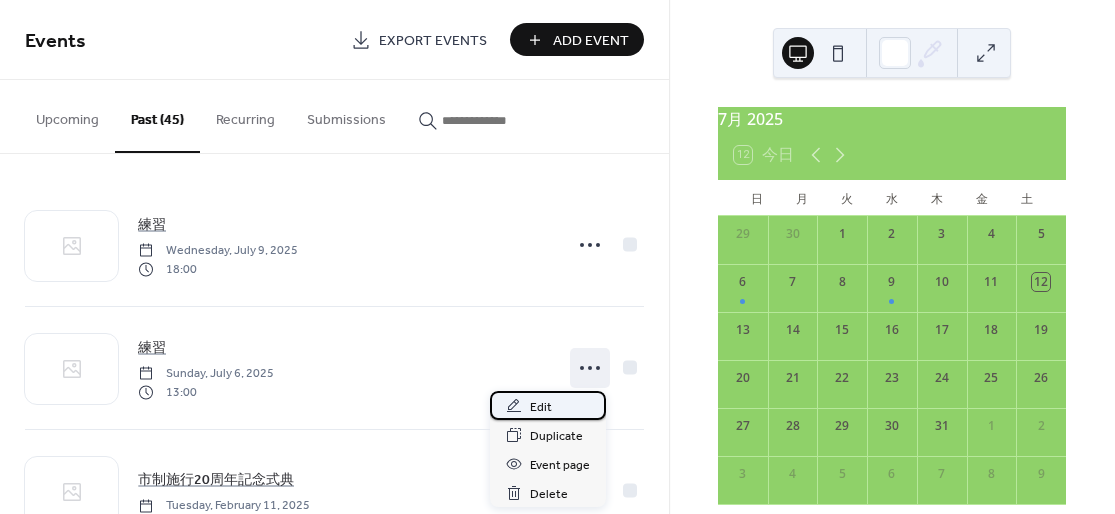 click on "Edit" at bounding box center (548, 405) 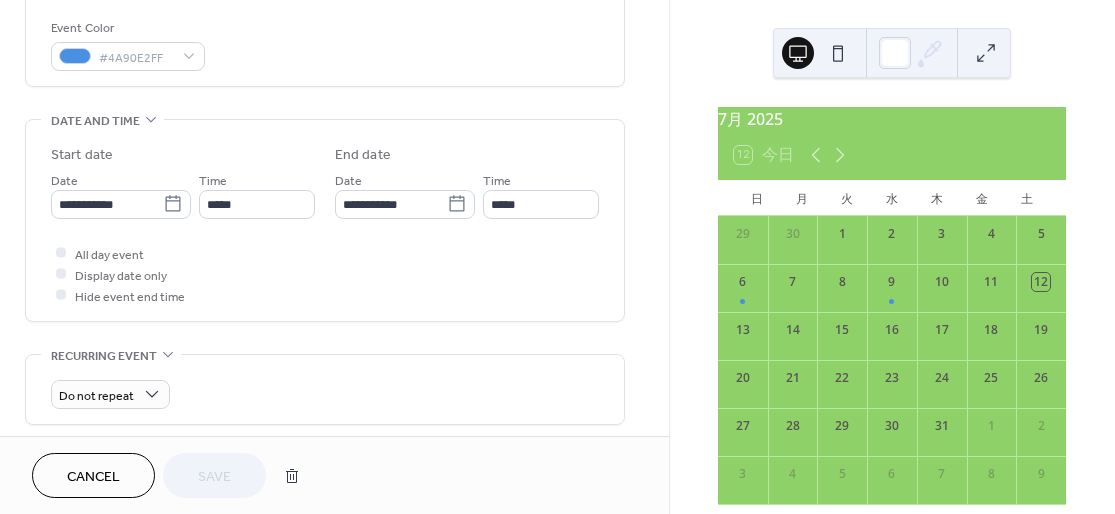 scroll, scrollTop: 533, scrollLeft: 0, axis: vertical 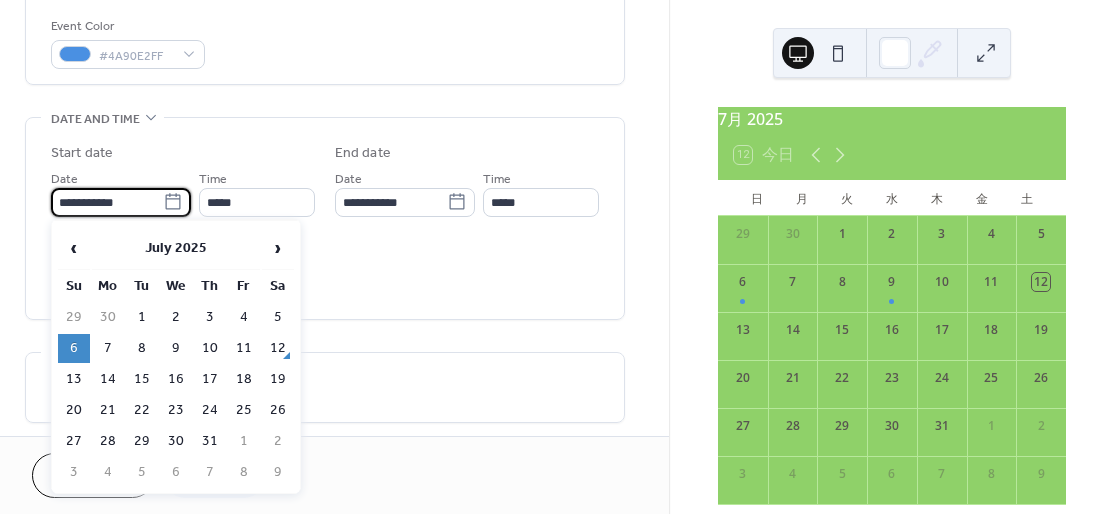 click on "**********" at bounding box center (107, 202) 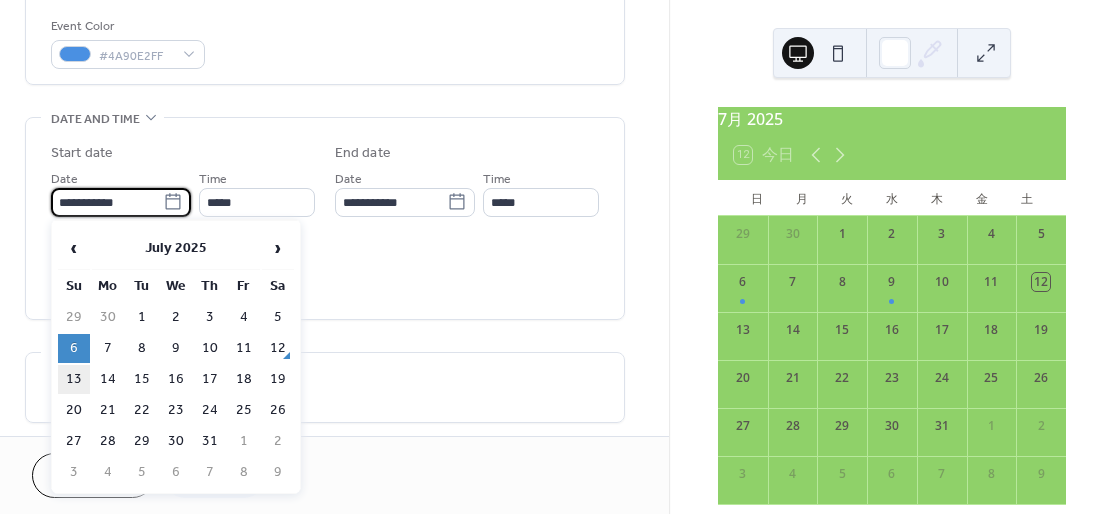 click on "13" at bounding box center (74, 379) 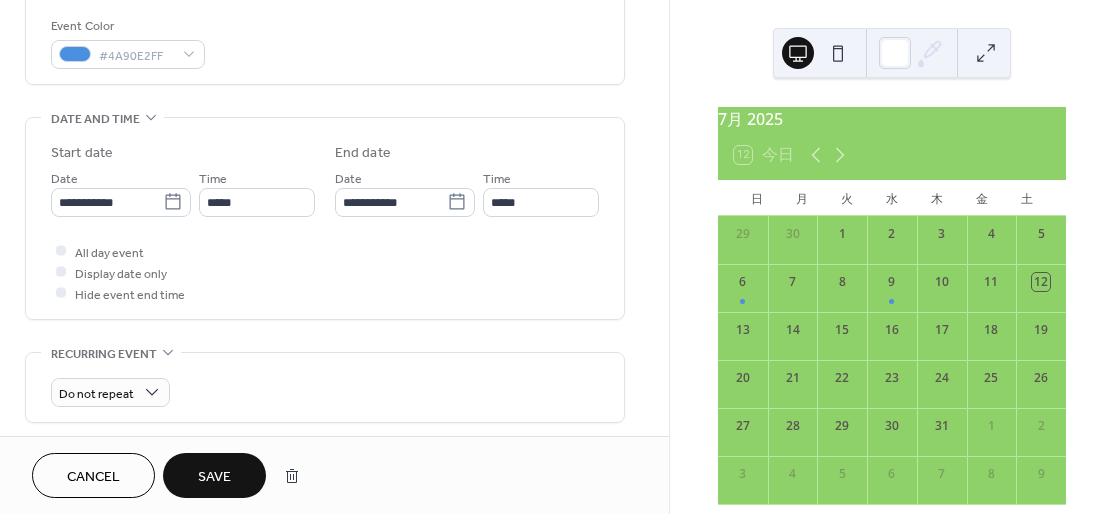 type on "**********" 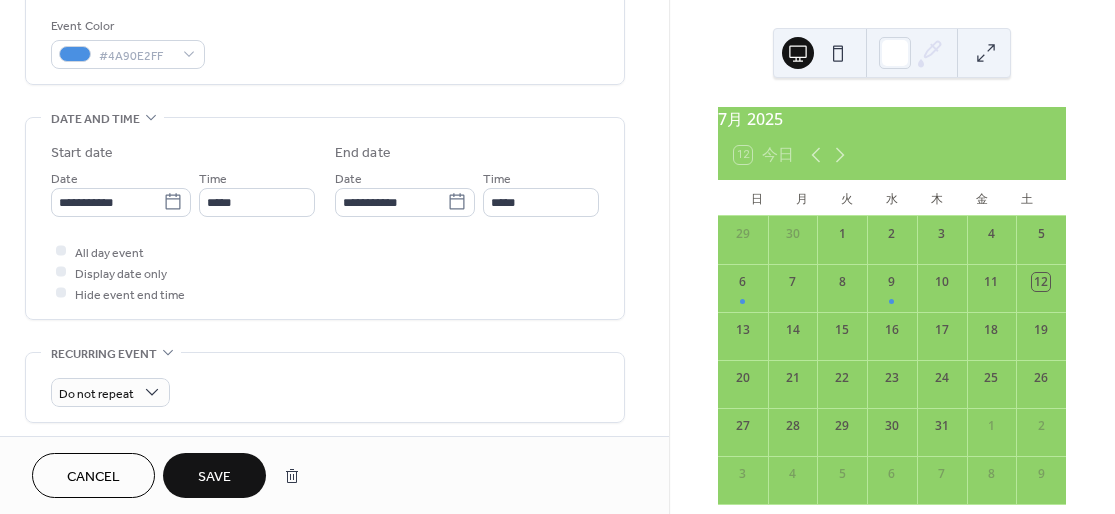 type on "**********" 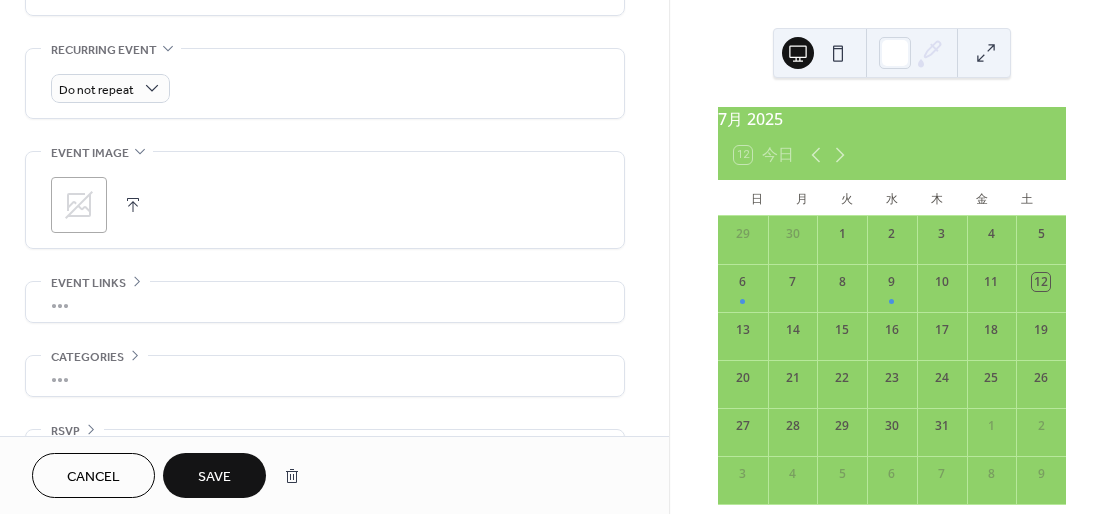 scroll, scrollTop: 887, scrollLeft: 0, axis: vertical 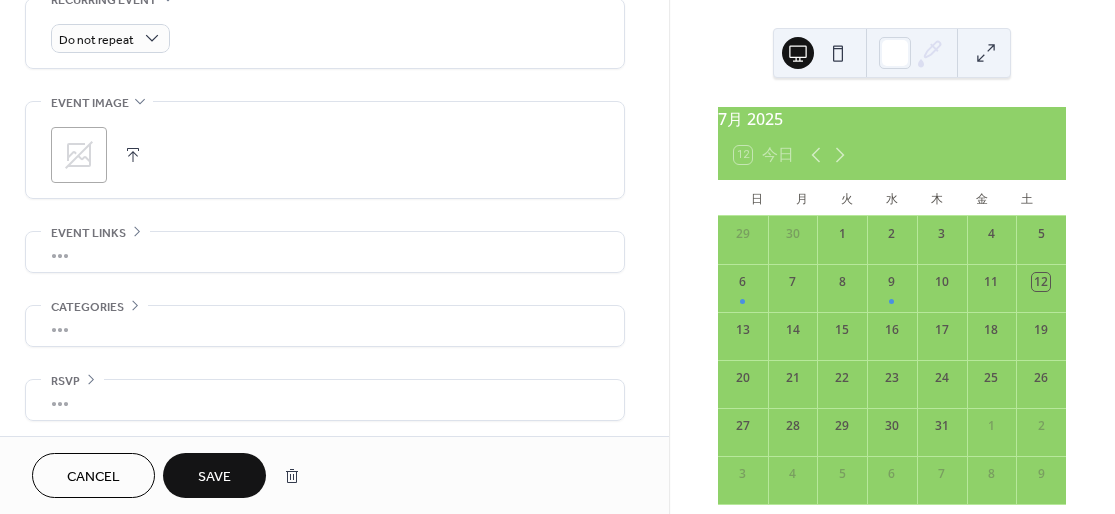 click on "Save" at bounding box center (214, 475) 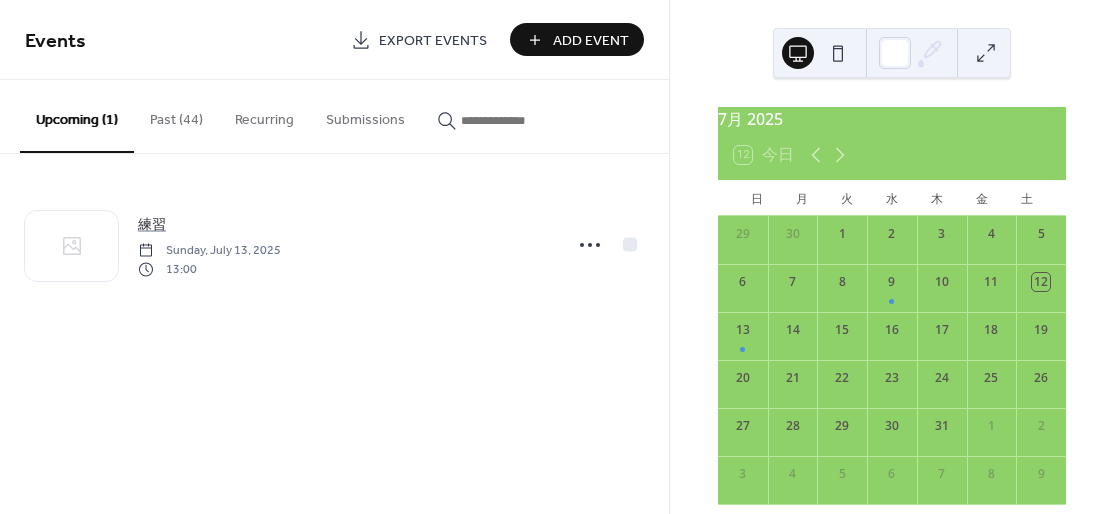 click on "Events Export Events Add Event Upcoming  (1) Past  (44) Recurring  Submissions  練習 Sunday, July 13, 2025 13:00 Cancel" at bounding box center (334, 257) 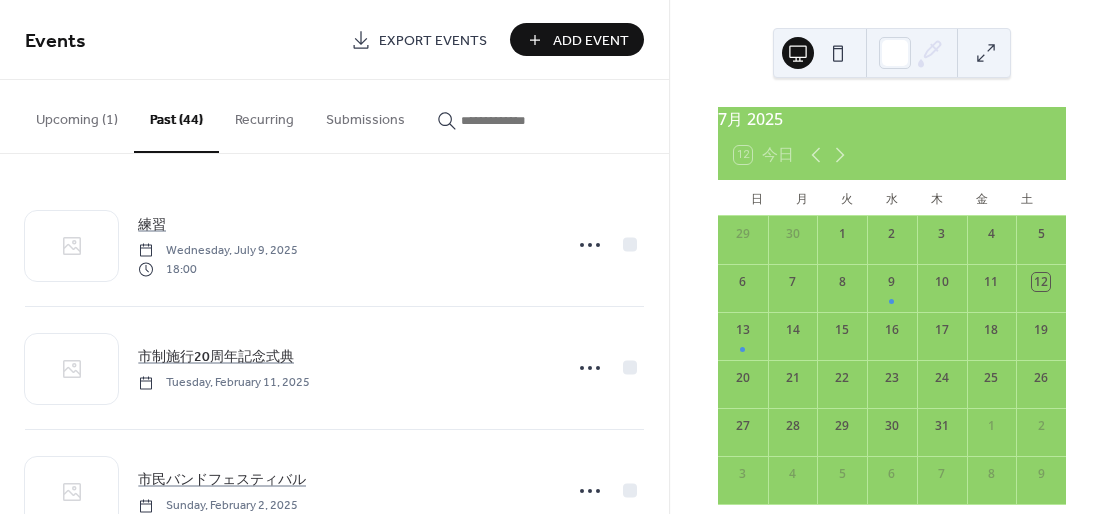 click on "Upcoming  (1)" at bounding box center (77, 115) 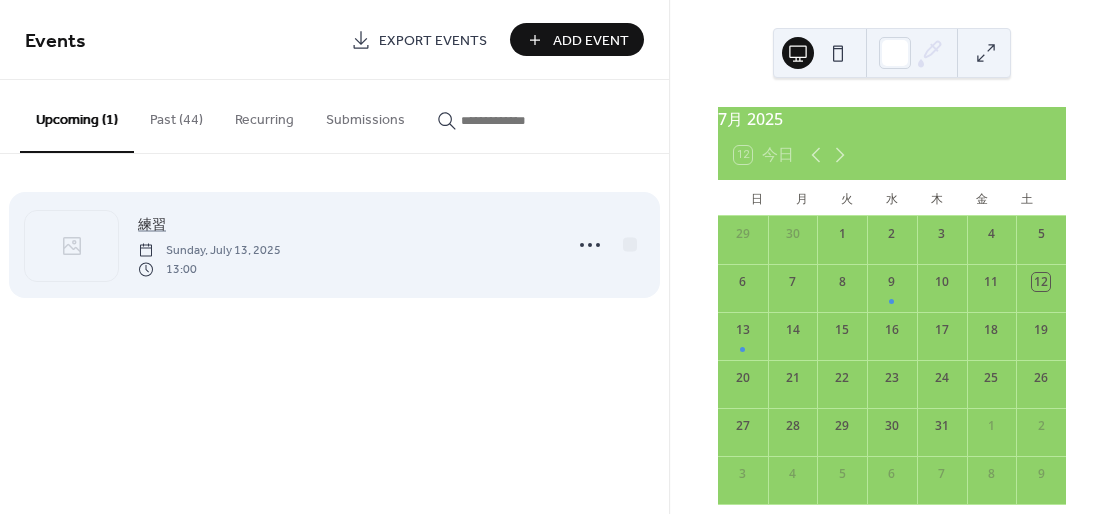 click on "13:00" at bounding box center (209, 269) 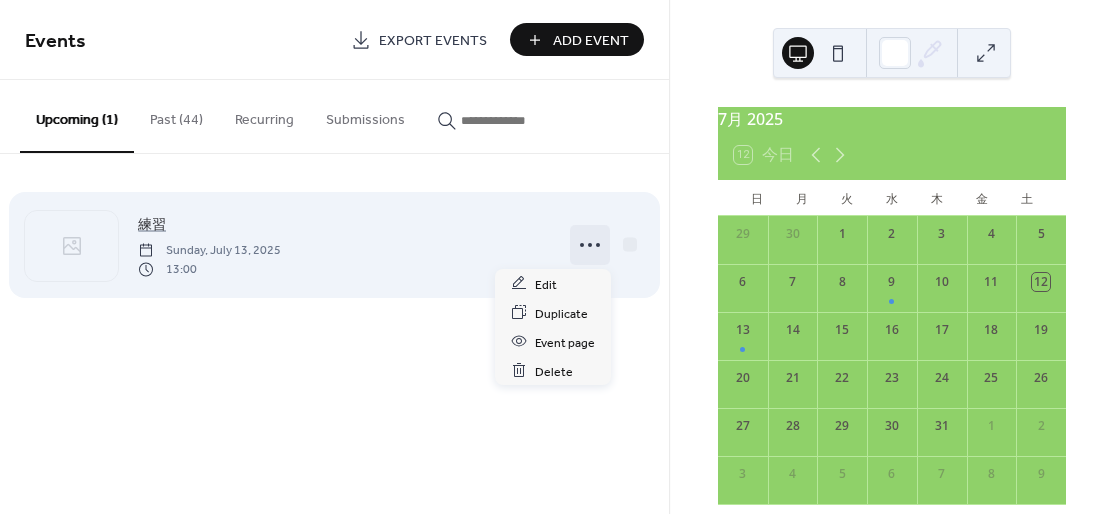 click 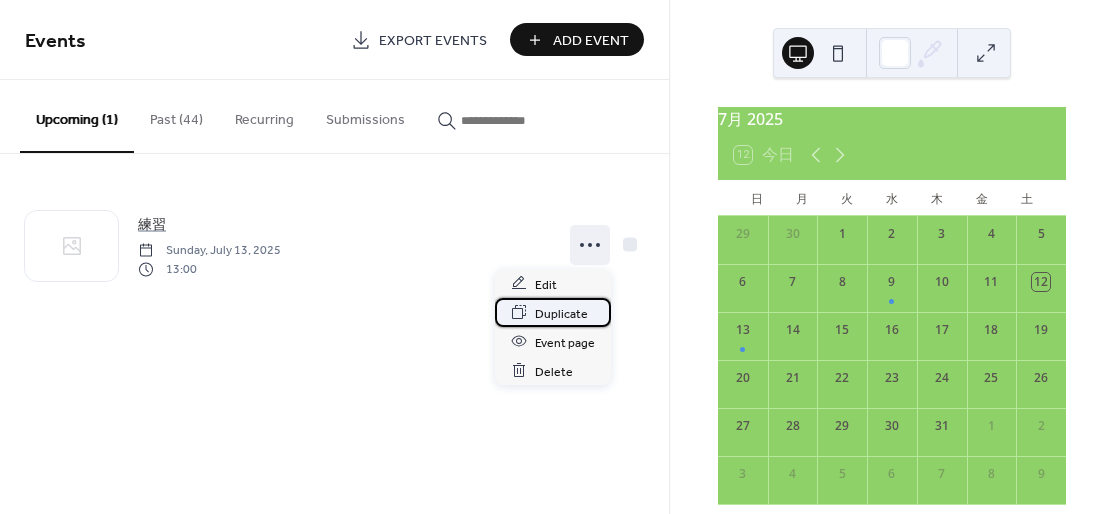 click on "Duplicate" at bounding box center [561, 313] 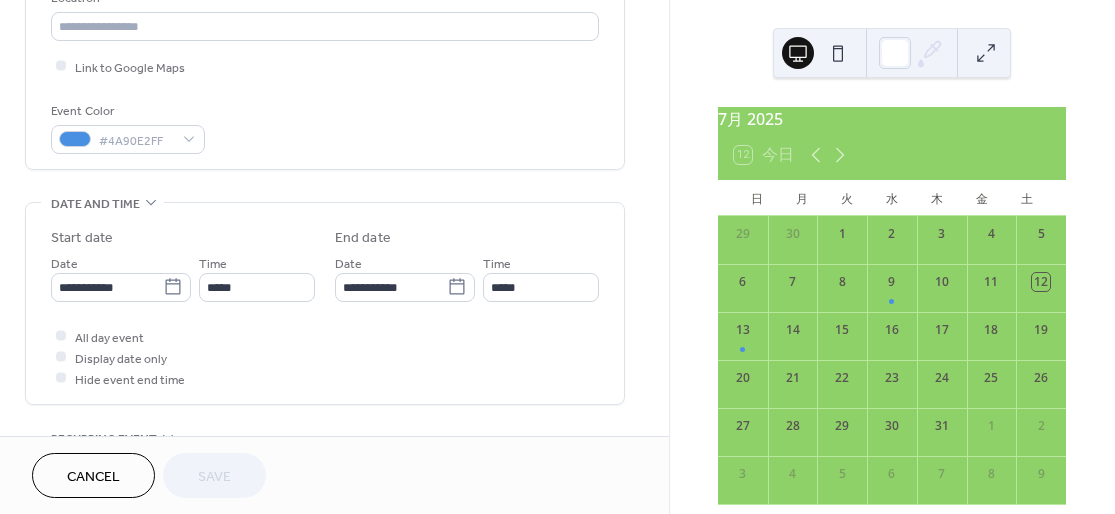 scroll, scrollTop: 533, scrollLeft: 0, axis: vertical 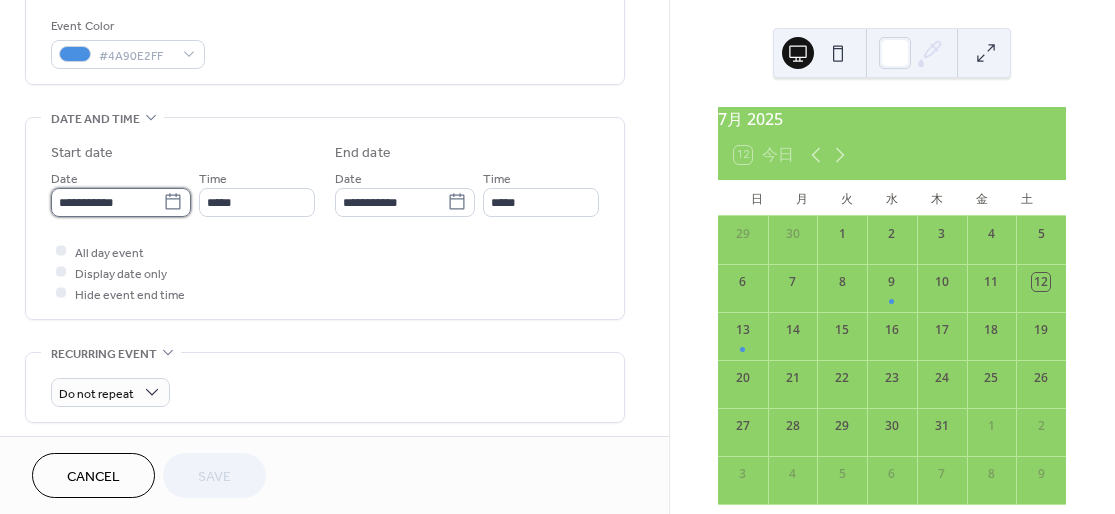 click on "**********" at bounding box center (107, 202) 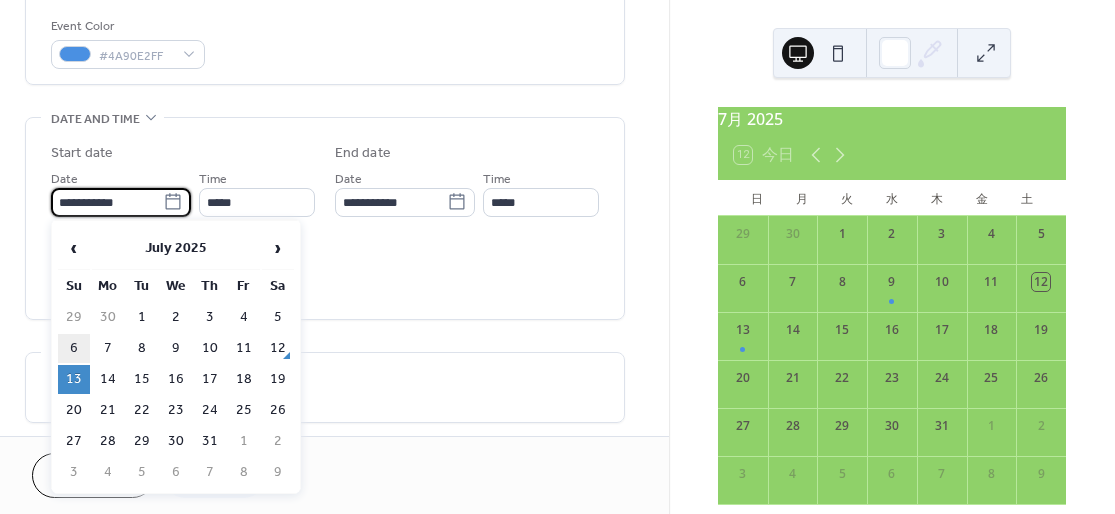 click on "6" at bounding box center [74, 348] 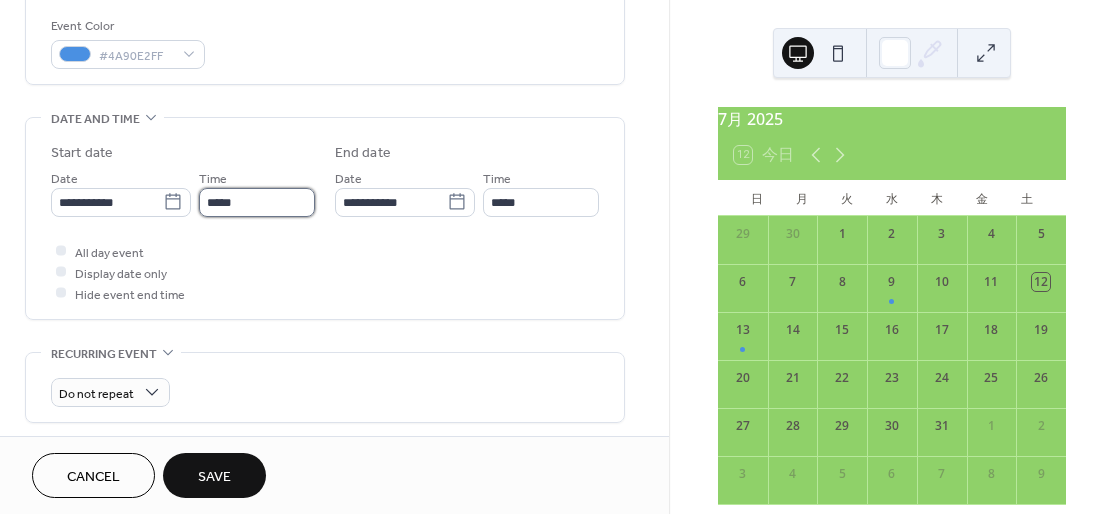 click on "*****" at bounding box center (257, 202) 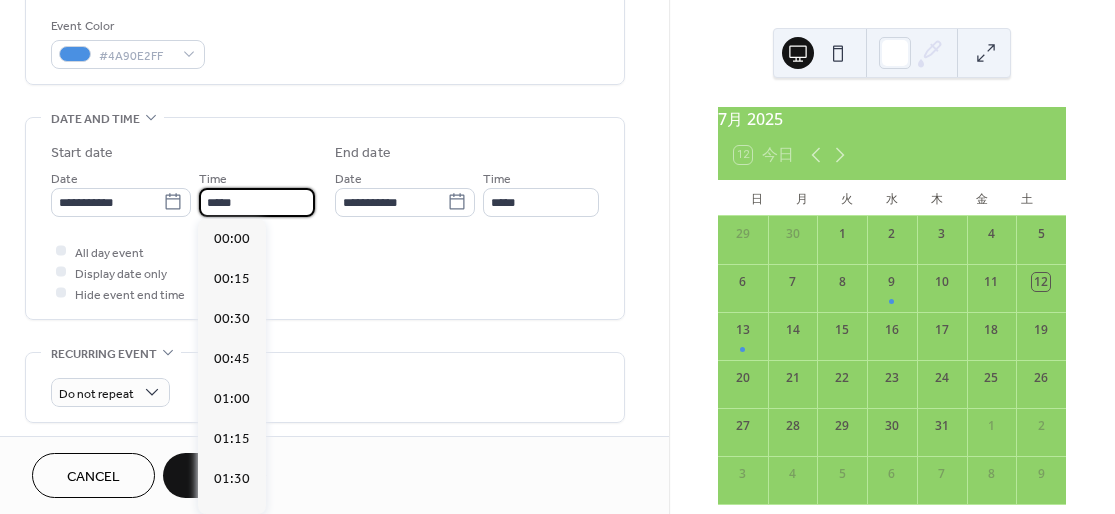 scroll, scrollTop: 2092, scrollLeft: 0, axis: vertical 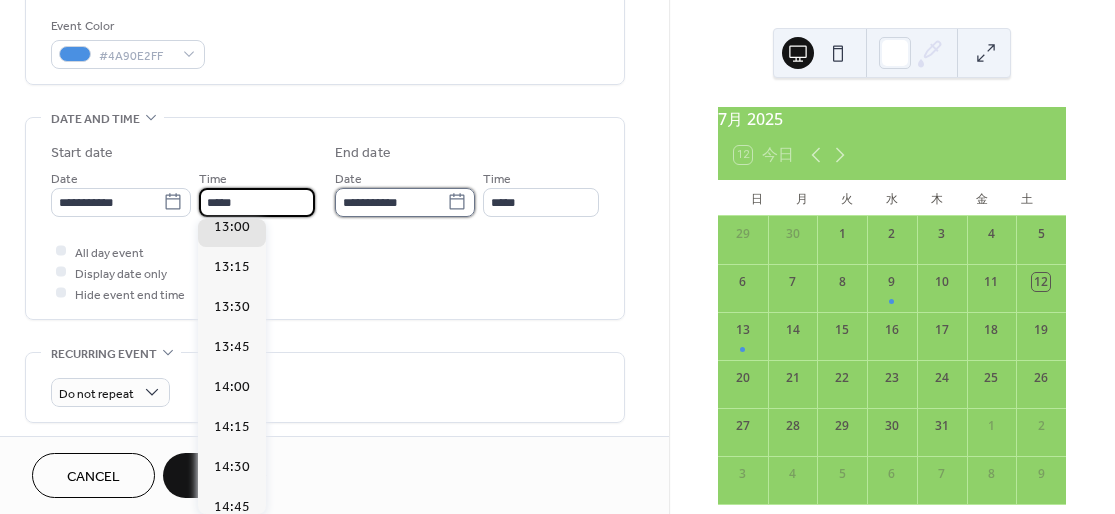 click on "**********" at bounding box center [391, 202] 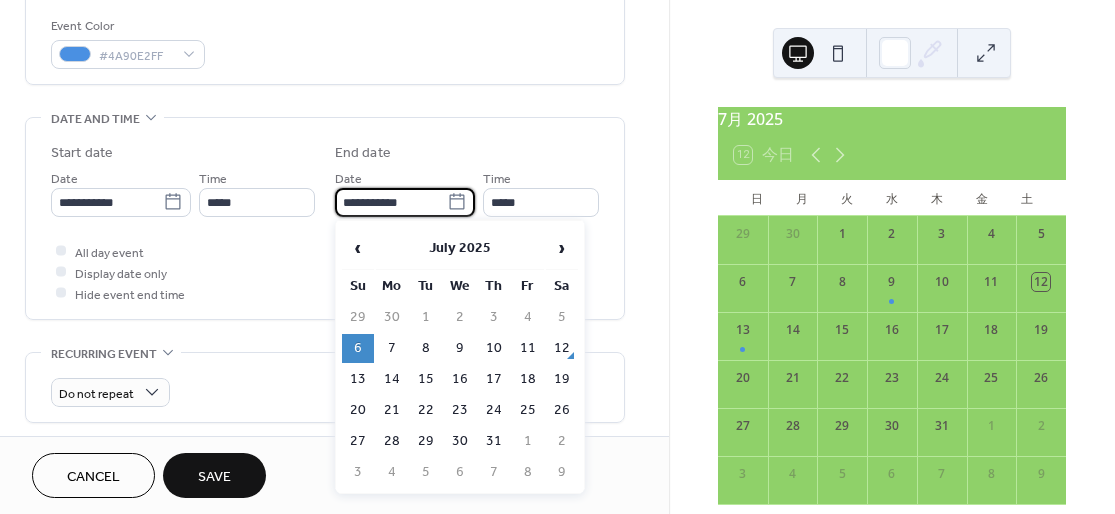 click on "6" at bounding box center (358, 348) 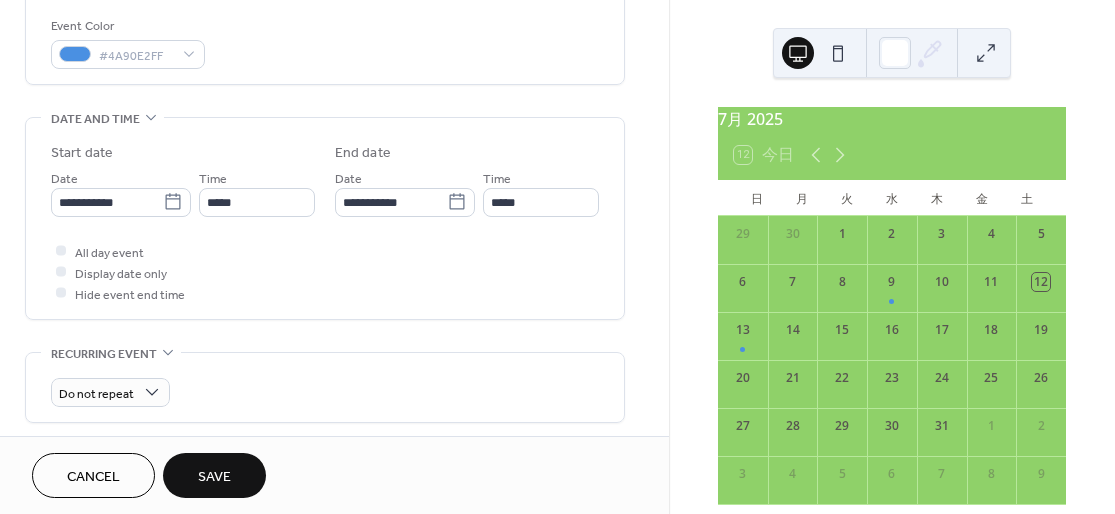 click on "Save" at bounding box center (214, 477) 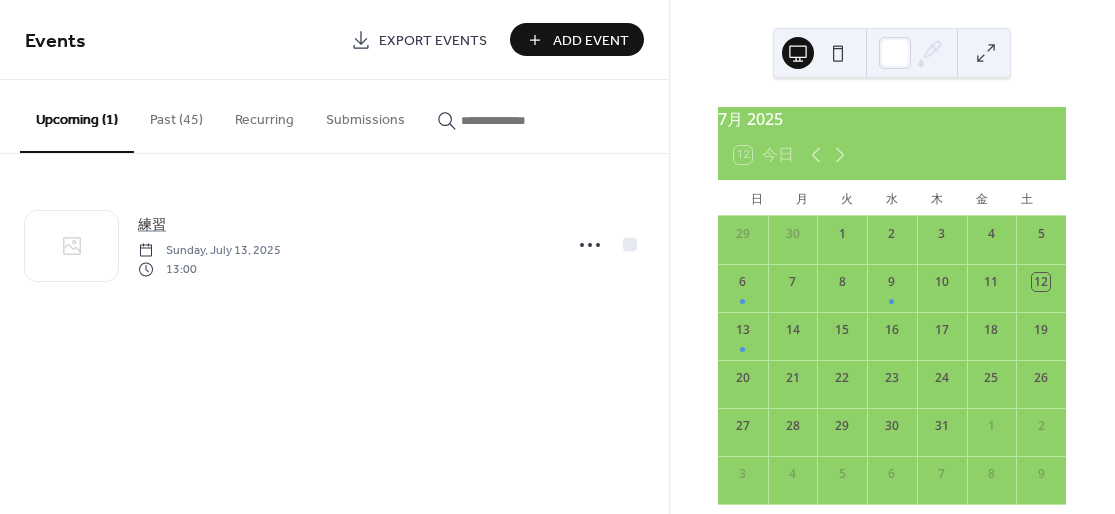 click on "Past  (45)" at bounding box center (176, 115) 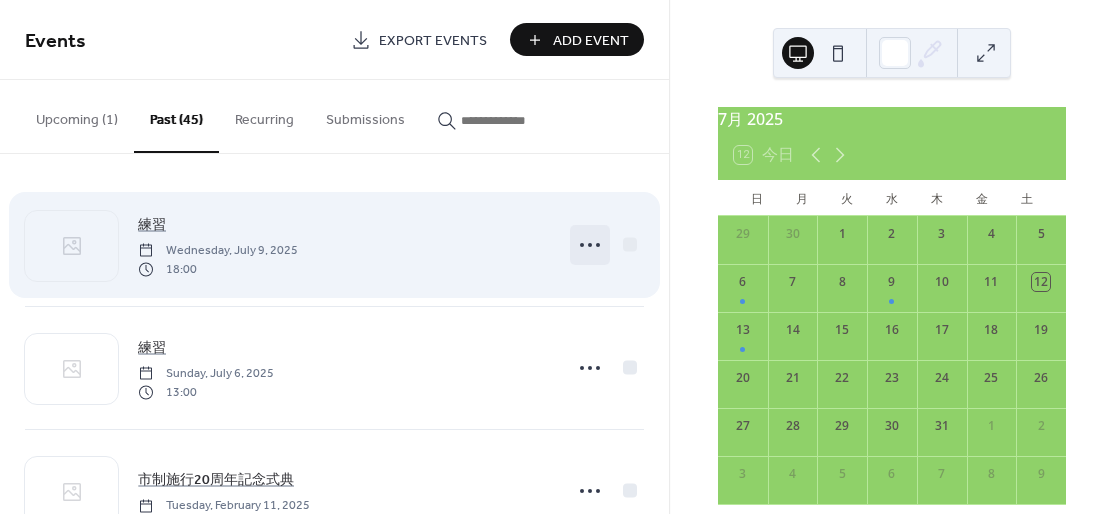 click 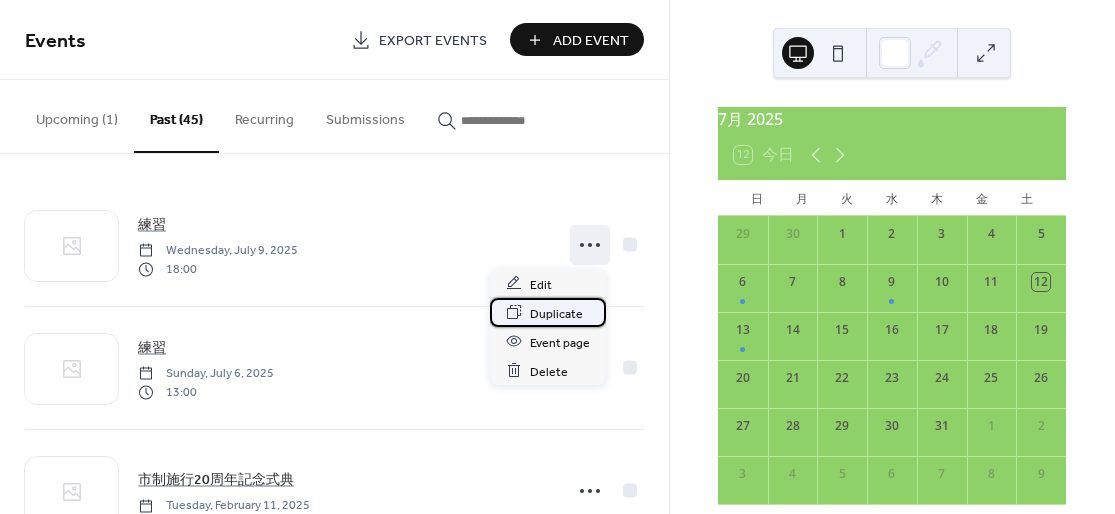 click on "Duplicate" at bounding box center [556, 313] 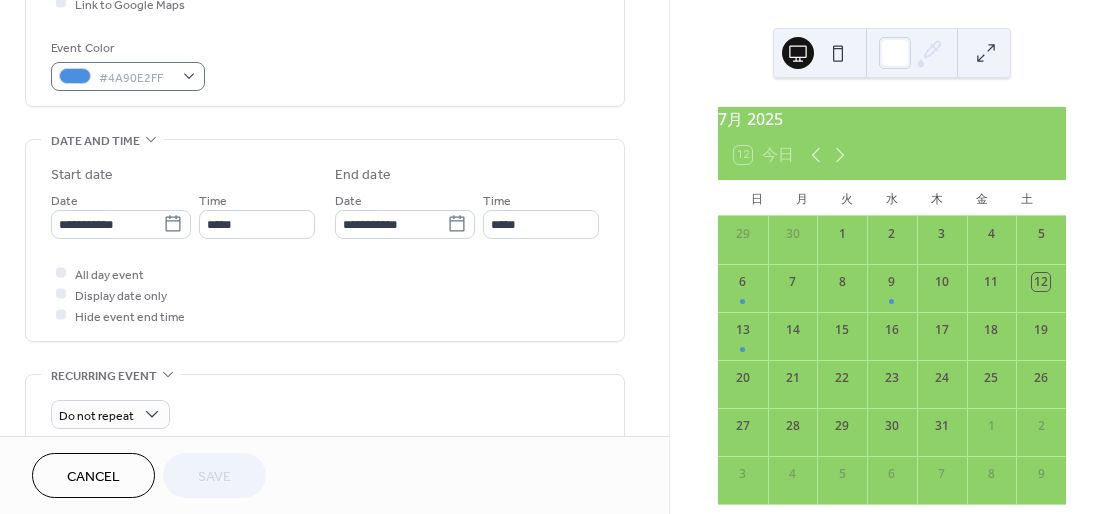 scroll, scrollTop: 533, scrollLeft: 0, axis: vertical 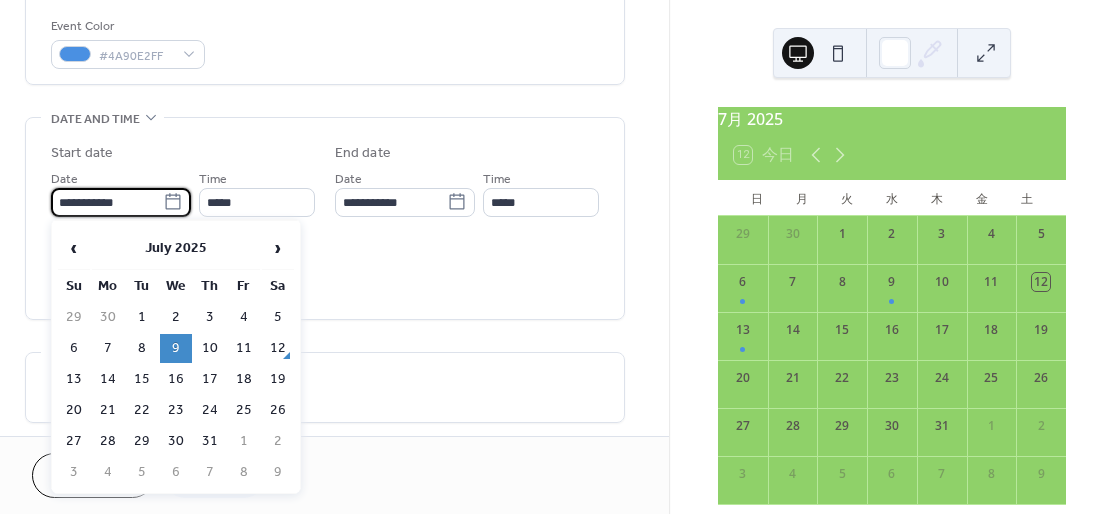 click on "**********" at bounding box center (107, 202) 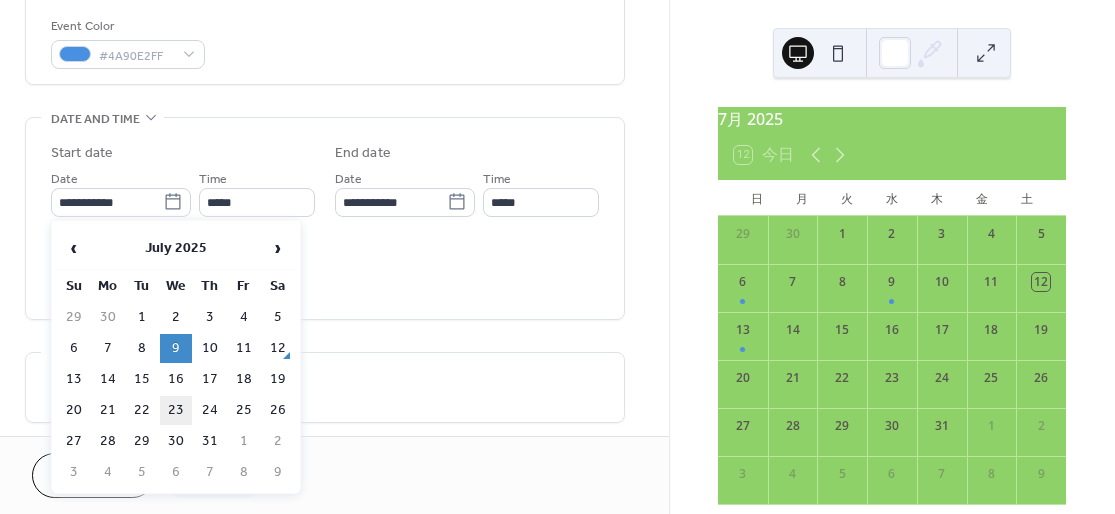click on "23" at bounding box center [176, 410] 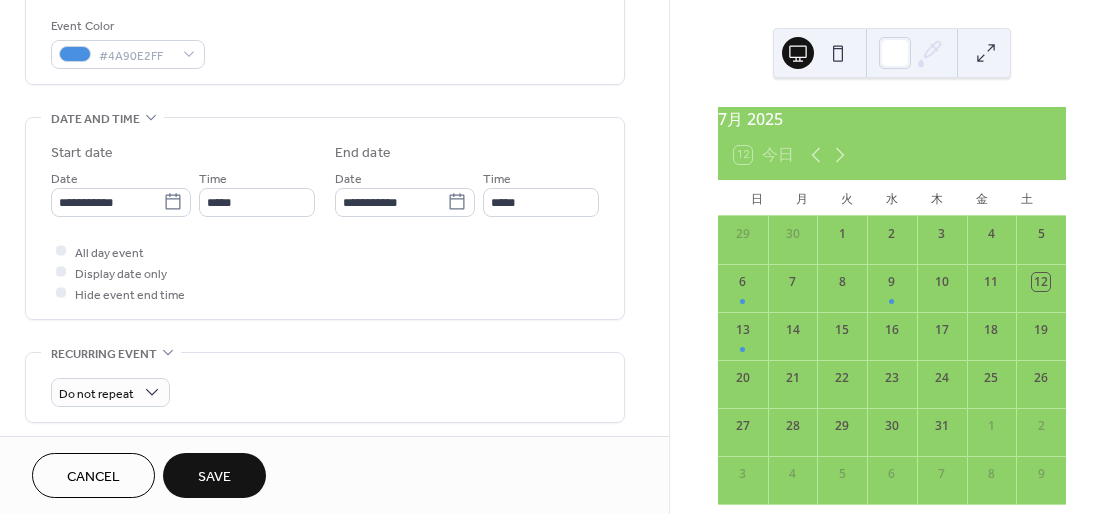 click on "Save" at bounding box center [214, 477] 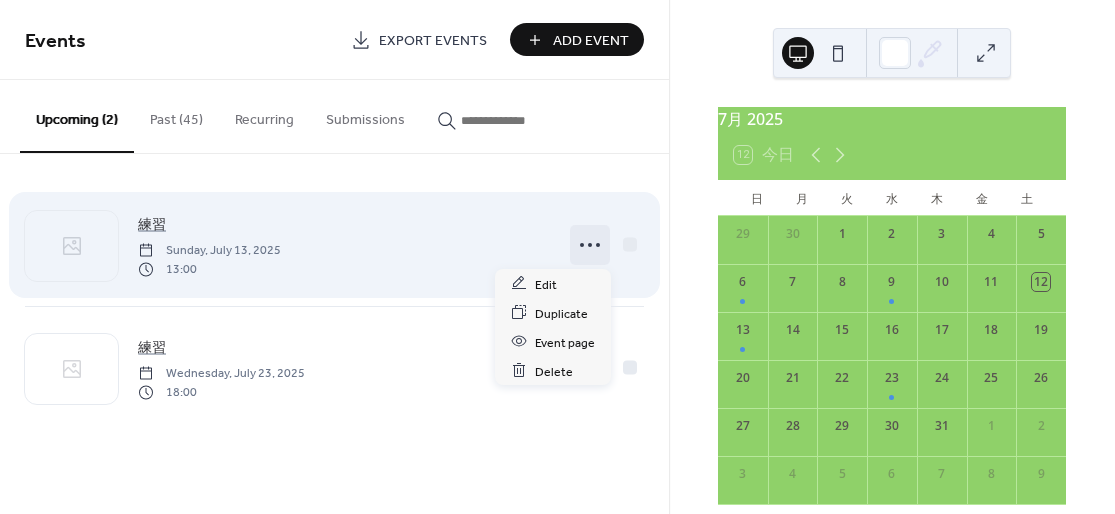 click 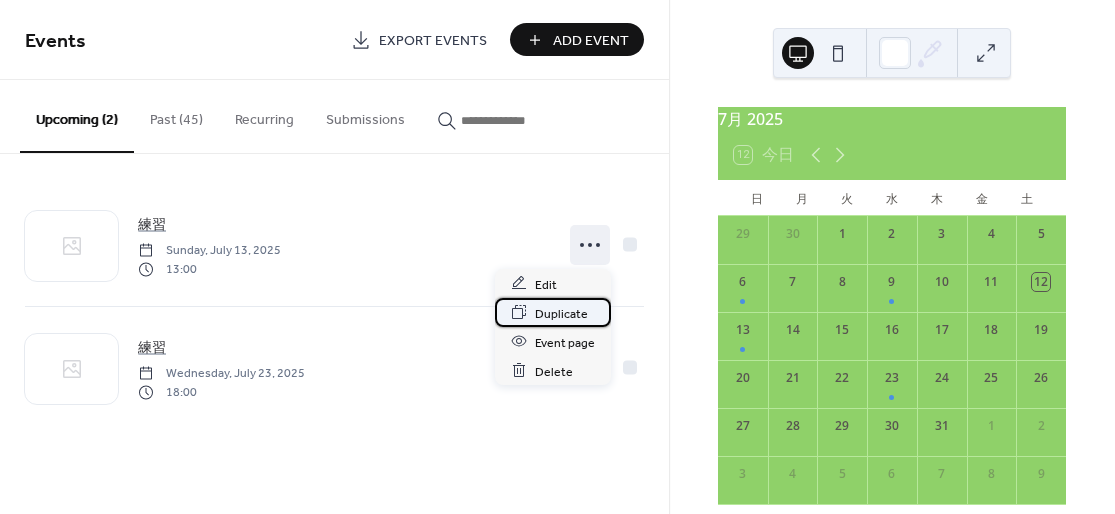 click on "Duplicate" at bounding box center (561, 313) 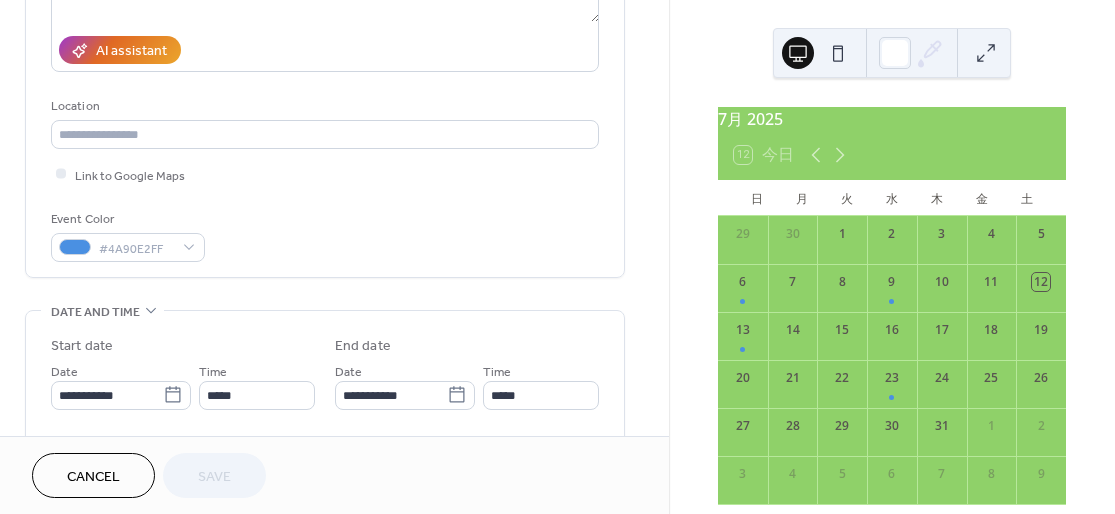 scroll, scrollTop: 533, scrollLeft: 0, axis: vertical 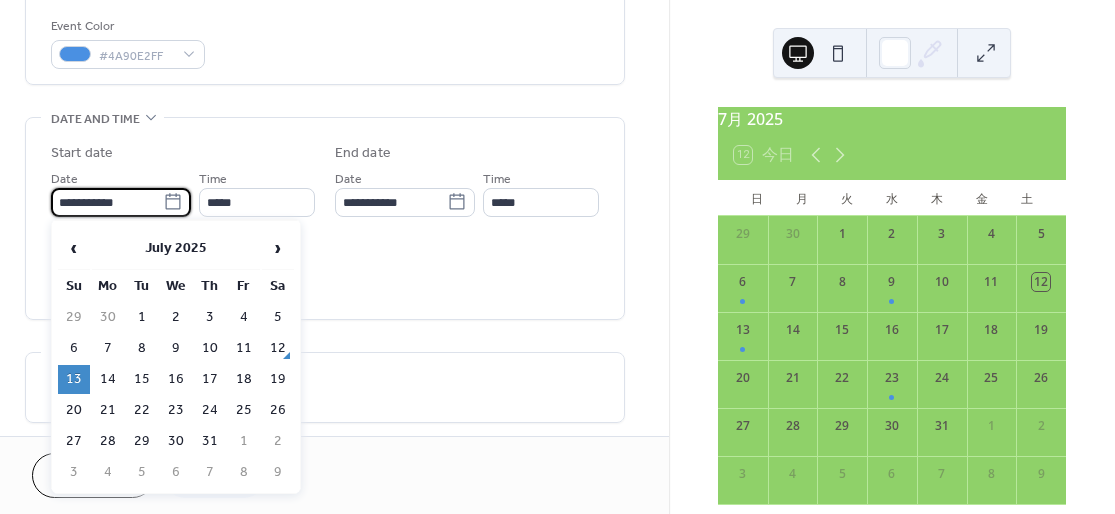 click on "**********" at bounding box center (107, 202) 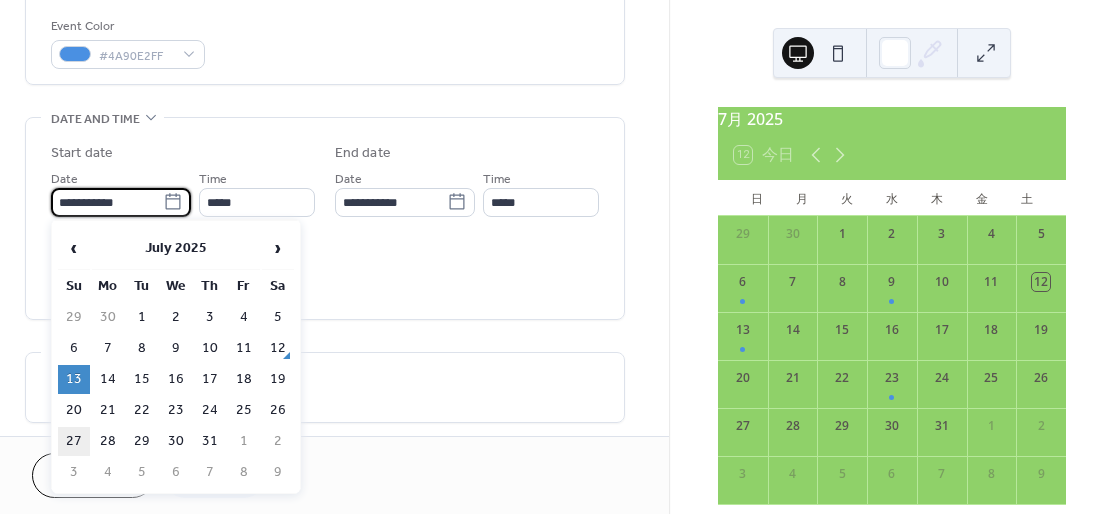 click on "27" at bounding box center (74, 441) 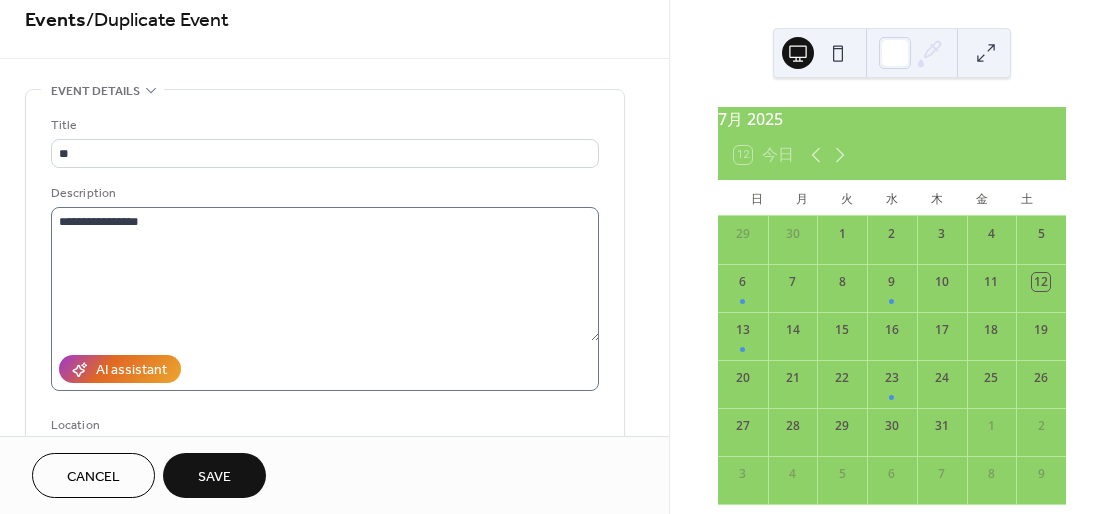 scroll, scrollTop: 0, scrollLeft: 0, axis: both 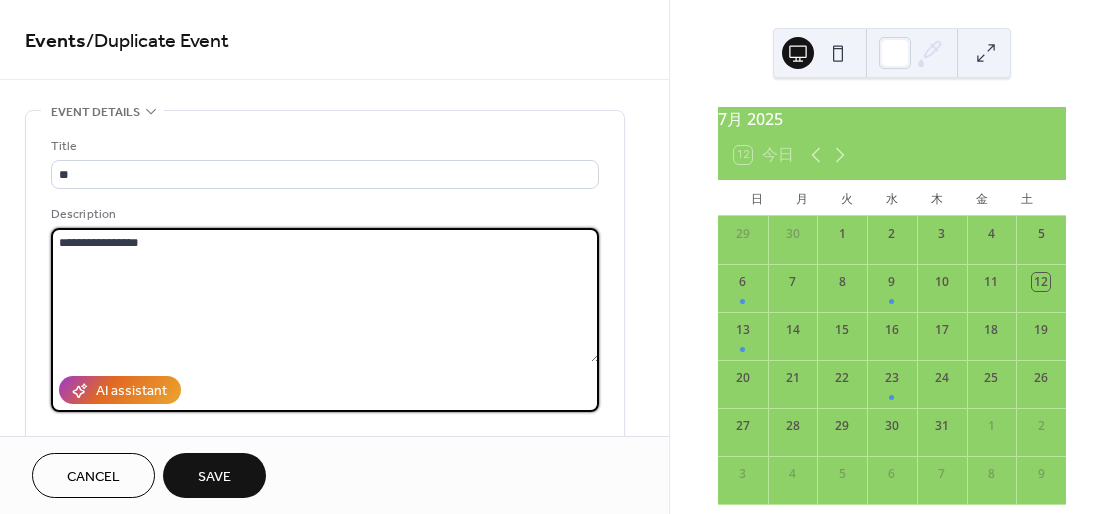 click on "**********" at bounding box center [325, 295] 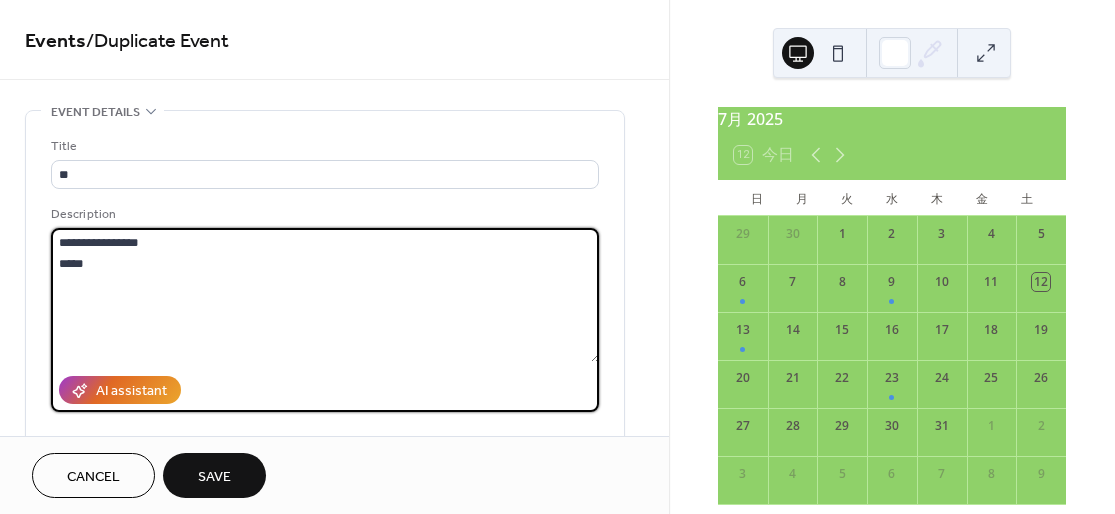 type on "**********" 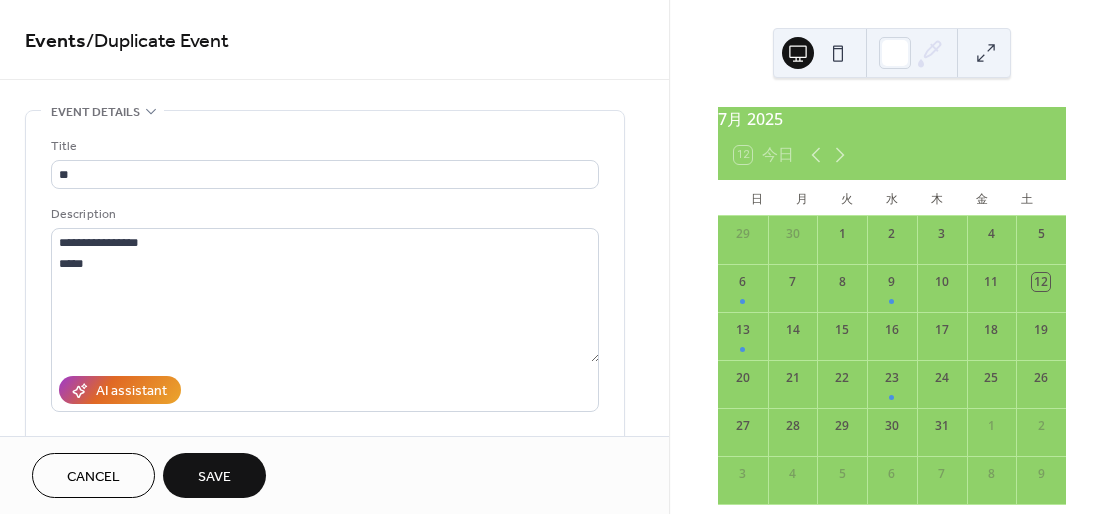 click on "Save" at bounding box center (214, 475) 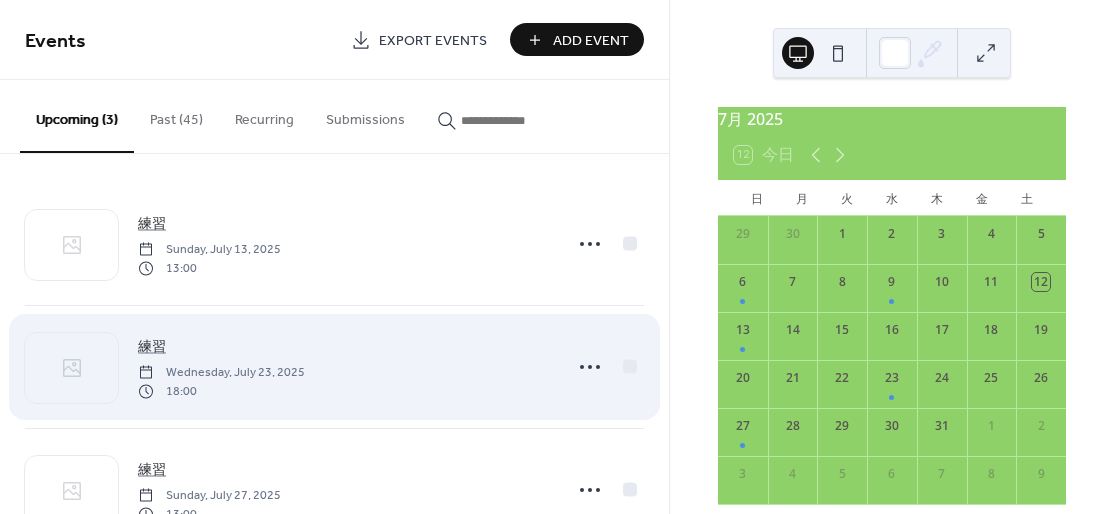 scroll, scrollTop: 0, scrollLeft: 0, axis: both 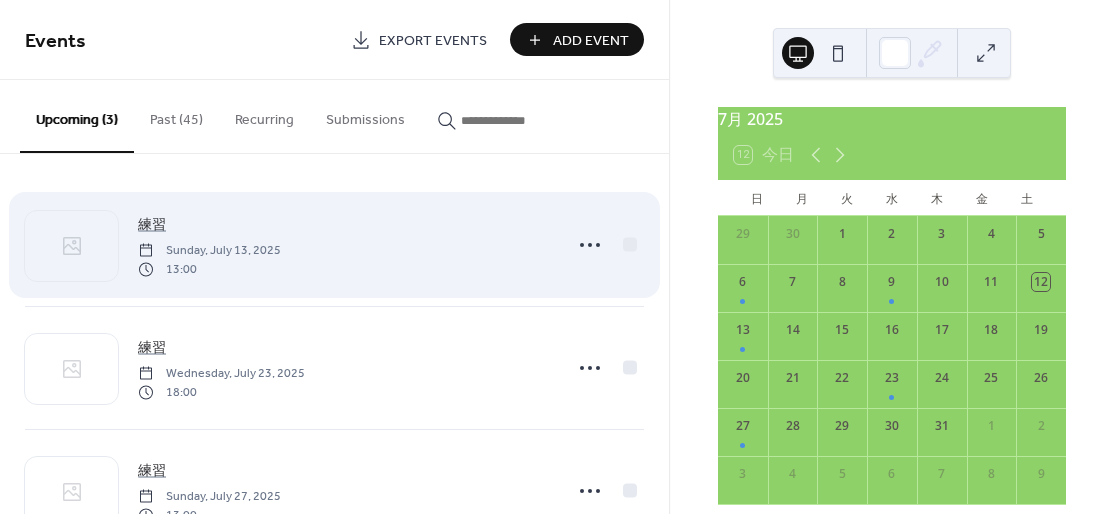 click on "練習 Sunday, July 13, 2025 13:00" at bounding box center (344, 245) 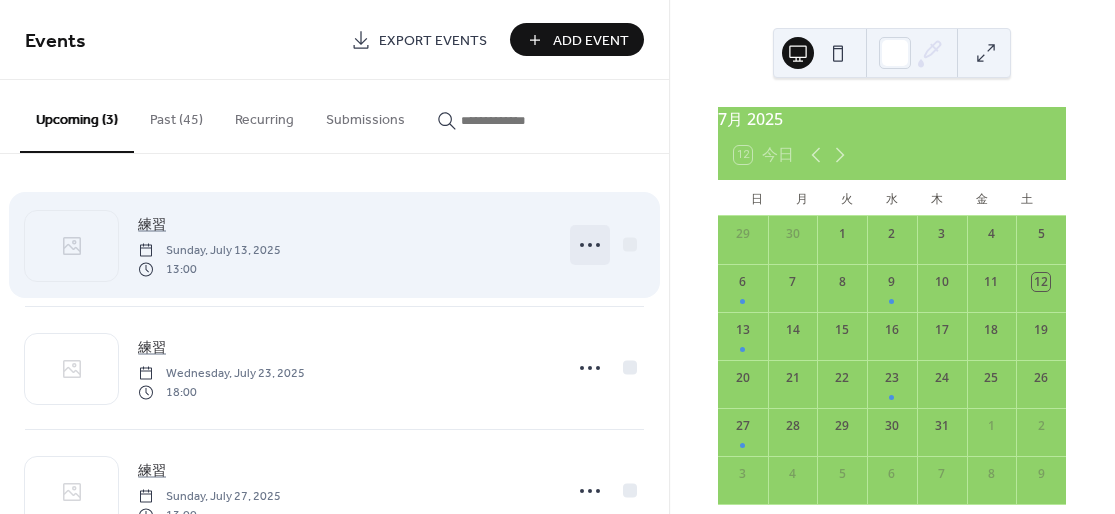 click 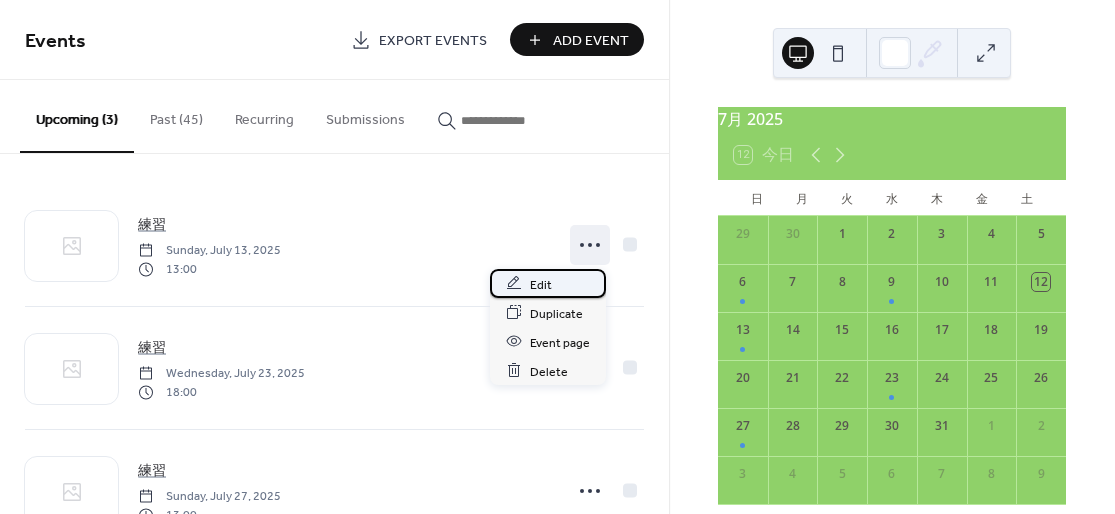 click on "Edit" at bounding box center [541, 284] 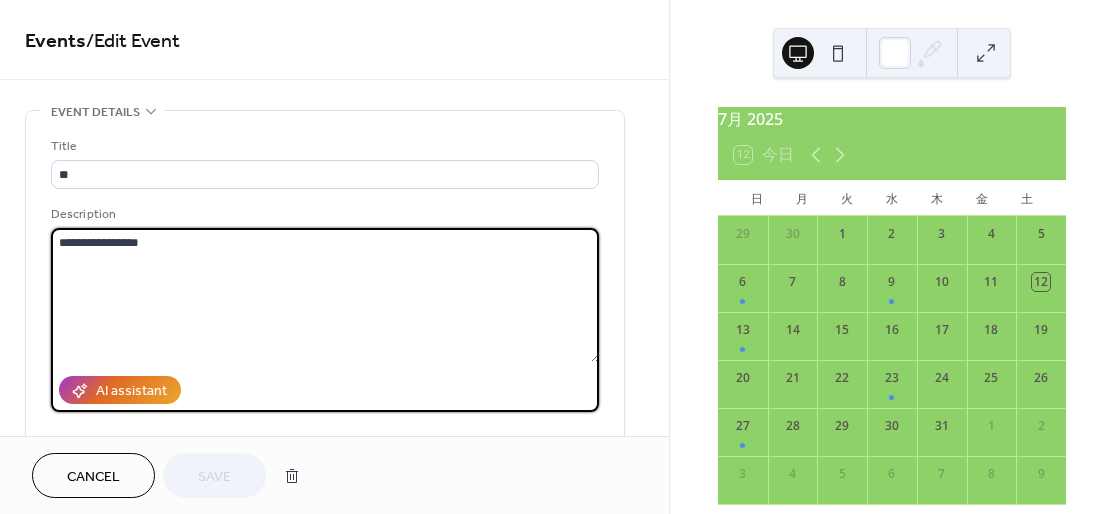 click on "**********" at bounding box center (325, 295) 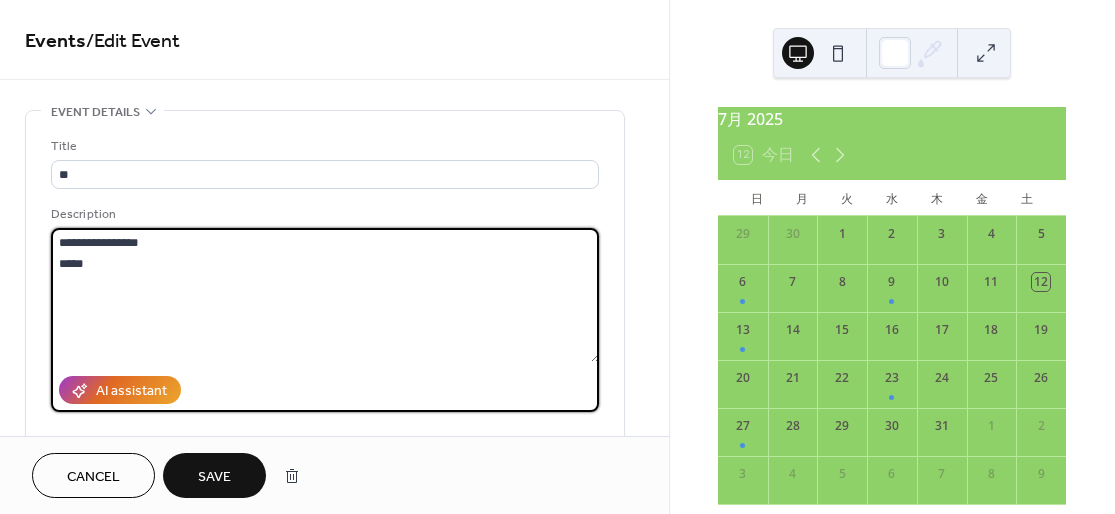 type on "**********" 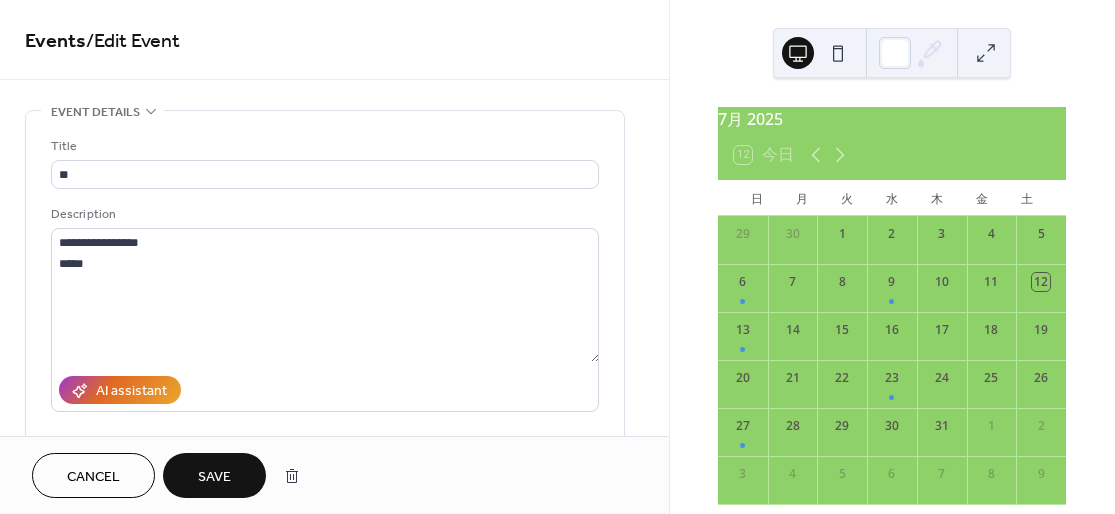 click on "Save" at bounding box center [214, 475] 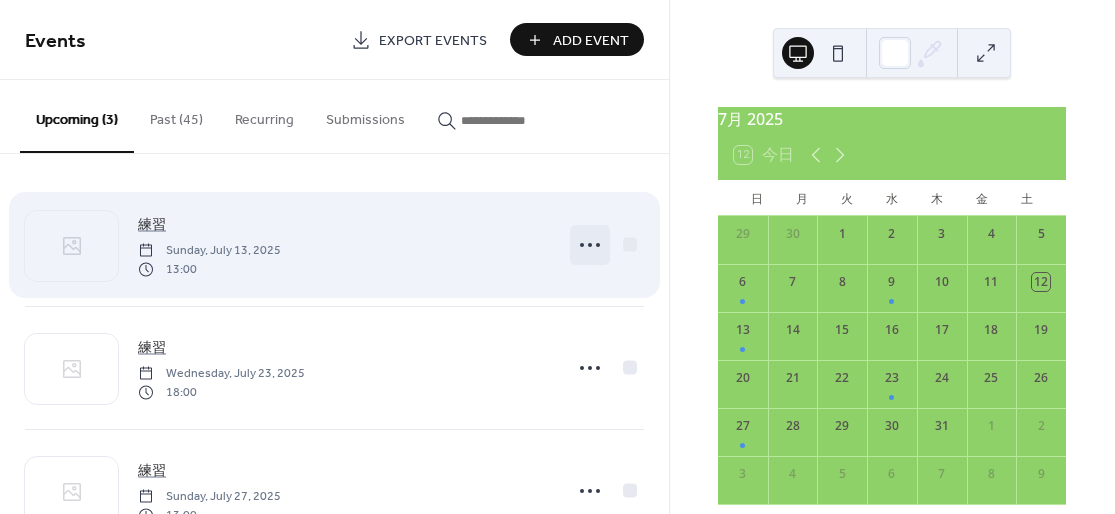 click 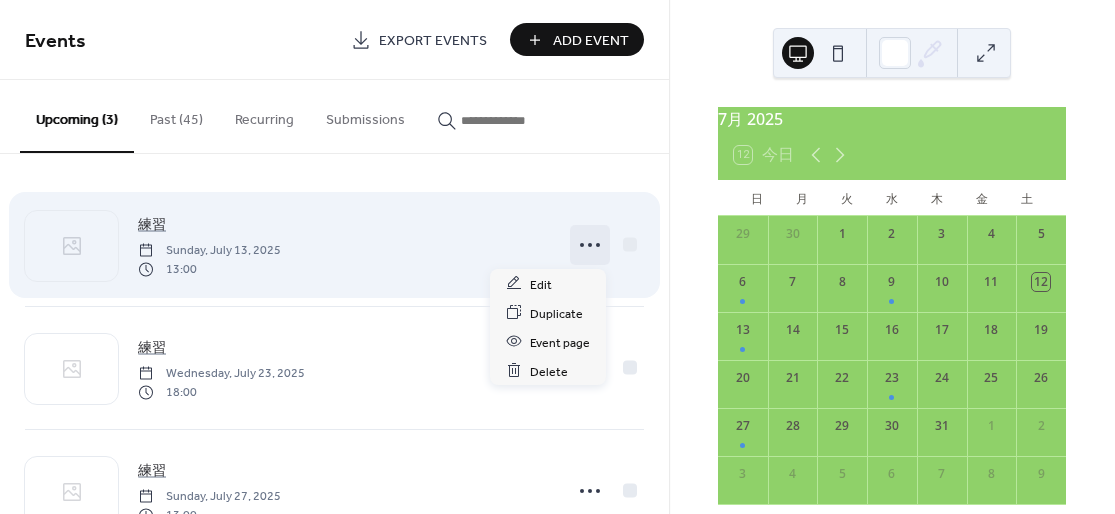click on "練習 Sunday, July 13, 2025 13:00" at bounding box center (344, 245) 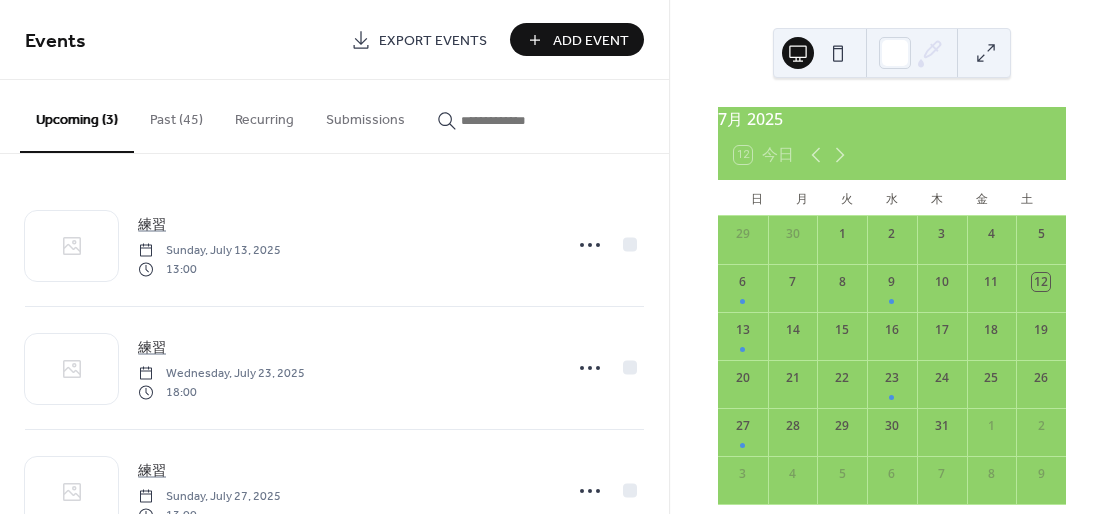 click on "Past  (45)" at bounding box center [176, 115] 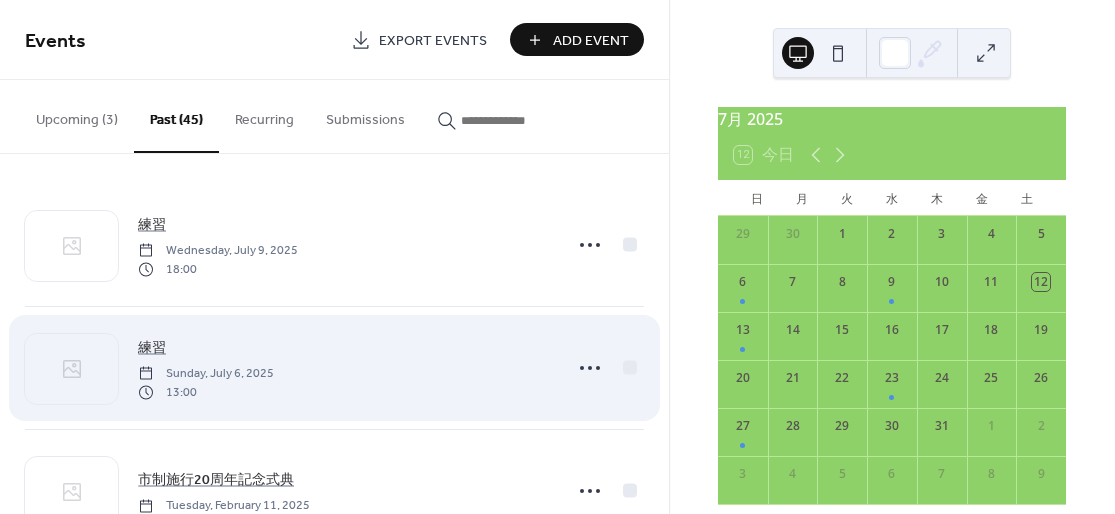 click on "練習 Sunday, July 6, 2025 13:00" at bounding box center [344, 368] 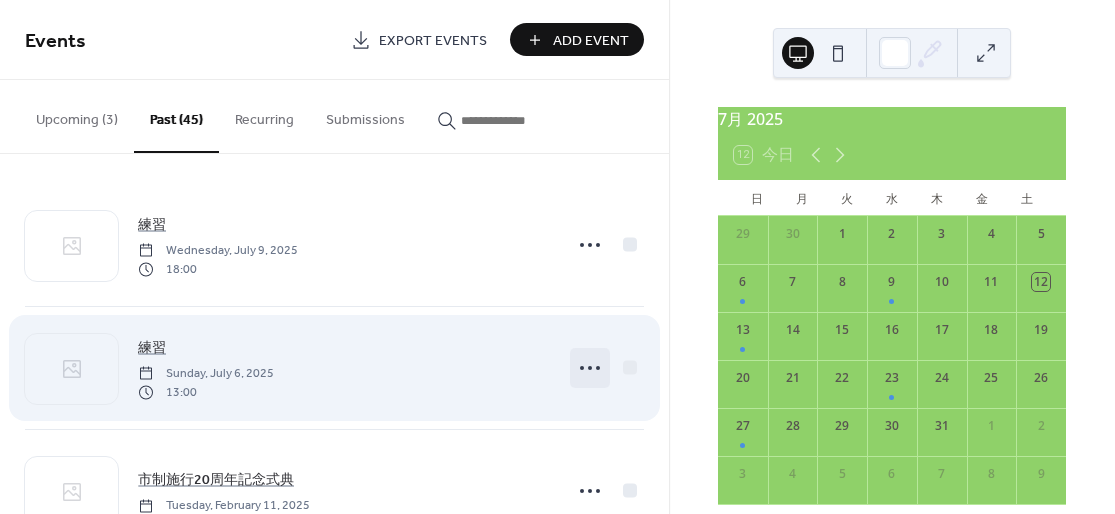click 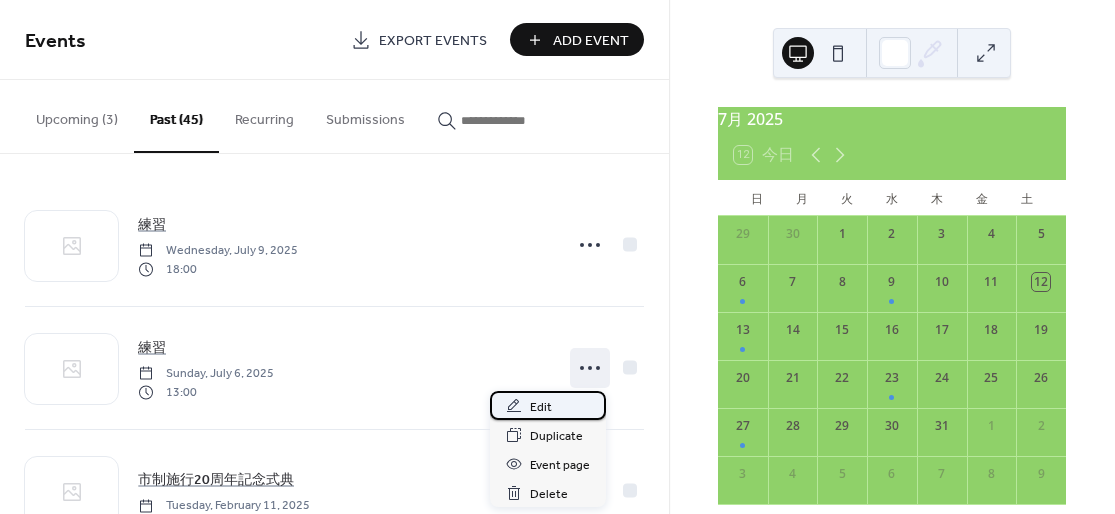 click on "Edit" at bounding box center (548, 405) 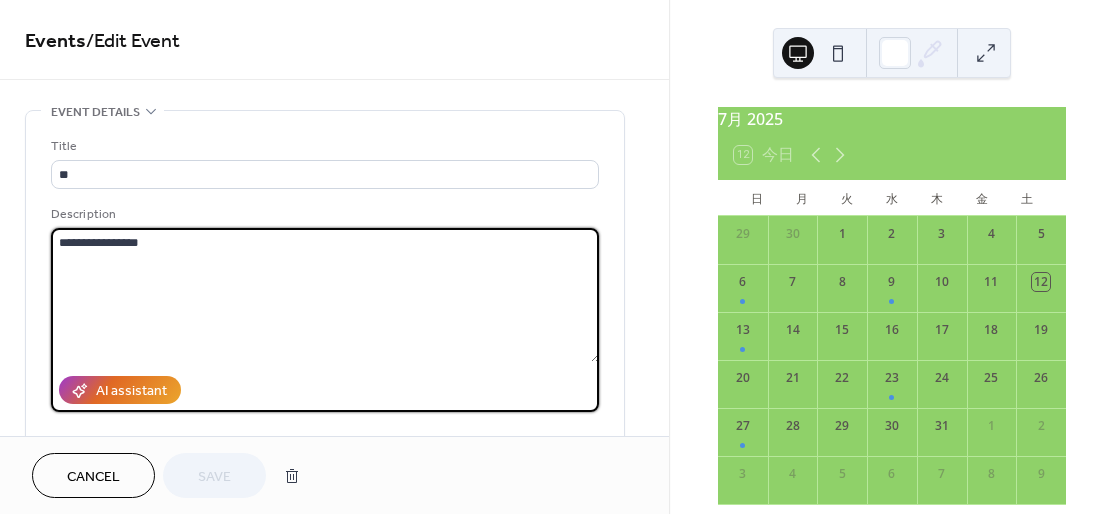 click on "**********" at bounding box center (325, 295) 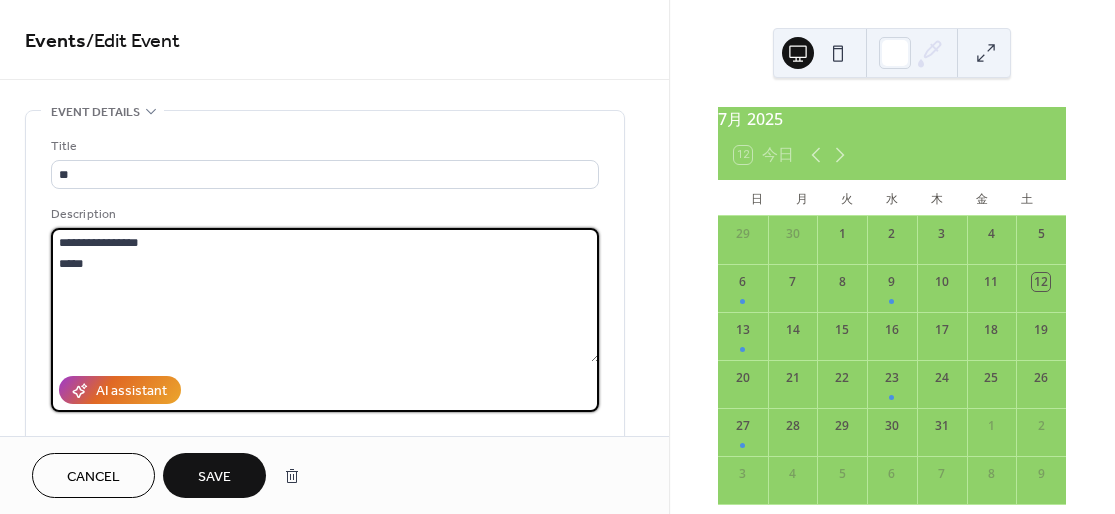 type on "**********" 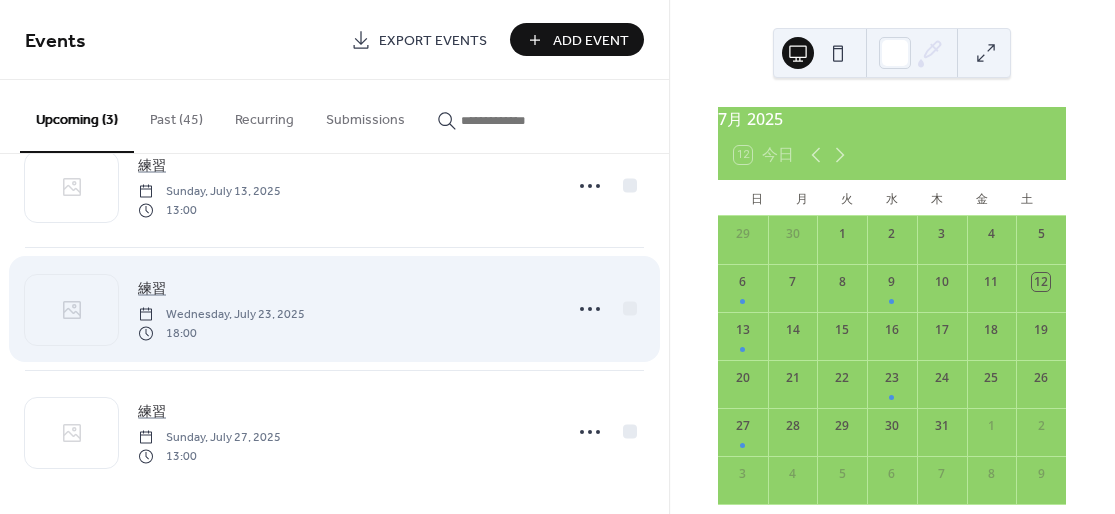 scroll, scrollTop: 66, scrollLeft: 0, axis: vertical 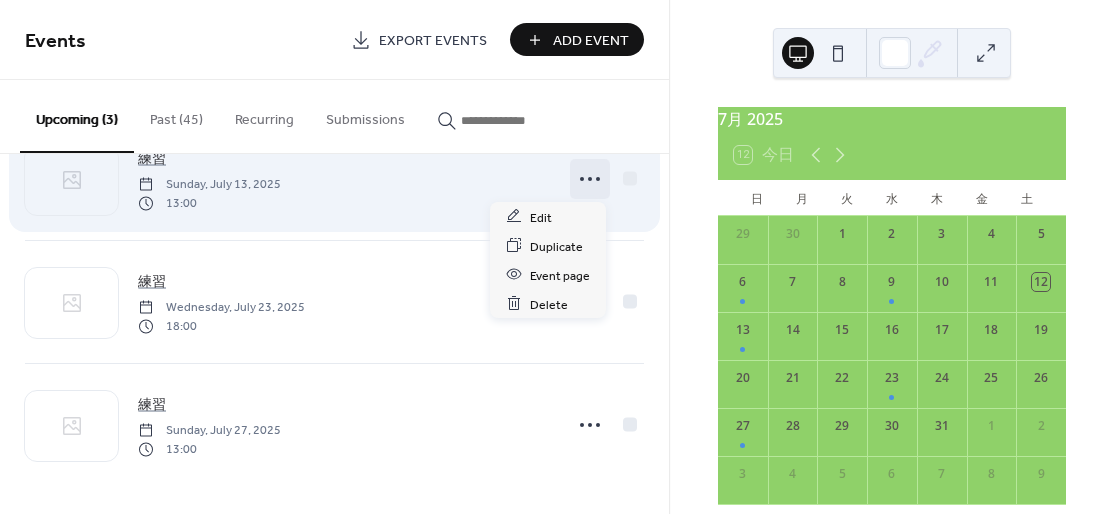 click 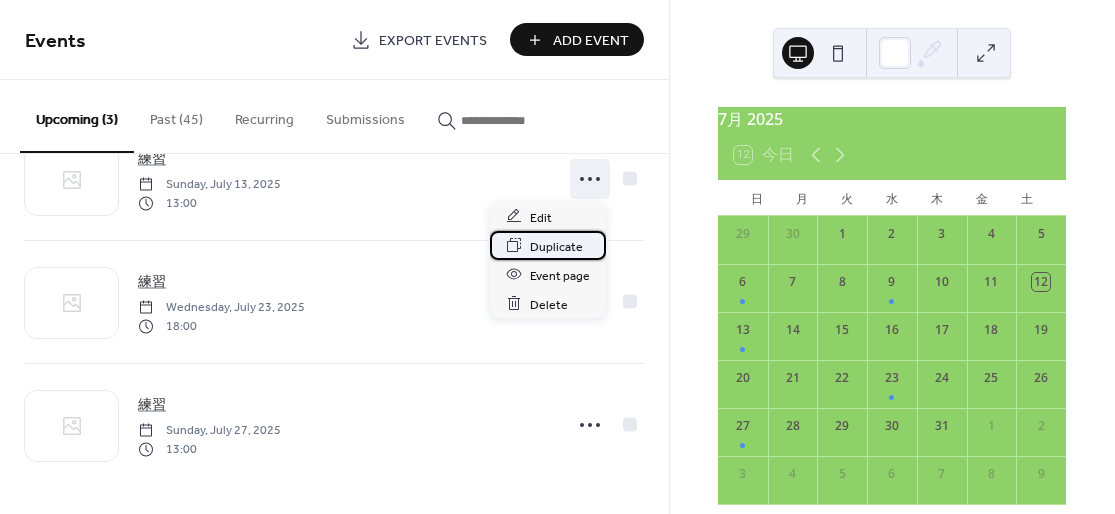 click on "Duplicate" at bounding box center (556, 246) 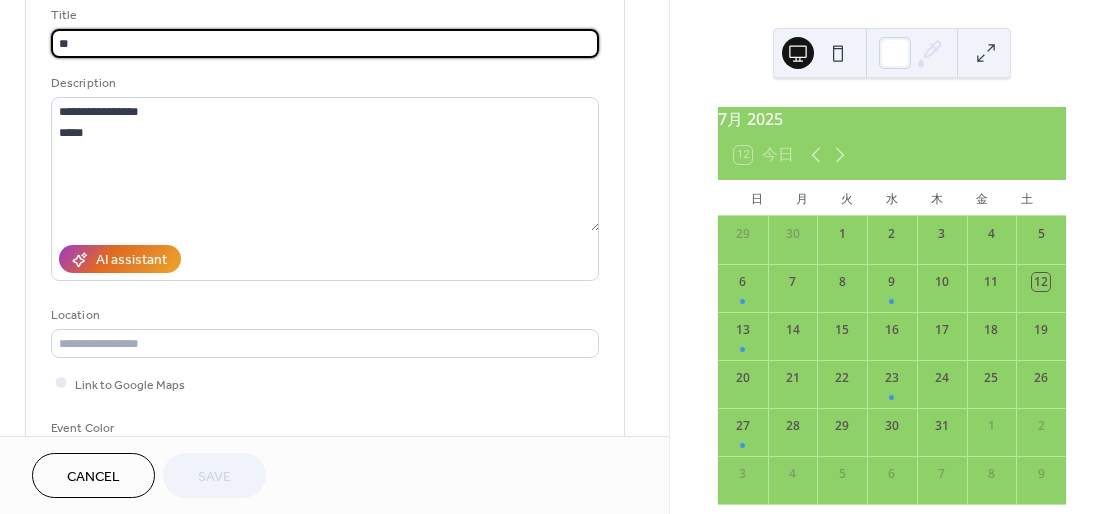 scroll, scrollTop: 133, scrollLeft: 0, axis: vertical 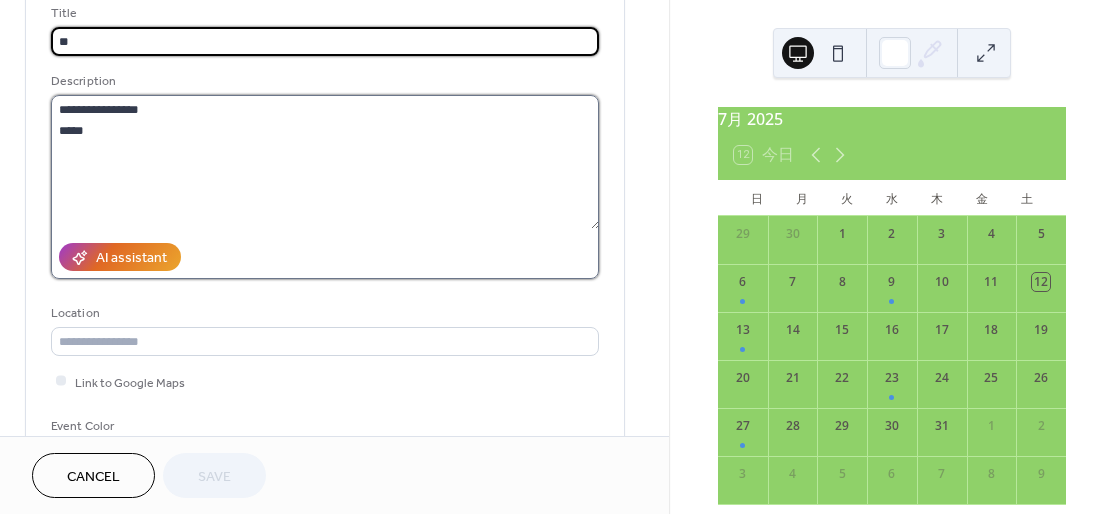 click on "**********" at bounding box center (325, 162) 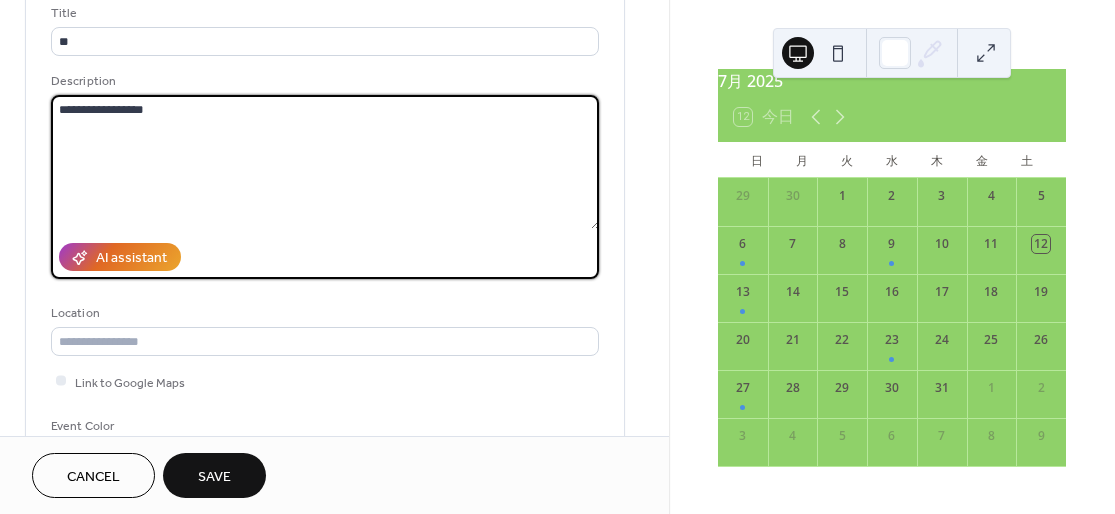 scroll, scrollTop: 48, scrollLeft: 0, axis: vertical 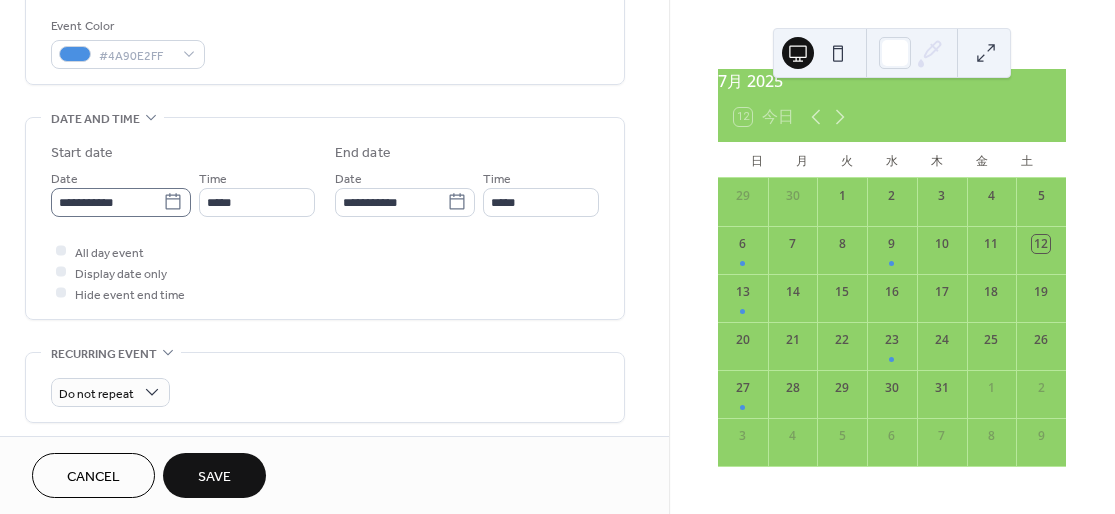 type on "**********" 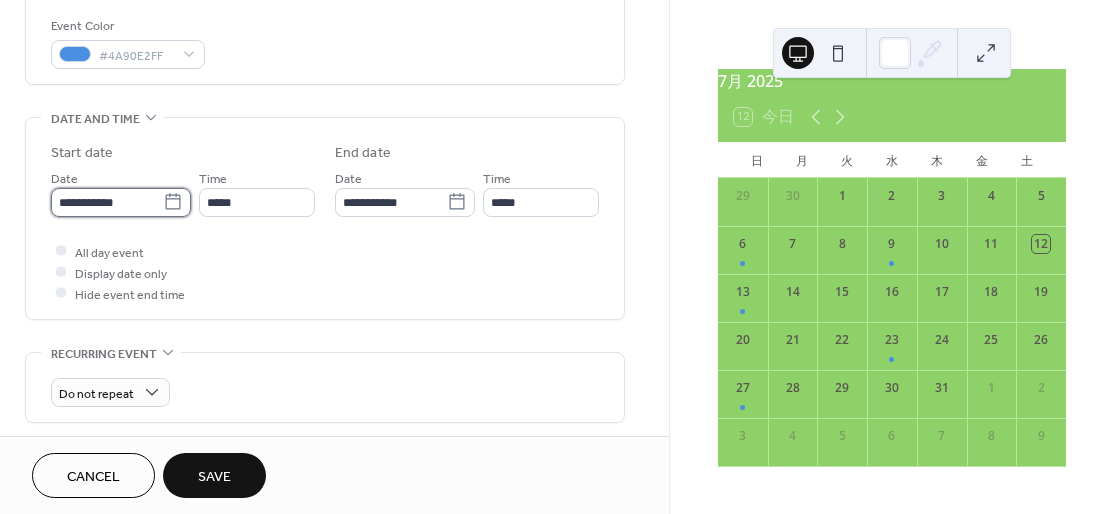click on "**********" at bounding box center (107, 202) 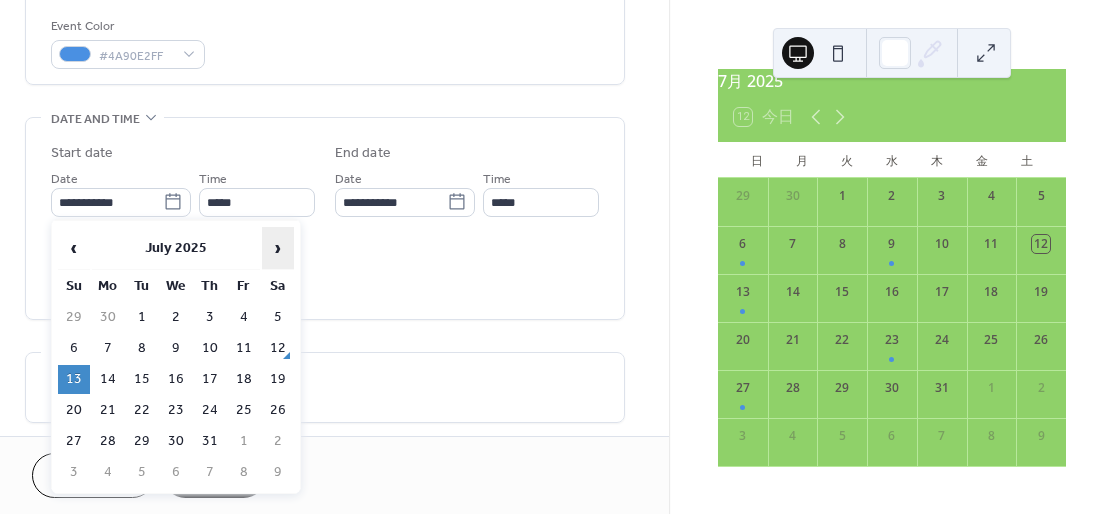 click on "›" at bounding box center [278, 248] 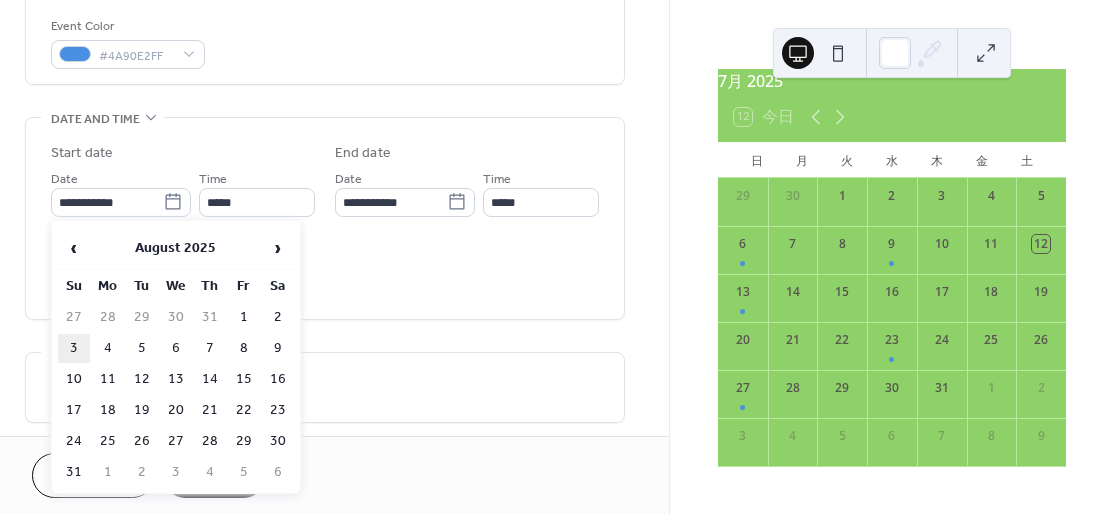 click on "3" at bounding box center [74, 348] 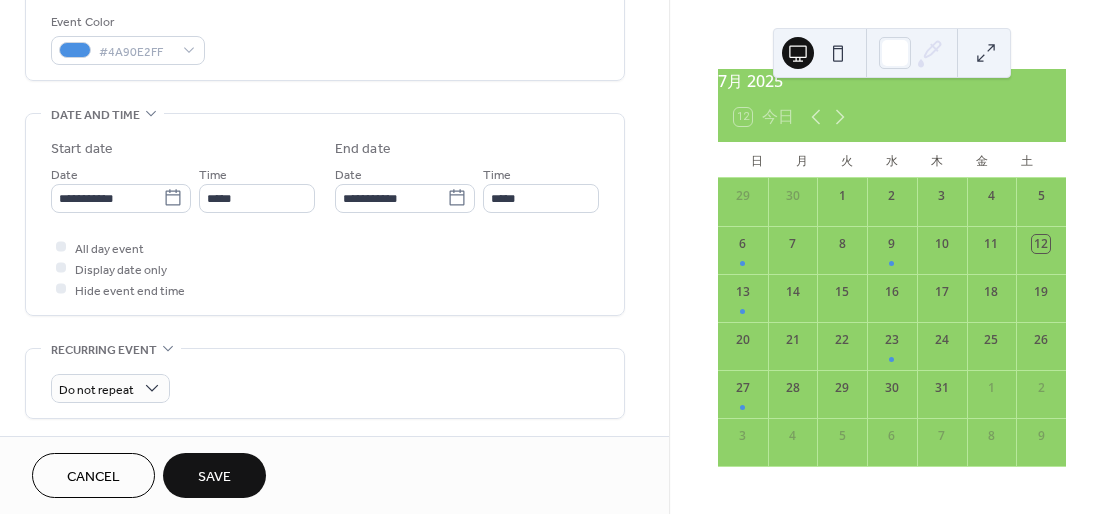 scroll, scrollTop: 220, scrollLeft: 0, axis: vertical 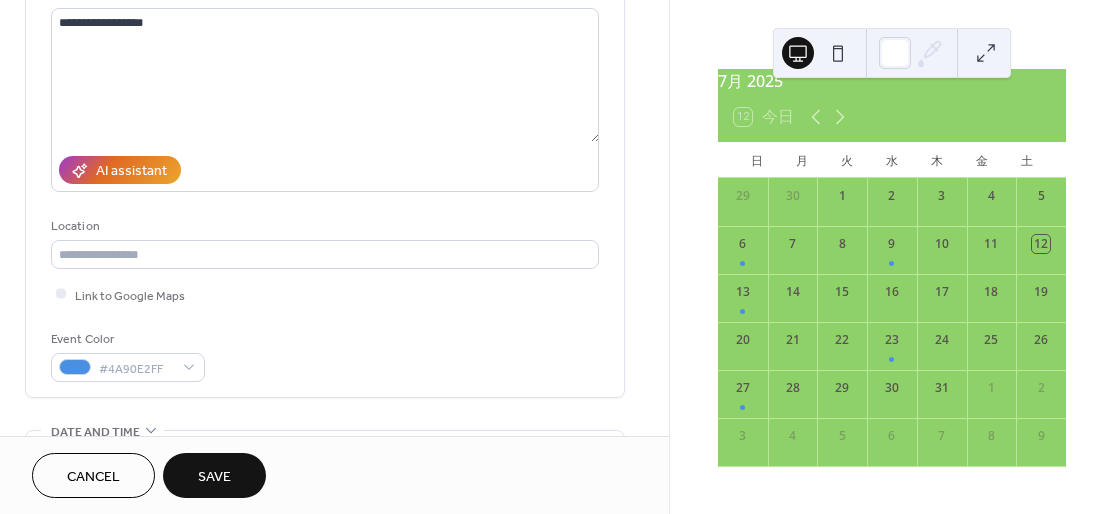 click on "Save" at bounding box center [214, 475] 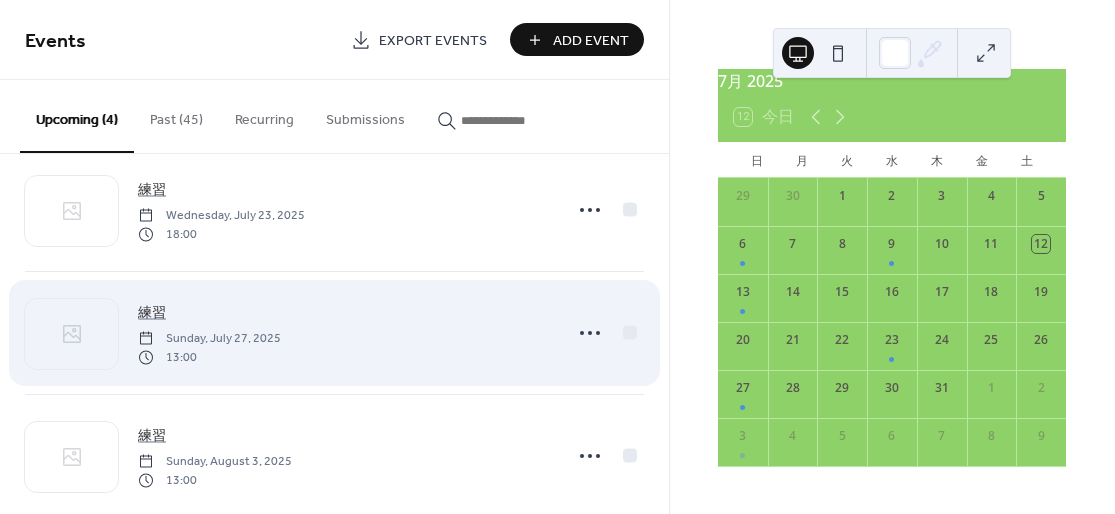 scroll, scrollTop: 189, scrollLeft: 0, axis: vertical 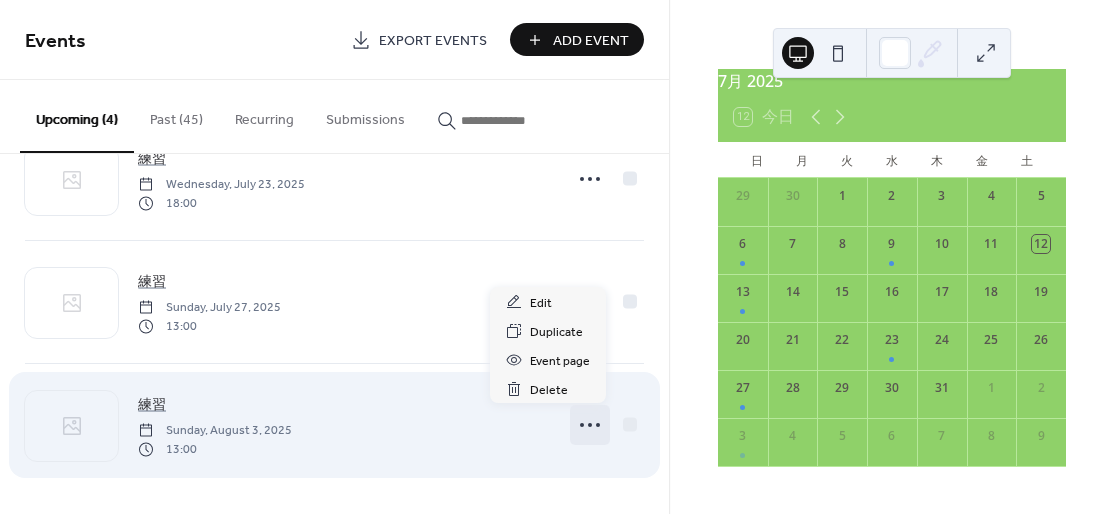 click 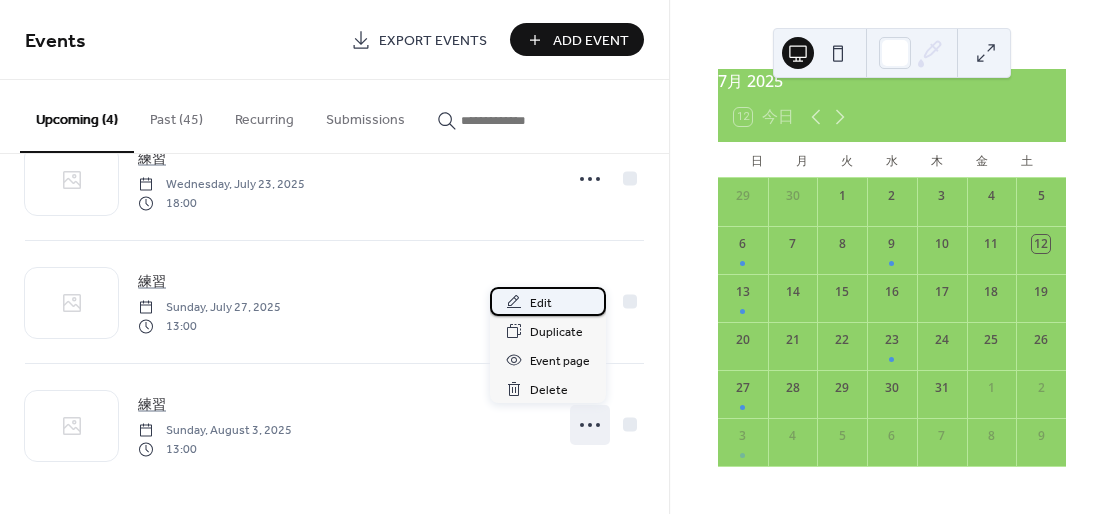 click on "Edit" at bounding box center (548, 301) 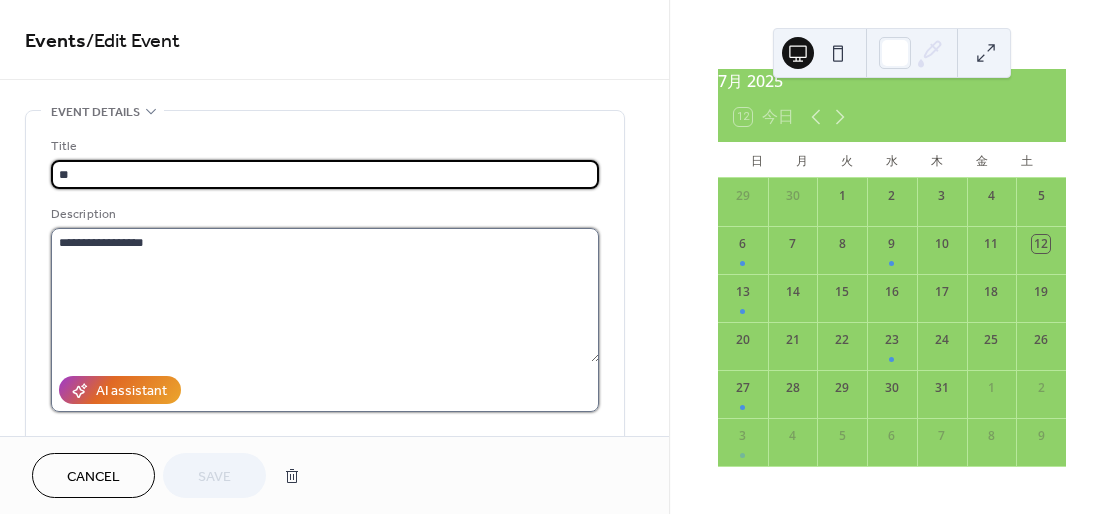 click on "**********" at bounding box center (325, 295) 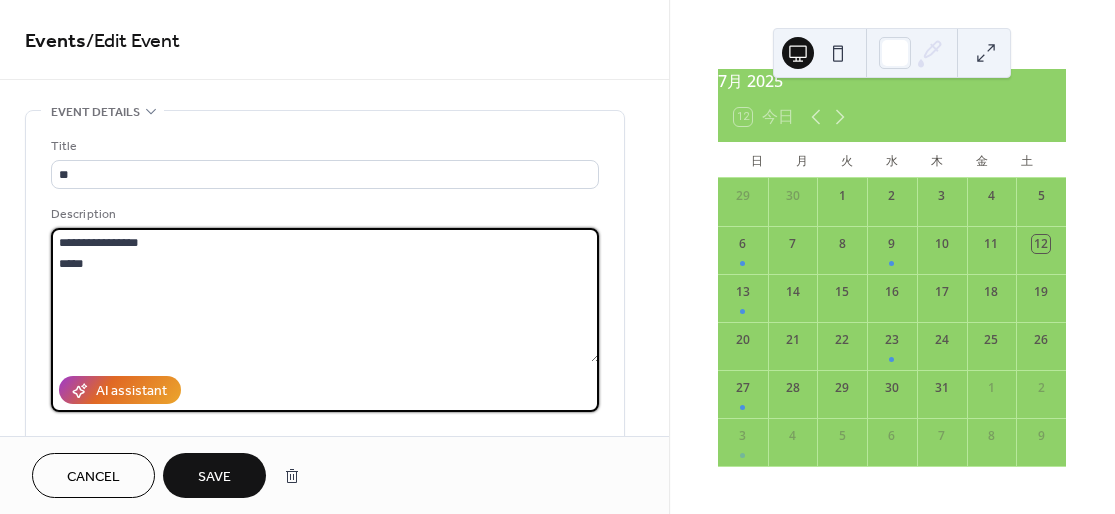 type on "**********" 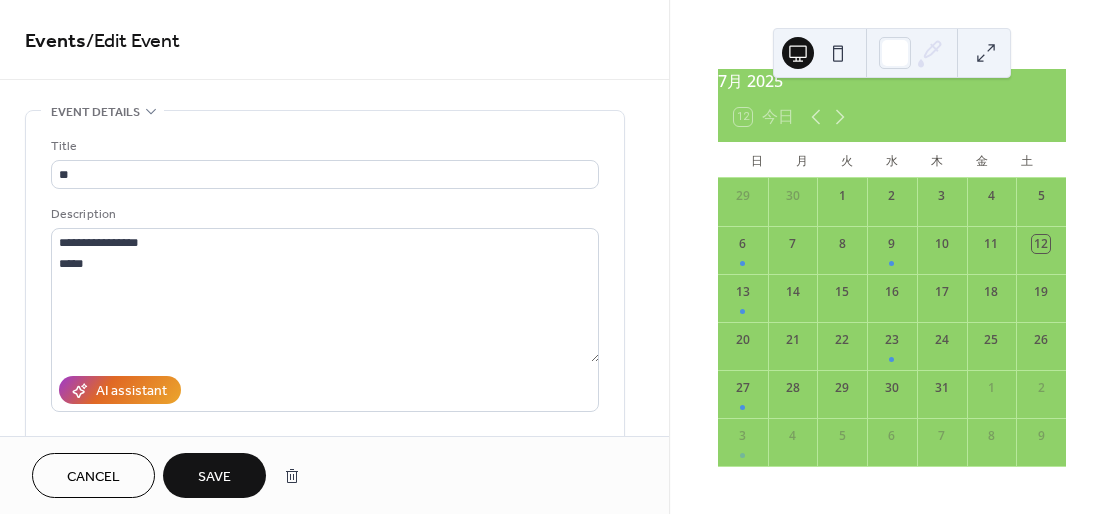 click on "Save" at bounding box center (214, 477) 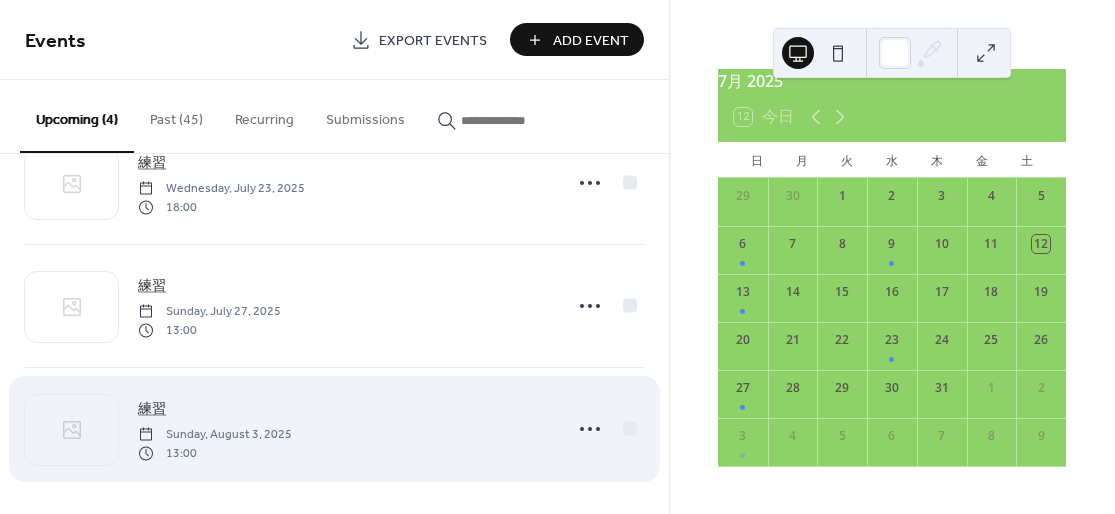 scroll, scrollTop: 189, scrollLeft: 0, axis: vertical 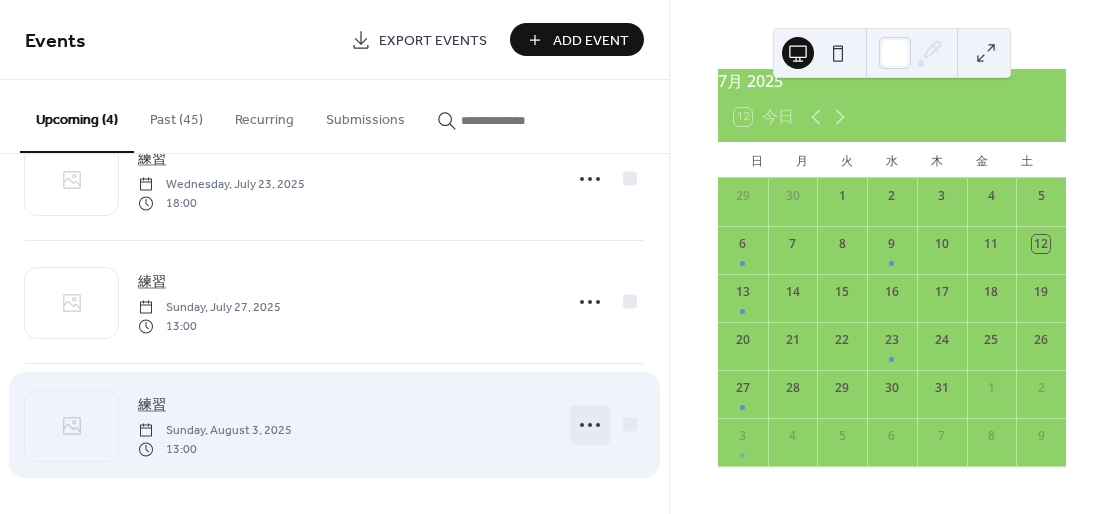 click 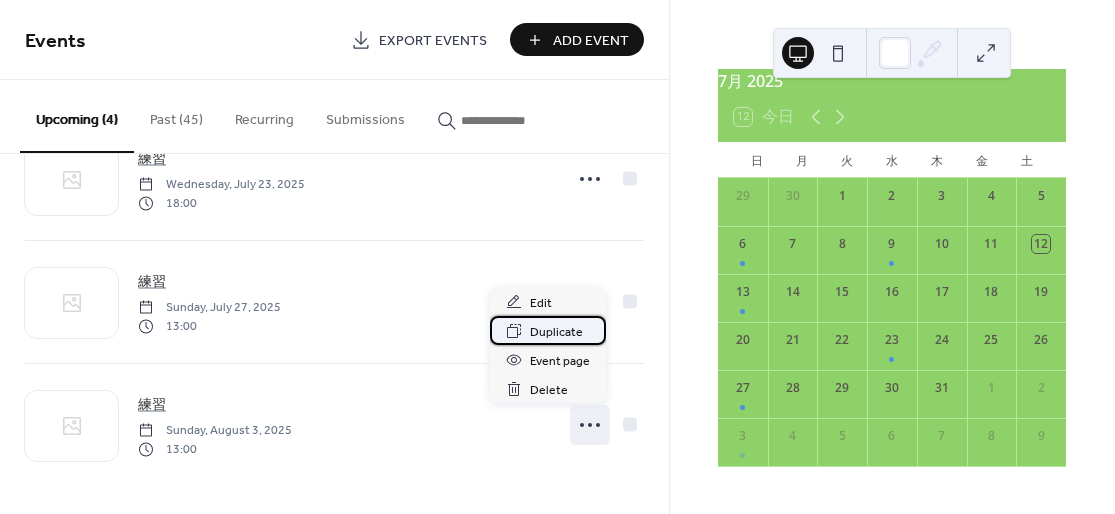 click on "Duplicate" at bounding box center [556, 332] 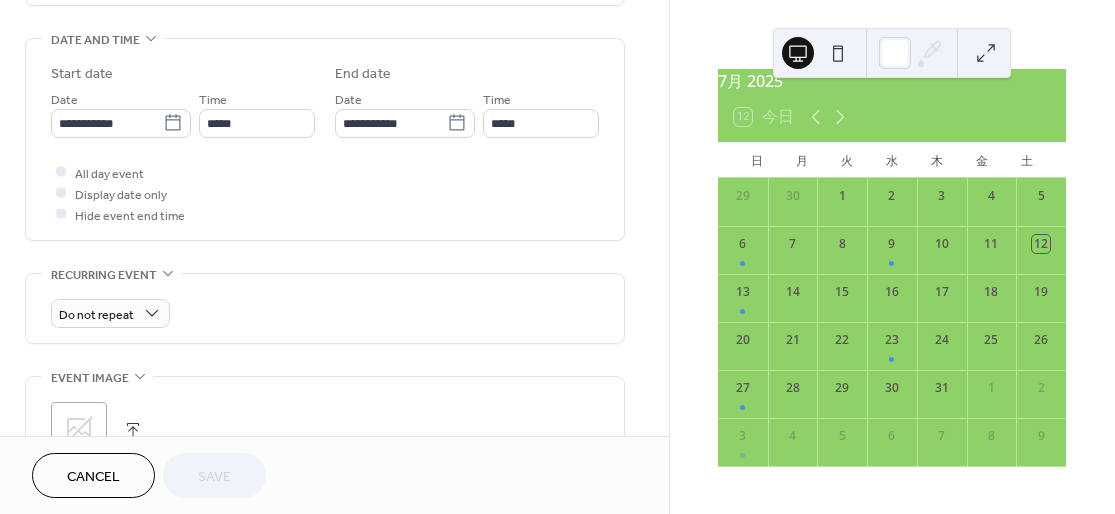 scroll, scrollTop: 666, scrollLeft: 0, axis: vertical 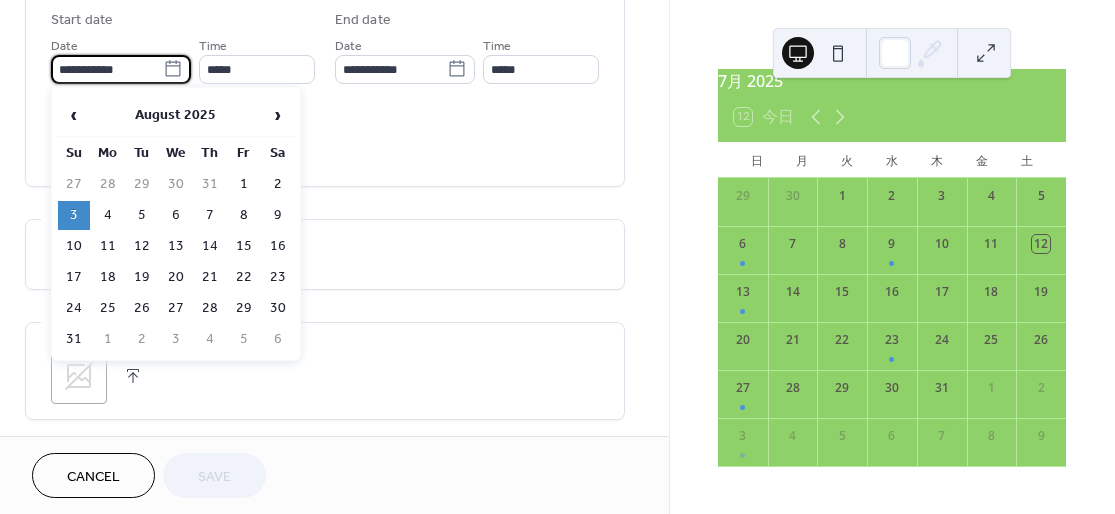 click on "**********" at bounding box center (107, 69) 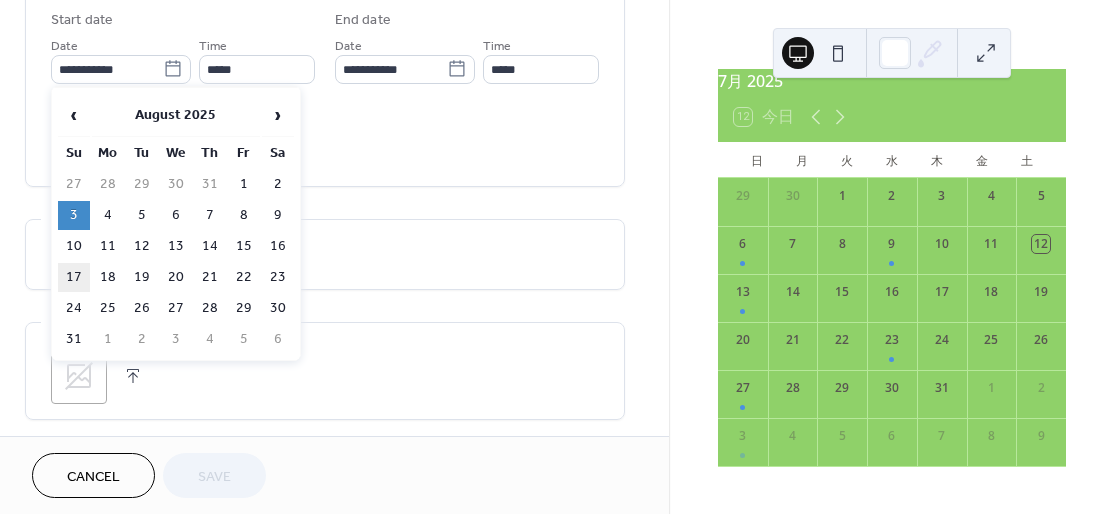 click on "17" at bounding box center [74, 277] 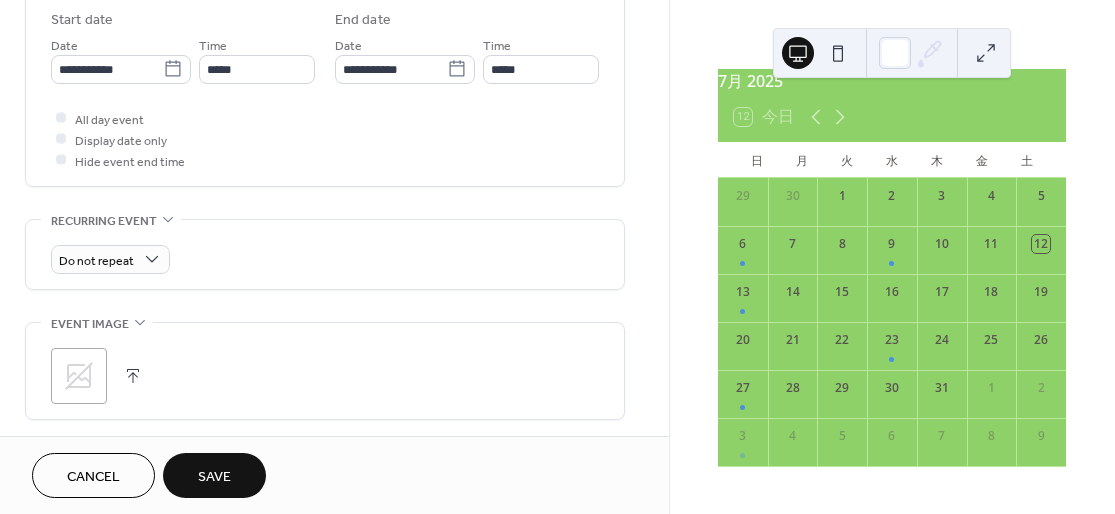 click on "Save" at bounding box center [214, 477] 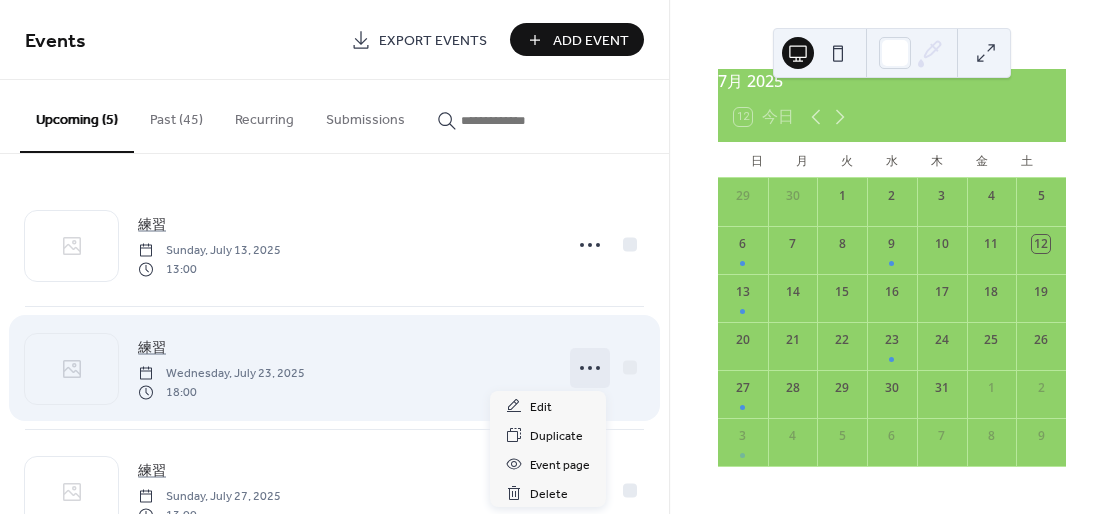 click 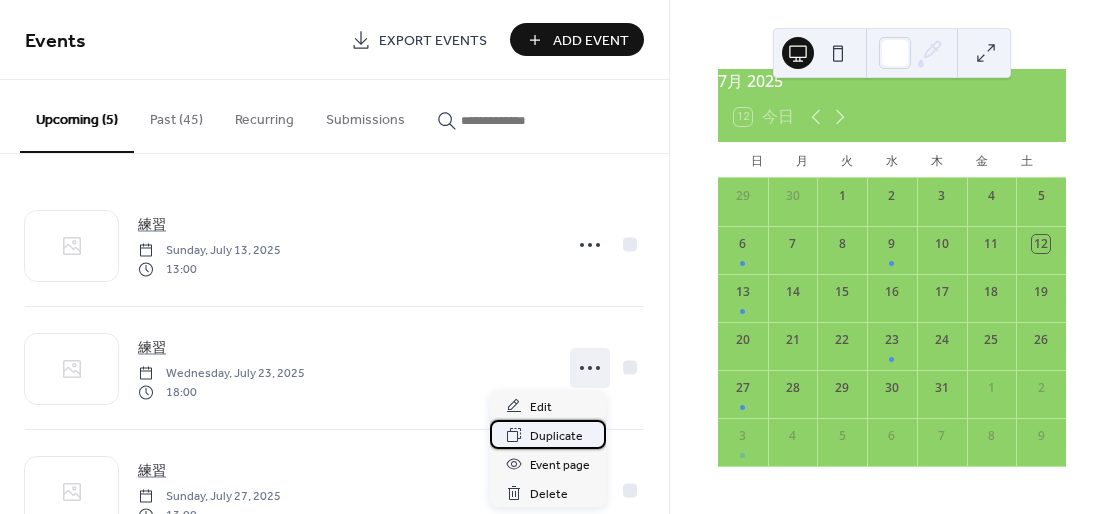 click on "Duplicate" at bounding box center [556, 436] 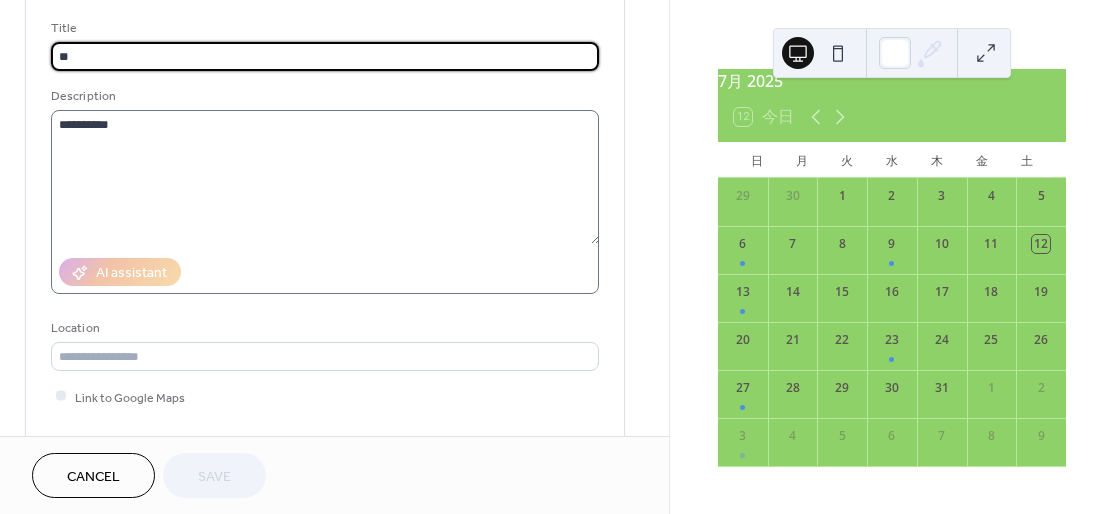 scroll, scrollTop: 133, scrollLeft: 0, axis: vertical 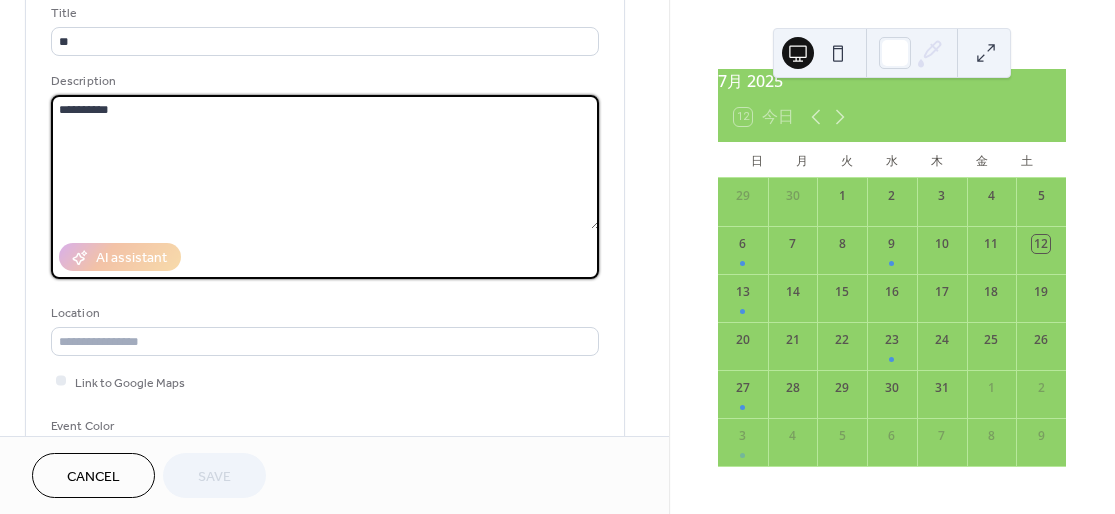 drag, startPoint x: 235, startPoint y: 117, endPoint x: -68, endPoint y: 123, distance: 303.0594 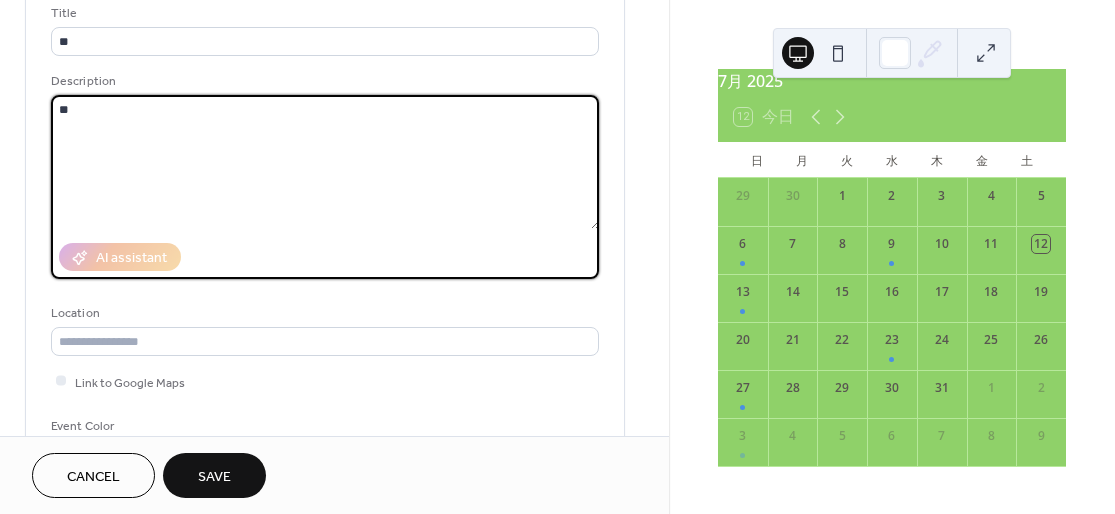 type on "*" 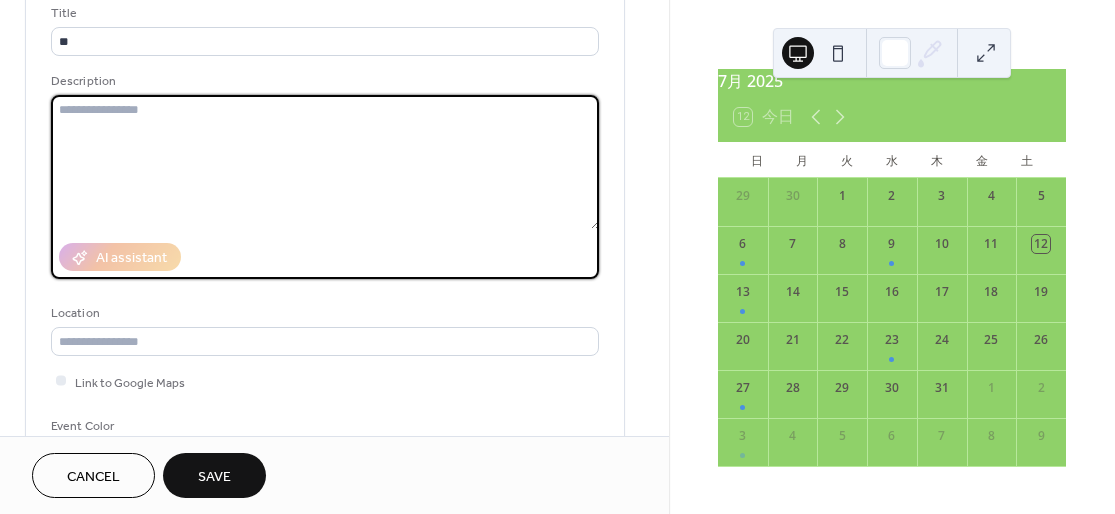 type 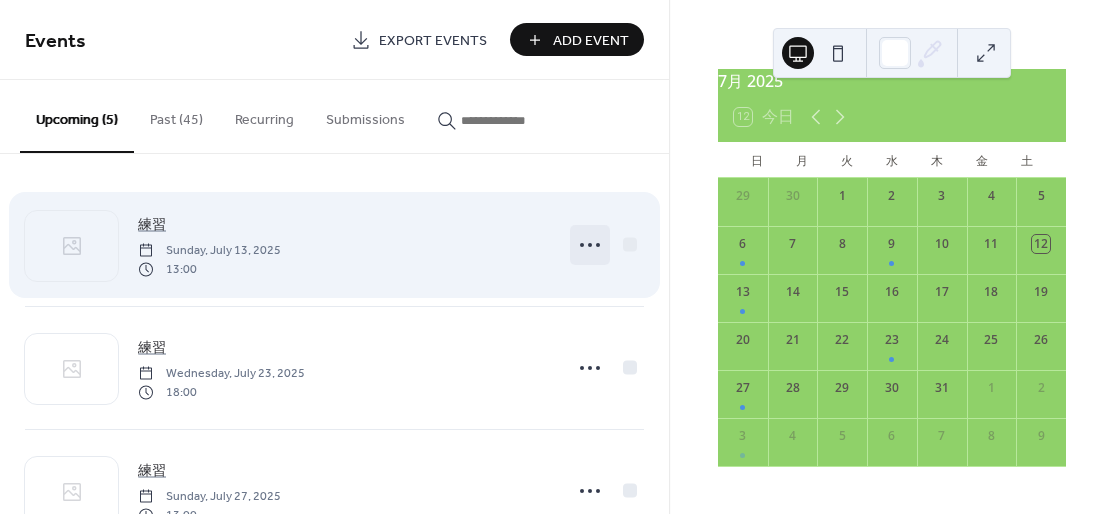 click 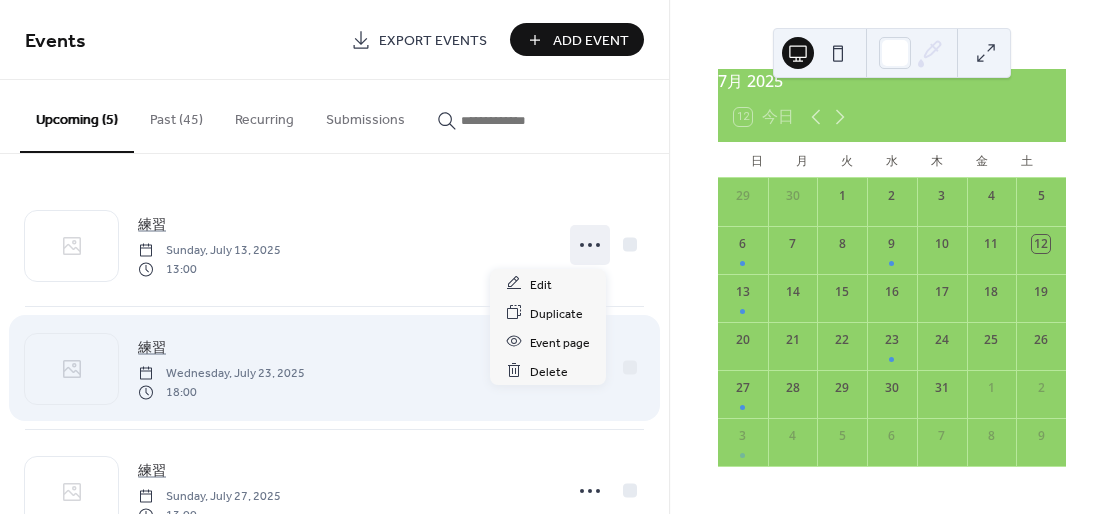click on "練習 Wednesday, July 23, 2025 18:00" at bounding box center (344, 368) 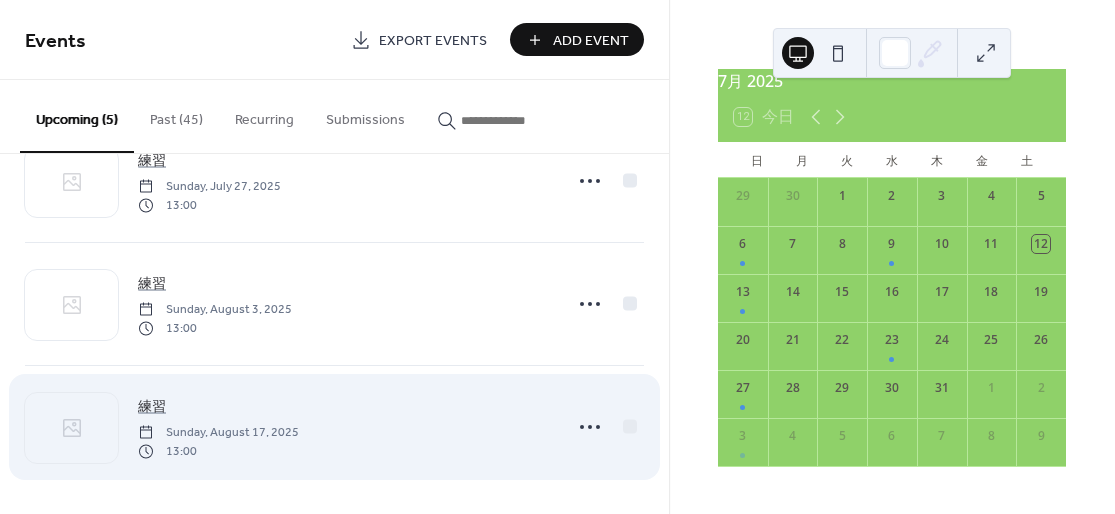 scroll, scrollTop: 312, scrollLeft: 0, axis: vertical 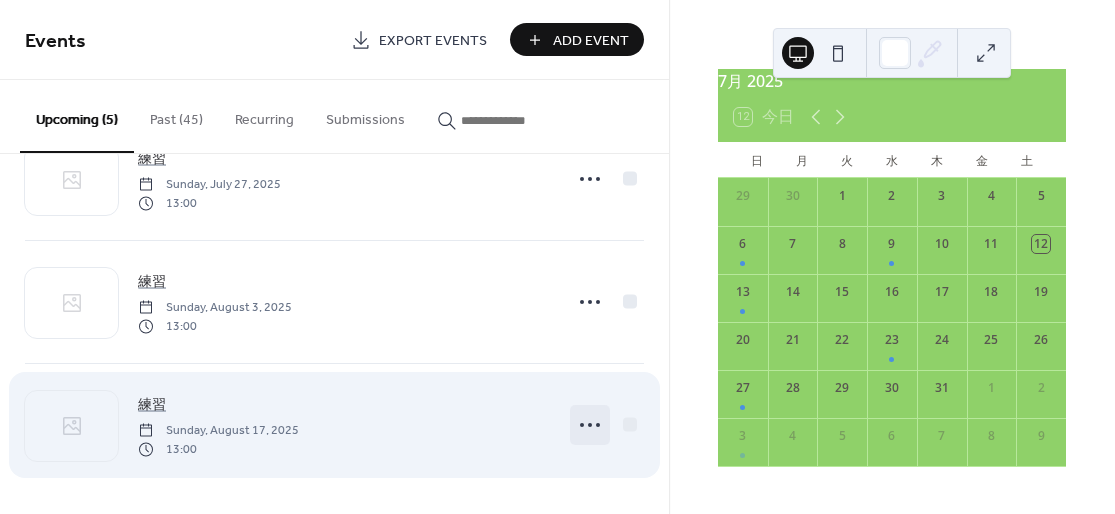 click 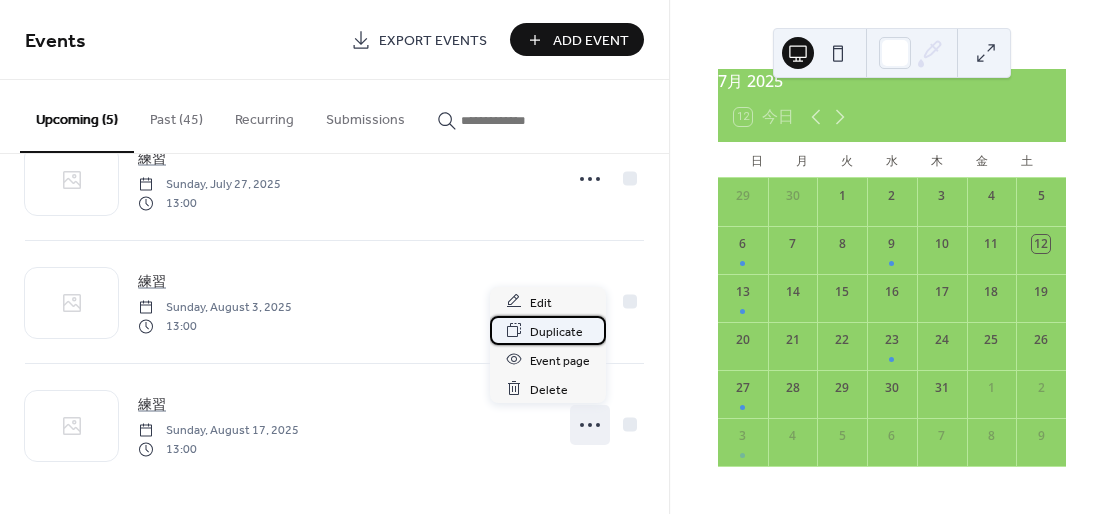 click on "Duplicate" at bounding box center (556, 331) 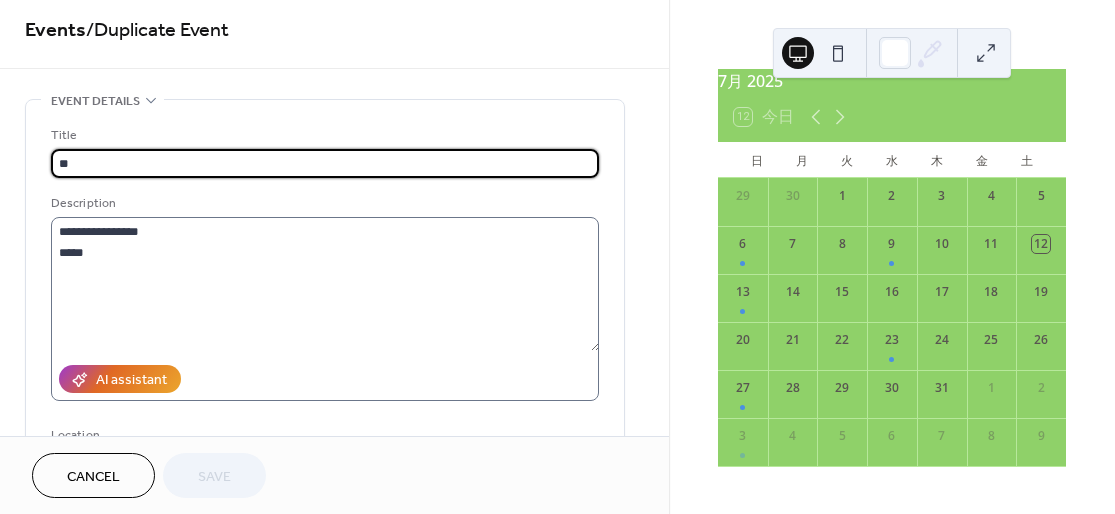 scroll, scrollTop: 0, scrollLeft: 0, axis: both 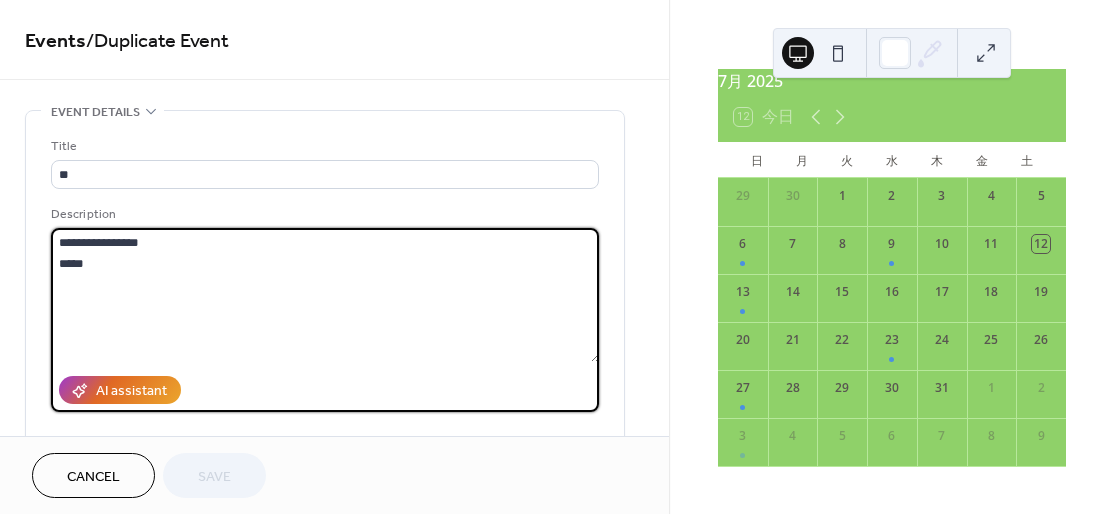 click on "**********" at bounding box center (325, 295) 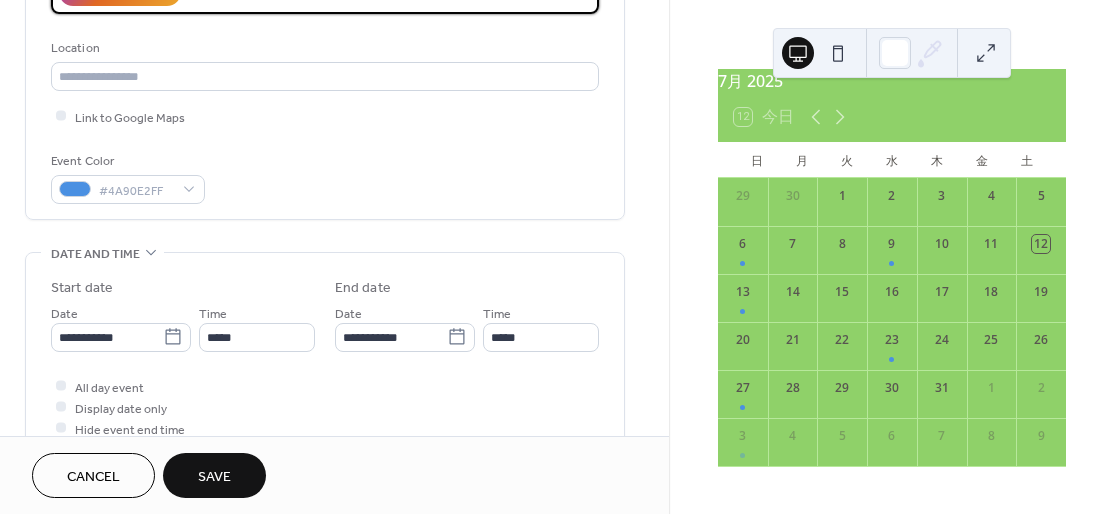 scroll, scrollTop: 400, scrollLeft: 0, axis: vertical 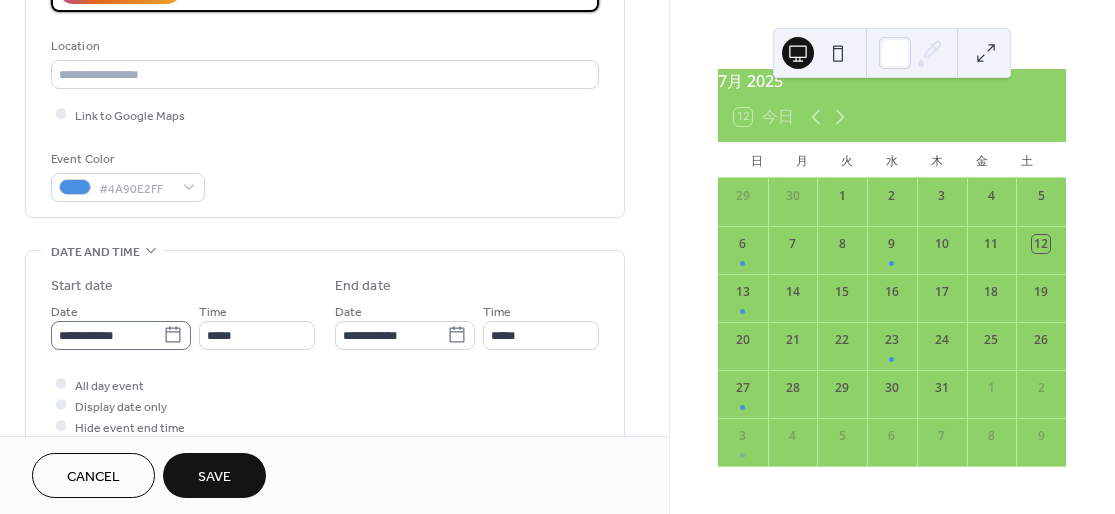 type on "**********" 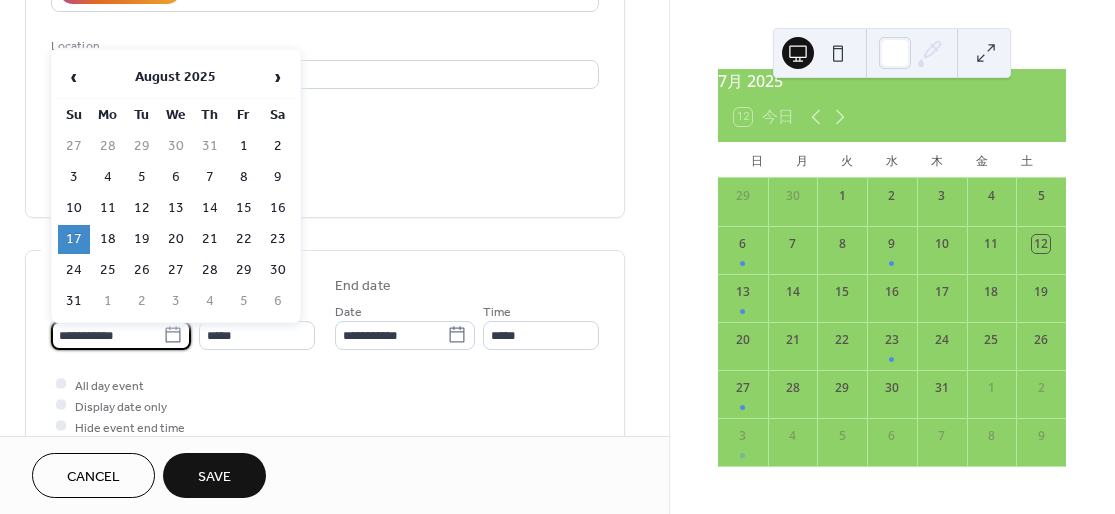 click on "**********" at bounding box center [107, 335] 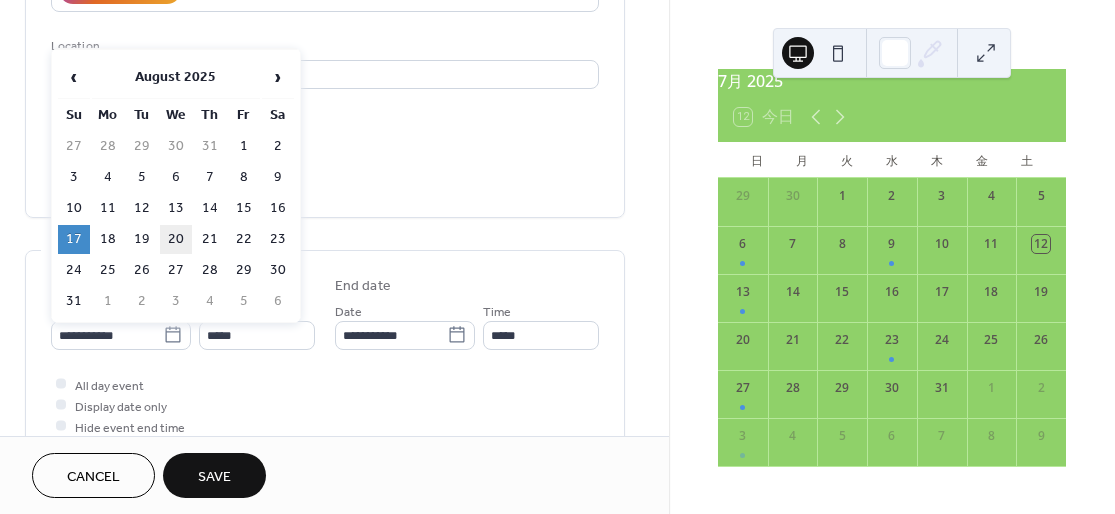 click on "20" at bounding box center (176, 239) 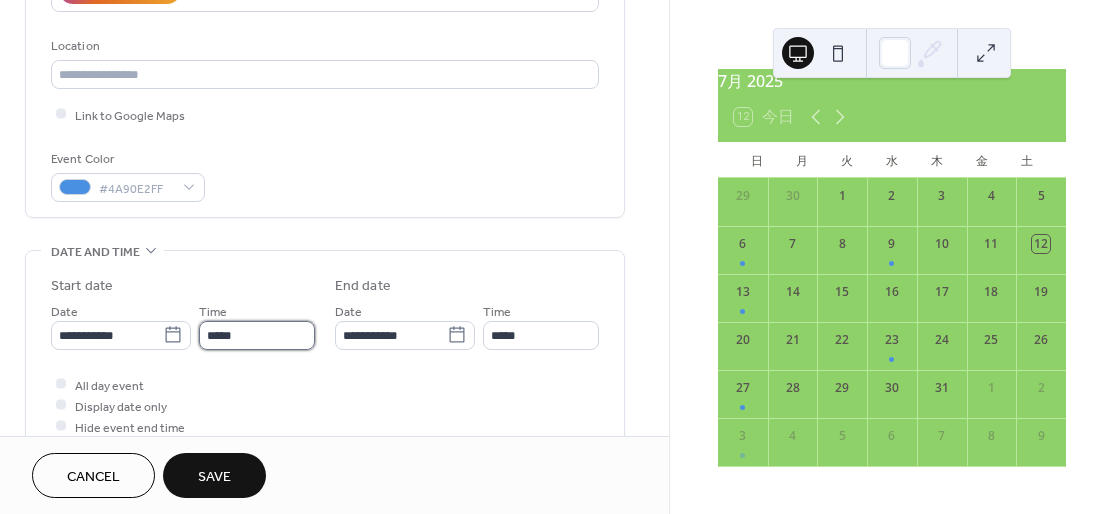 click on "*****" at bounding box center (257, 335) 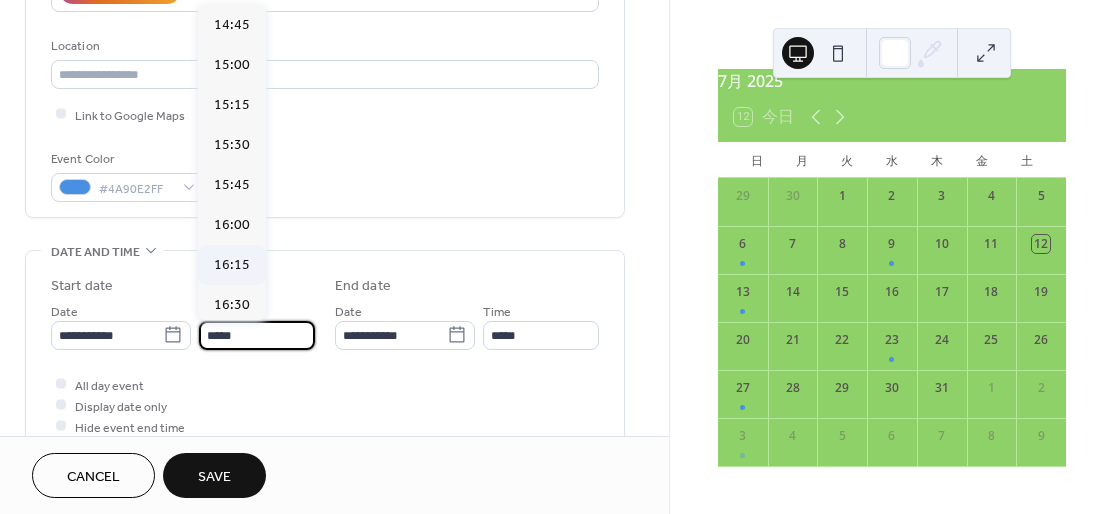 scroll, scrollTop: 2759, scrollLeft: 0, axis: vertical 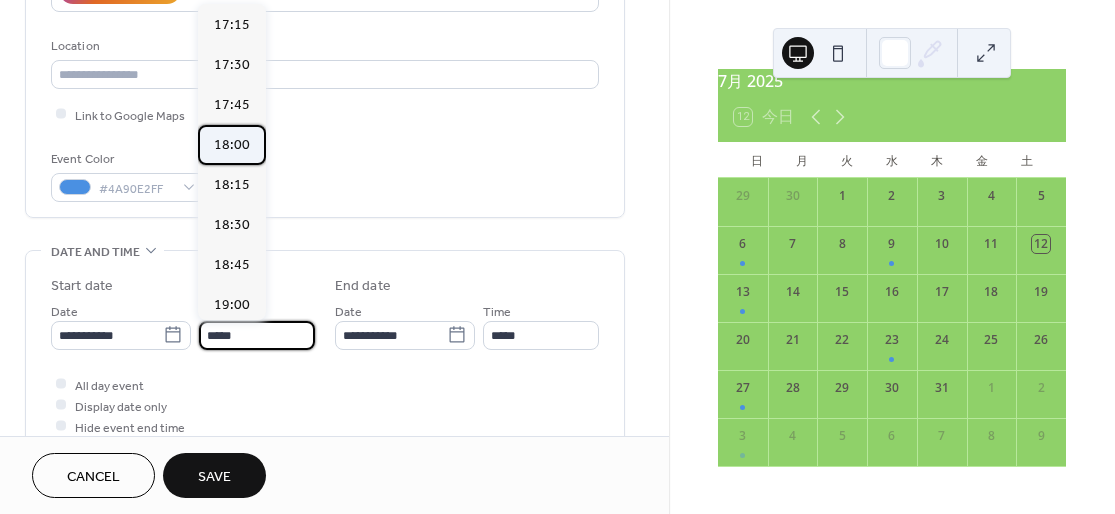 click on "18:00" at bounding box center (232, 145) 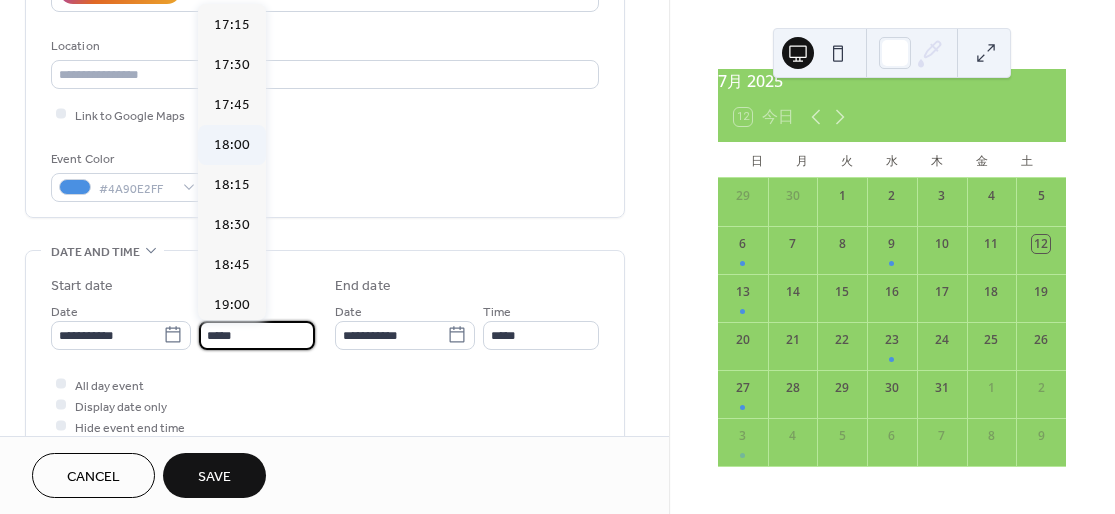 type on "*****" 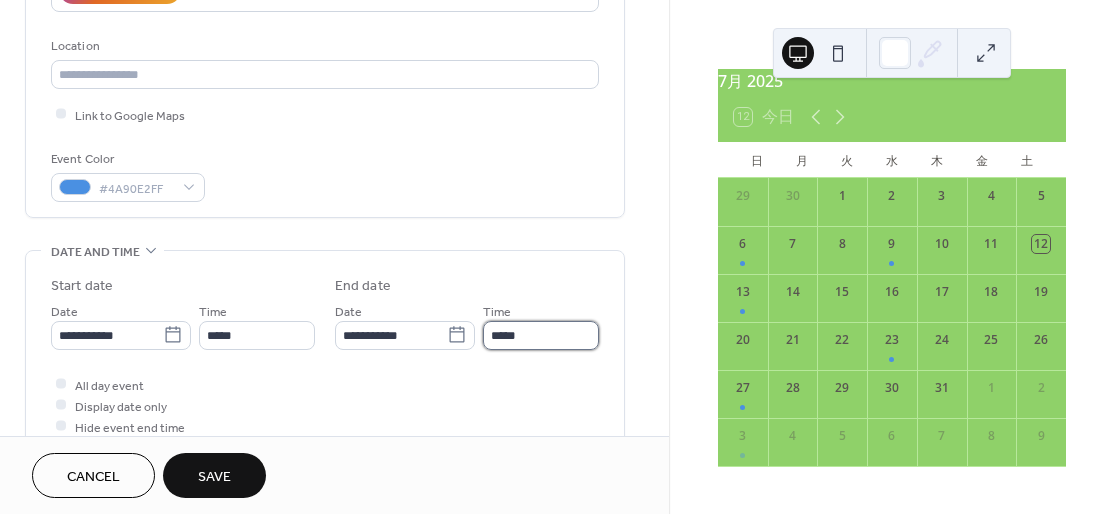 click on "*****" at bounding box center [541, 335] 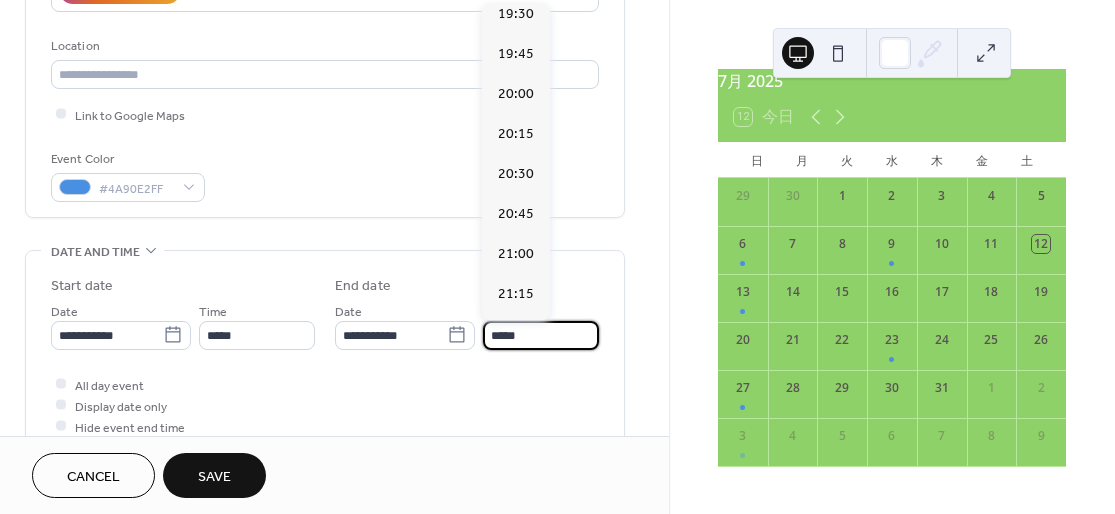 scroll, scrollTop: 209, scrollLeft: 0, axis: vertical 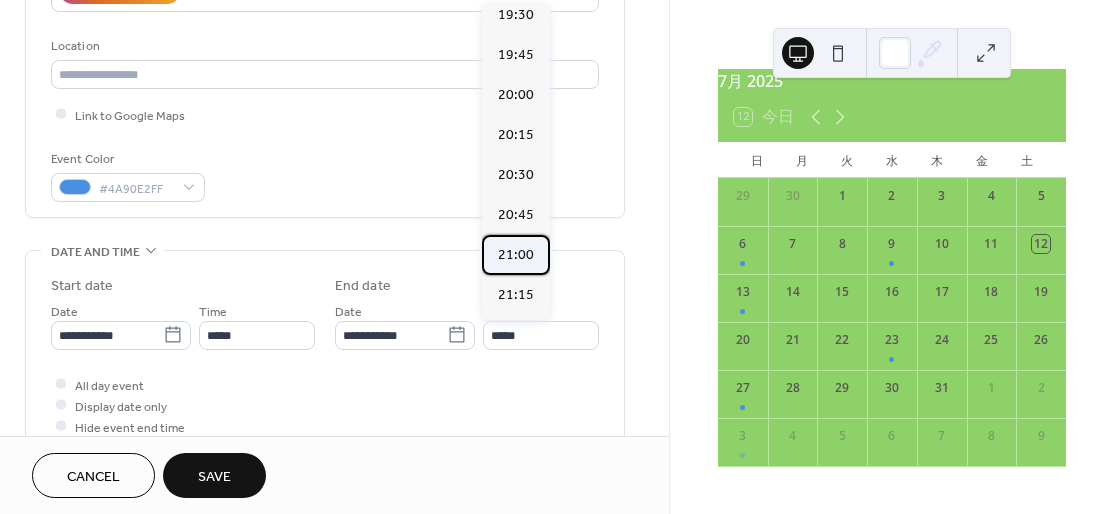 click on "21:00" at bounding box center (516, 255) 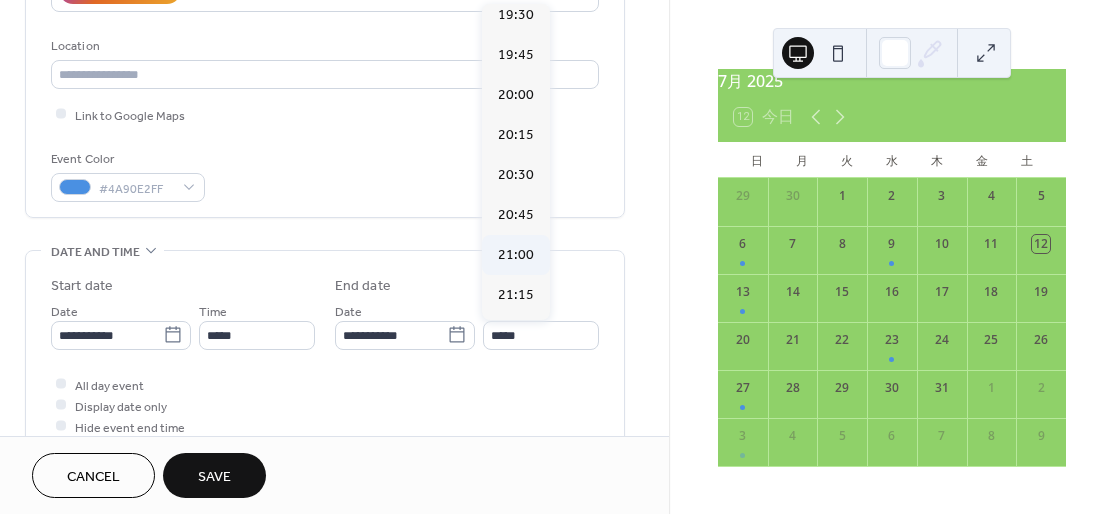 type on "*****" 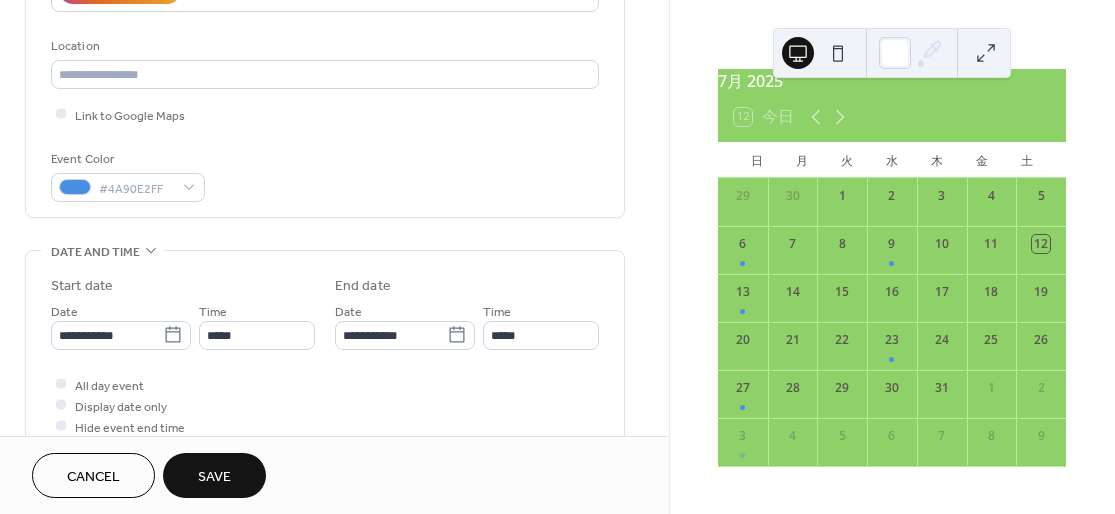 click on "Save" at bounding box center (214, 477) 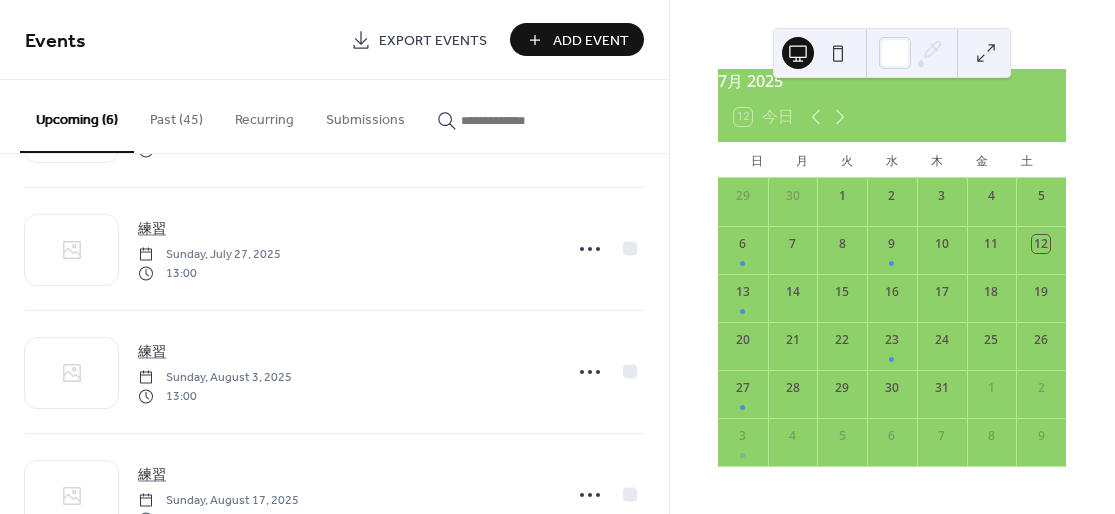 scroll, scrollTop: 434, scrollLeft: 0, axis: vertical 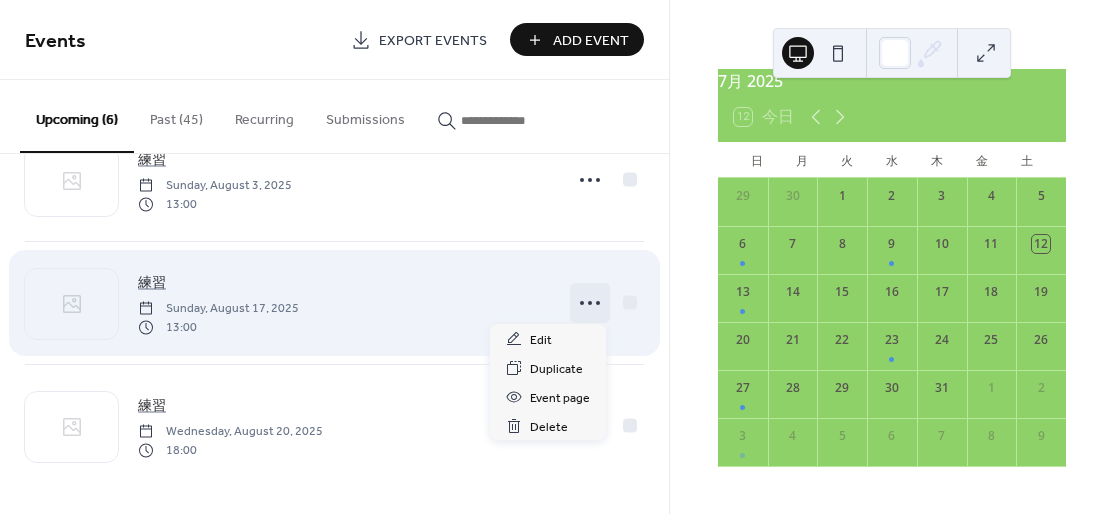 click 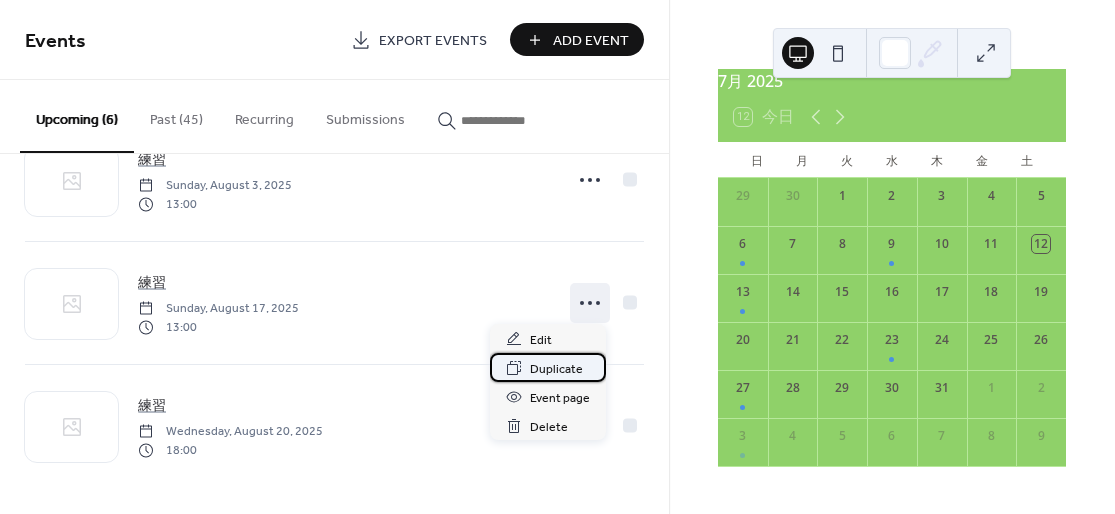 click on "Duplicate" at bounding box center [556, 369] 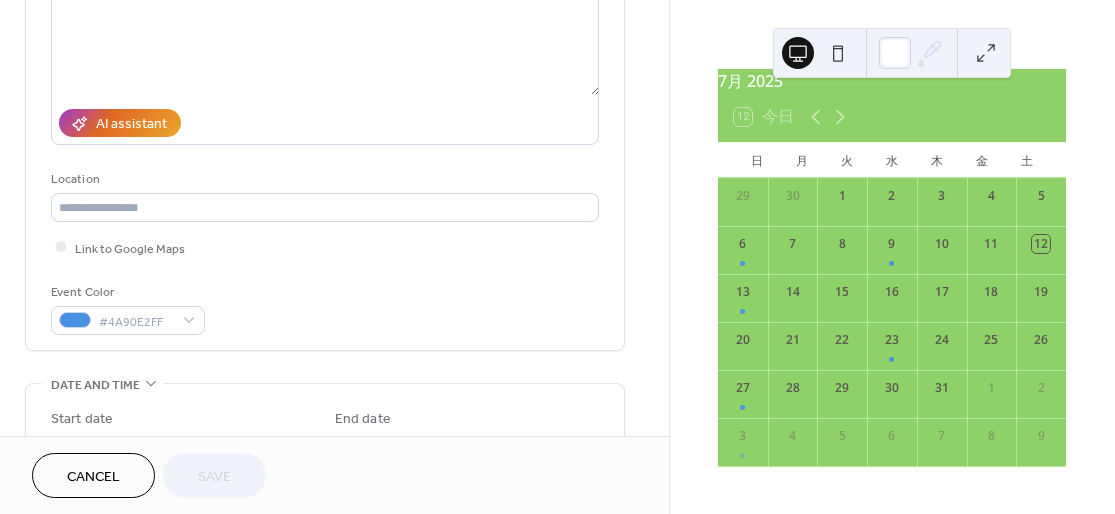 scroll, scrollTop: 266, scrollLeft: 0, axis: vertical 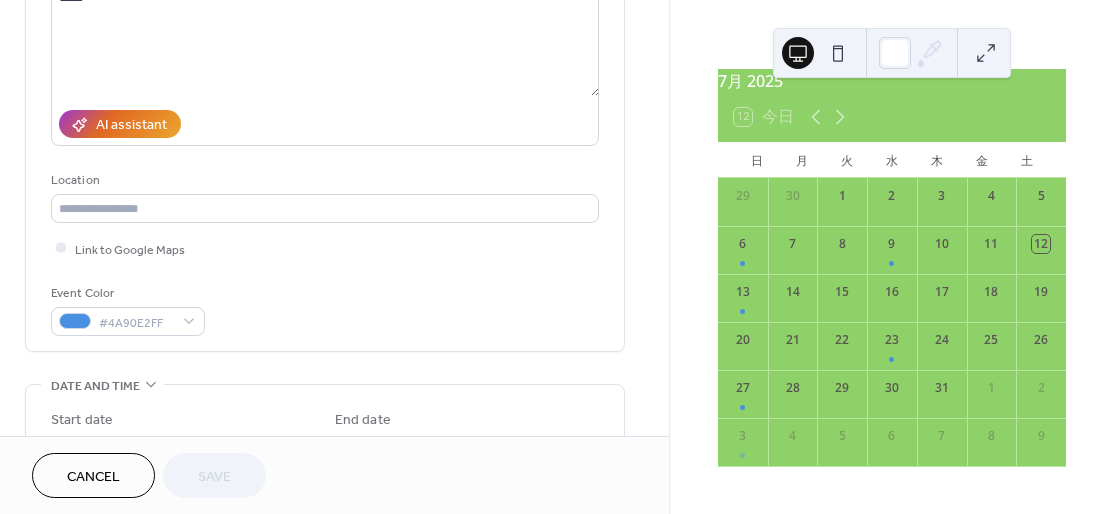 click on "Cancel" at bounding box center (93, 477) 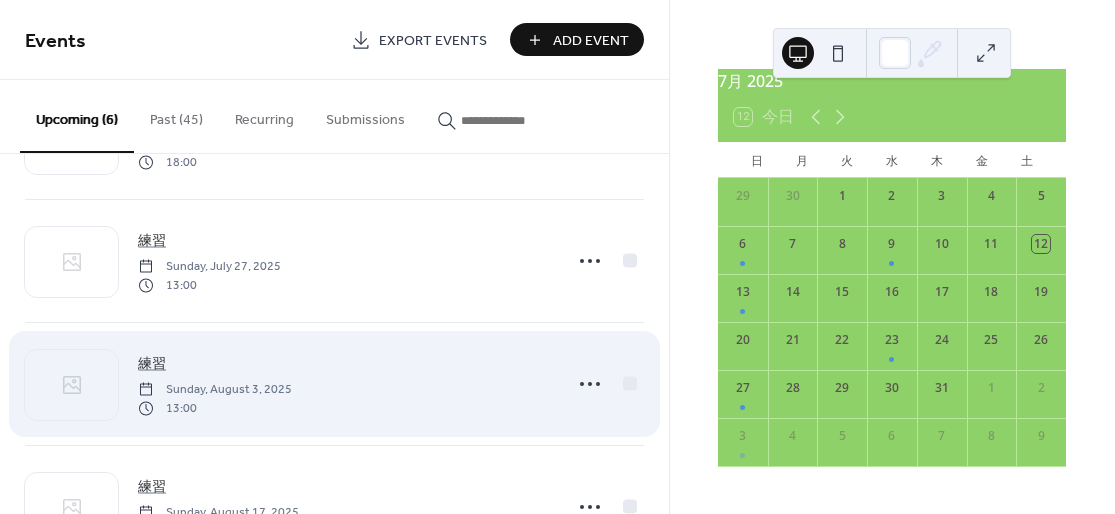 scroll, scrollTop: 266, scrollLeft: 0, axis: vertical 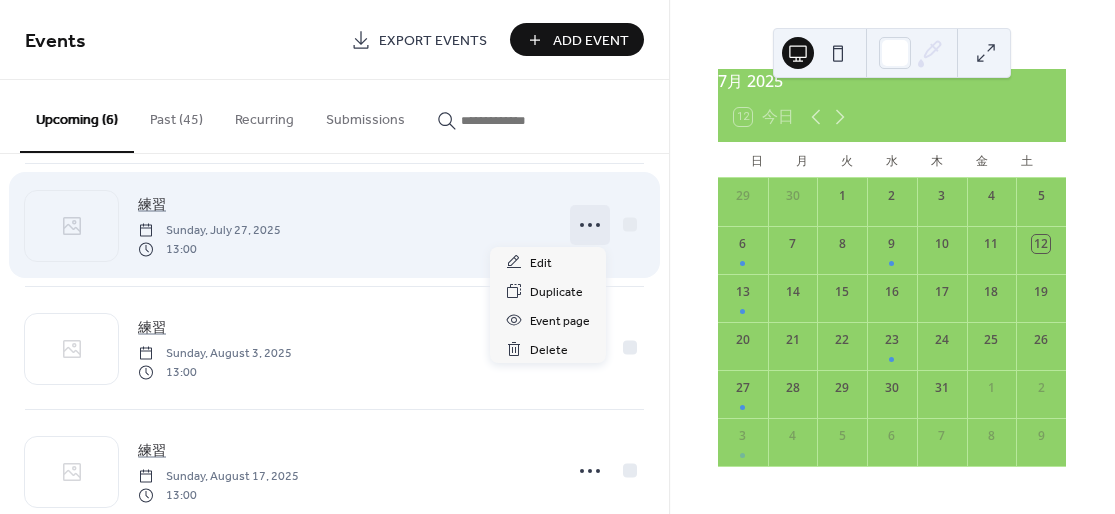 click at bounding box center [590, 225] 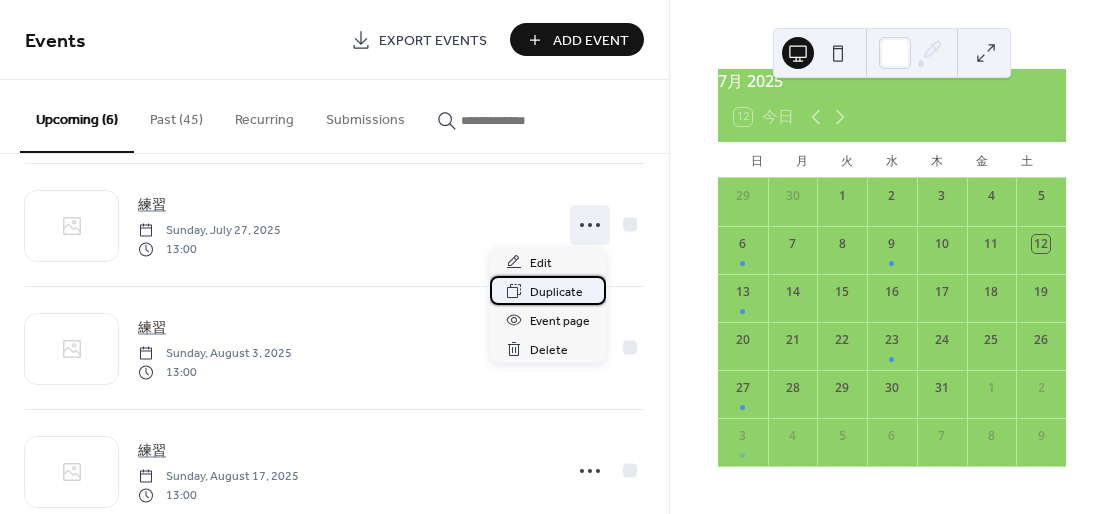 click on "Duplicate" at bounding box center [556, 292] 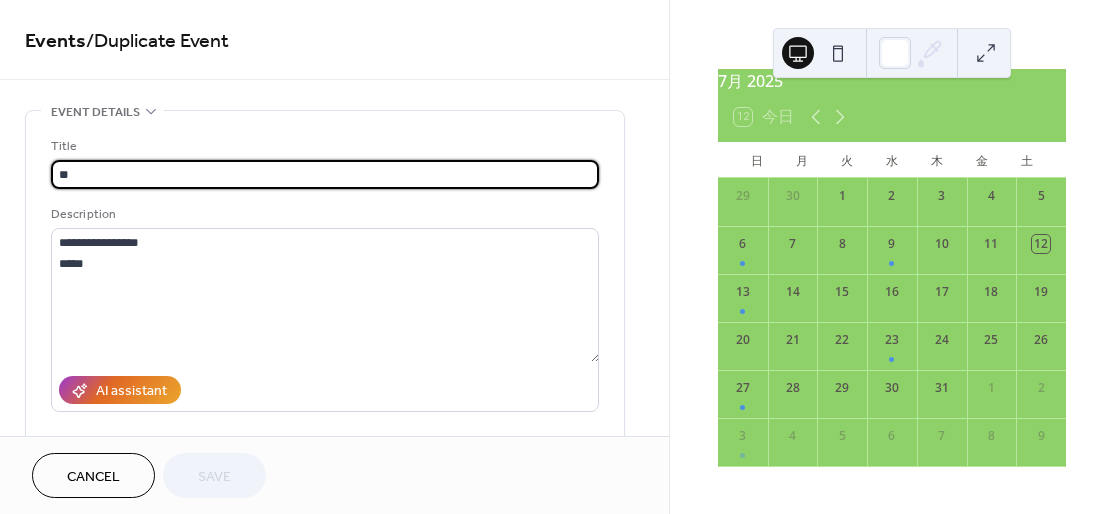 scroll, scrollTop: 400, scrollLeft: 0, axis: vertical 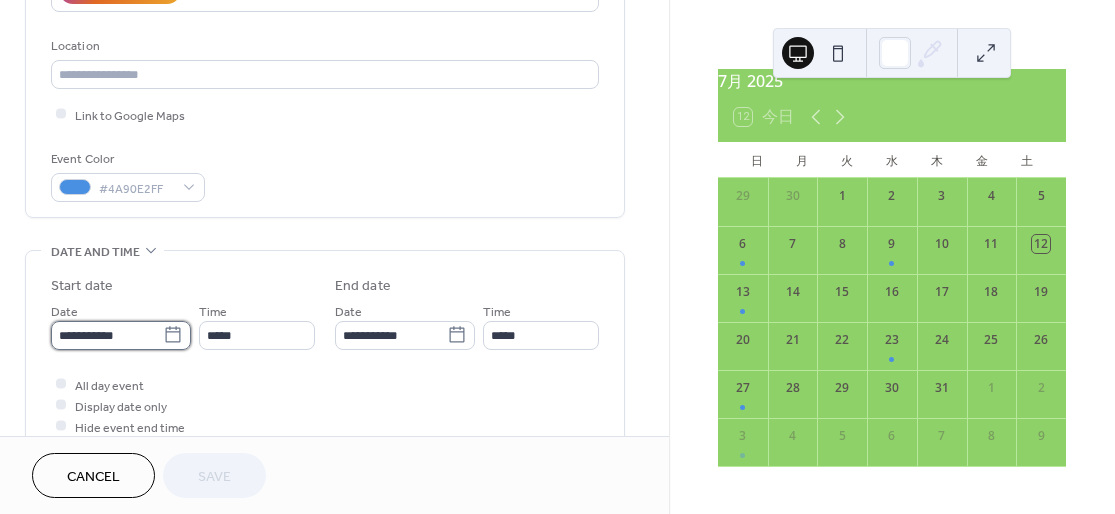 click on "**********" at bounding box center [107, 335] 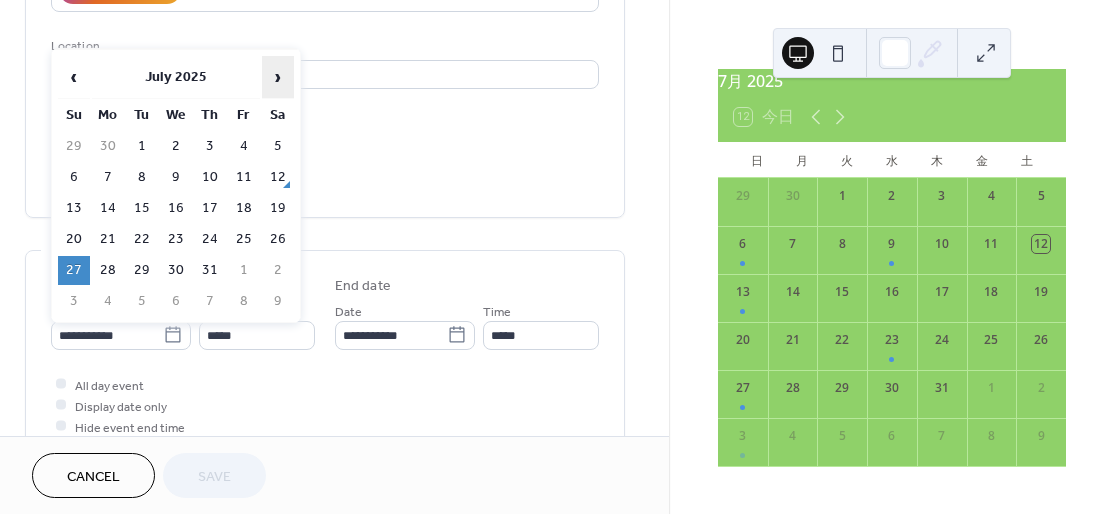 click on "›" at bounding box center [278, 77] 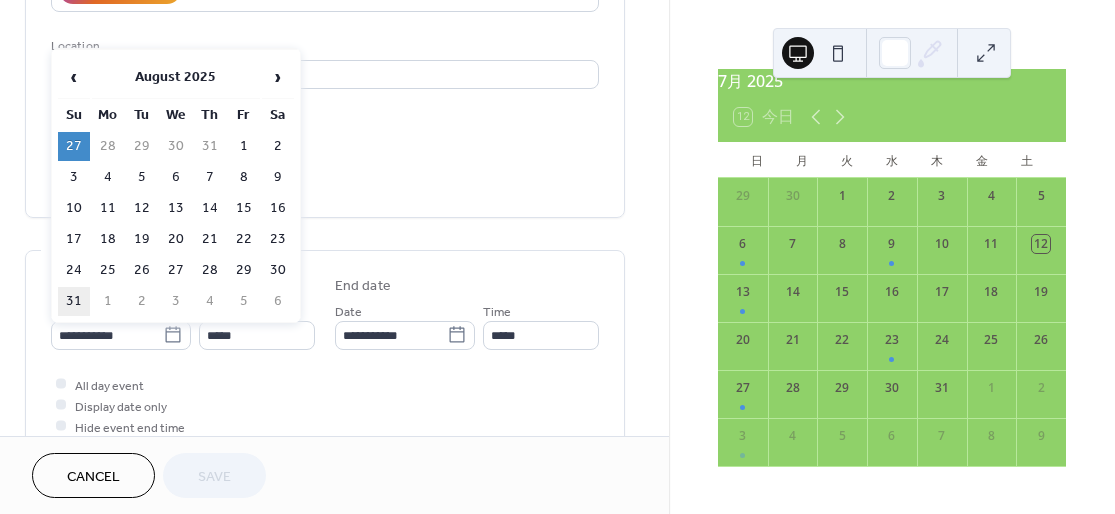 click on "31" at bounding box center (74, 301) 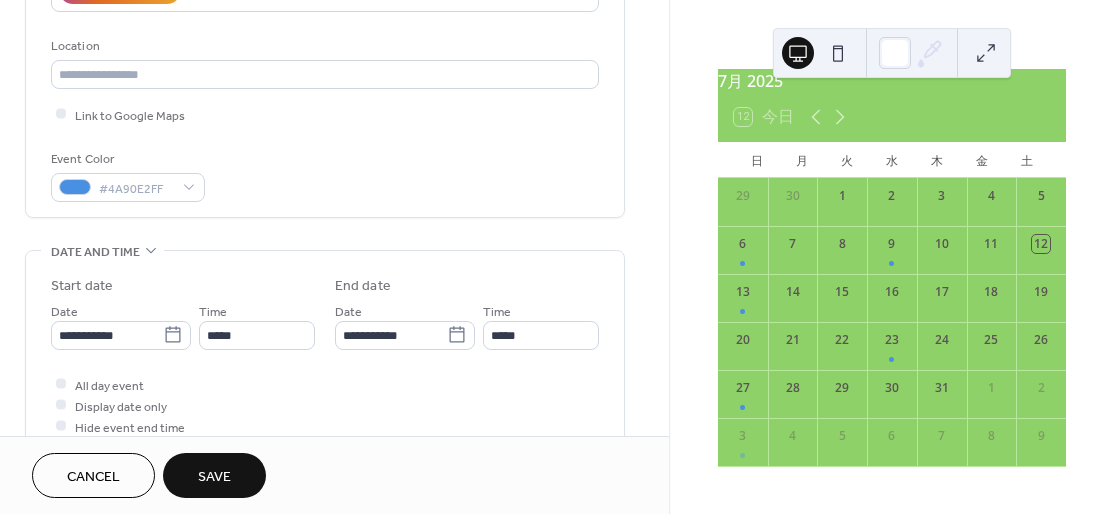 click on "Save" at bounding box center [214, 477] 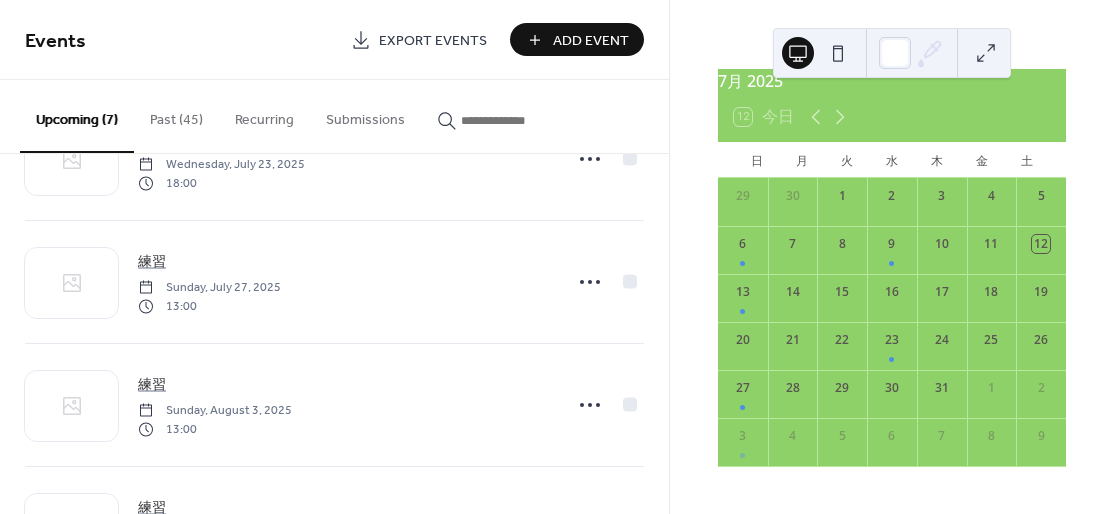 scroll, scrollTop: 557, scrollLeft: 0, axis: vertical 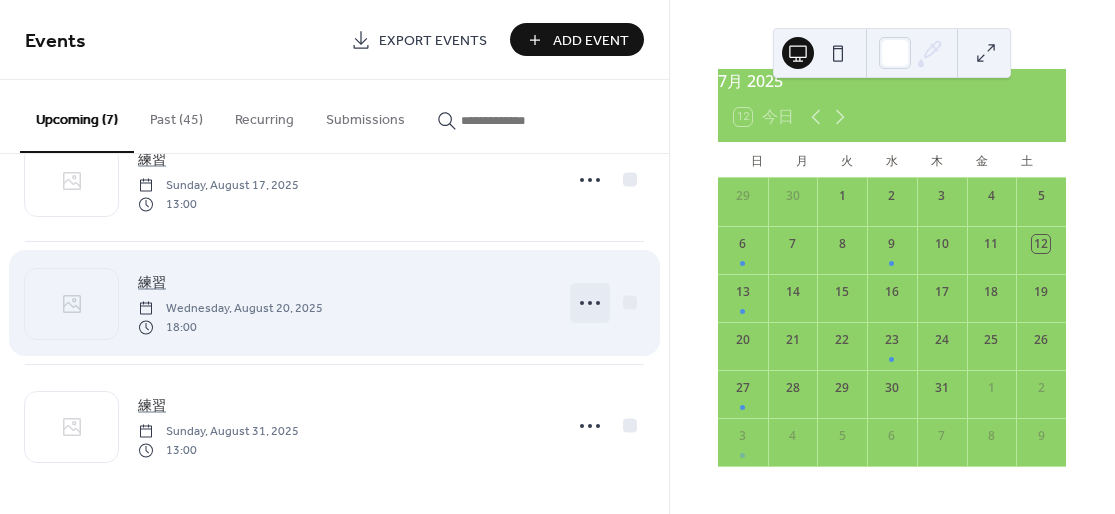 click 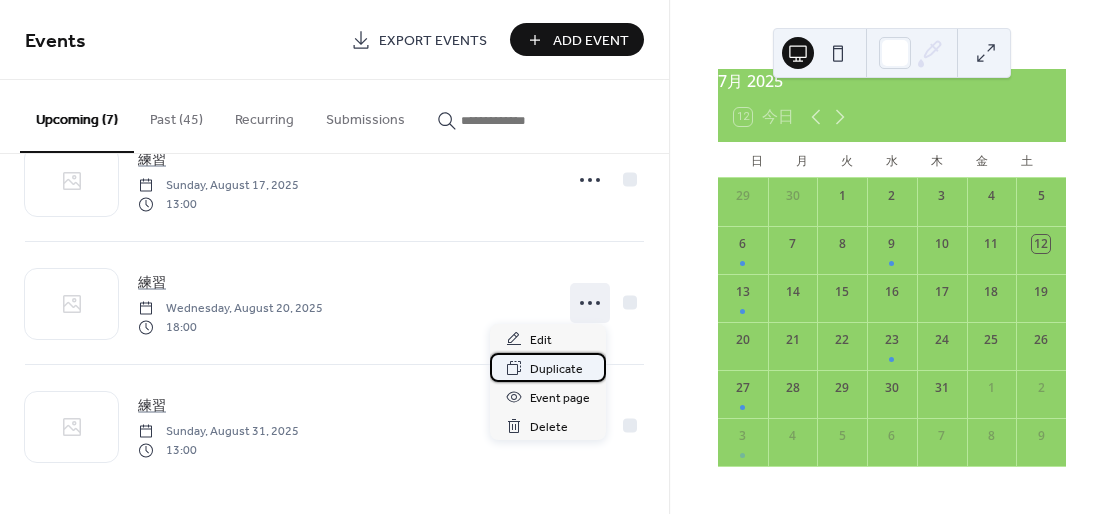 click on "Duplicate" at bounding box center (548, 367) 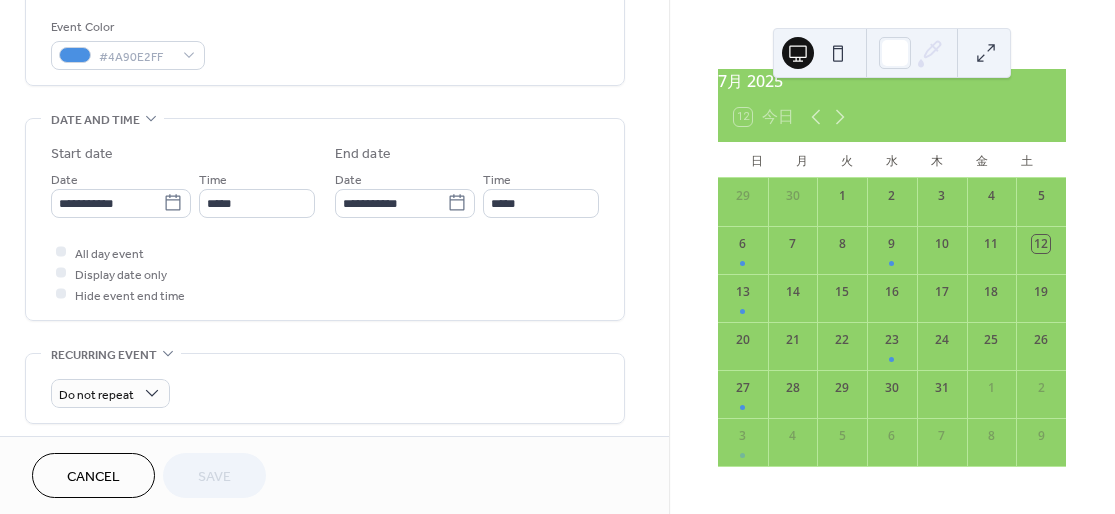 scroll, scrollTop: 533, scrollLeft: 0, axis: vertical 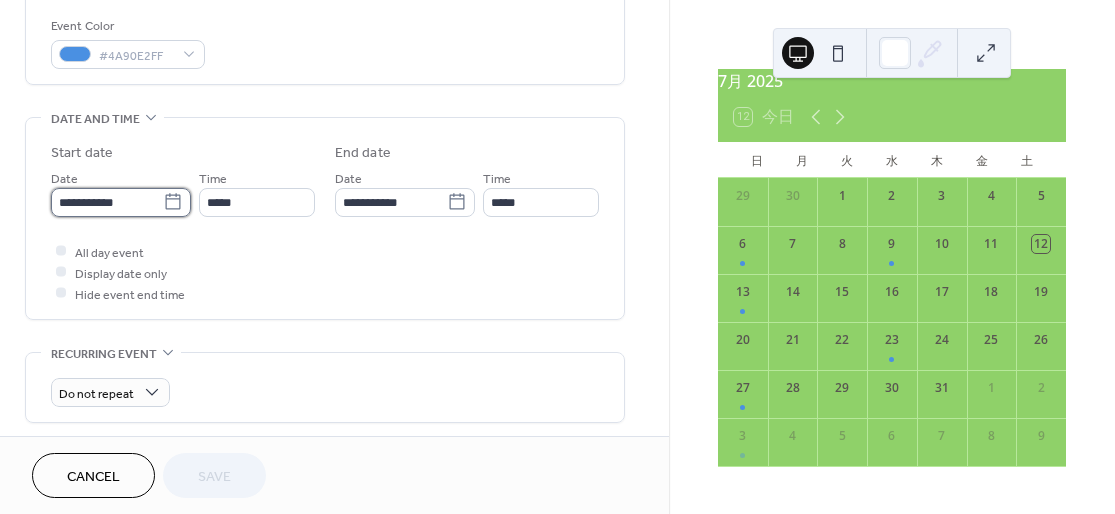 click on "**********" at bounding box center (107, 202) 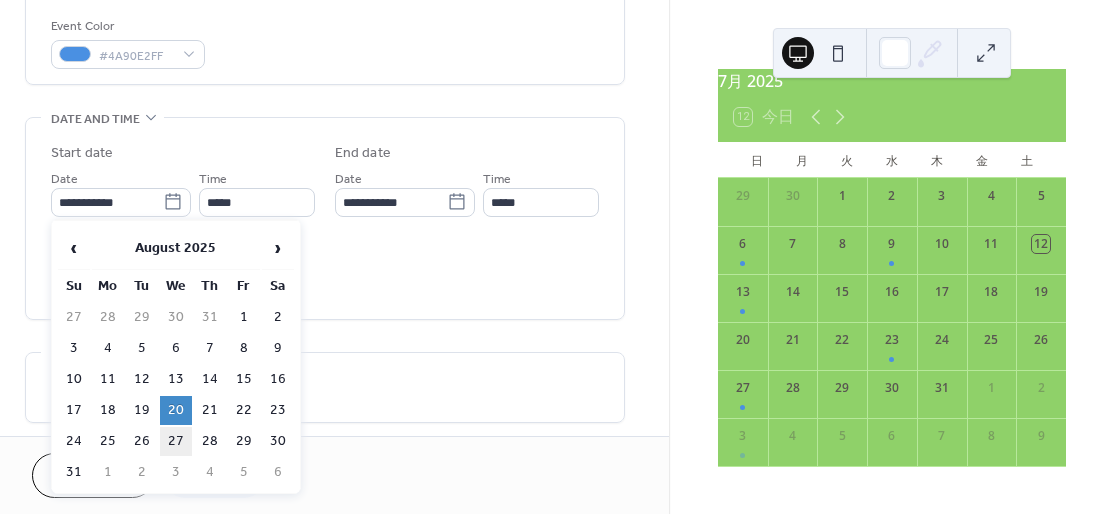 click on "27" at bounding box center (176, 441) 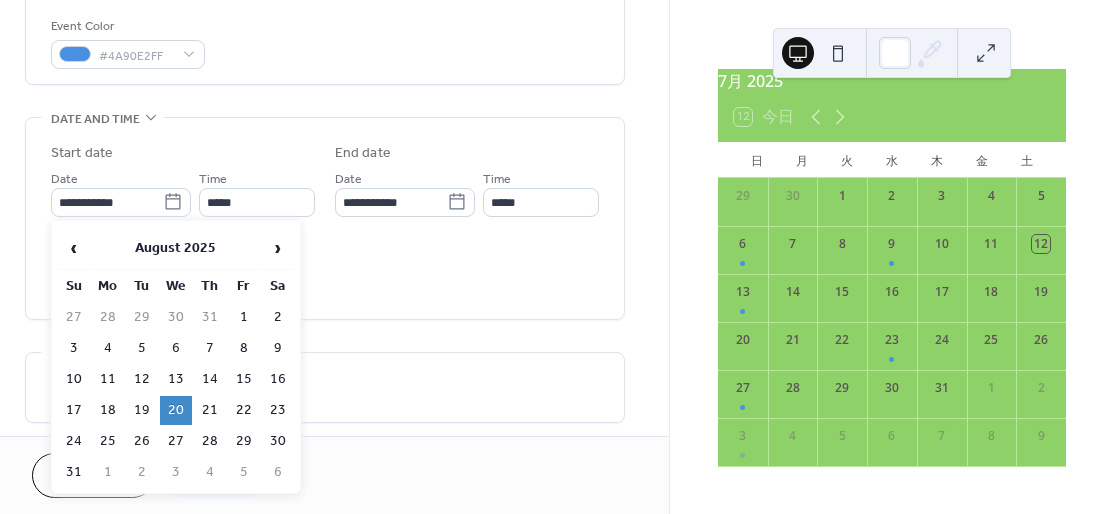 type on "**********" 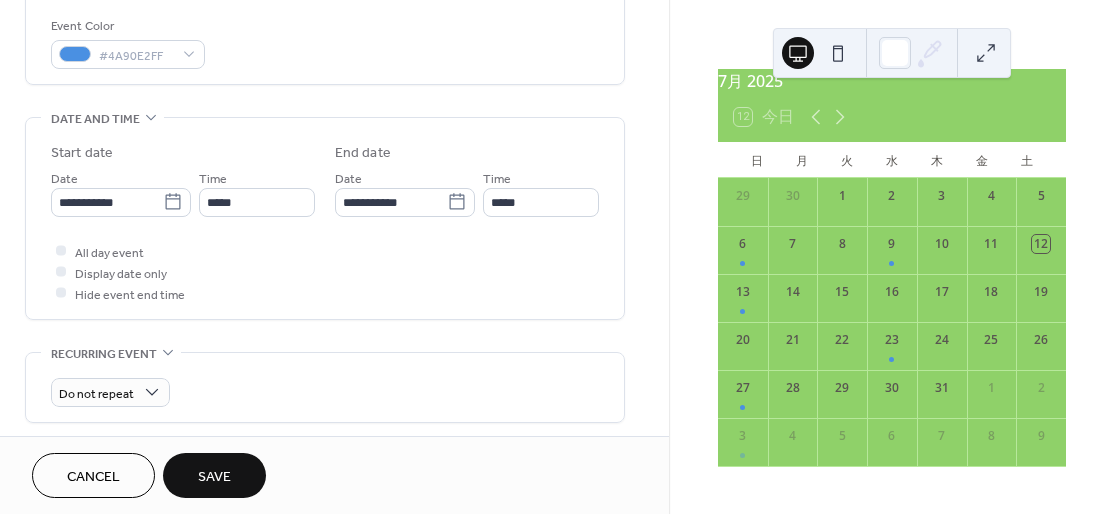 click on "Save" at bounding box center [214, 477] 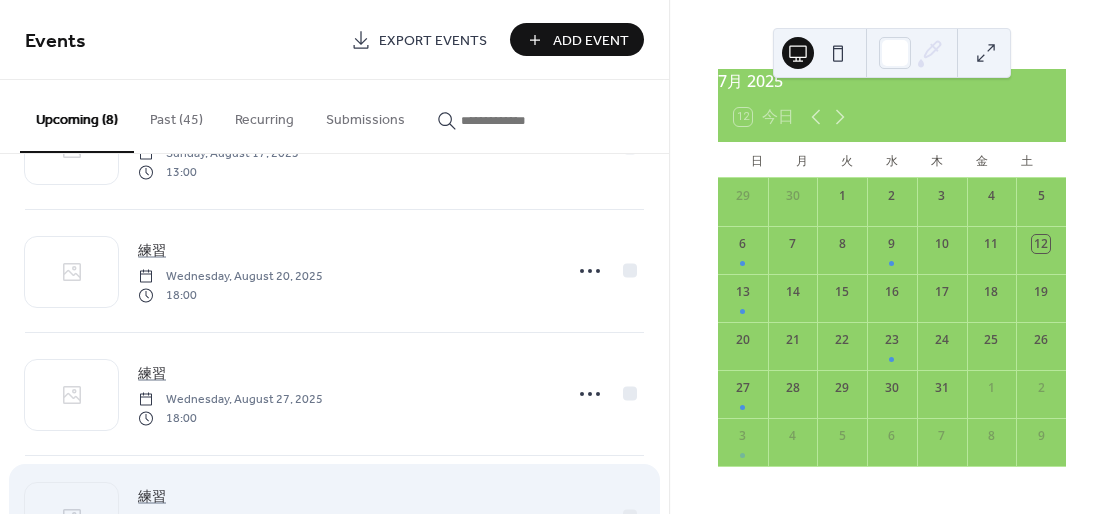 scroll, scrollTop: 679, scrollLeft: 0, axis: vertical 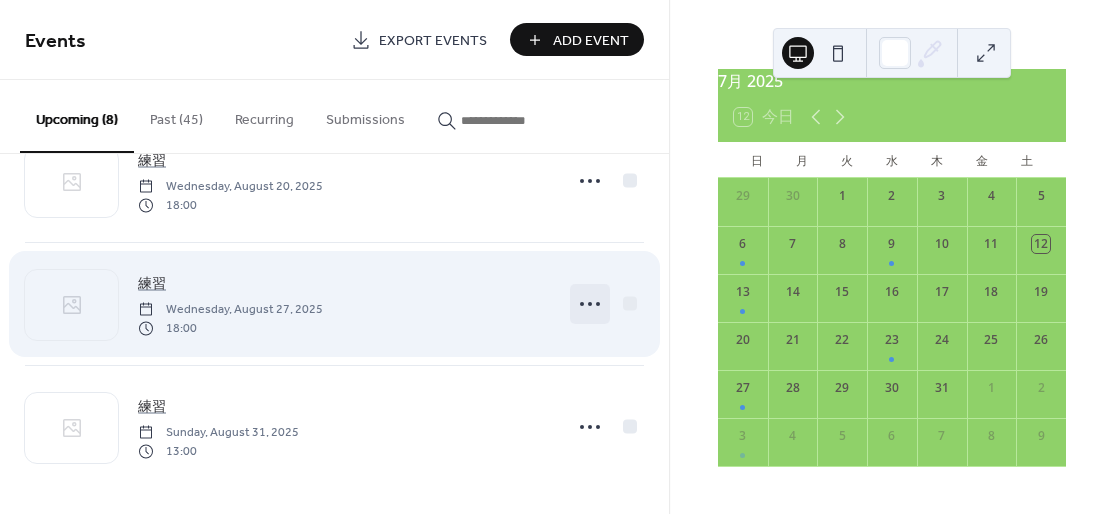 click 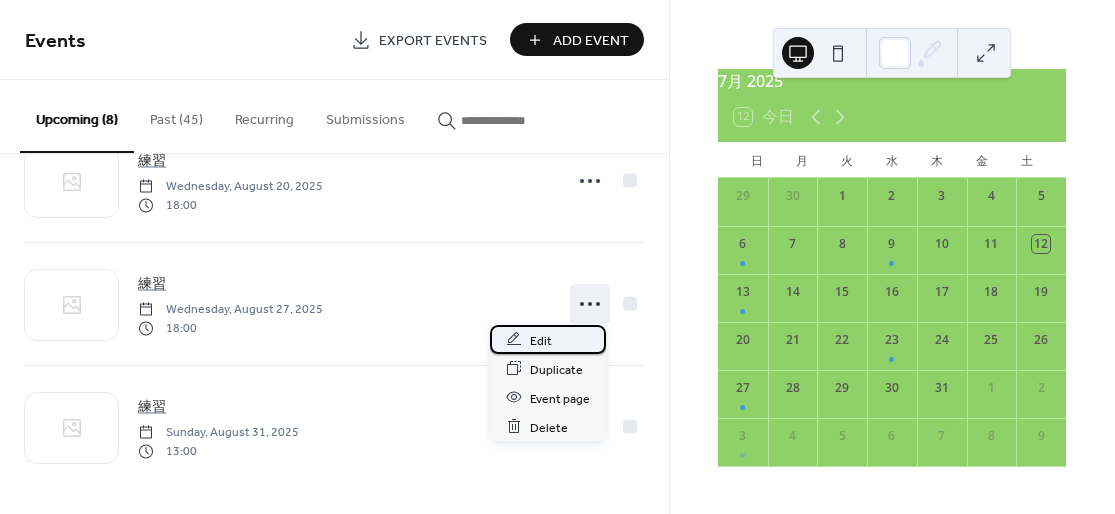 click on "Edit" at bounding box center [548, 339] 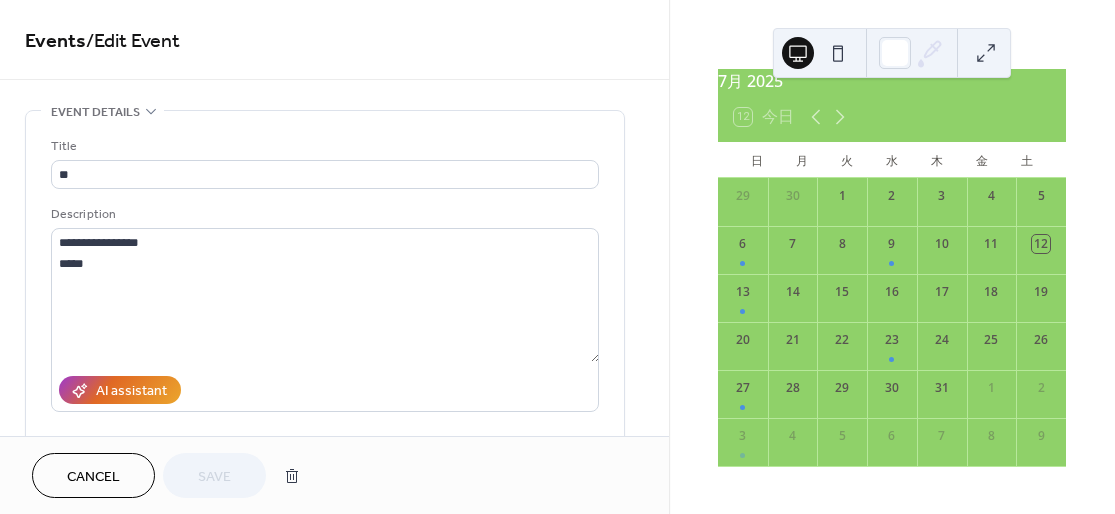 click on "Cancel" at bounding box center [93, 475] 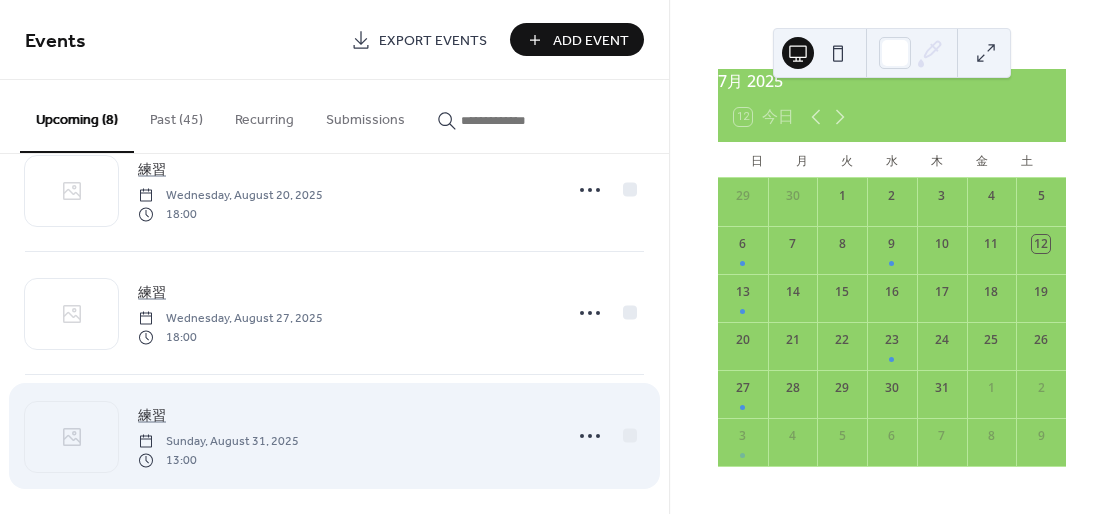 scroll, scrollTop: 679, scrollLeft: 0, axis: vertical 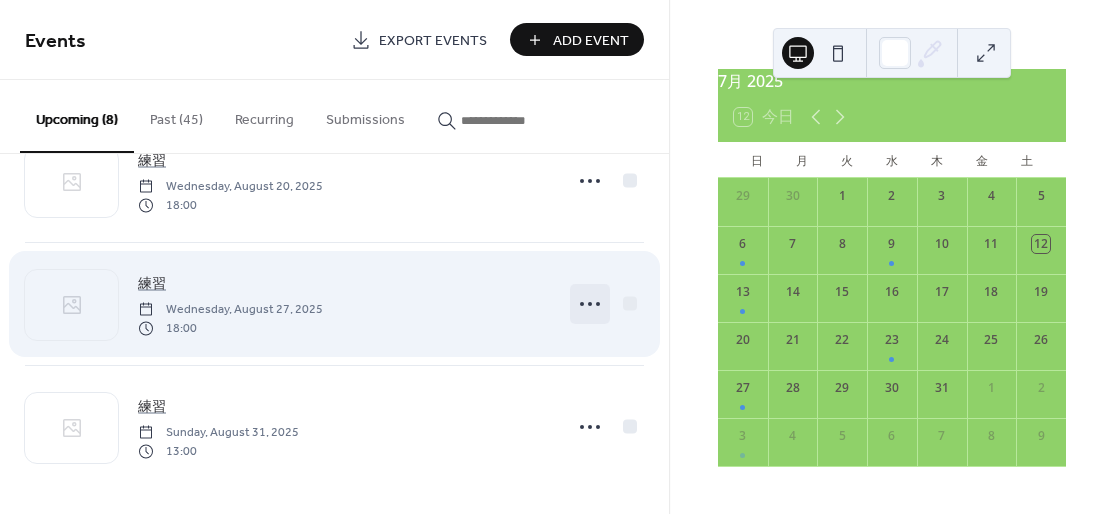 click 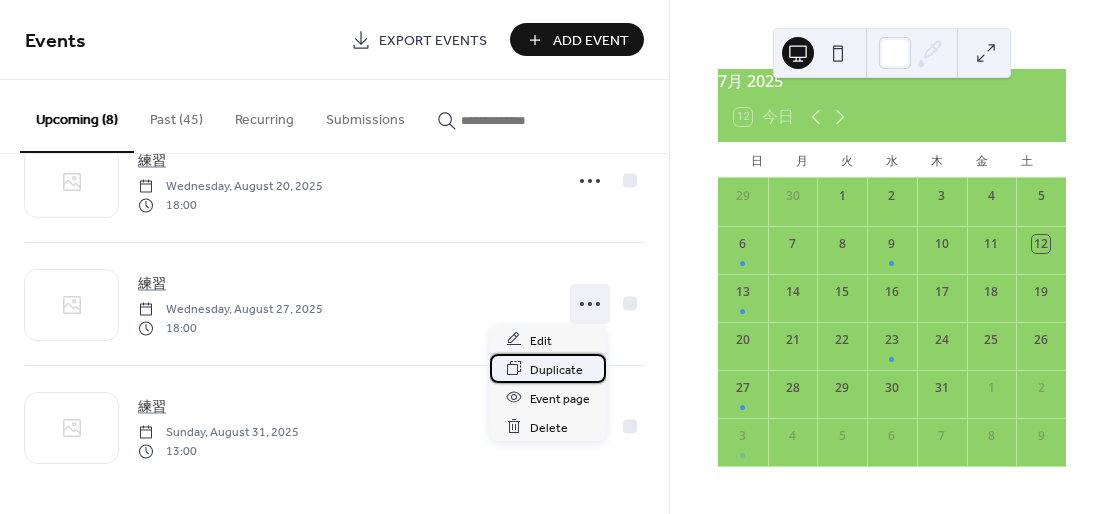 click on "Duplicate" at bounding box center (556, 369) 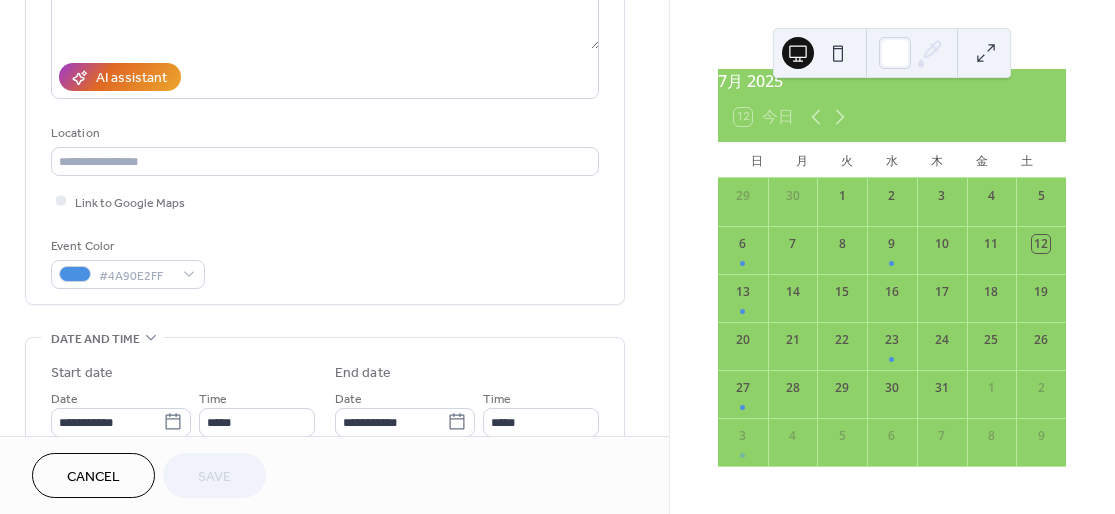 scroll, scrollTop: 400, scrollLeft: 0, axis: vertical 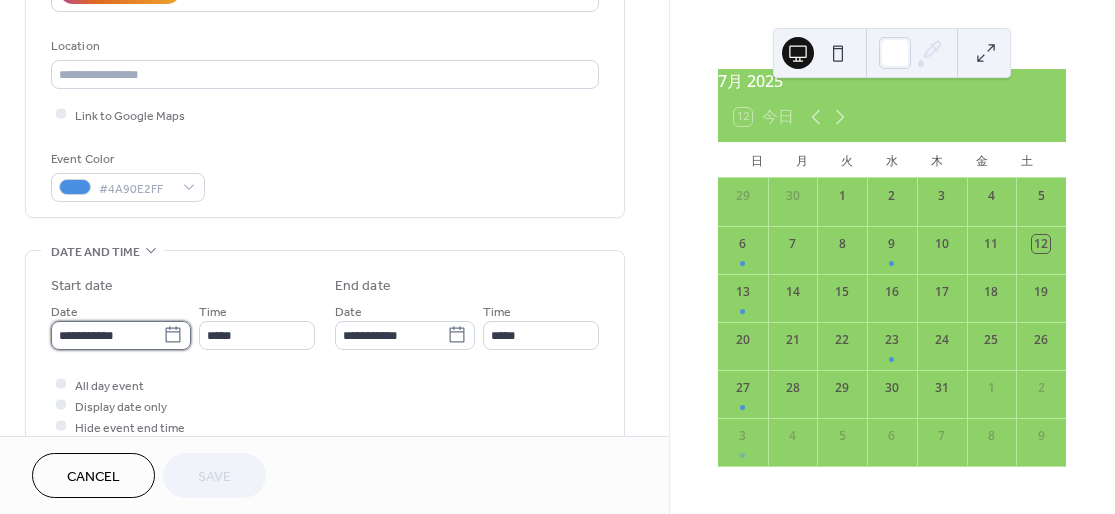 click on "**********" at bounding box center [107, 335] 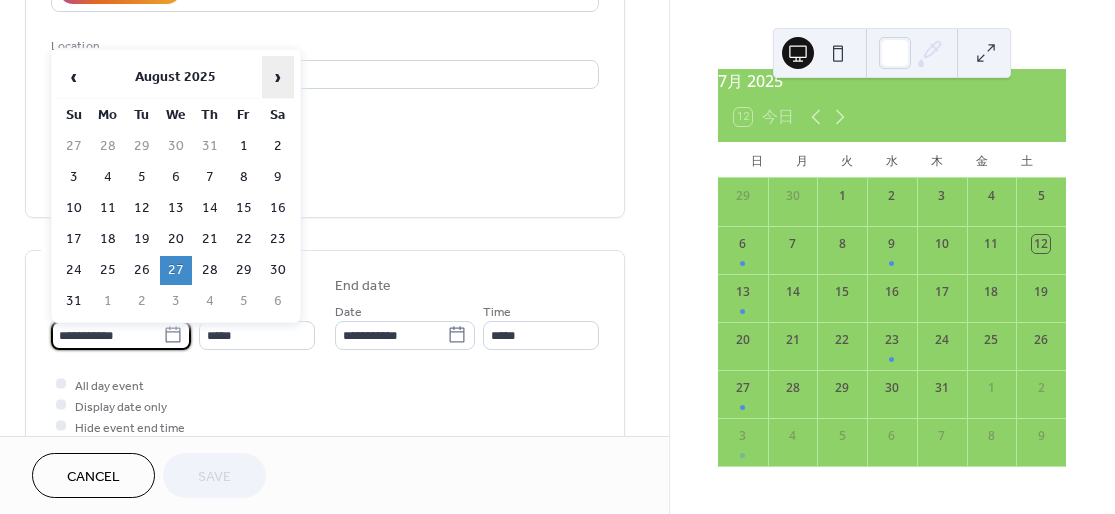 click on "›" at bounding box center (278, 77) 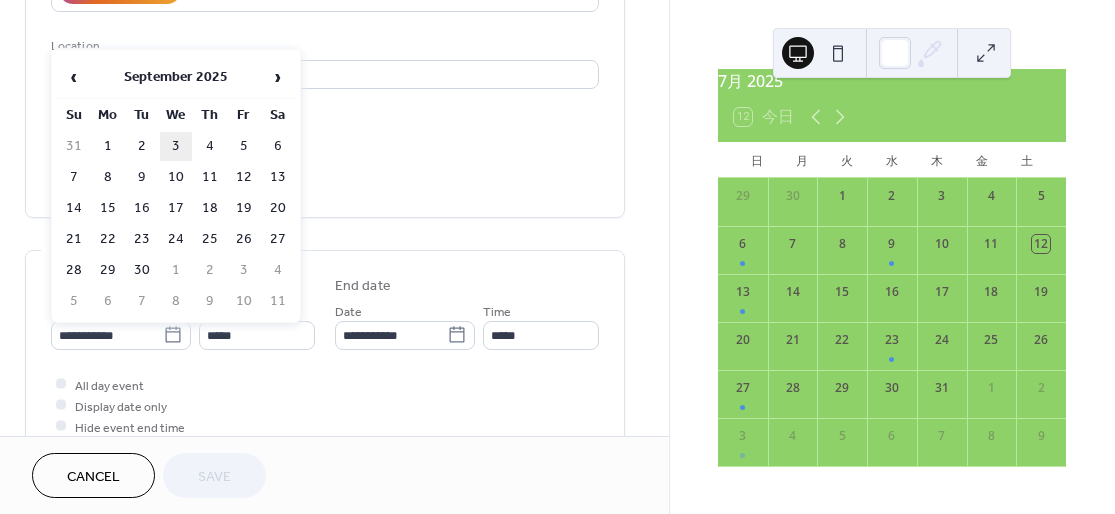 click on "3" at bounding box center [176, 146] 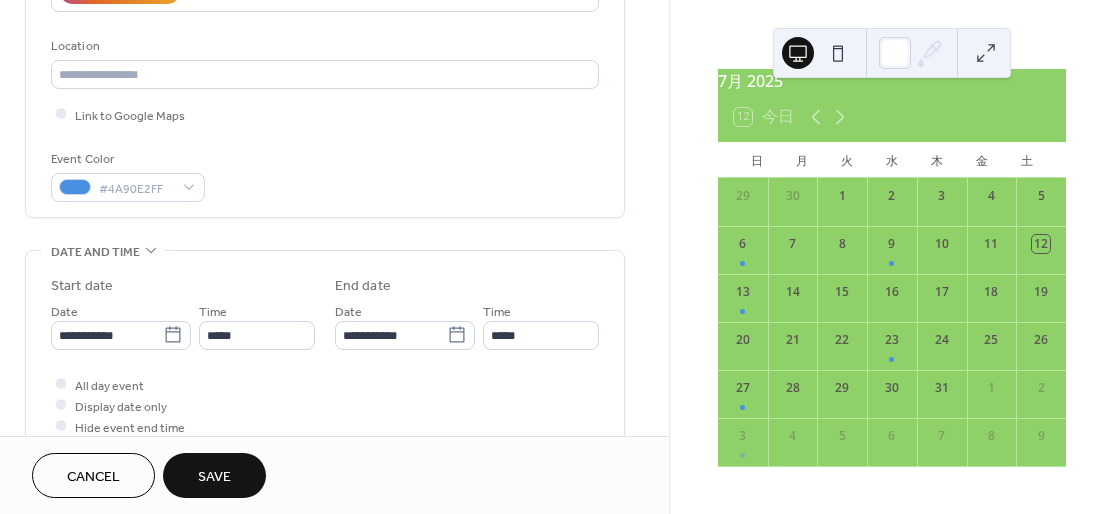 click on "Save" at bounding box center [214, 477] 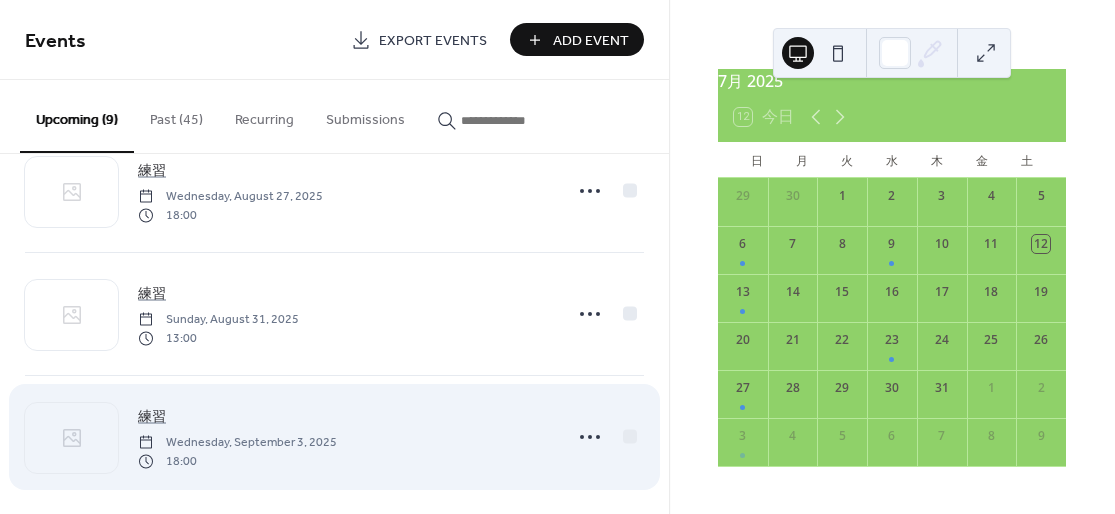 scroll, scrollTop: 802, scrollLeft: 0, axis: vertical 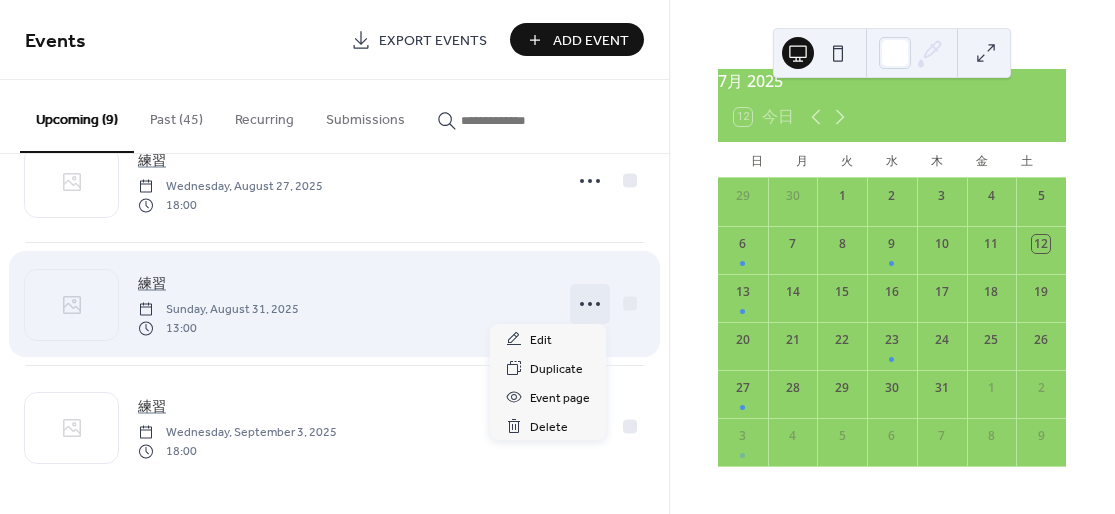 click 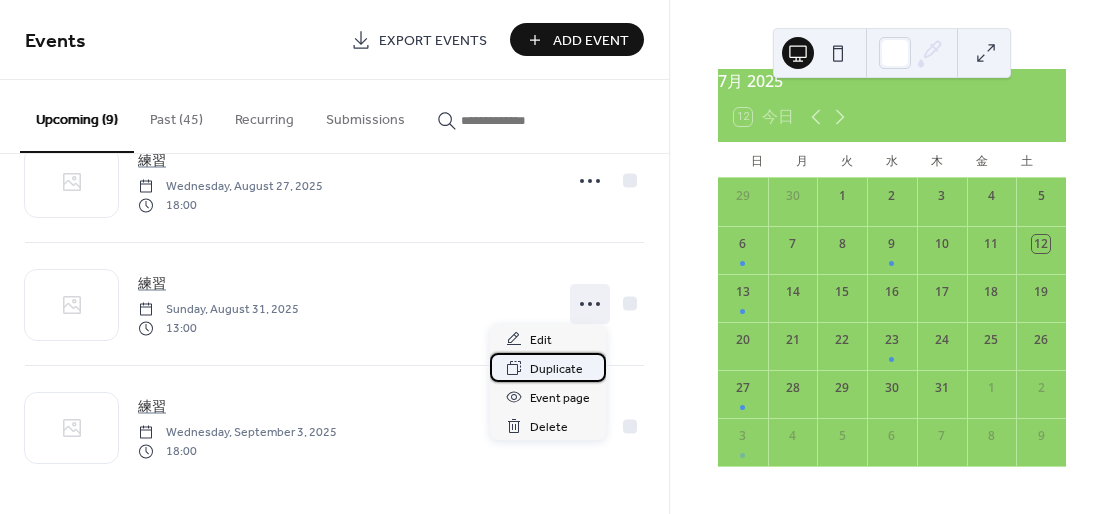 click on "Duplicate" at bounding box center [556, 369] 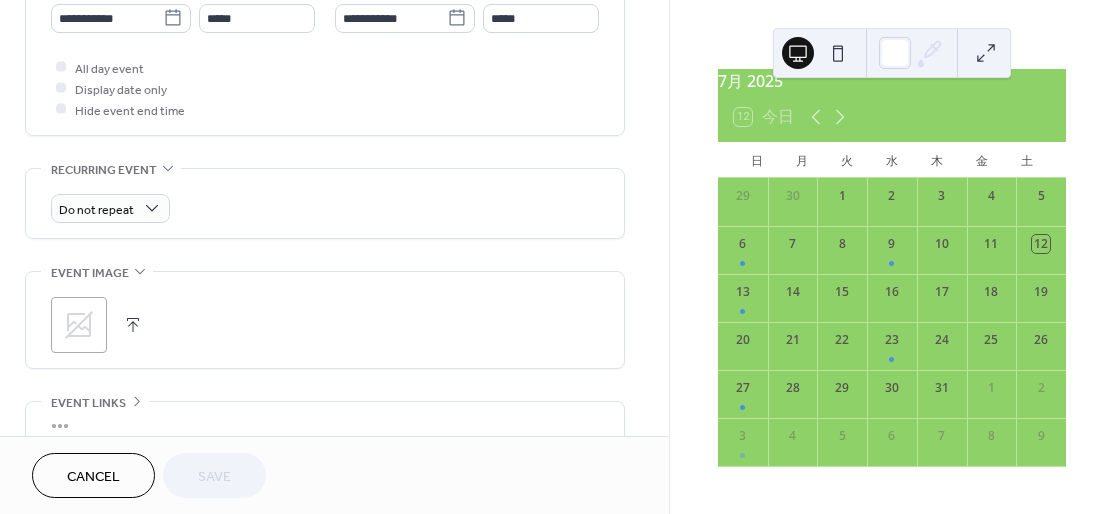scroll, scrollTop: 353, scrollLeft: 0, axis: vertical 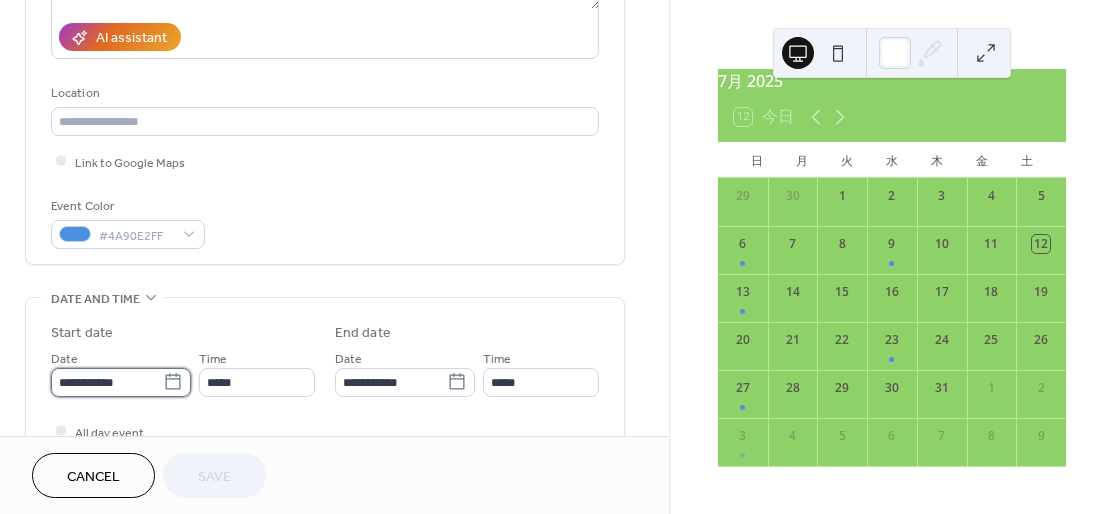 click on "**********" at bounding box center [107, 382] 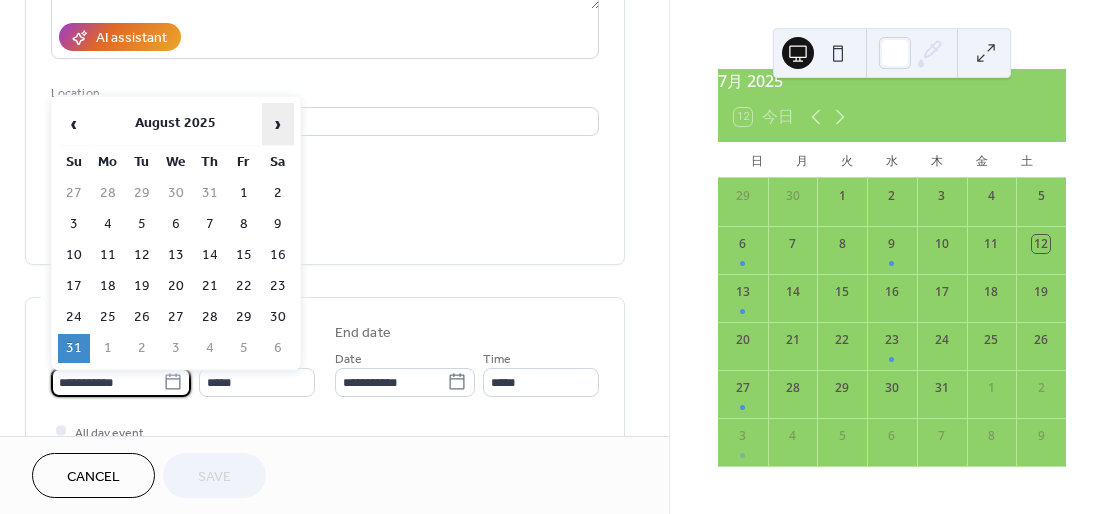 click on "›" at bounding box center [278, 124] 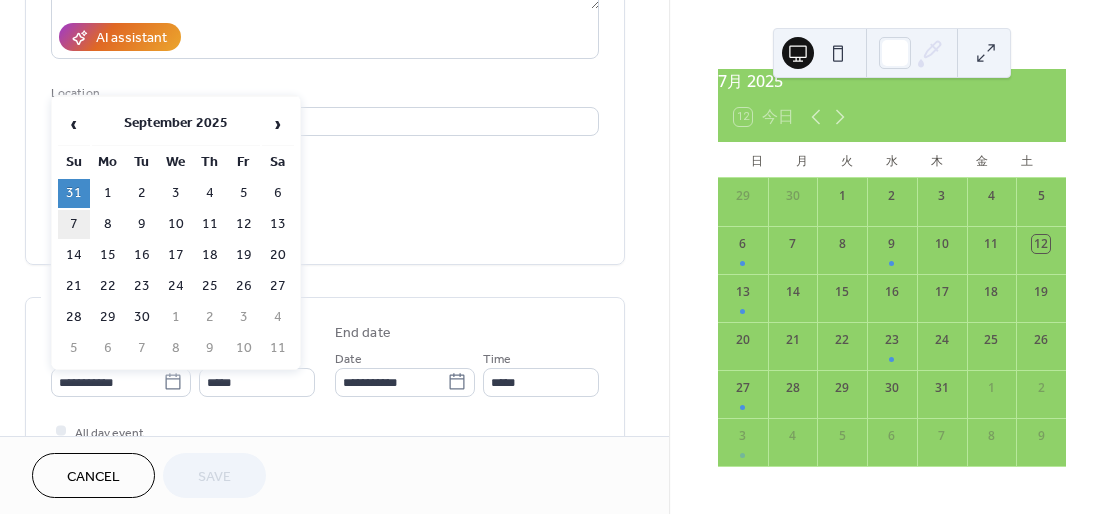 click on "7" at bounding box center [74, 224] 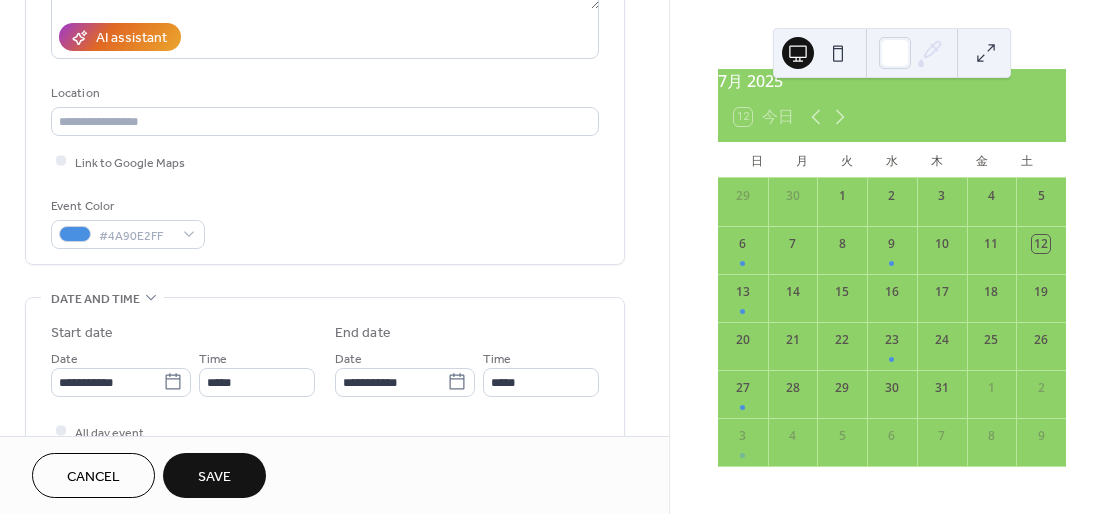 click on "Save" at bounding box center (214, 477) 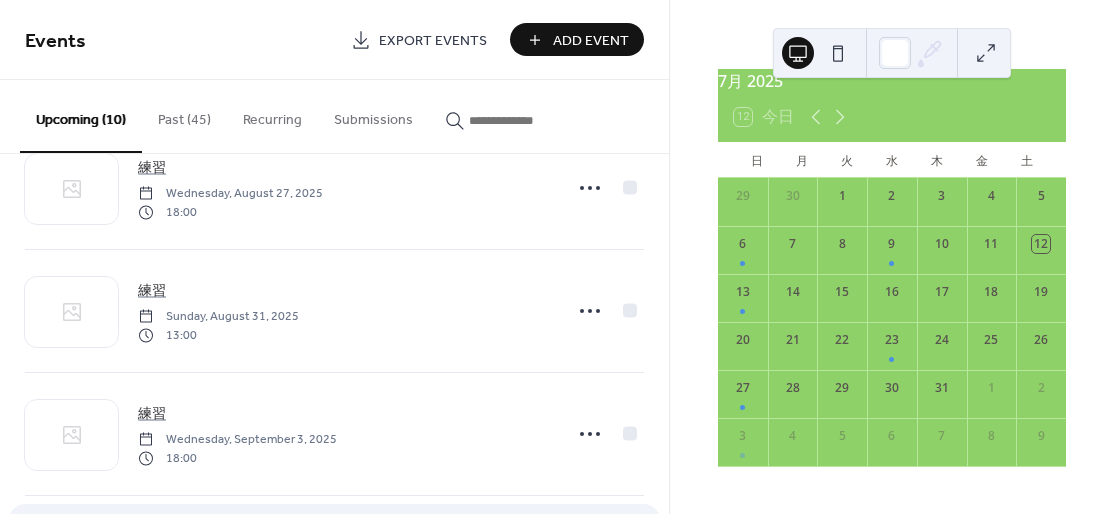 scroll, scrollTop: 924, scrollLeft: 0, axis: vertical 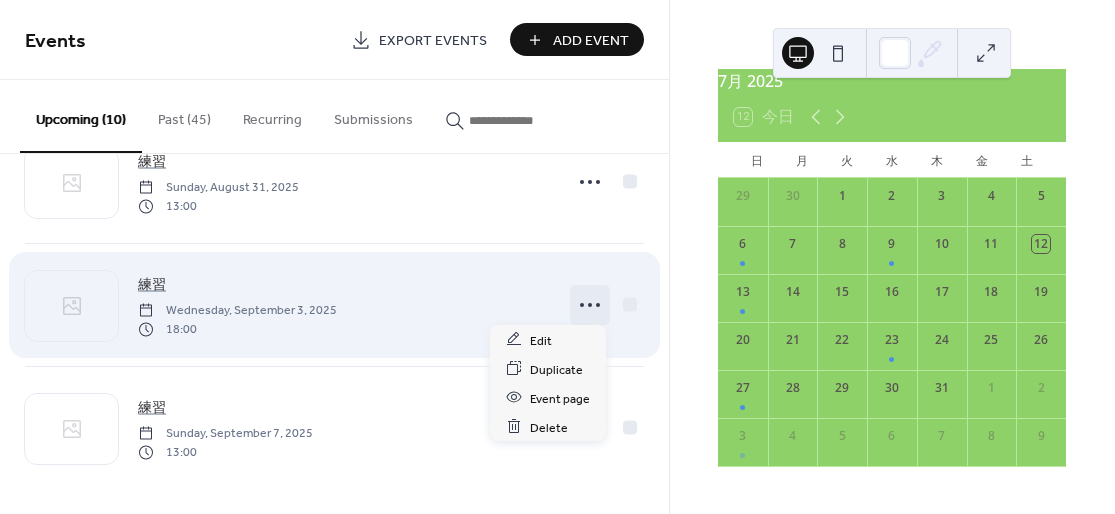 click 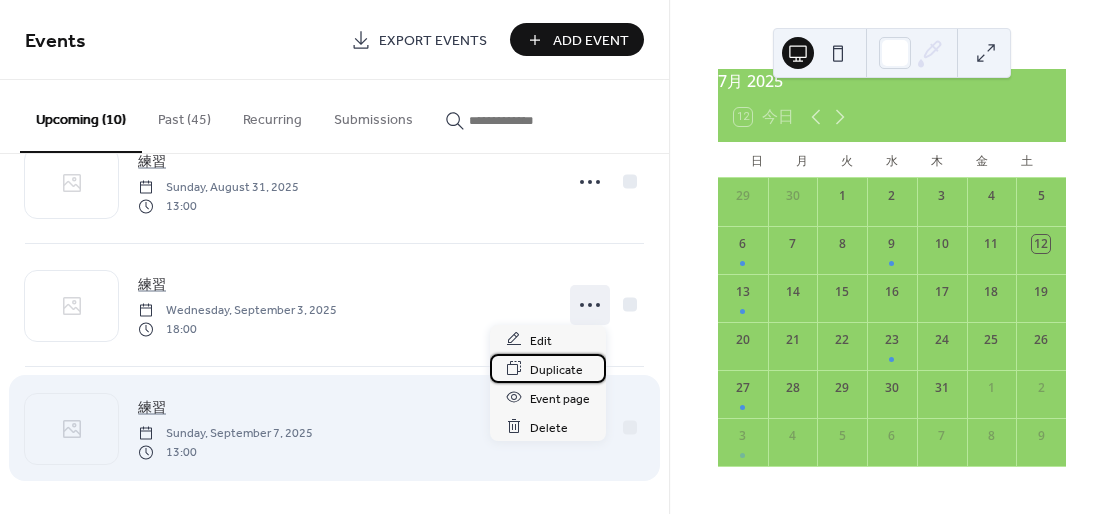 click on "Duplicate" at bounding box center (556, 369) 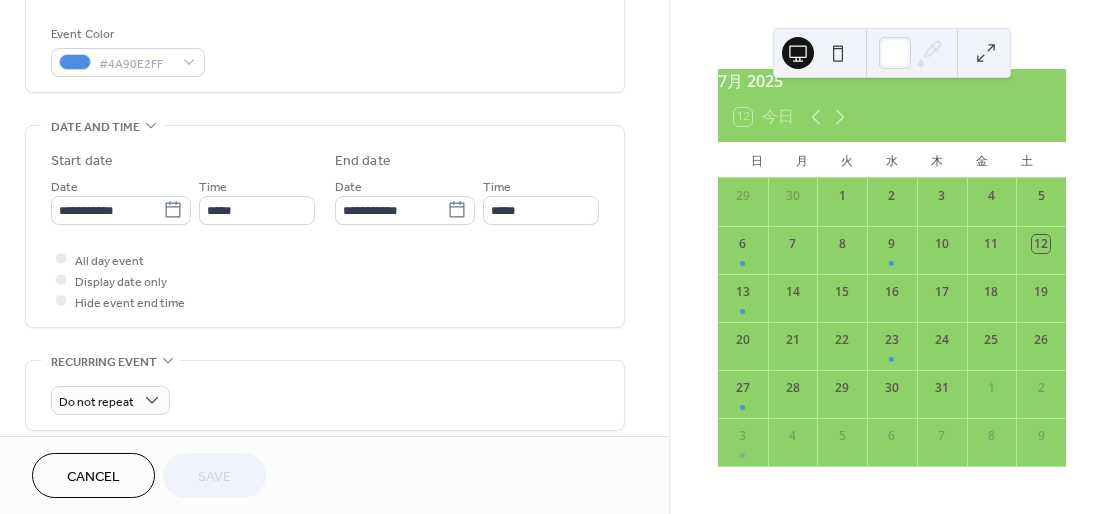 scroll, scrollTop: 533, scrollLeft: 0, axis: vertical 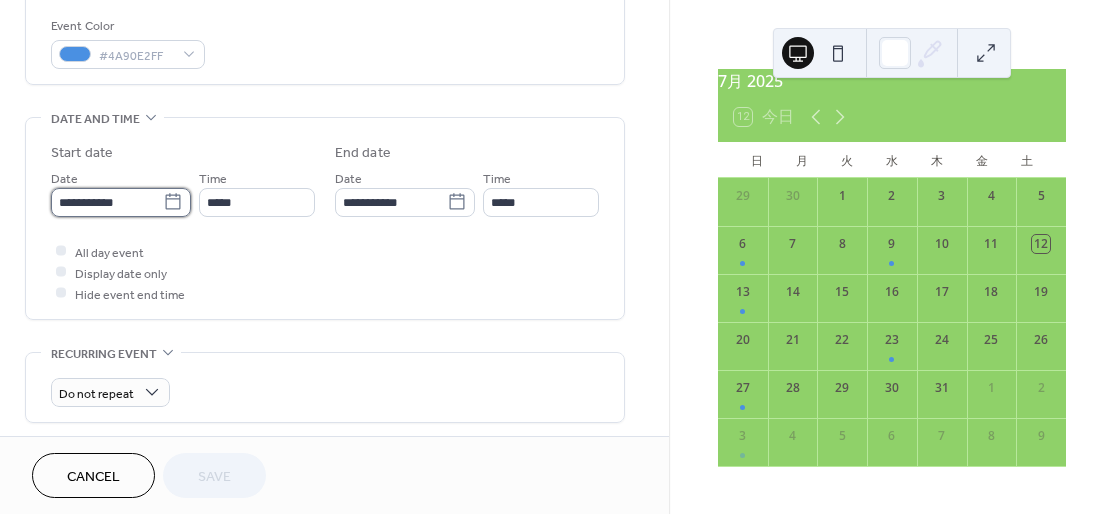 click on "**********" at bounding box center [107, 202] 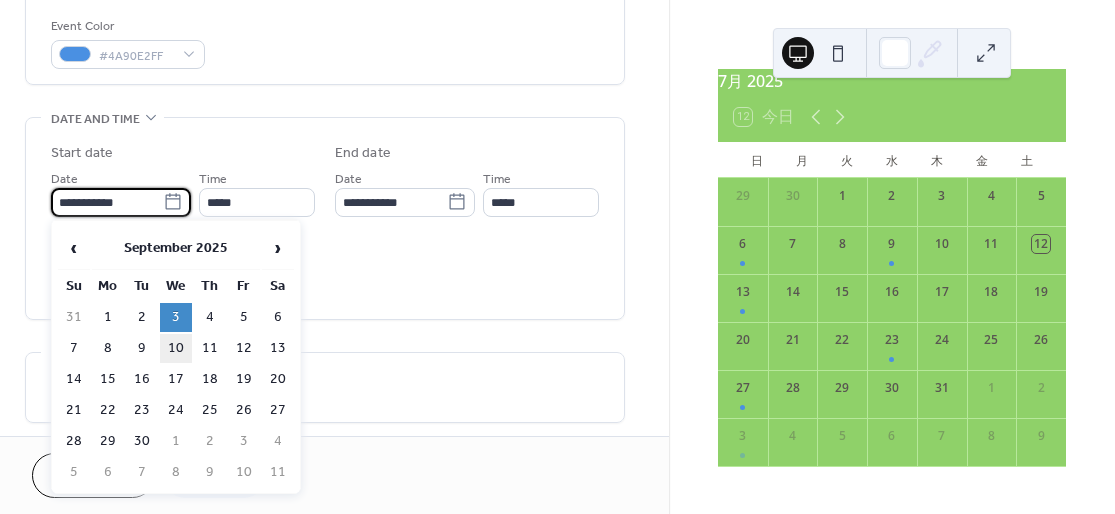 click on "10" at bounding box center [176, 348] 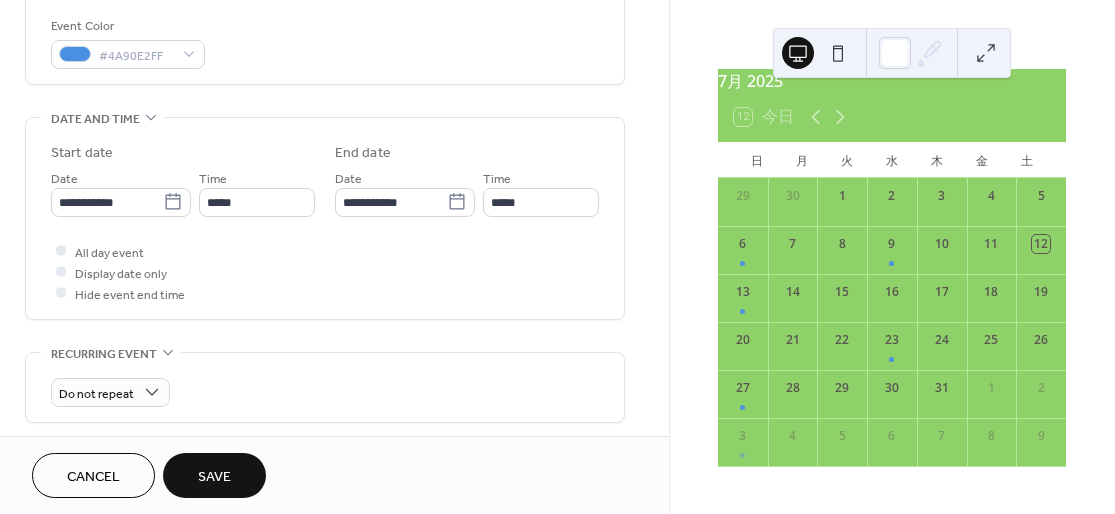 type on "**********" 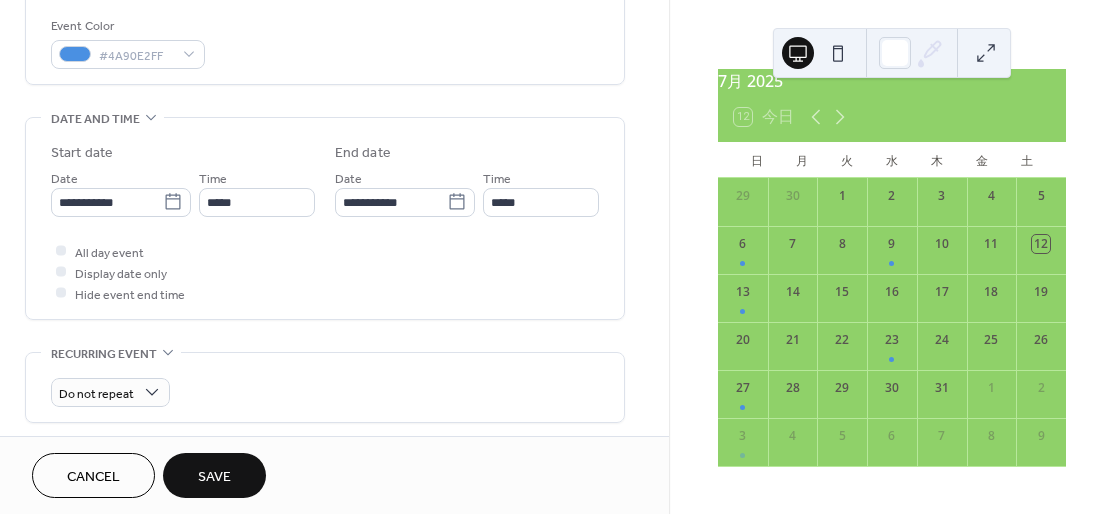 type on "**********" 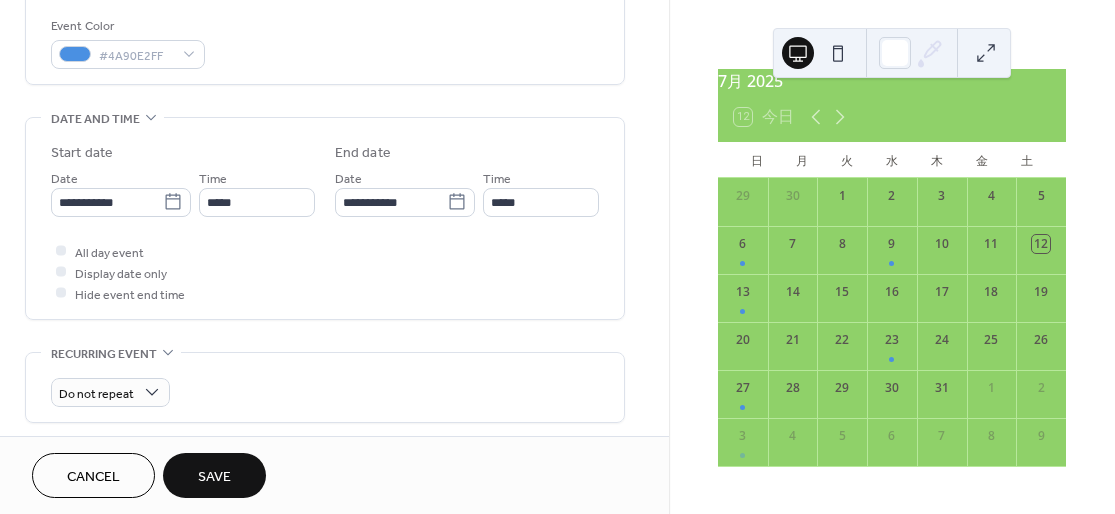 click on "Save" at bounding box center [214, 475] 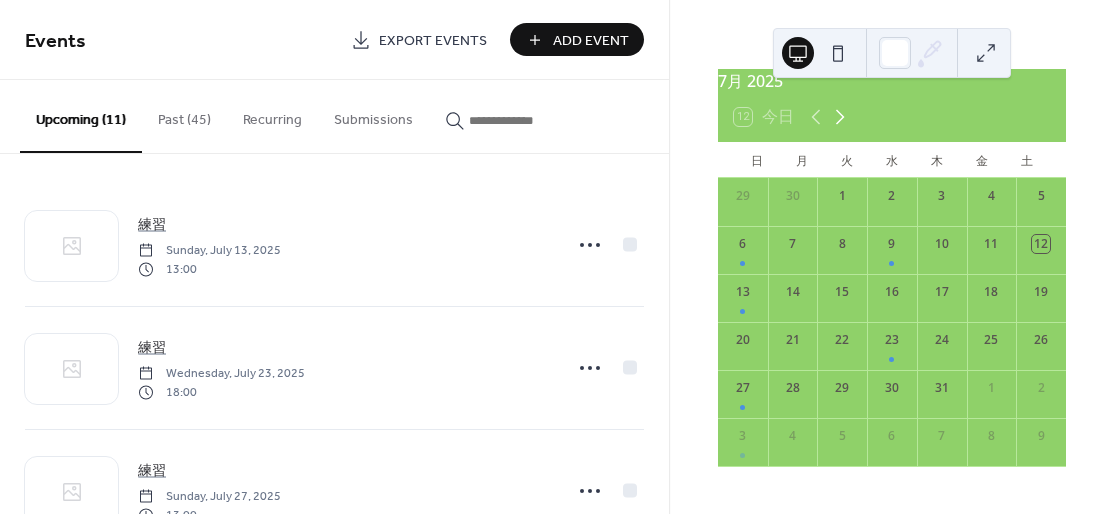 click 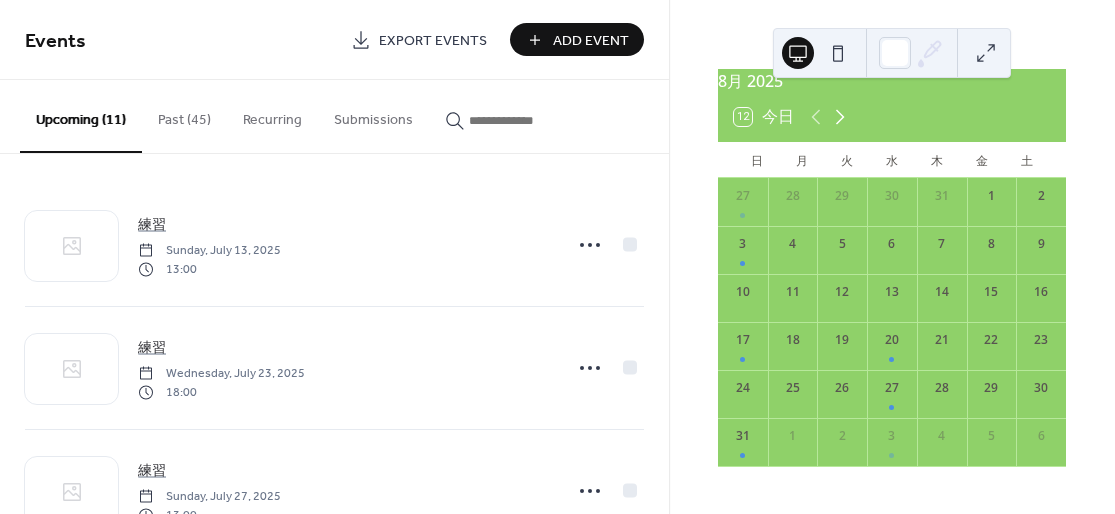 click 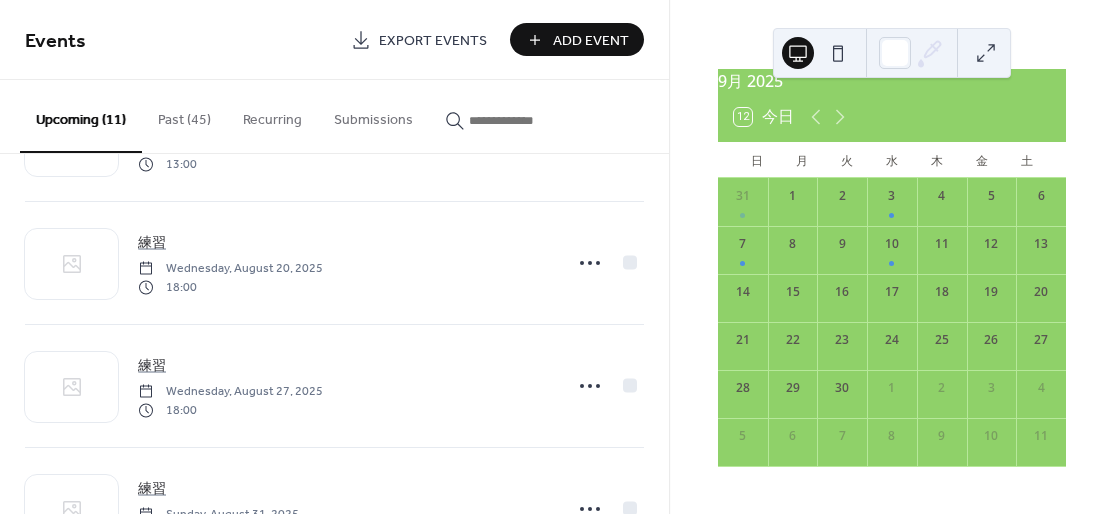 scroll, scrollTop: 1047, scrollLeft: 0, axis: vertical 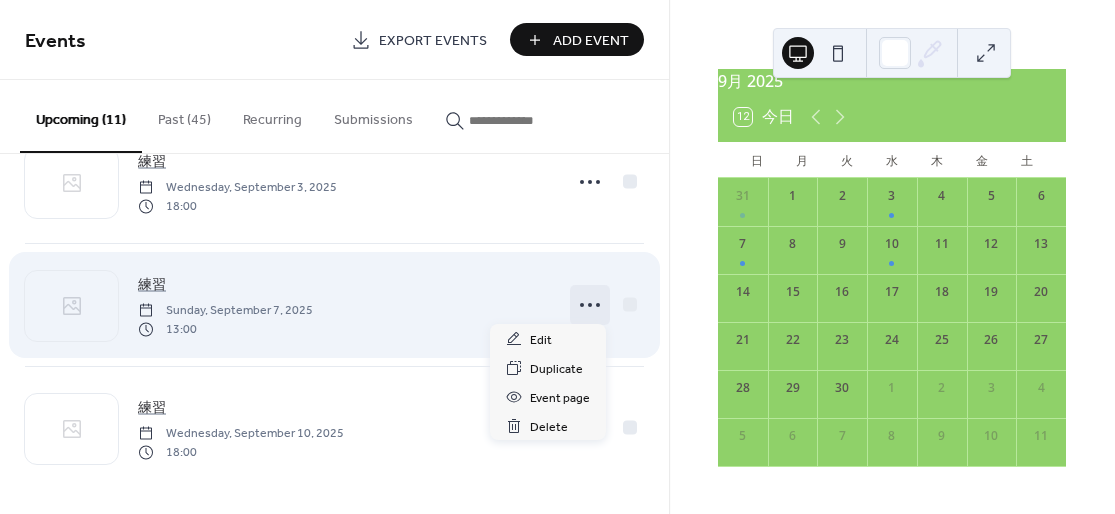 click 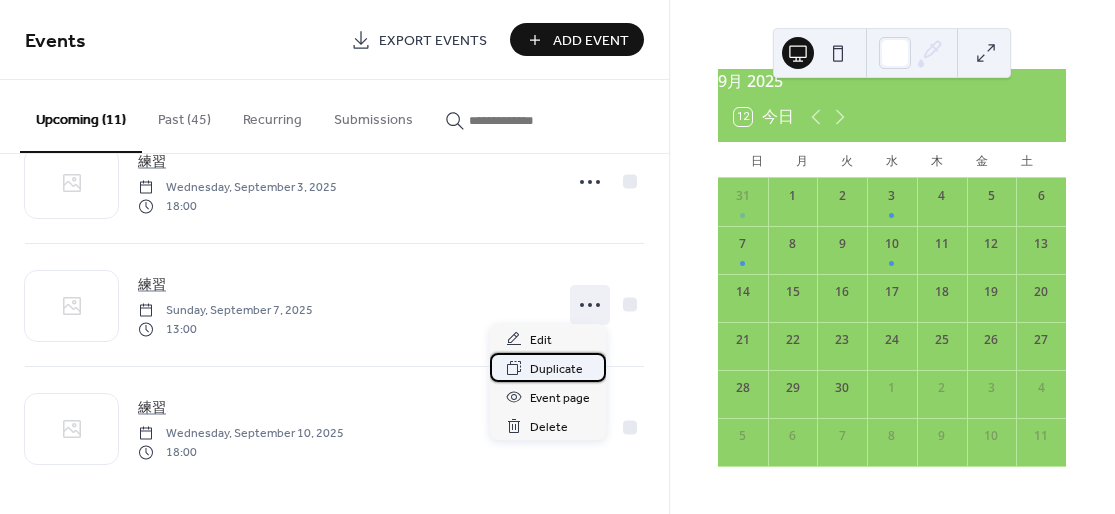 click on "Duplicate" at bounding box center [556, 369] 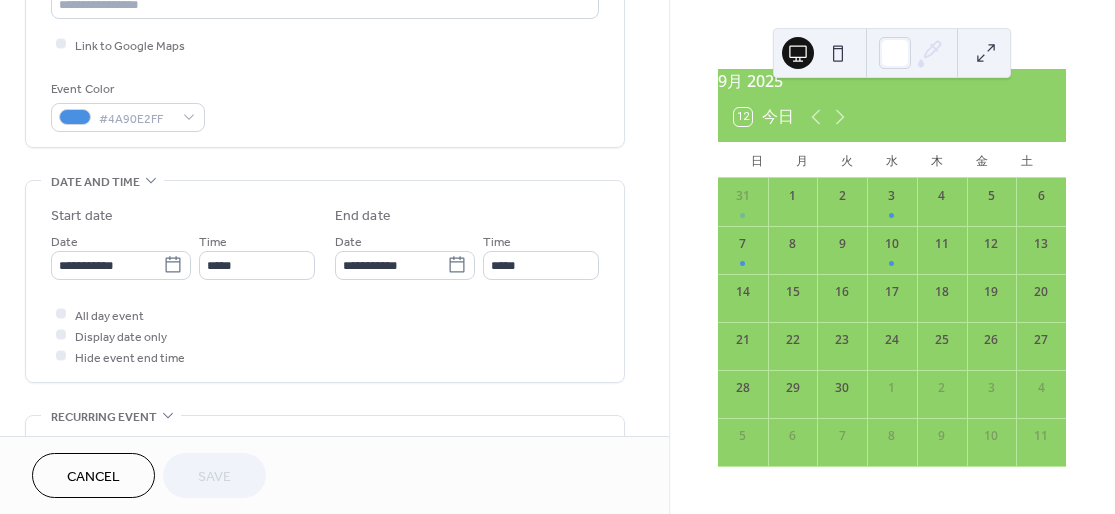 scroll, scrollTop: 533, scrollLeft: 0, axis: vertical 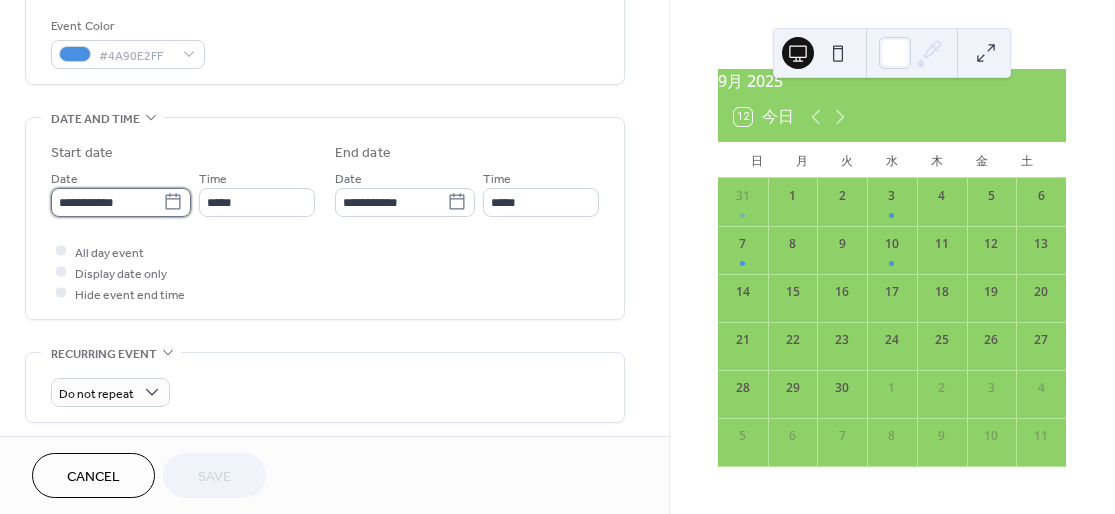 click on "**********" at bounding box center (107, 202) 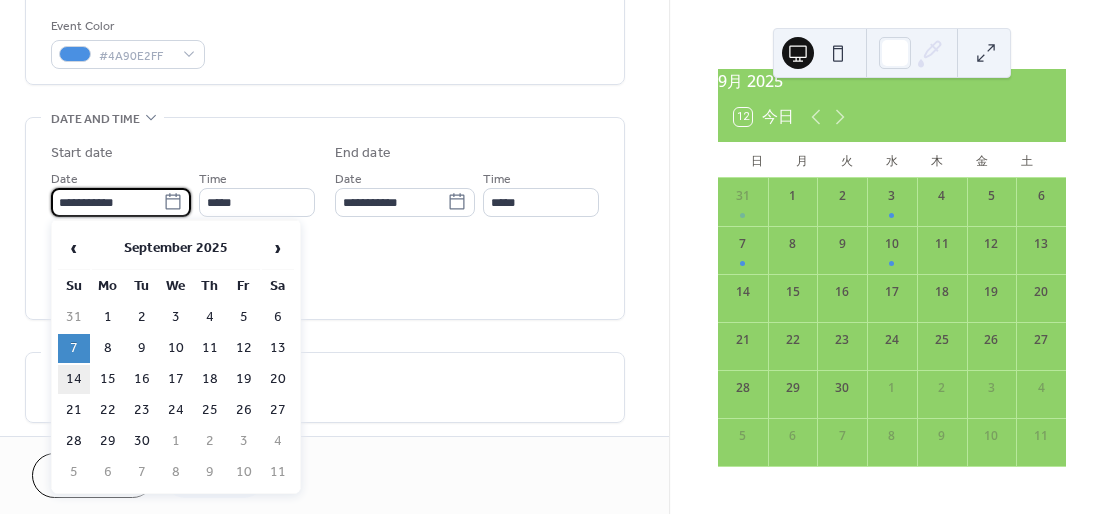 click on "14" at bounding box center [74, 379] 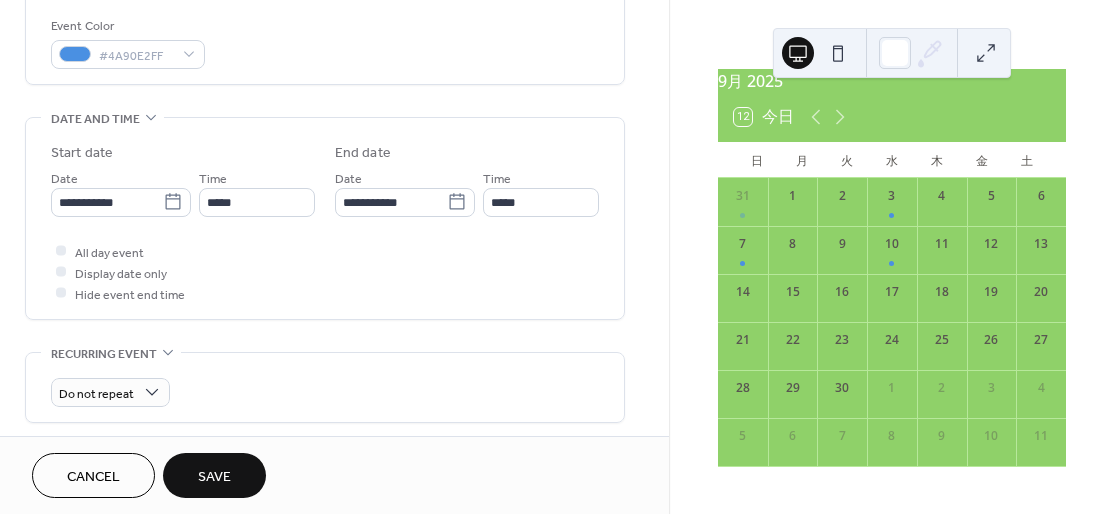 click on "Save" at bounding box center (214, 475) 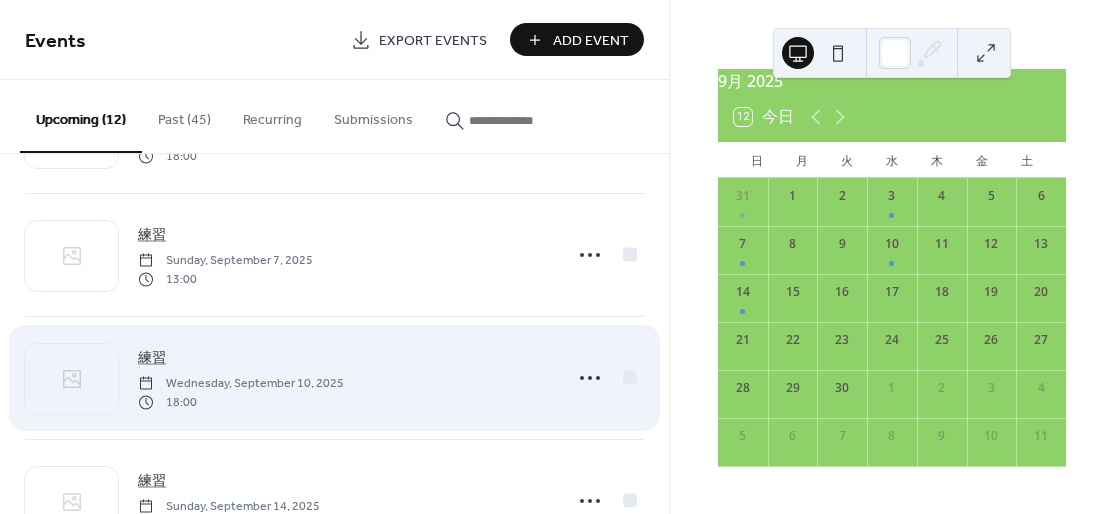 scroll, scrollTop: 1170, scrollLeft: 0, axis: vertical 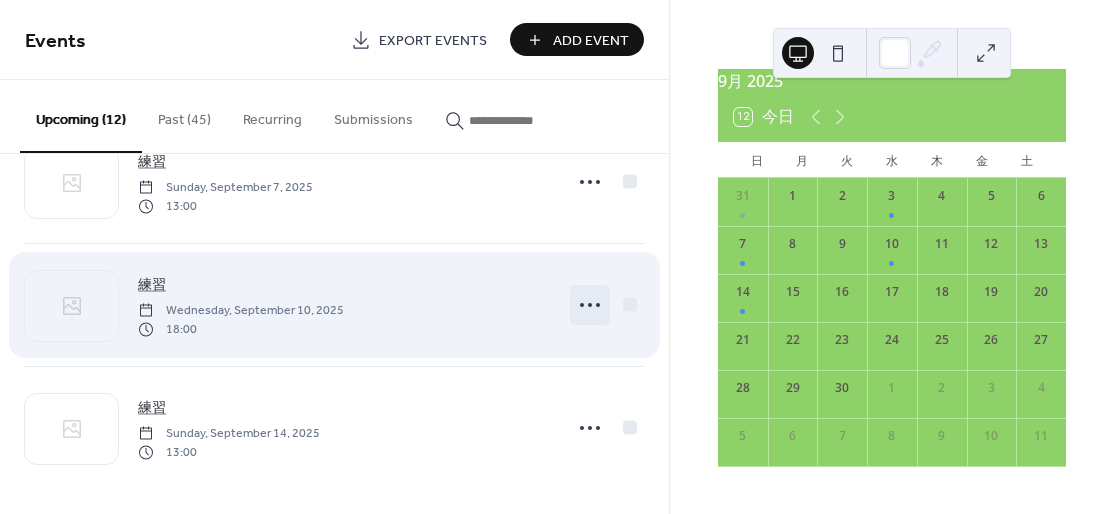 click 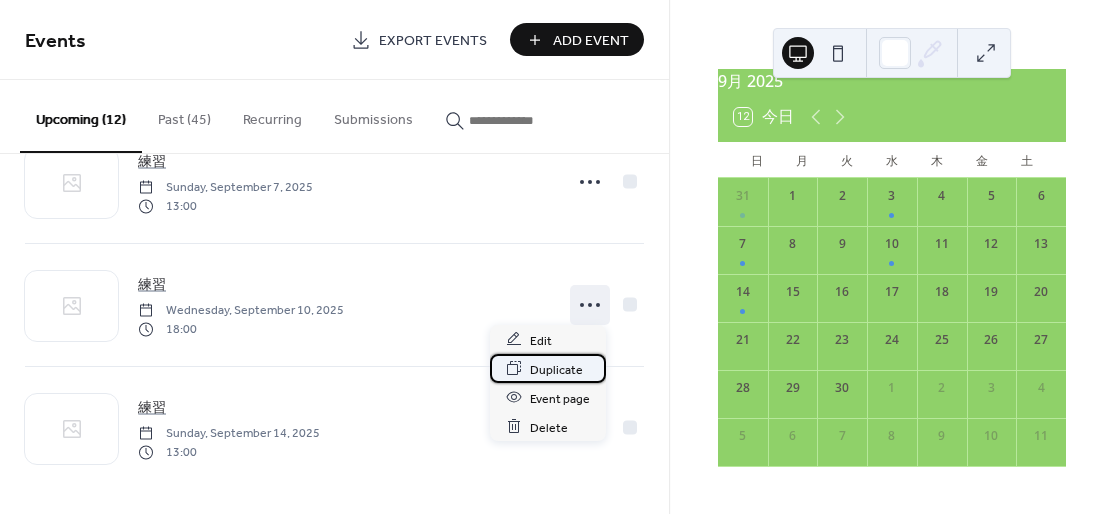 click on "Duplicate" at bounding box center (556, 369) 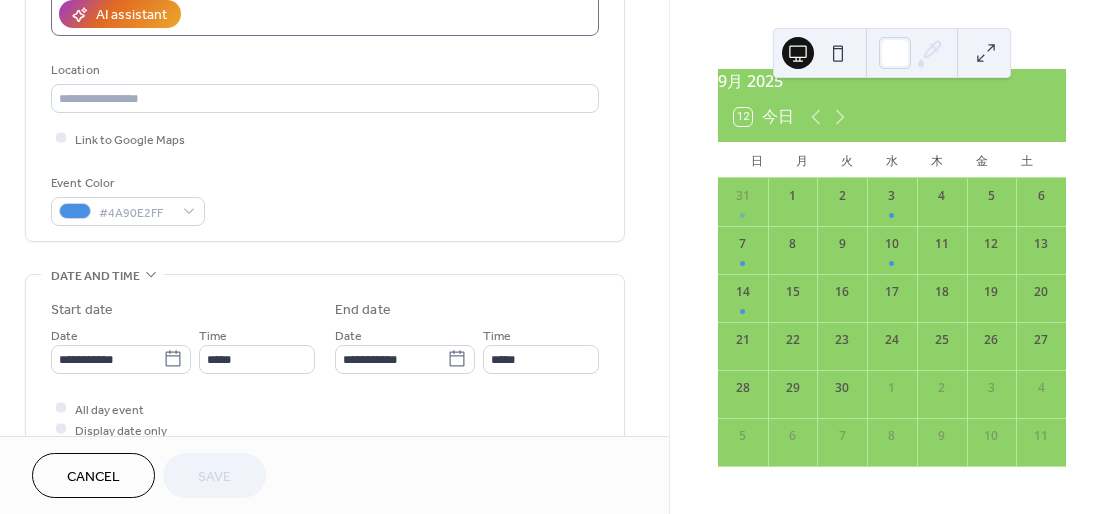 scroll, scrollTop: 400, scrollLeft: 0, axis: vertical 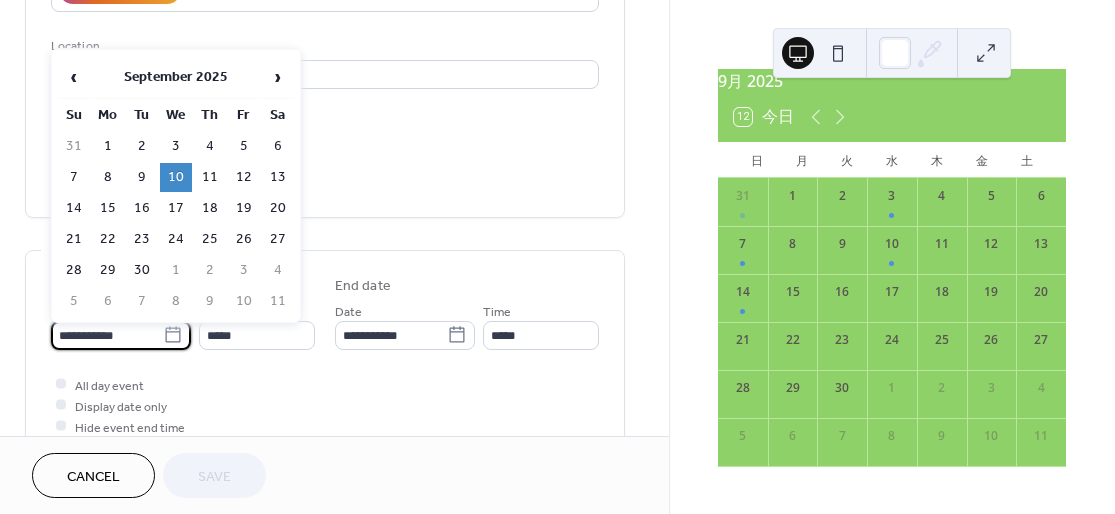 click on "**********" at bounding box center [107, 335] 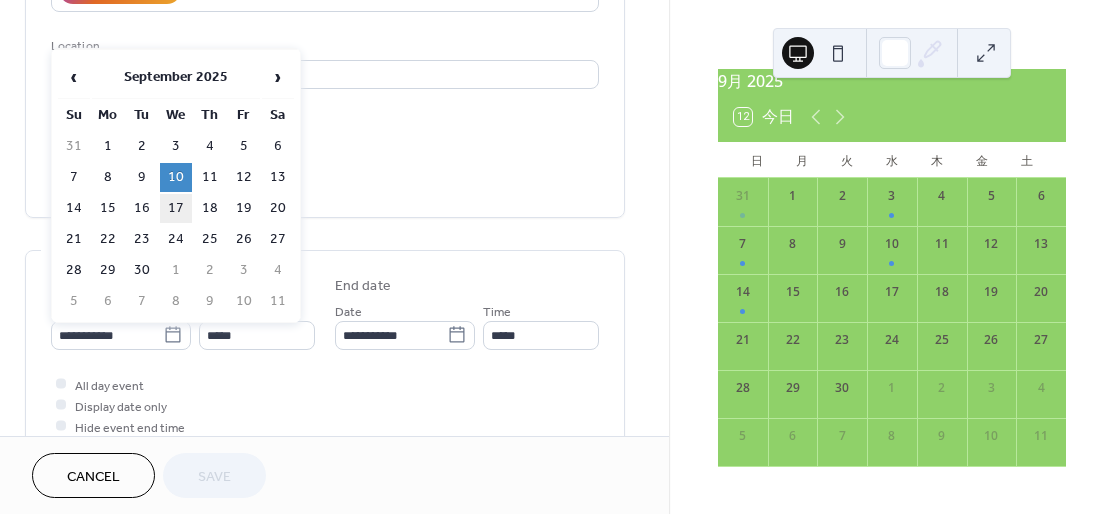 click on "17" at bounding box center [176, 208] 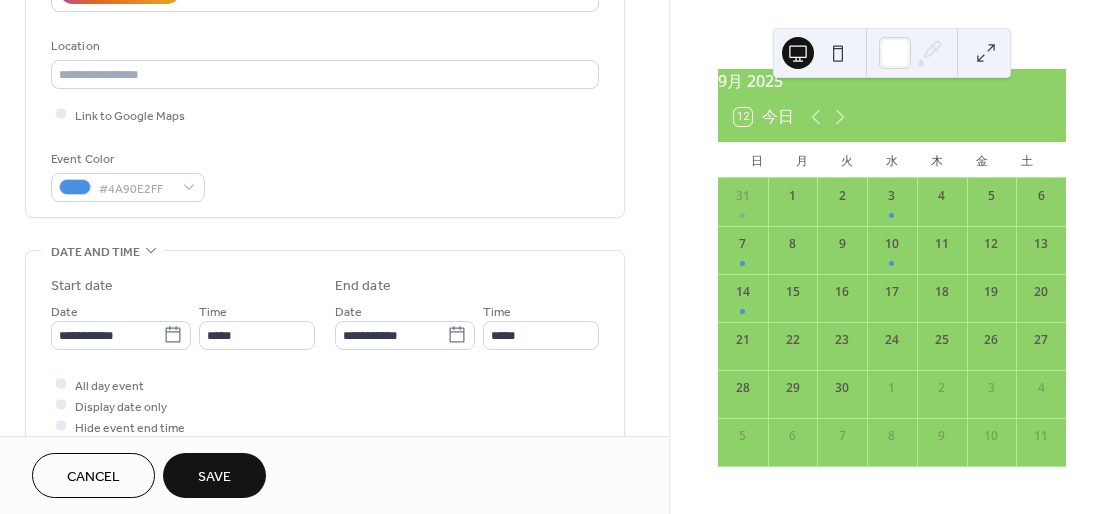 click on "Save" at bounding box center (214, 477) 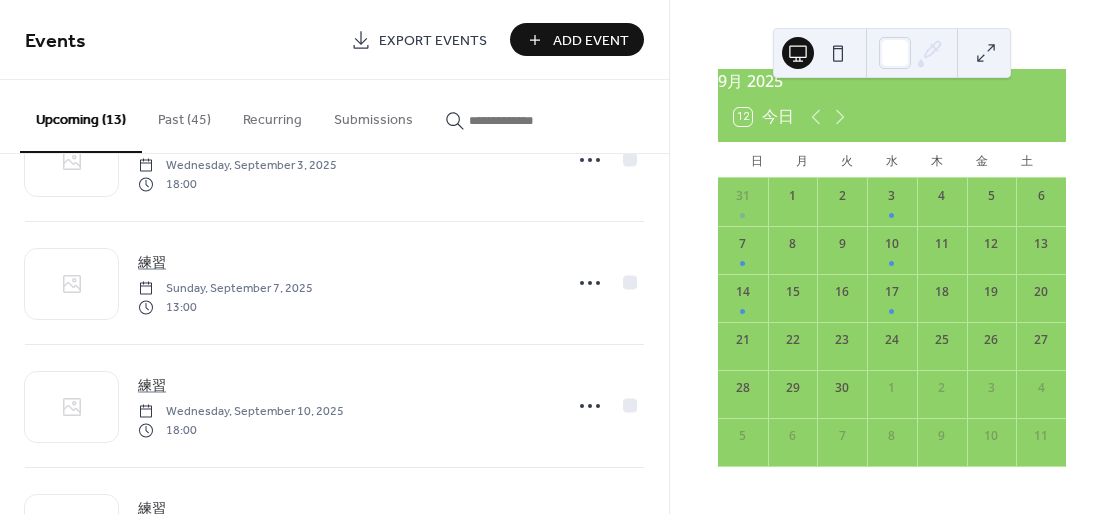 scroll, scrollTop: 893, scrollLeft: 0, axis: vertical 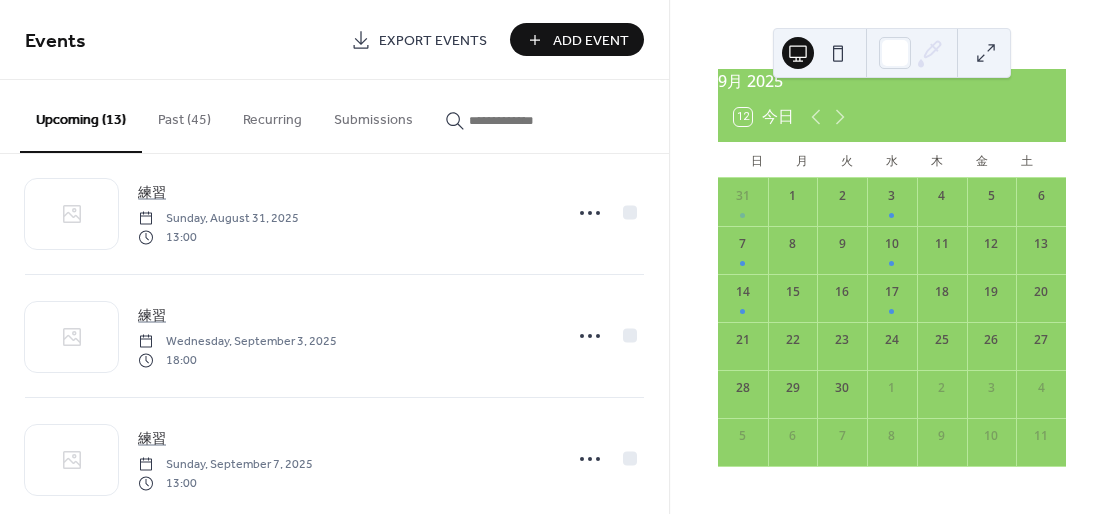 click on "Past  (45)" at bounding box center (184, 115) 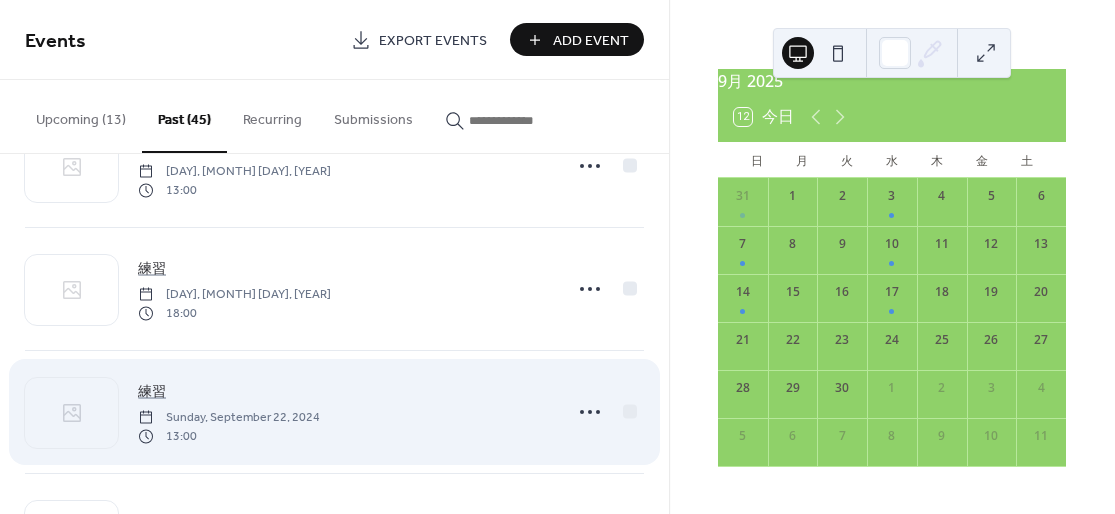 scroll, scrollTop: 2550, scrollLeft: 0, axis: vertical 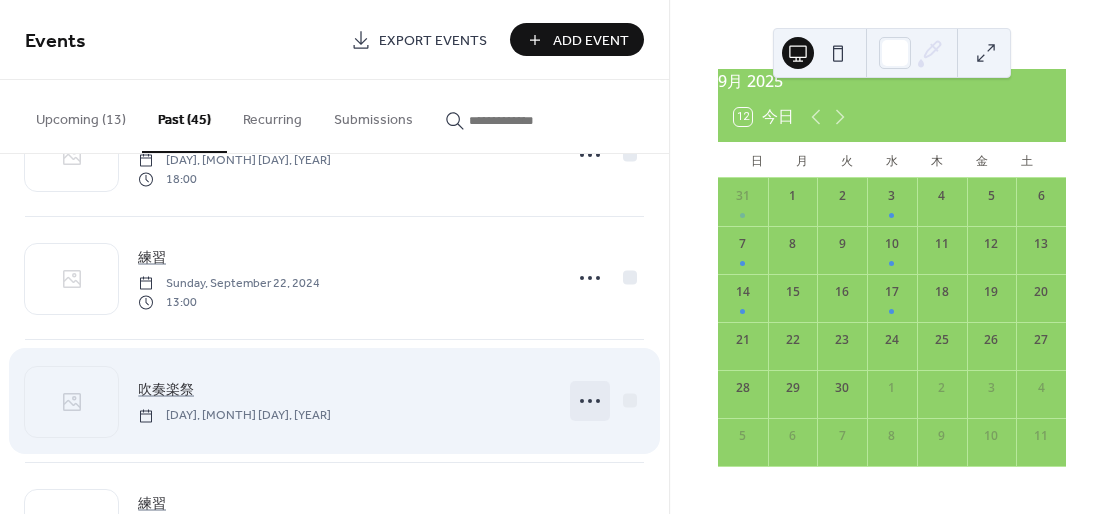 click 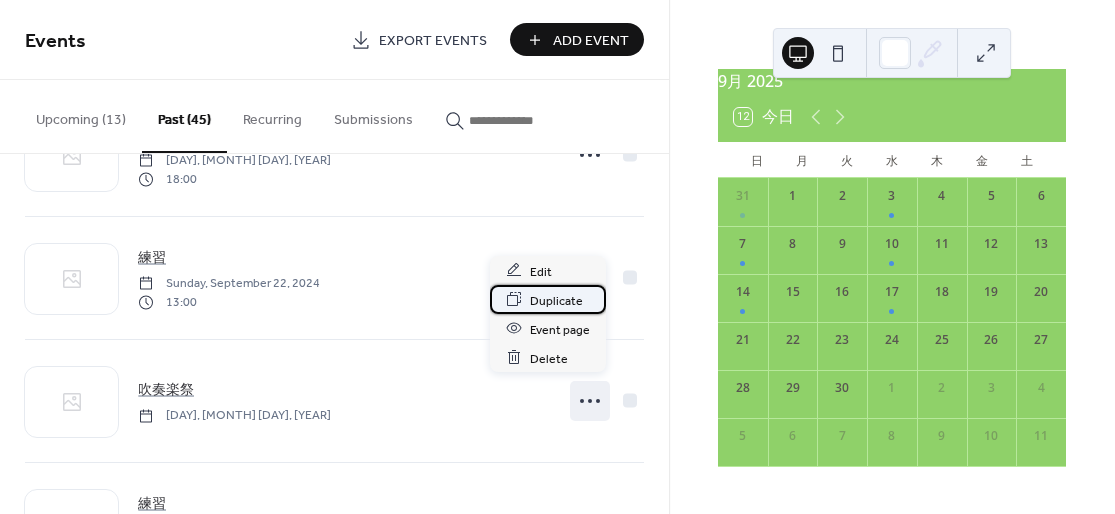 click on "Duplicate" at bounding box center (556, 300) 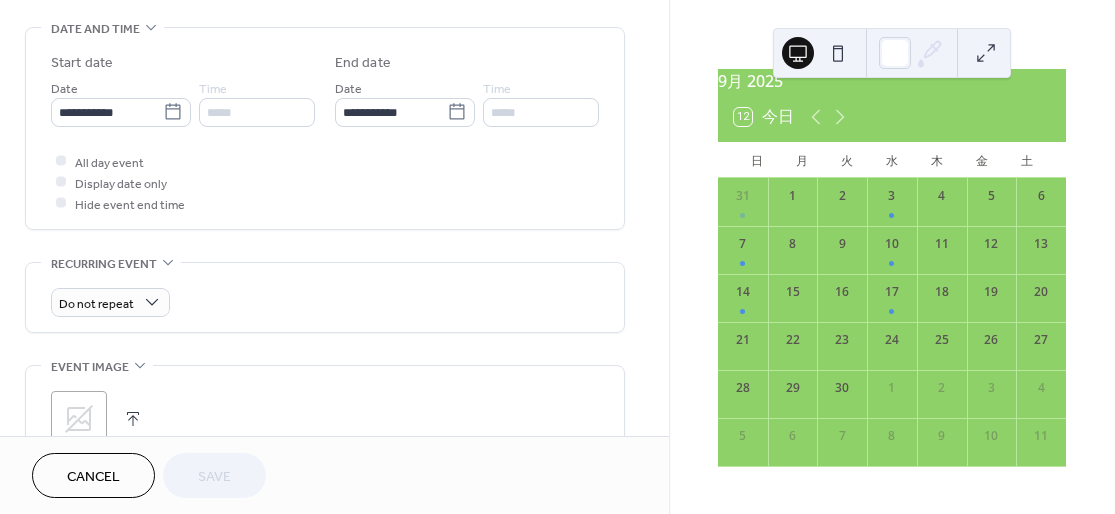 scroll, scrollTop: 666, scrollLeft: 0, axis: vertical 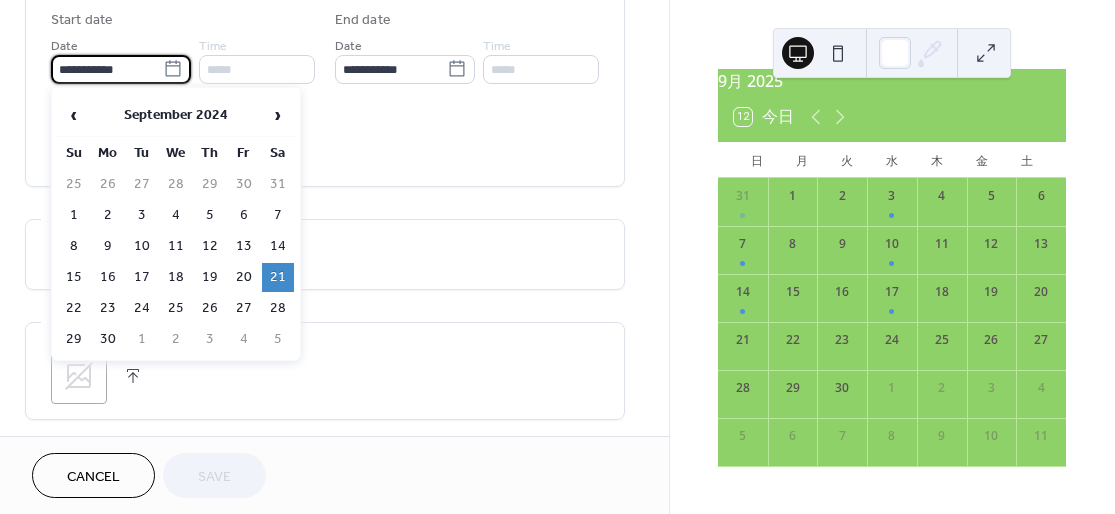 click on "**********" at bounding box center [107, 69] 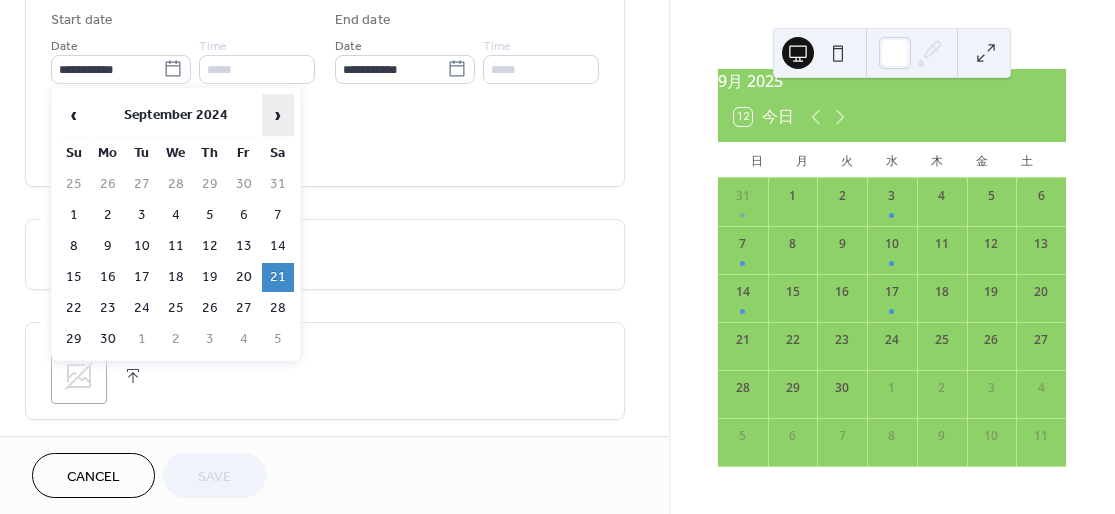 click on "›" at bounding box center [278, 115] 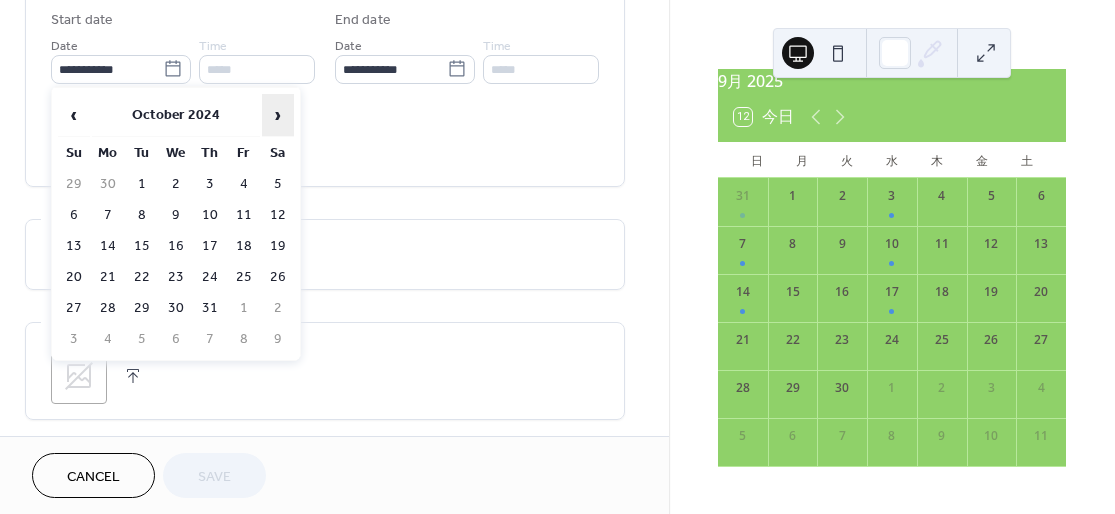 click on "›" at bounding box center (278, 115) 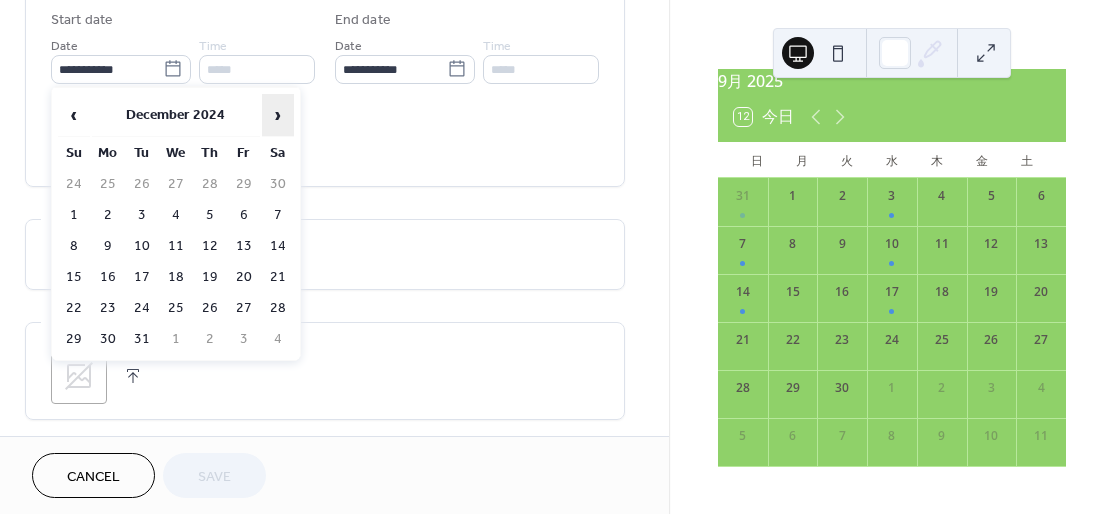 click on "›" at bounding box center [278, 115] 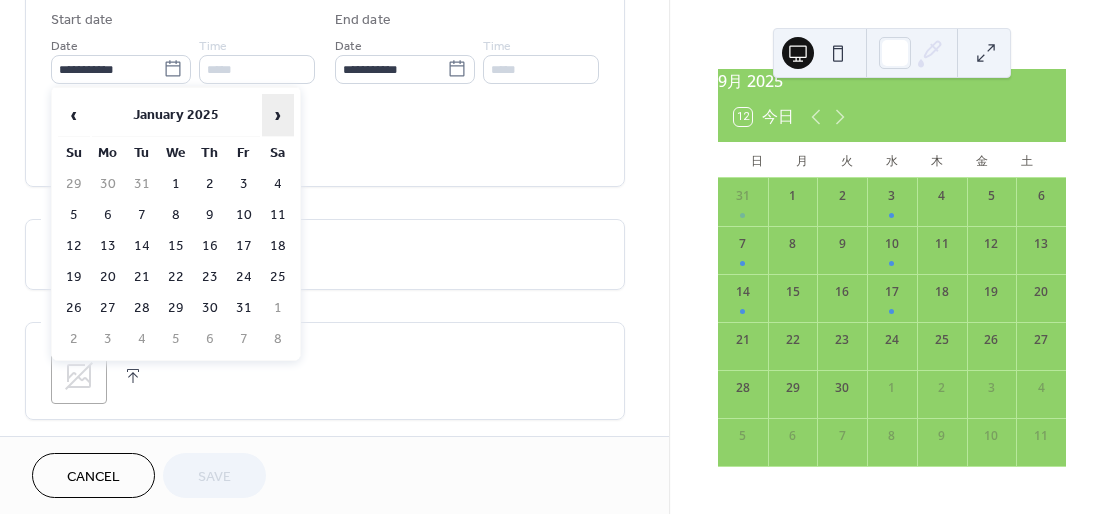 click on "›" at bounding box center (278, 115) 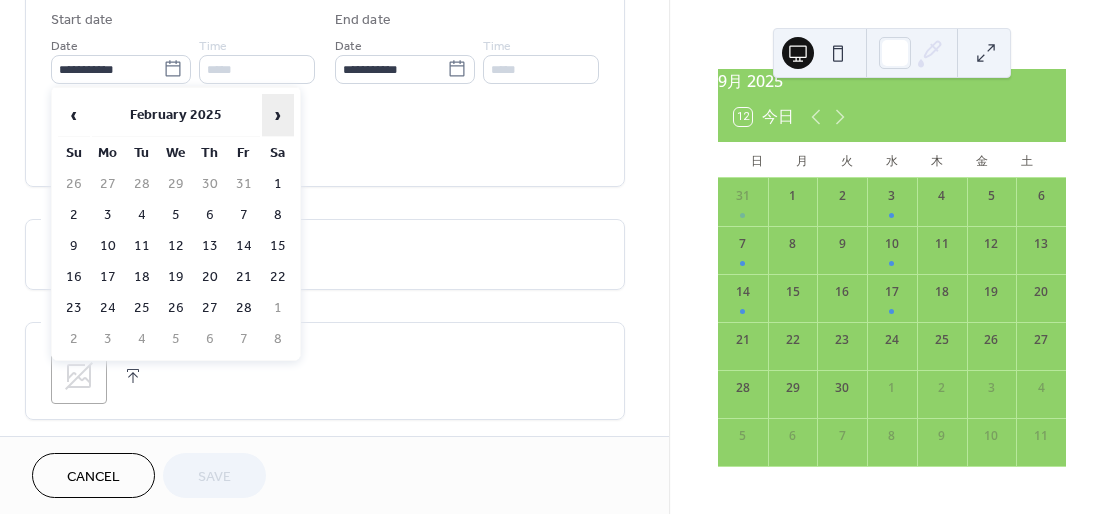 click on "›" at bounding box center [278, 115] 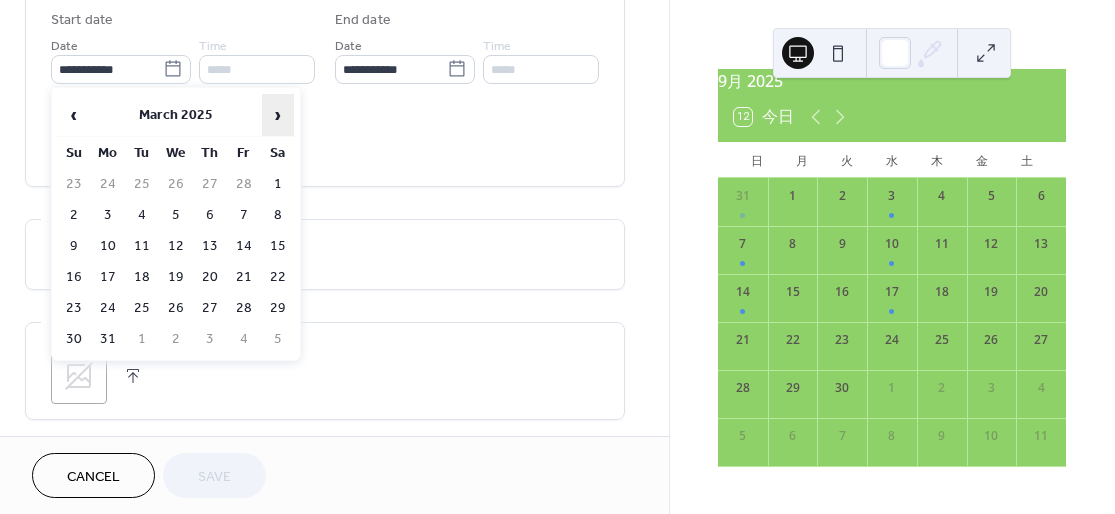 click on "›" at bounding box center (278, 115) 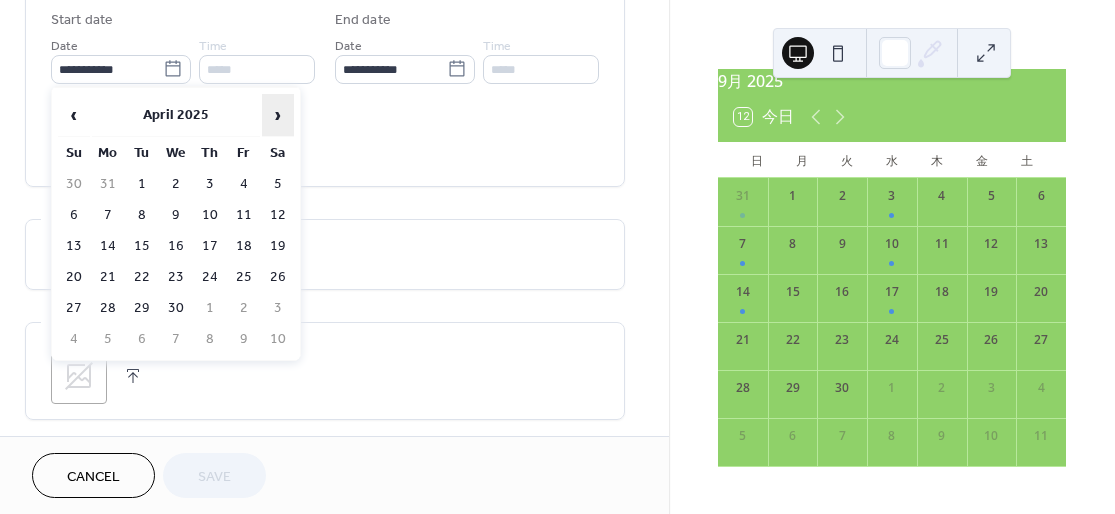 click on "›" at bounding box center (278, 115) 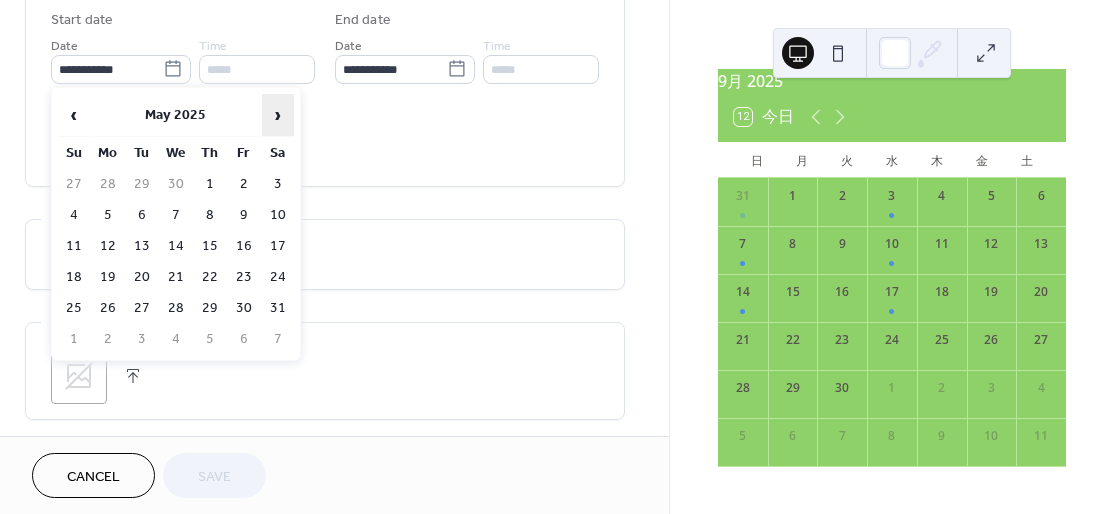 click on "›" at bounding box center [278, 115] 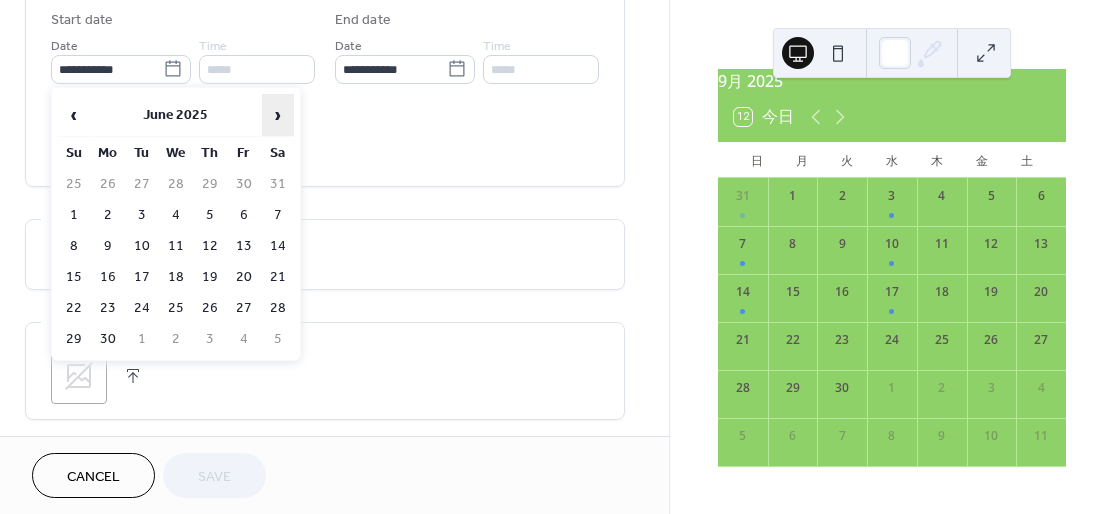 click on "›" at bounding box center (278, 115) 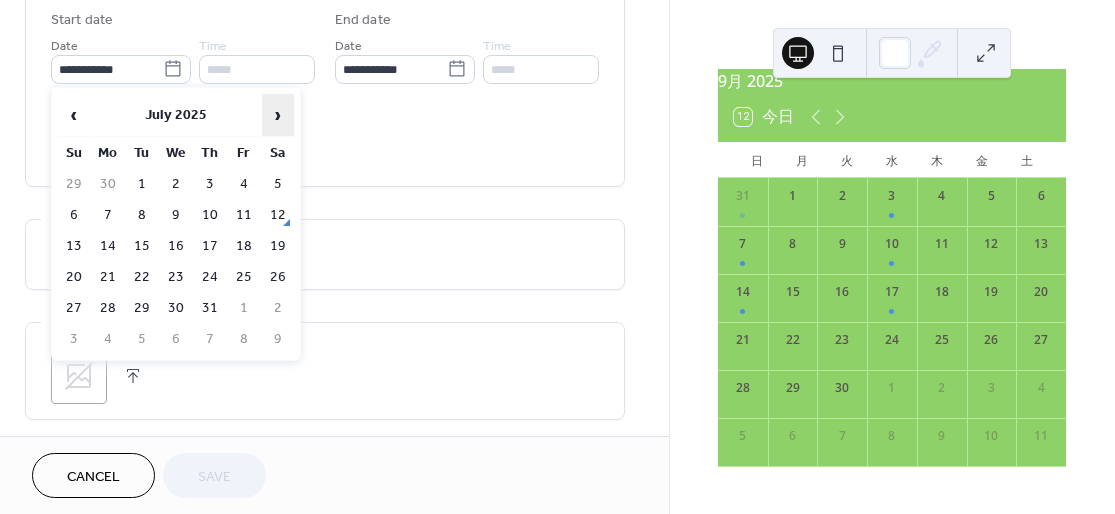 click on "›" at bounding box center [278, 115] 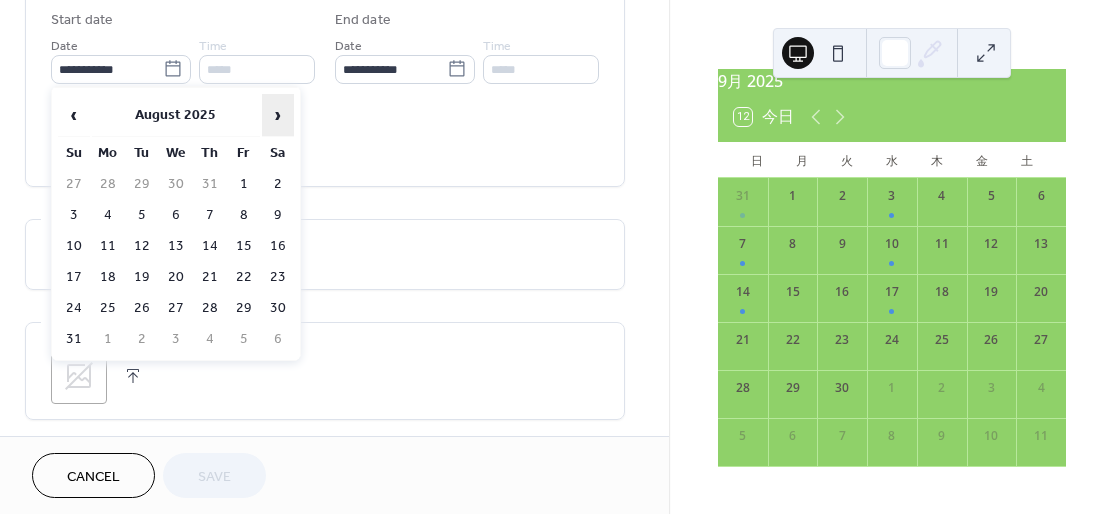 click on "›" at bounding box center (278, 115) 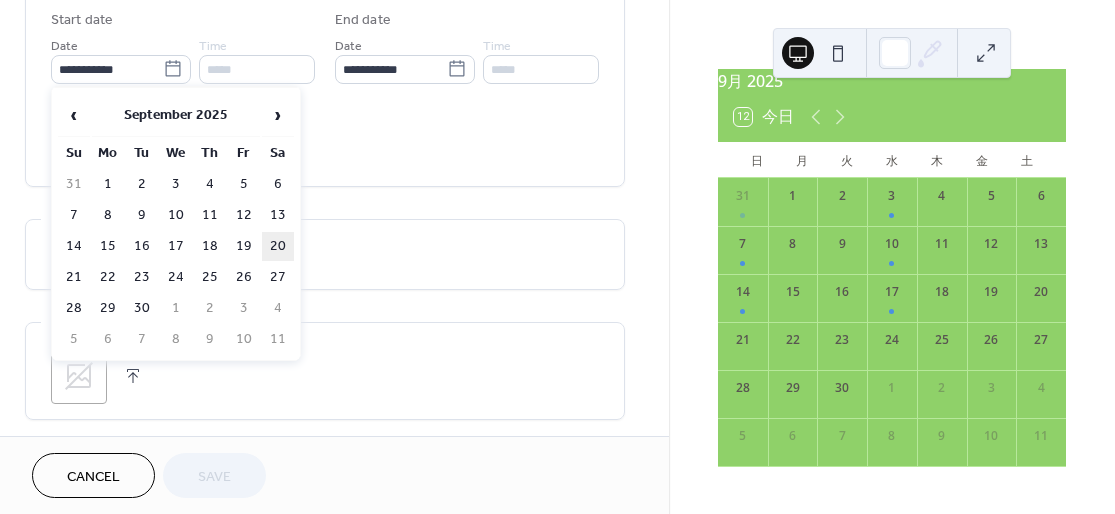 click on "20" at bounding box center (278, 246) 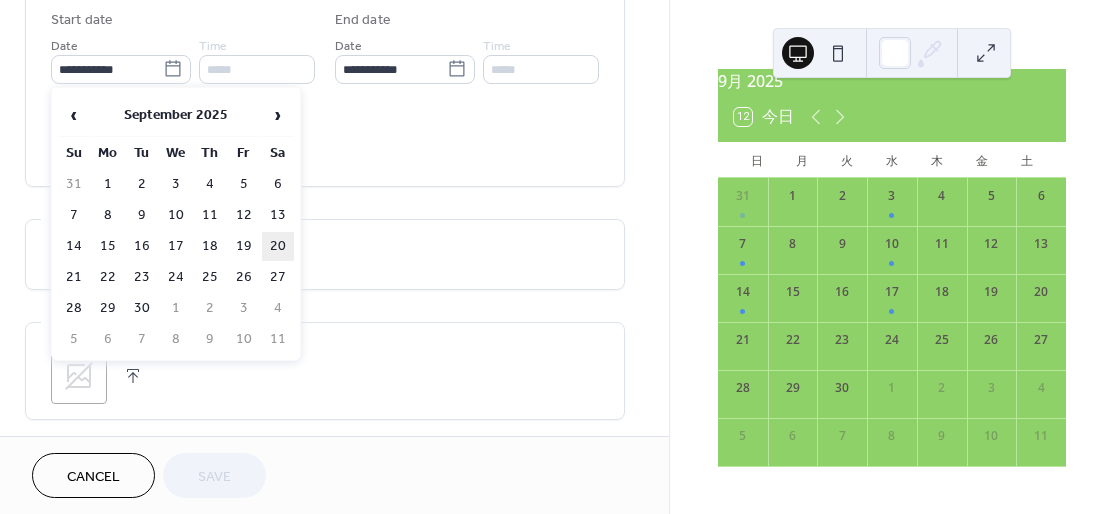 type on "**********" 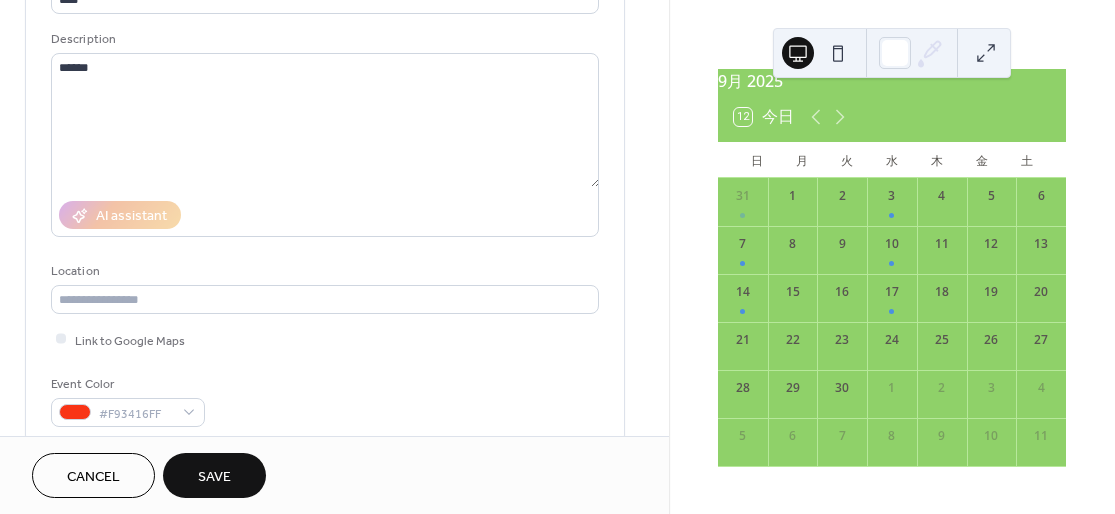 scroll, scrollTop: 133, scrollLeft: 0, axis: vertical 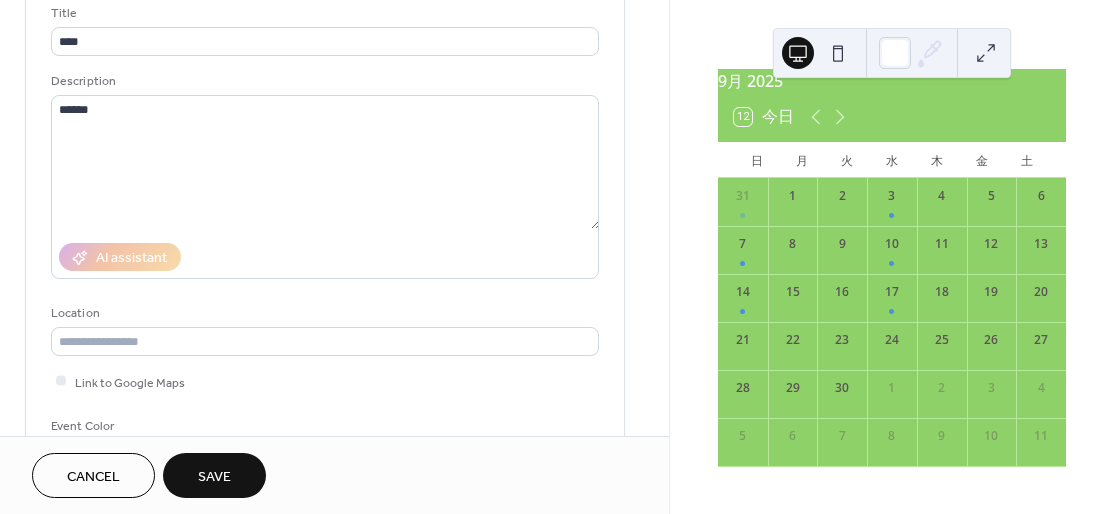 click on "Save" at bounding box center [214, 477] 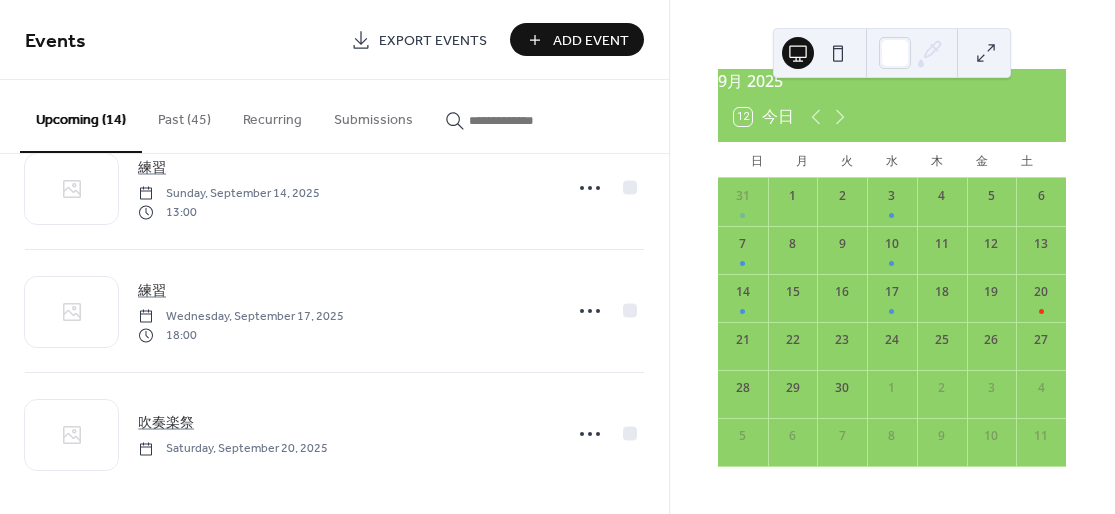 scroll, scrollTop: 1415, scrollLeft: 0, axis: vertical 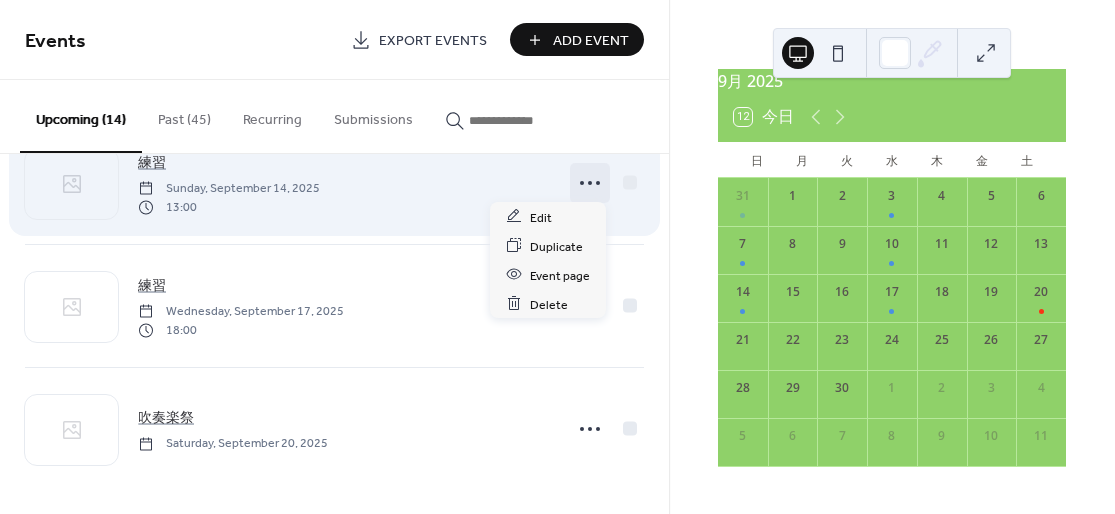 click 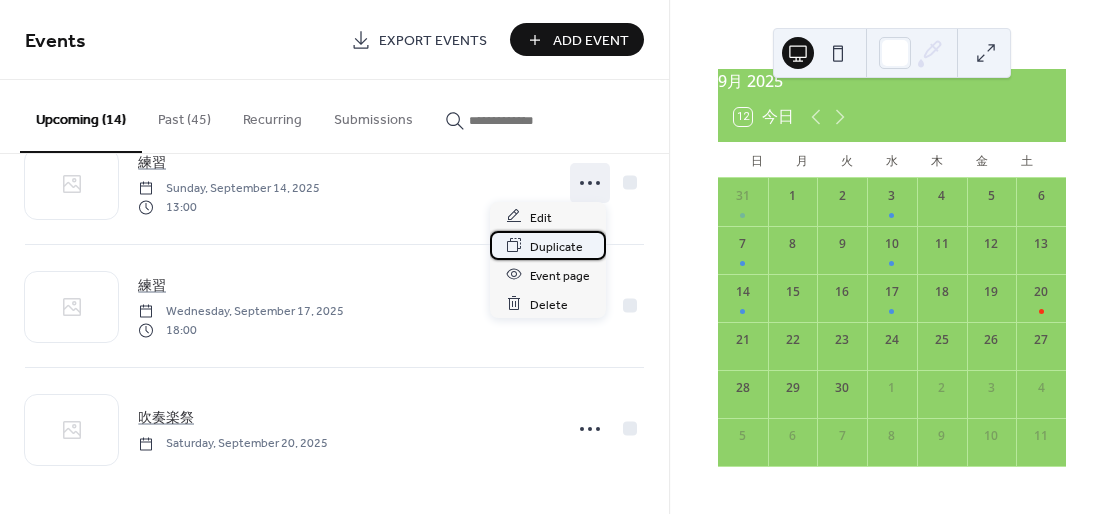 click on "Duplicate" at bounding box center (556, 246) 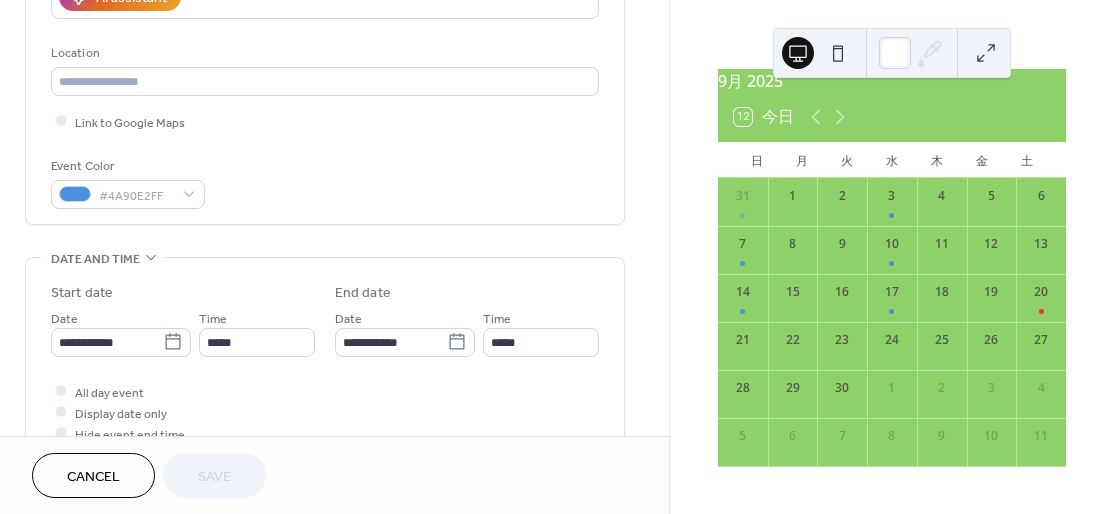 scroll, scrollTop: 400, scrollLeft: 0, axis: vertical 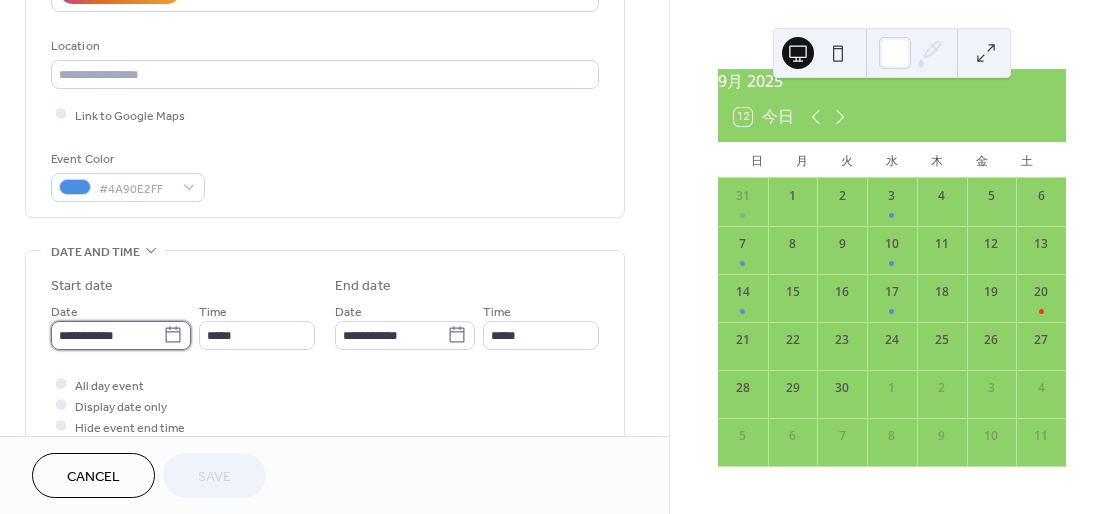 click on "**********" at bounding box center [107, 335] 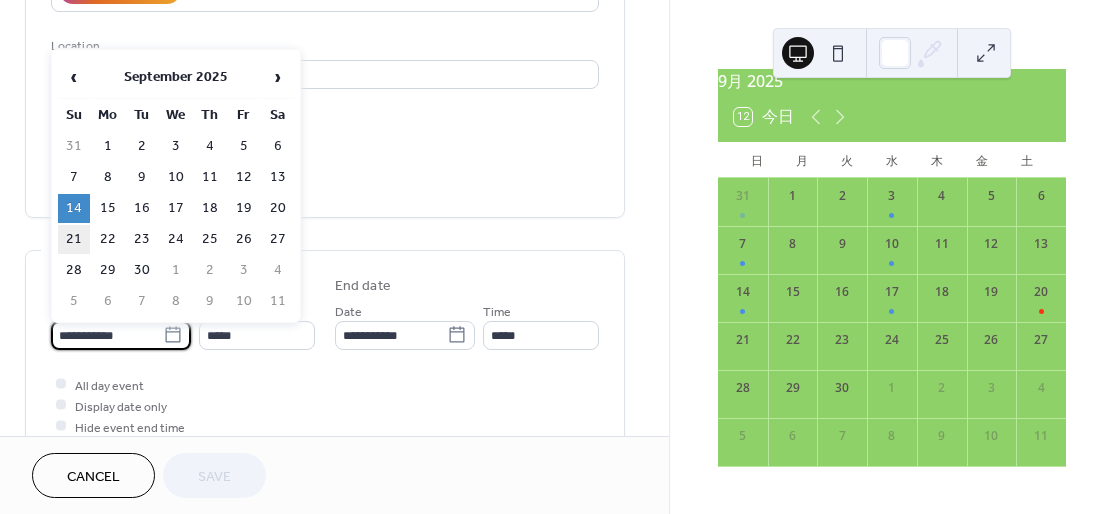 click on "21" at bounding box center (74, 239) 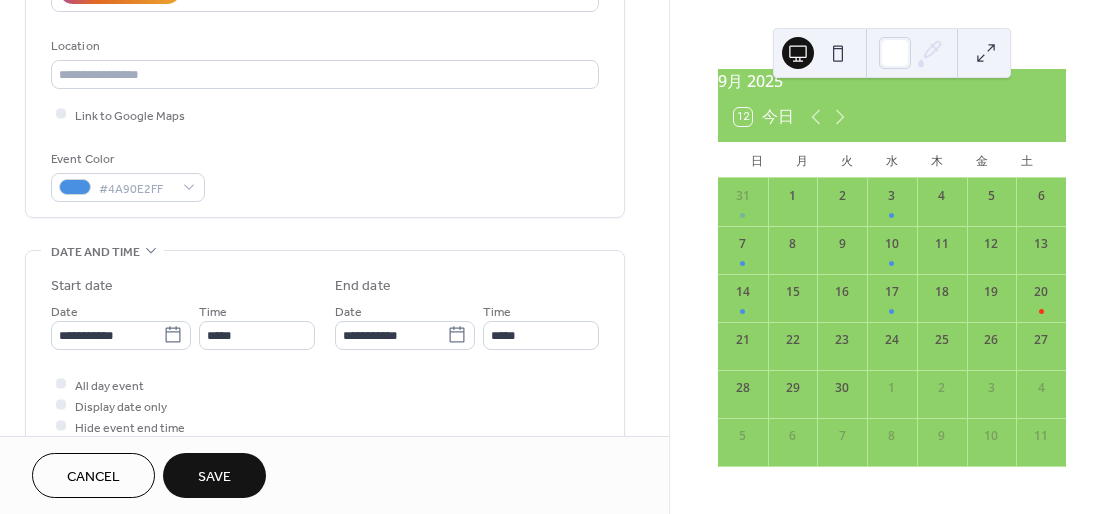 click on "Save" at bounding box center (214, 477) 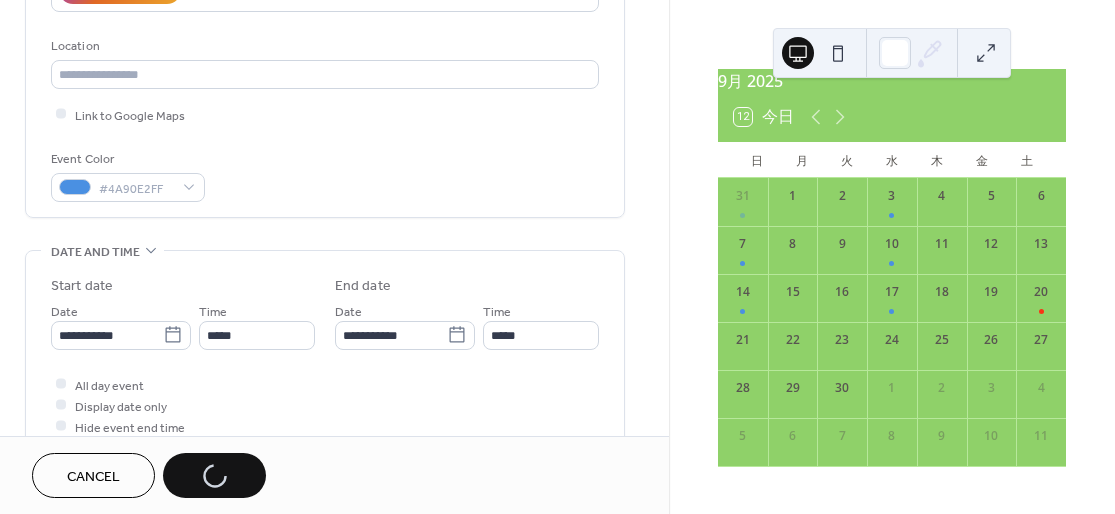 scroll, scrollTop: 470, scrollLeft: 0, axis: vertical 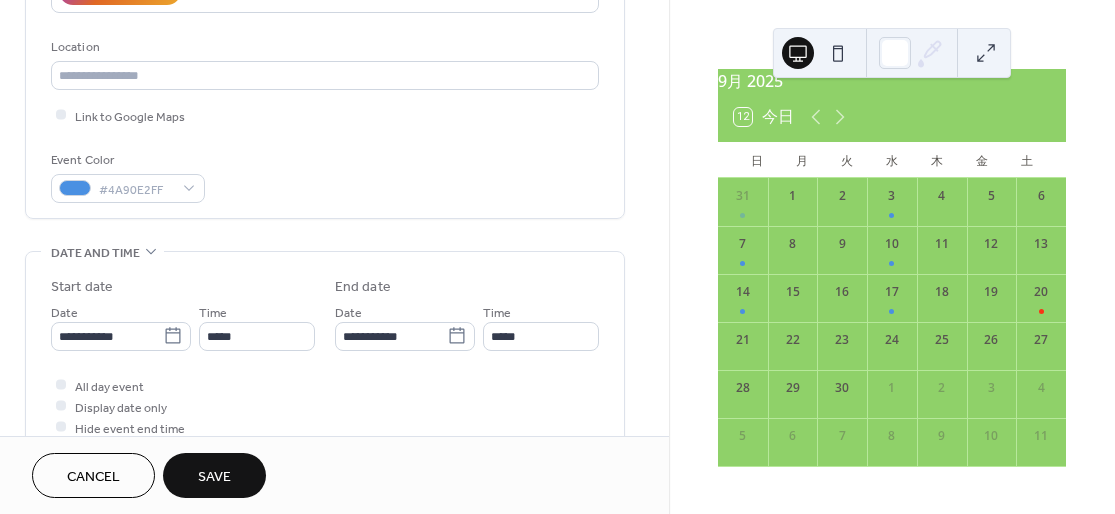 click on "Save" at bounding box center (214, 475) 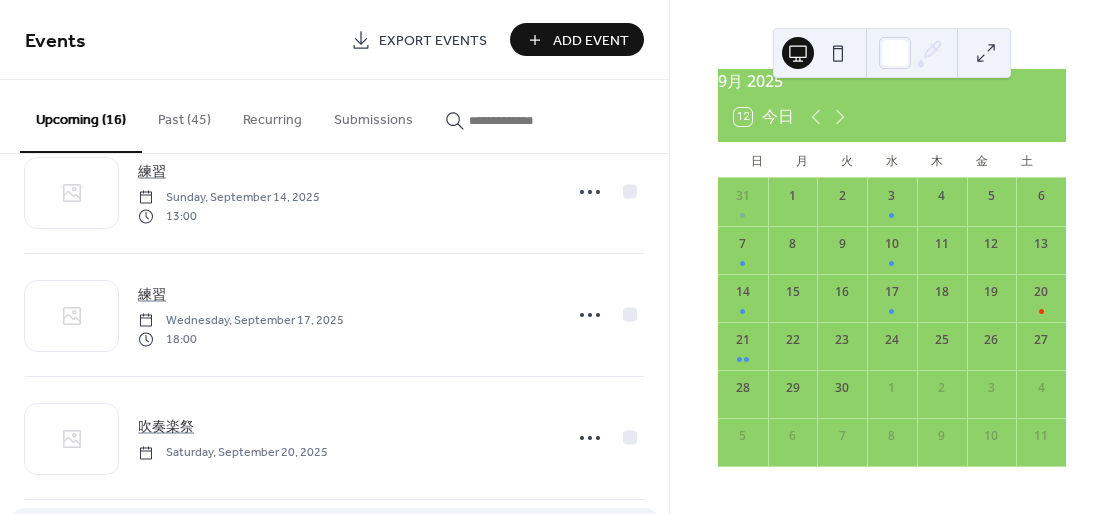 scroll, scrollTop: 1660, scrollLeft: 0, axis: vertical 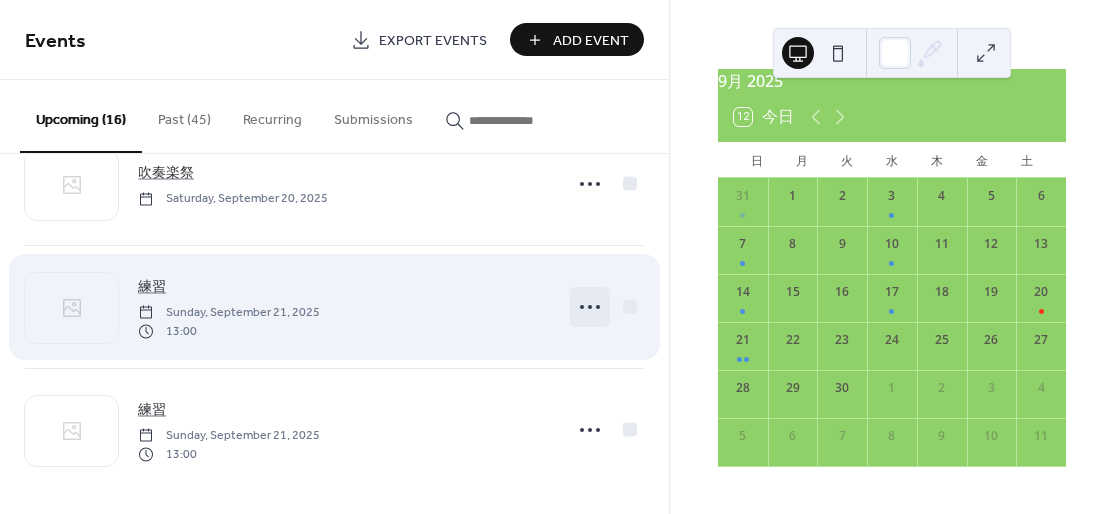 click 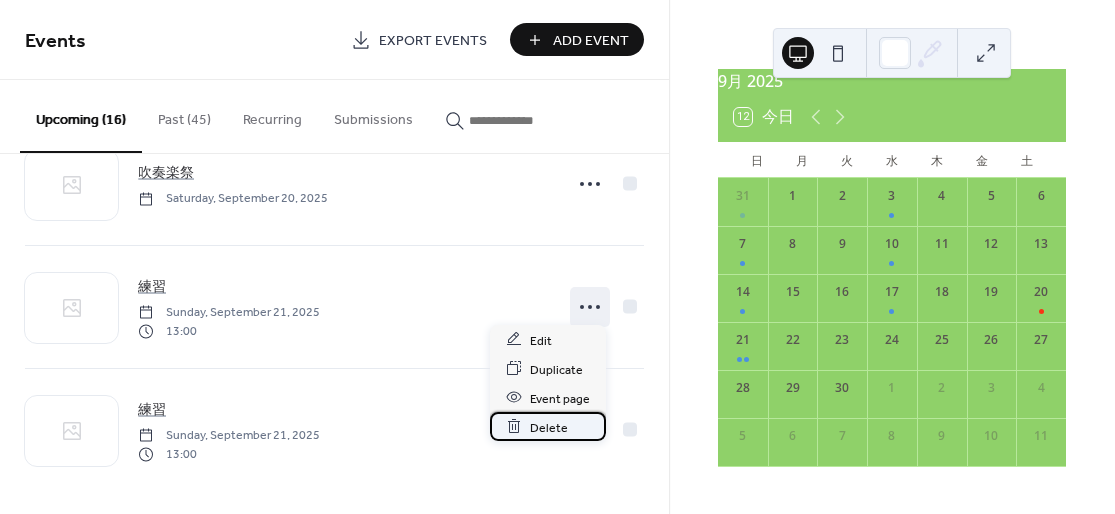click on "Delete" at bounding box center (549, 427) 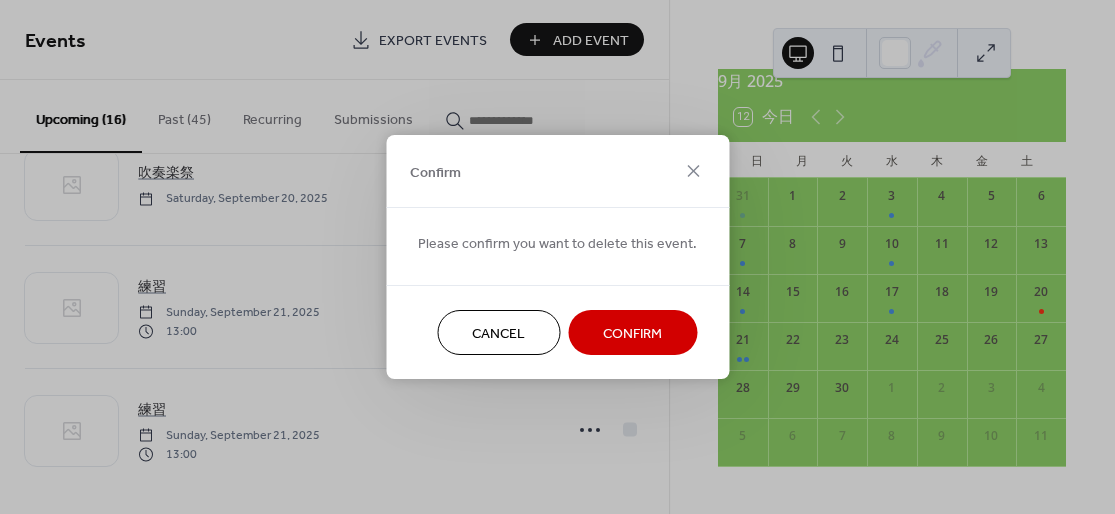click on "Confirm" at bounding box center [632, 334] 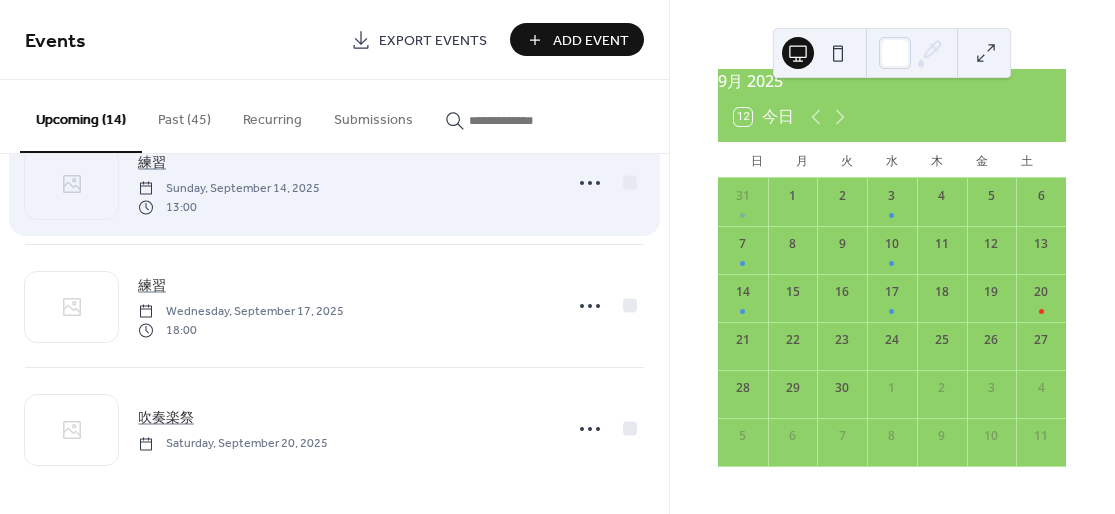 scroll, scrollTop: 1281, scrollLeft: 0, axis: vertical 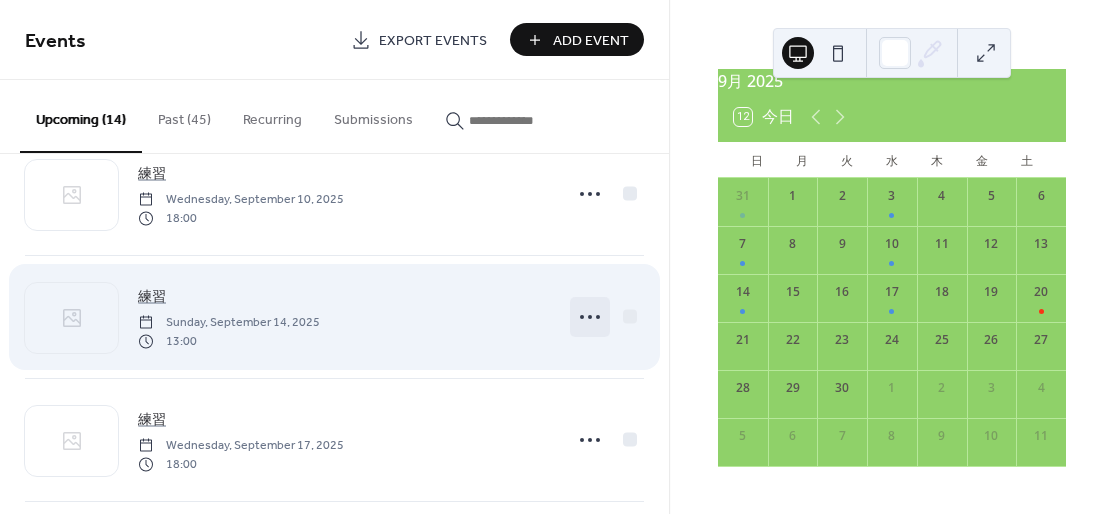 click 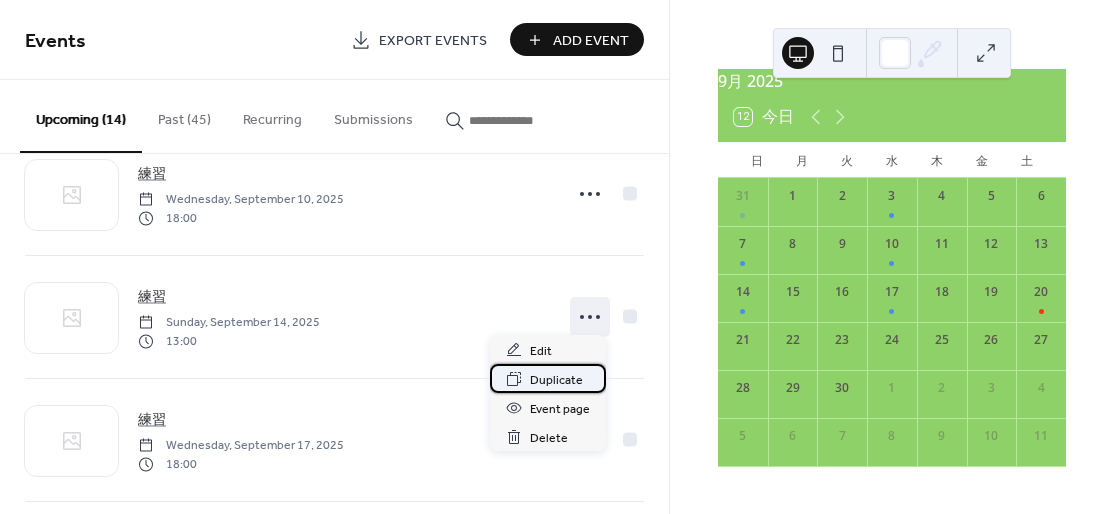 click on "Duplicate" at bounding box center [556, 380] 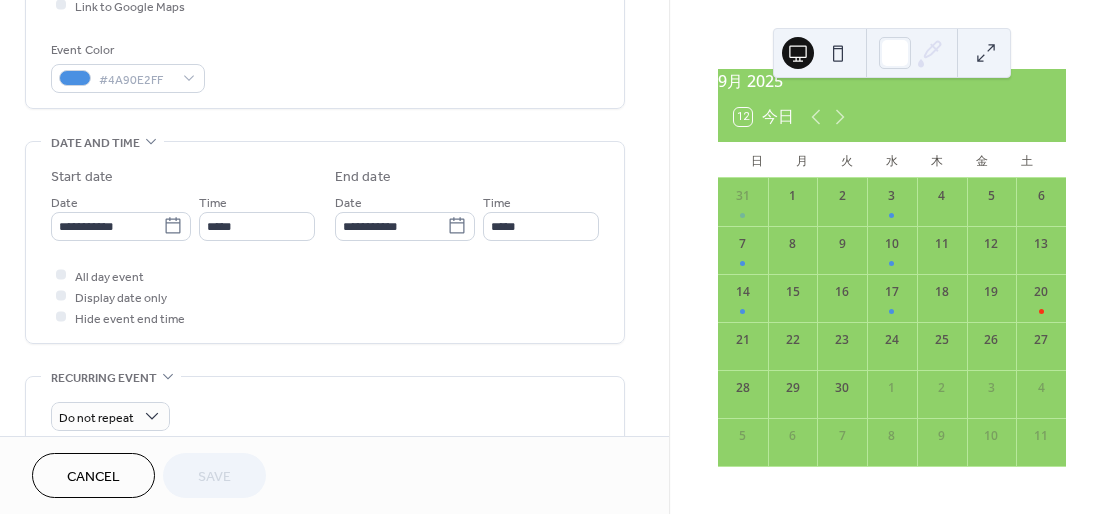 scroll, scrollTop: 533, scrollLeft: 0, axis: vertical 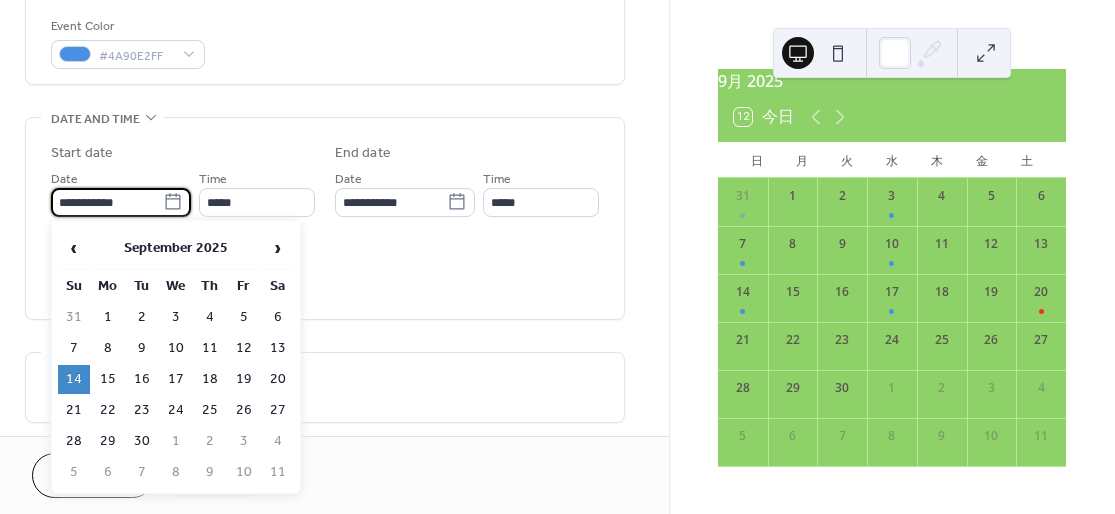 click on "**********" at bounding box center (107, 202) 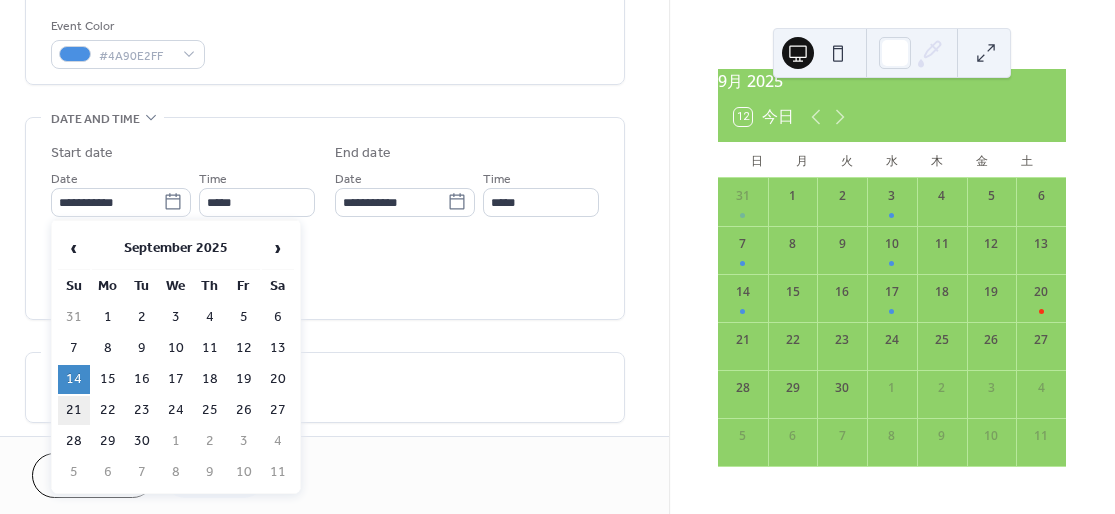 click on "21" at bounding box center [74, 410] 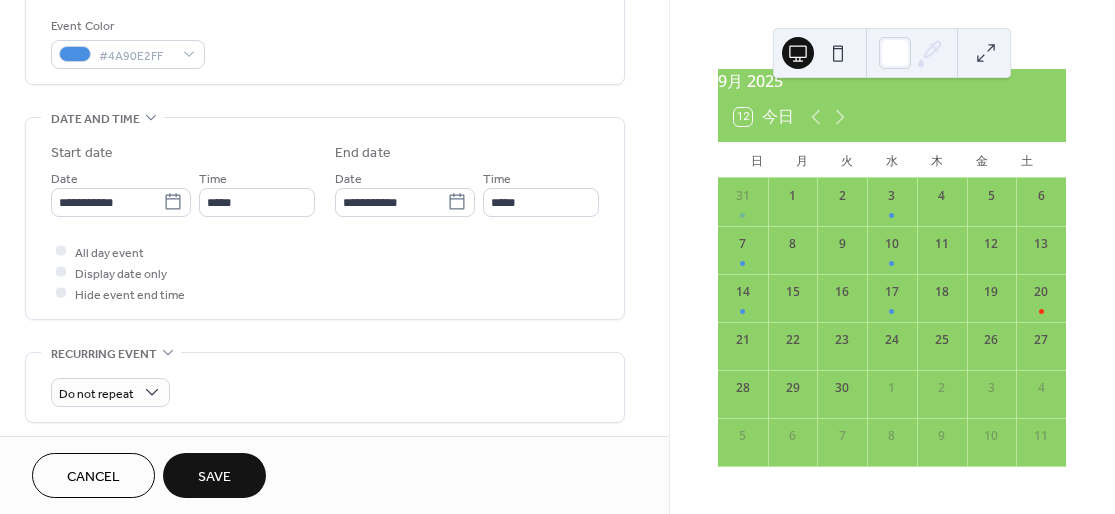 click on "Save" at bounding box center (214, 477) 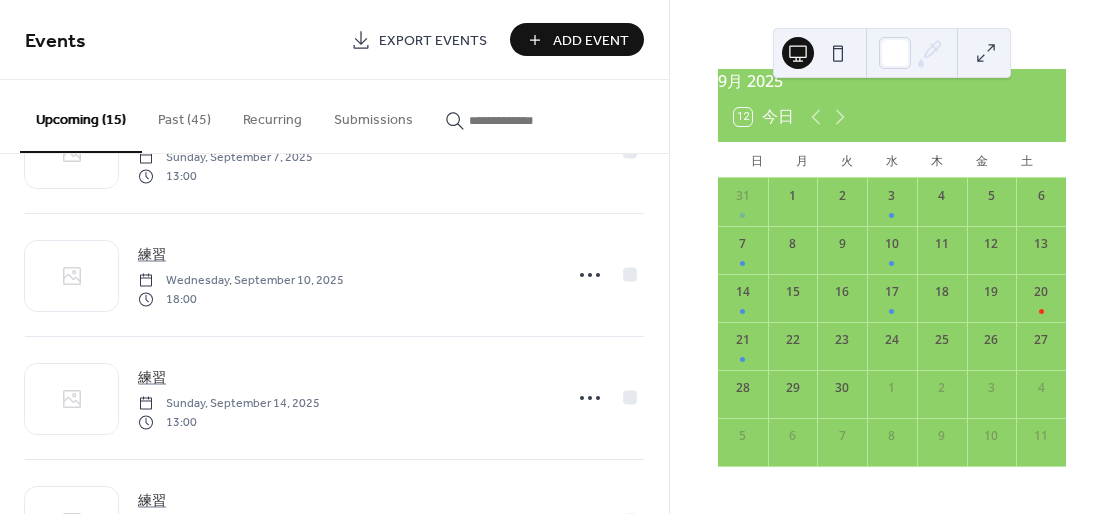 scroll, scrollTop: 1538, scrollLeft: 0, axis: vertical 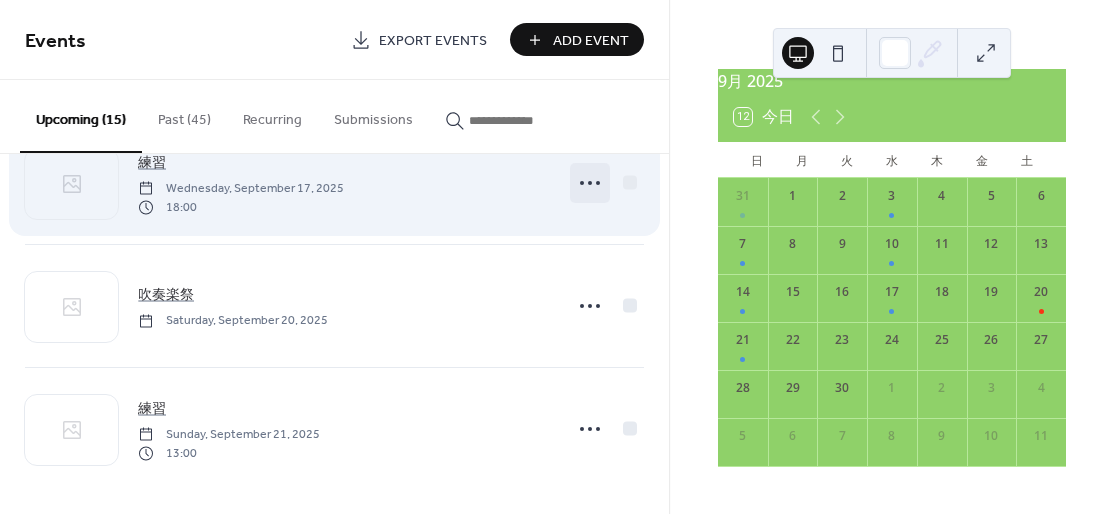 click 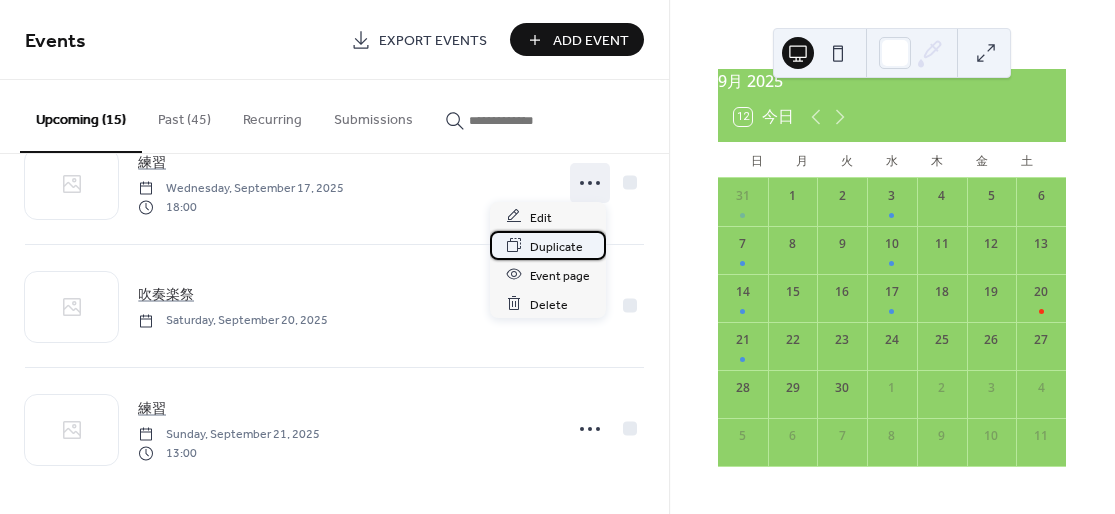click on "Duplicate" at bounding box center (556, 246) 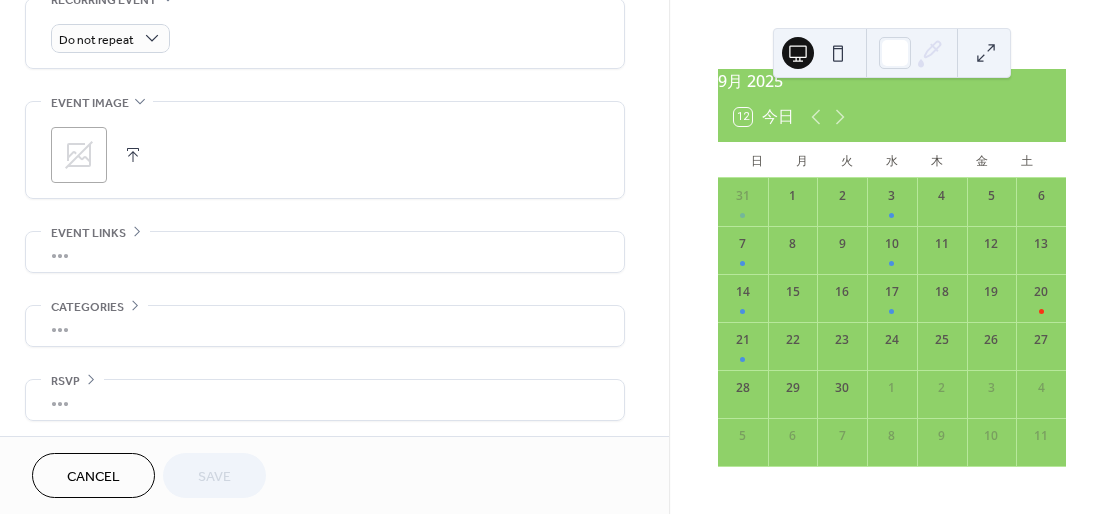scroll, scrollTop: 487, scrollLeft: 0, axis: vertical 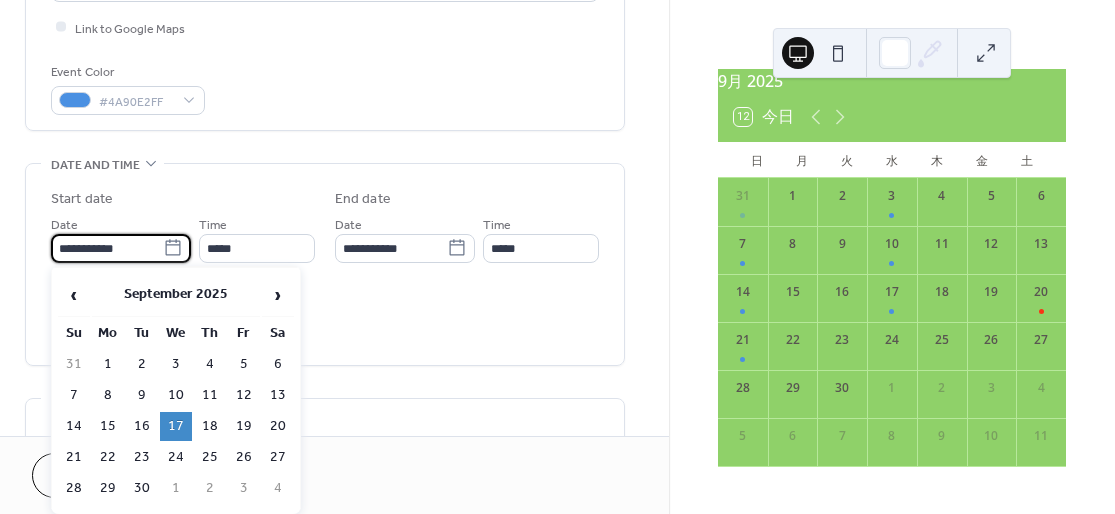 click on "**********" at bounding box center [107, 248] 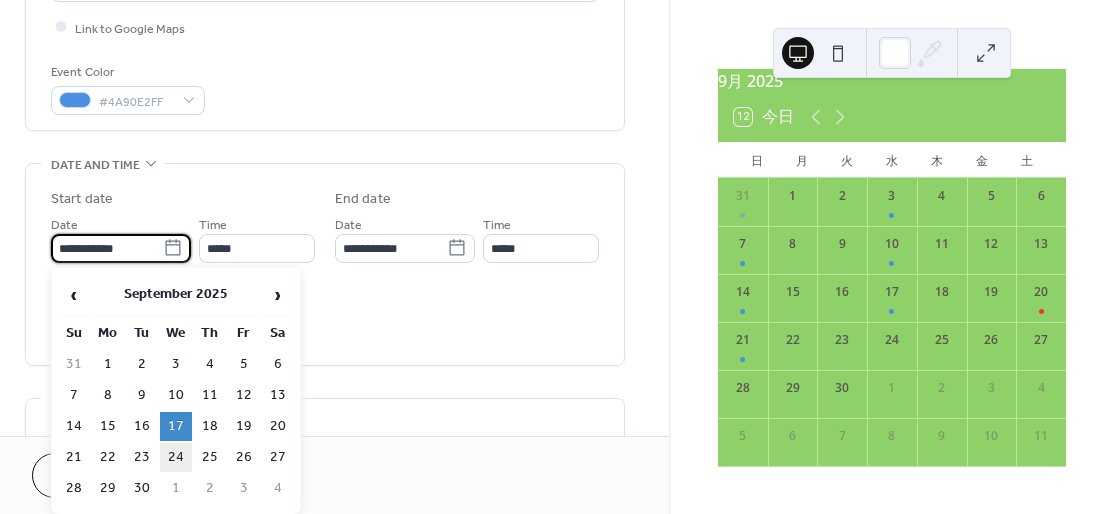 click on "24" at bounding box center (176, 457) 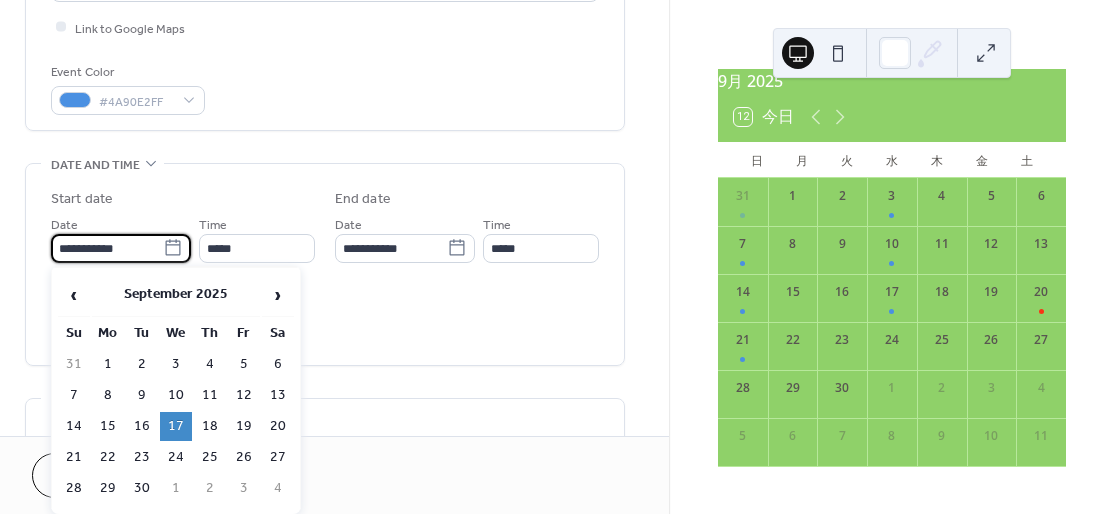 type on "**********" 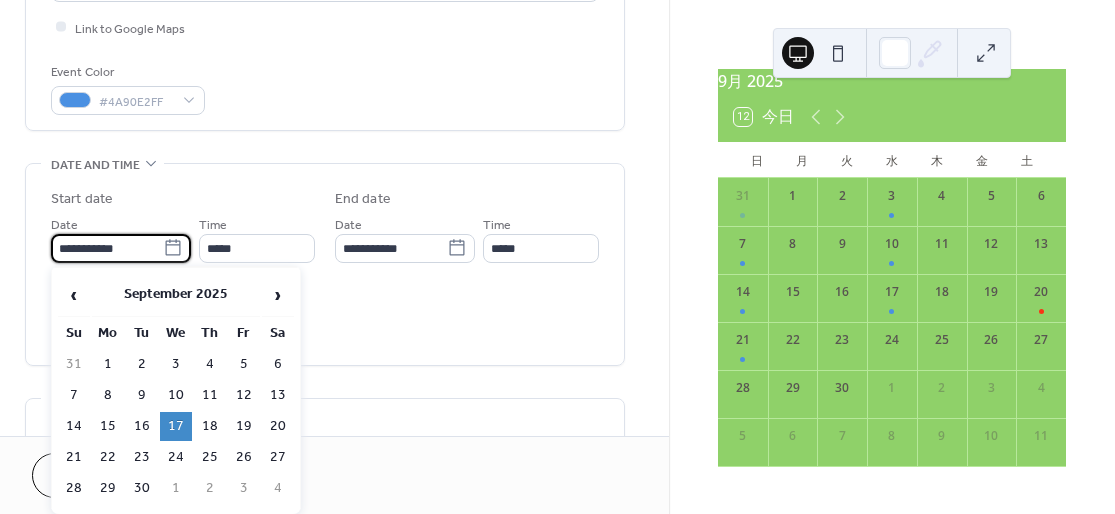 type on "**********" 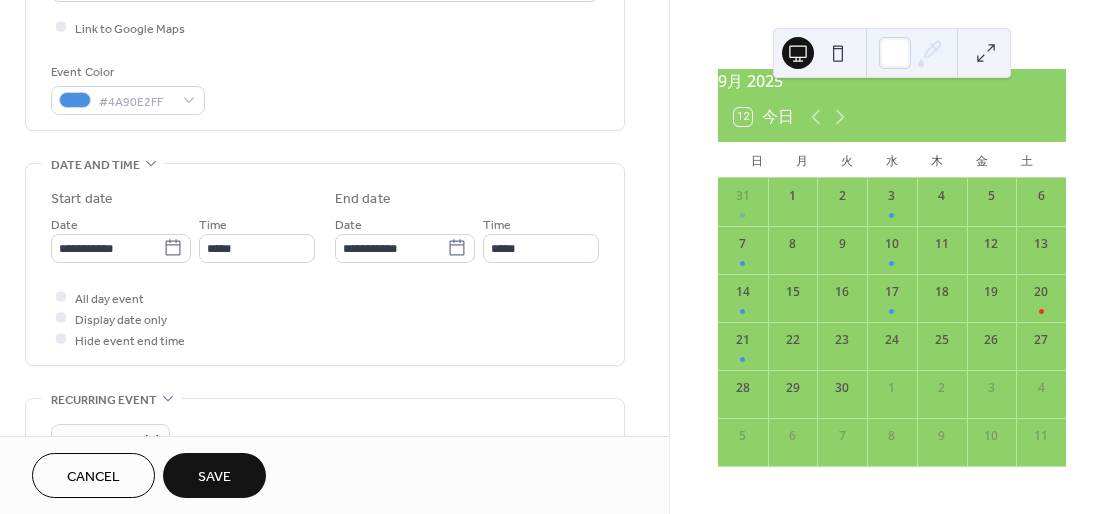 click on "Save" at bounding box center [214, 477] 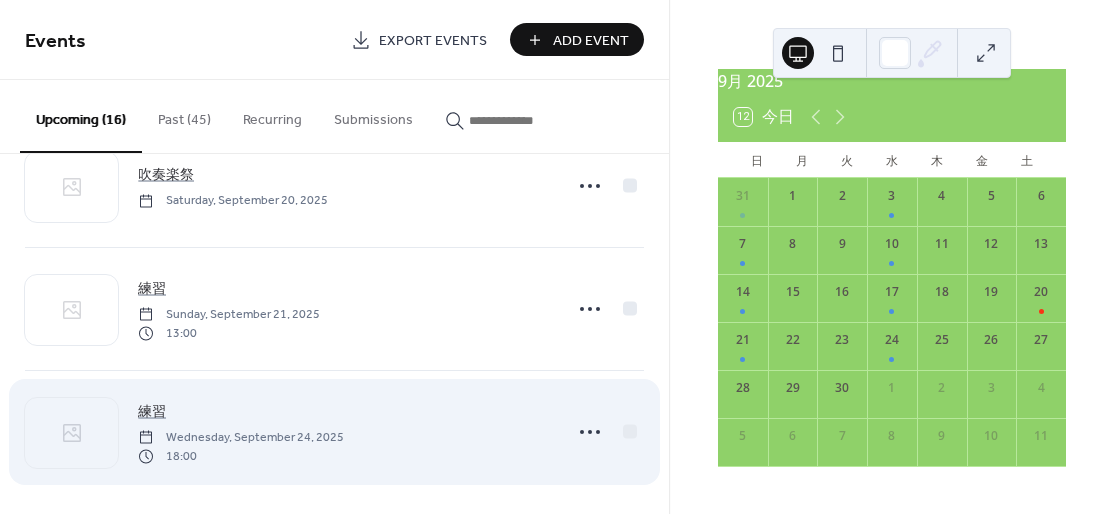 scroll, scrollTop: 1660, scrollLeft: 0, axis: vertical 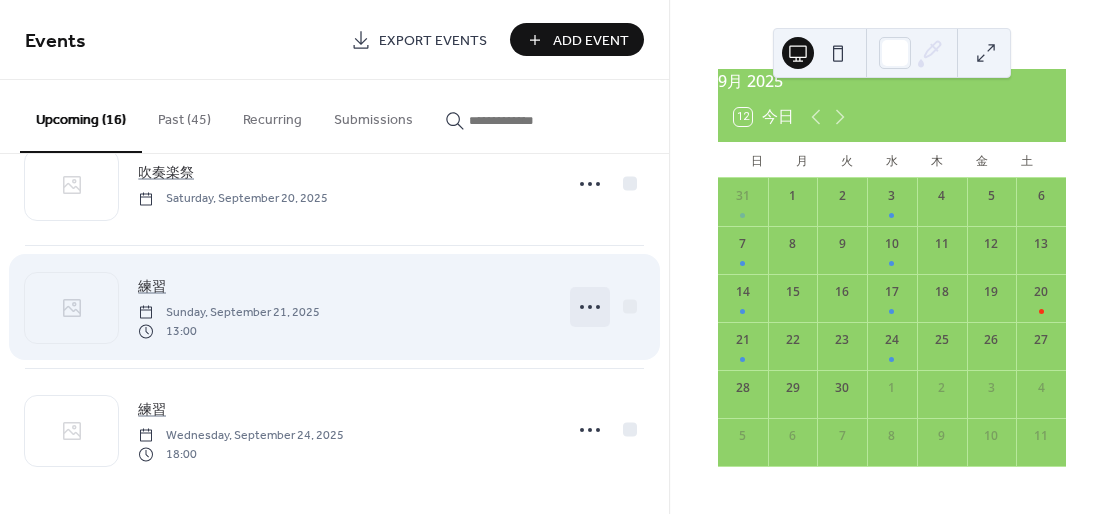 click 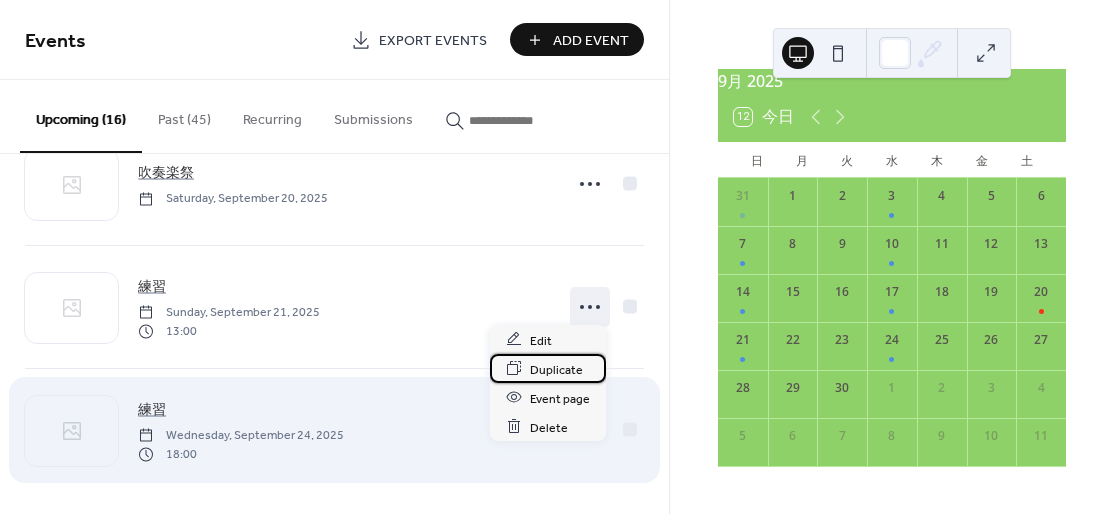 click on "Duplicate" at bounding box center (556, 369) 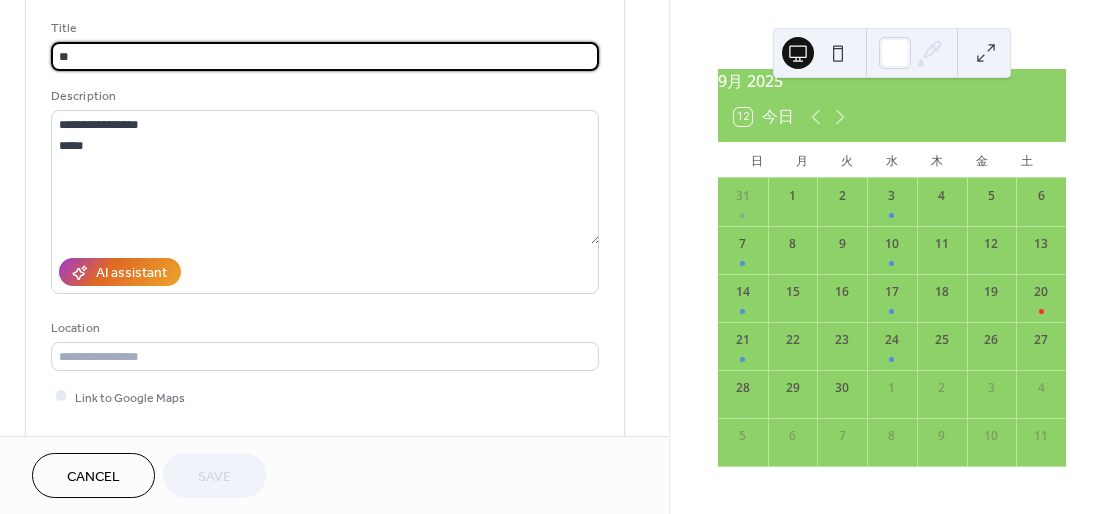 scroll, scrollTop: 400, scrollLeft: 0, axis: vertical 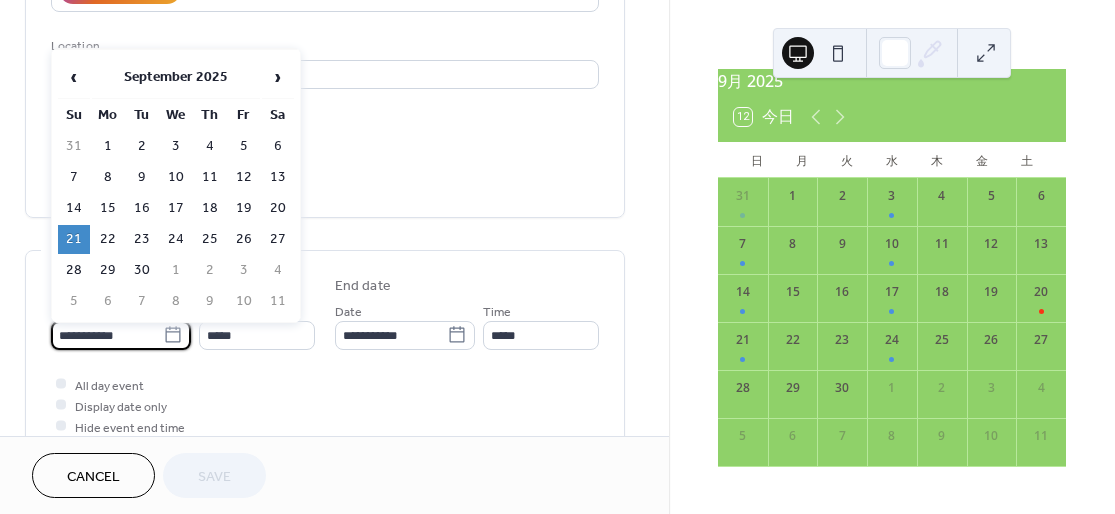 click on "**********" at bounding box center [107, 335] 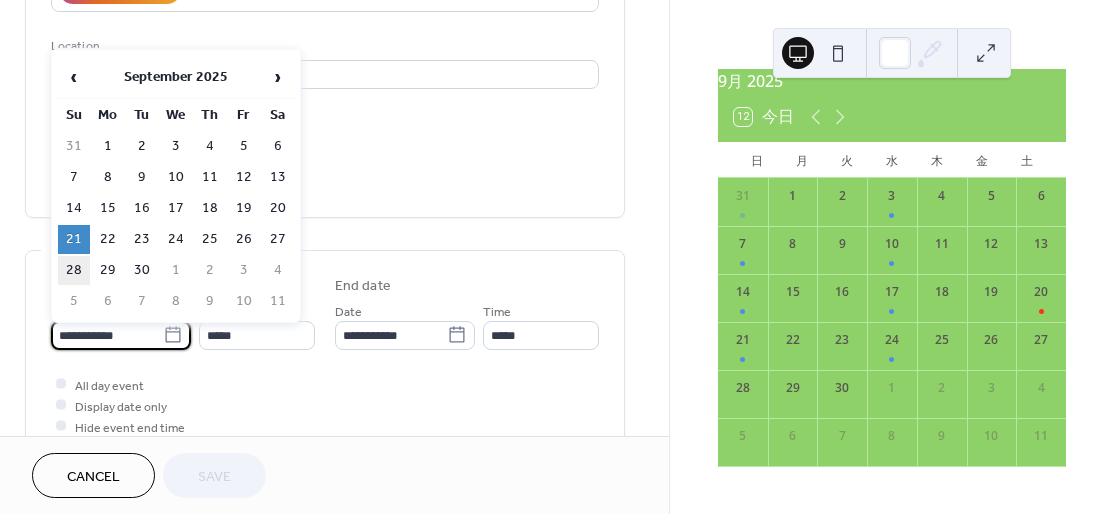 click on "28" at bounding box center (74, 270) 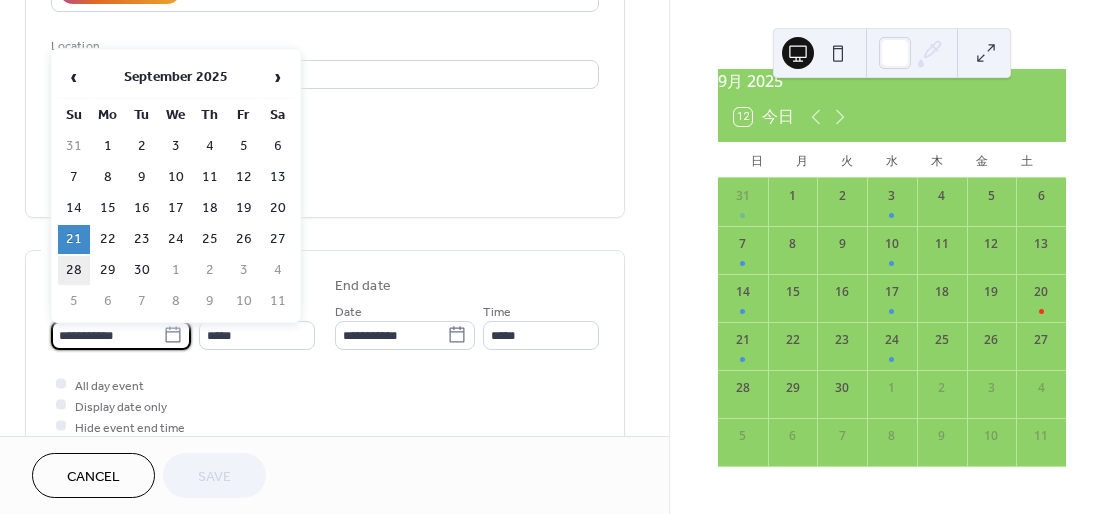 type on "**********" 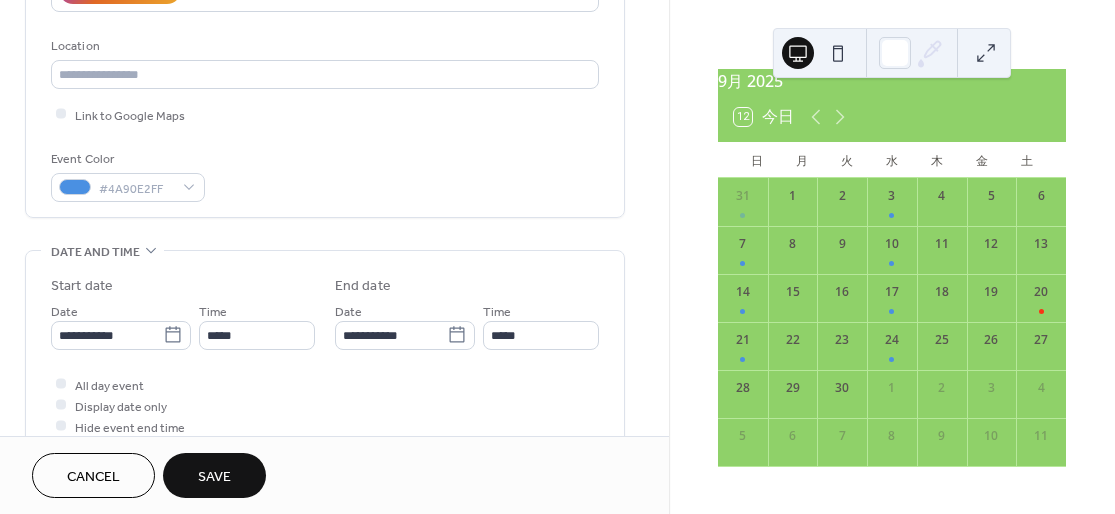 click on "Save" at bounding box center [214, 477] 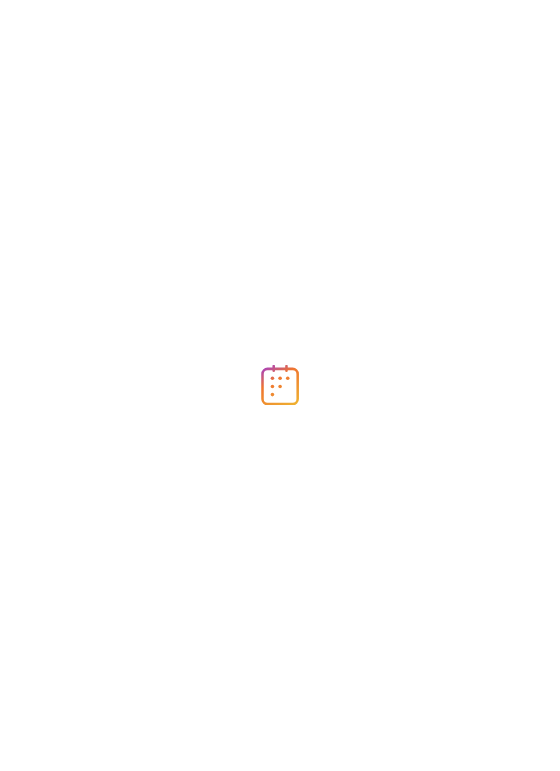 scroll, scrollTop: 0, scrollLeft: 0, axis: both 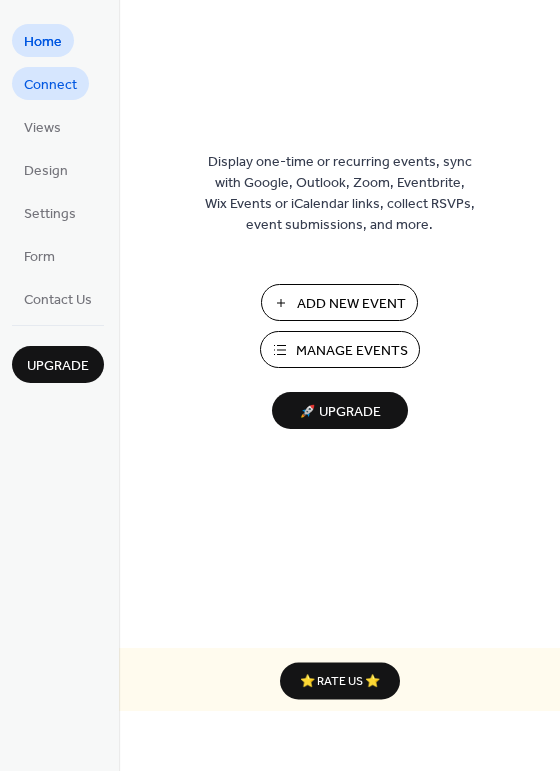click on "Connect" at bounding box center [50, 85] 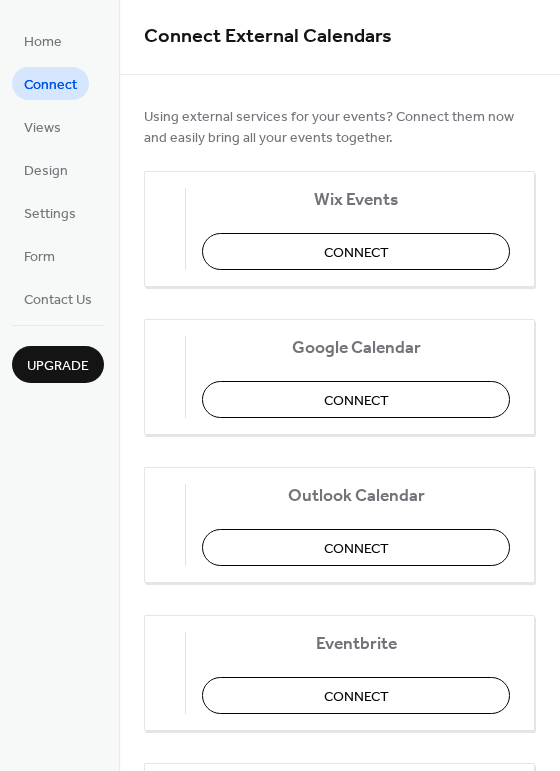 scroll, scrollTop: 0, scrollLeft: 0, axis: both 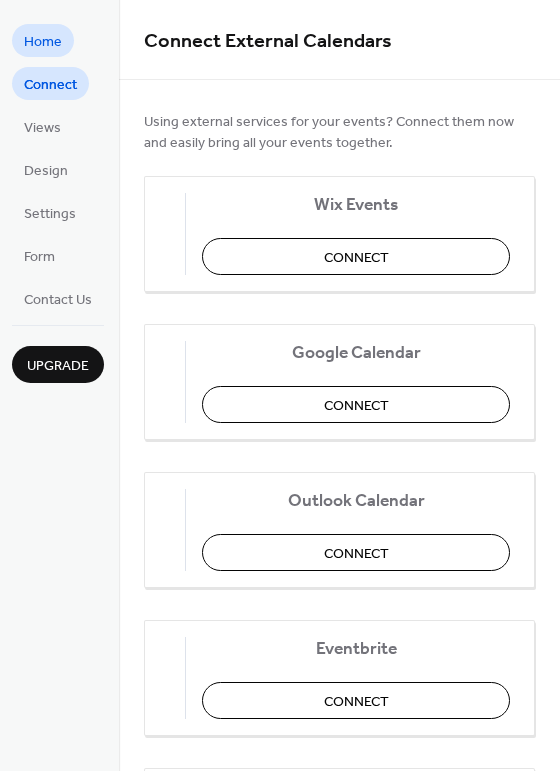 click on "Home" at bounding box center [43, 42] 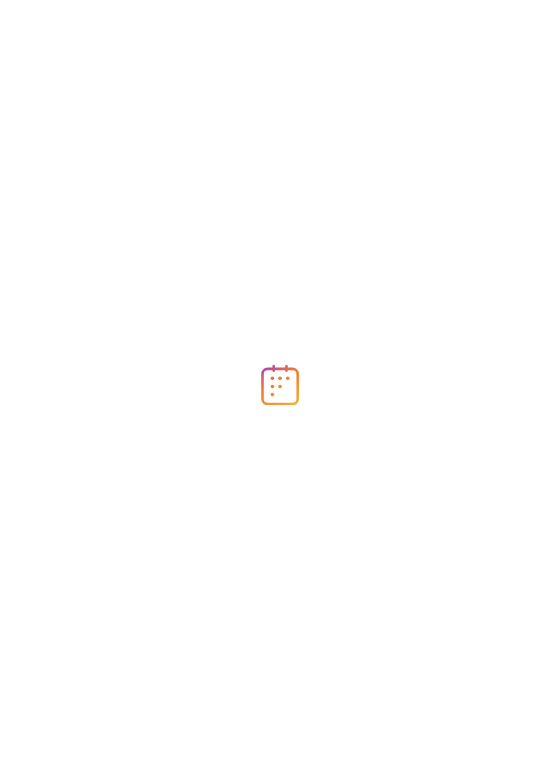scroll, scrollTop: 0, scrollLeft: 0, axis: both 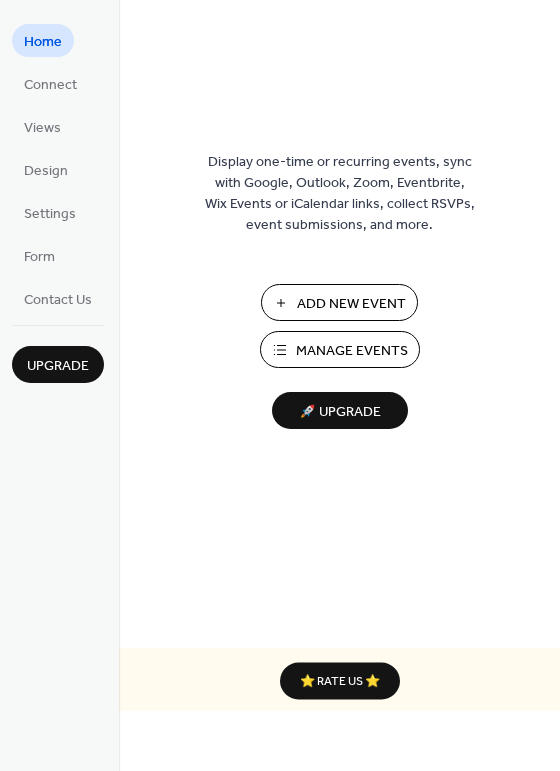click on "Manage Events" at bounding box center [352, 351] 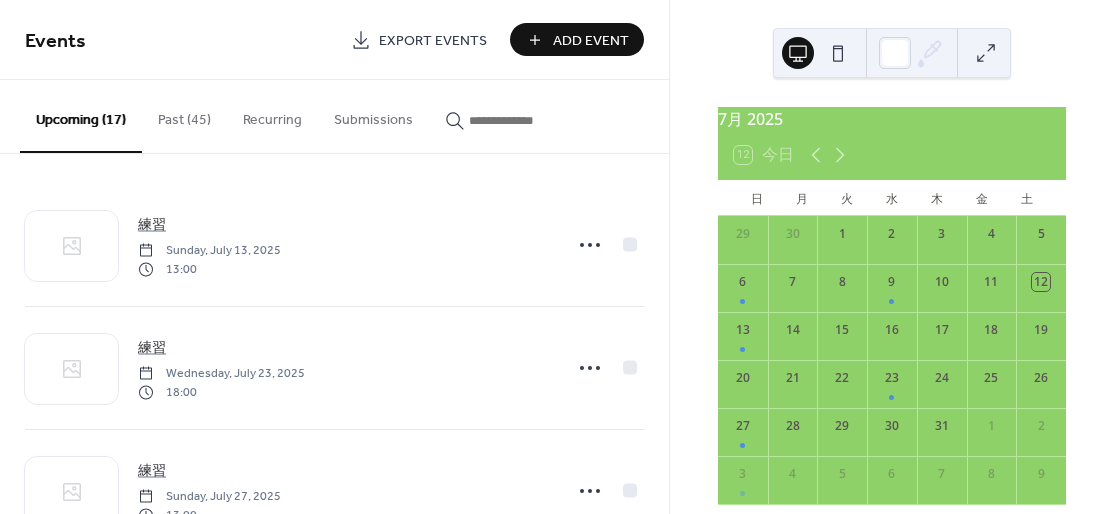 scroll, scrollTop: 0, scrollLeft: 0, axis: both 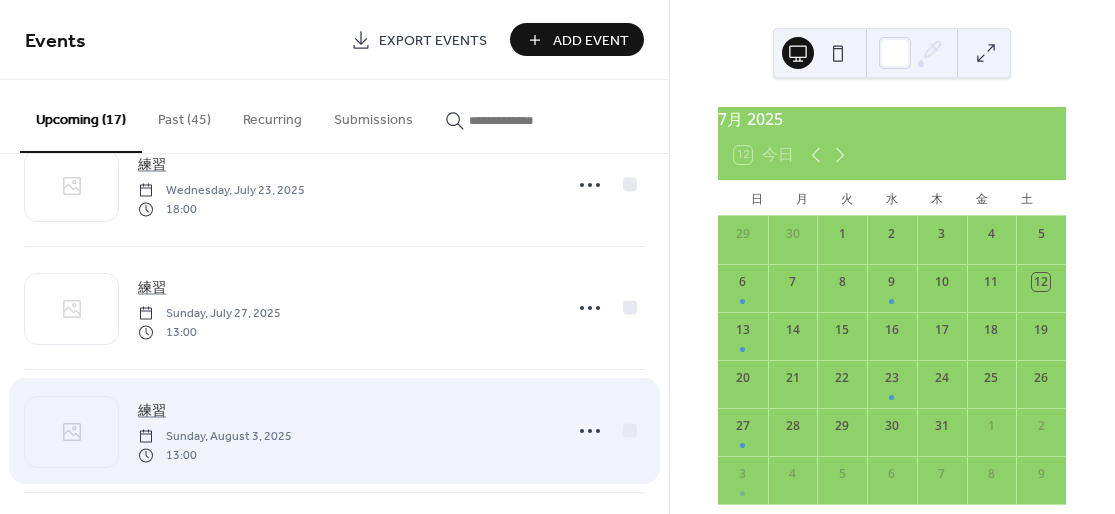 click on "練習 Sunday, August 3, 2025 13:00" at bounding box center (344, 431) 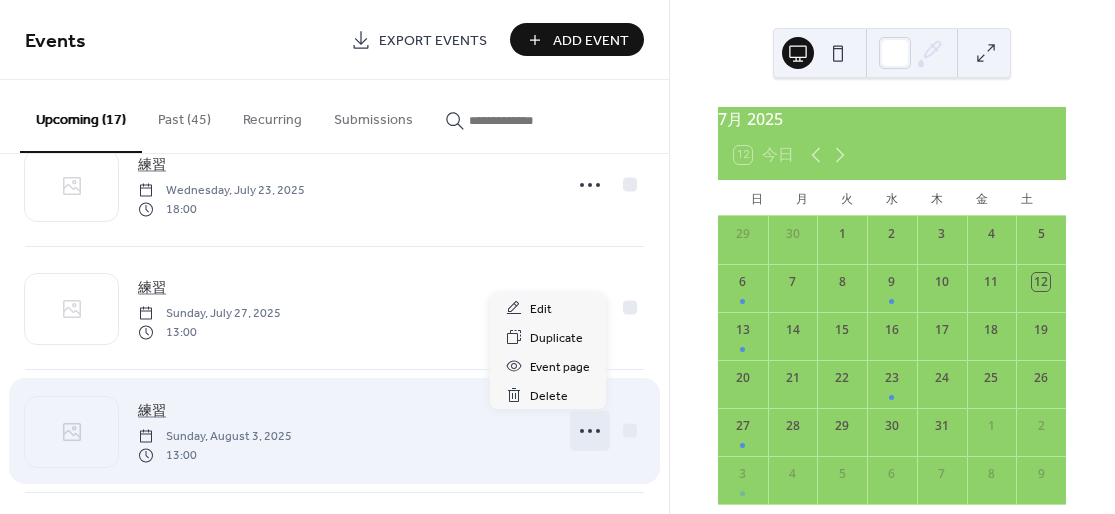 click 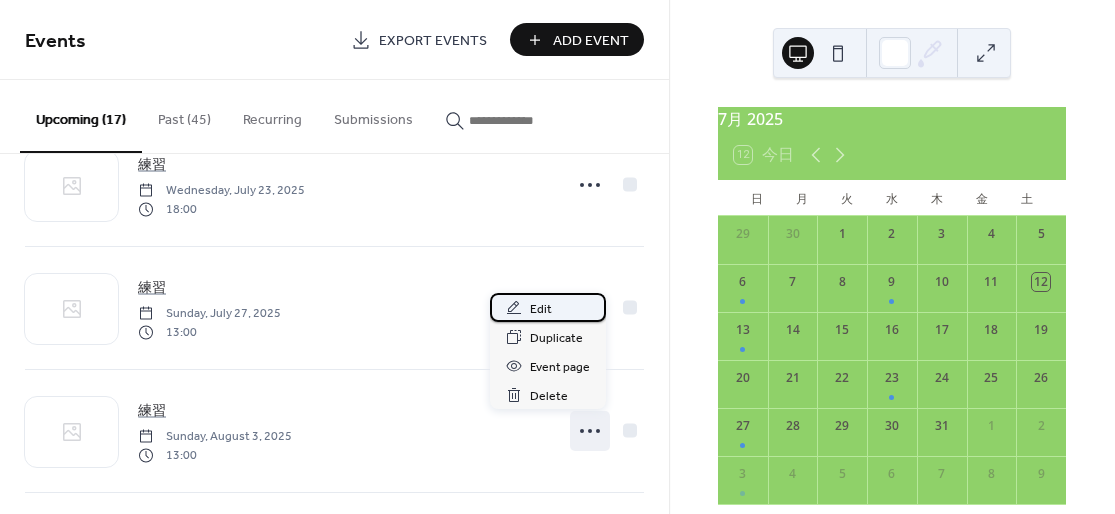click on "Edit" at bounding box center (548, 307) 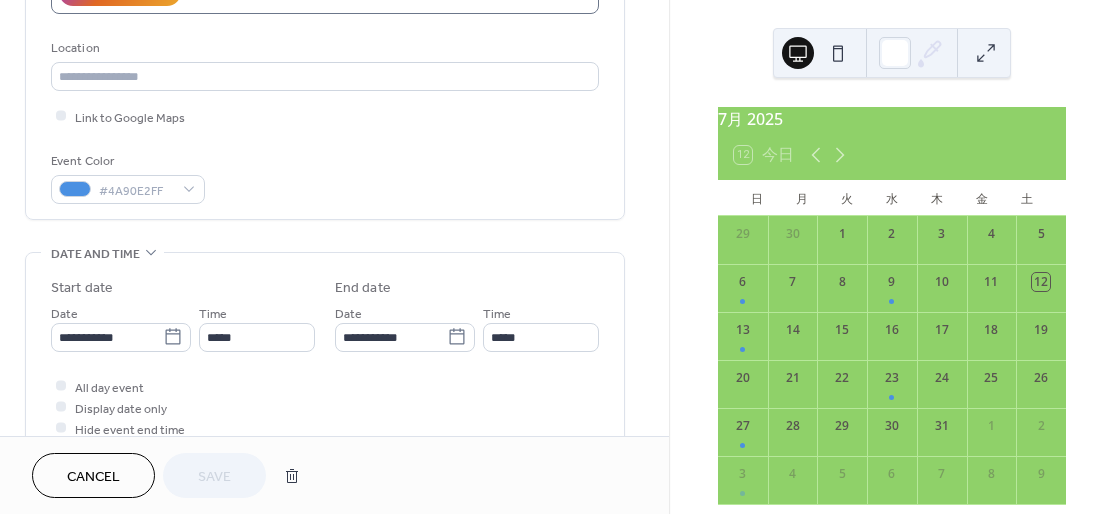 scroll, scrollTop: 400, scrollLeft: 0, axis: vertical 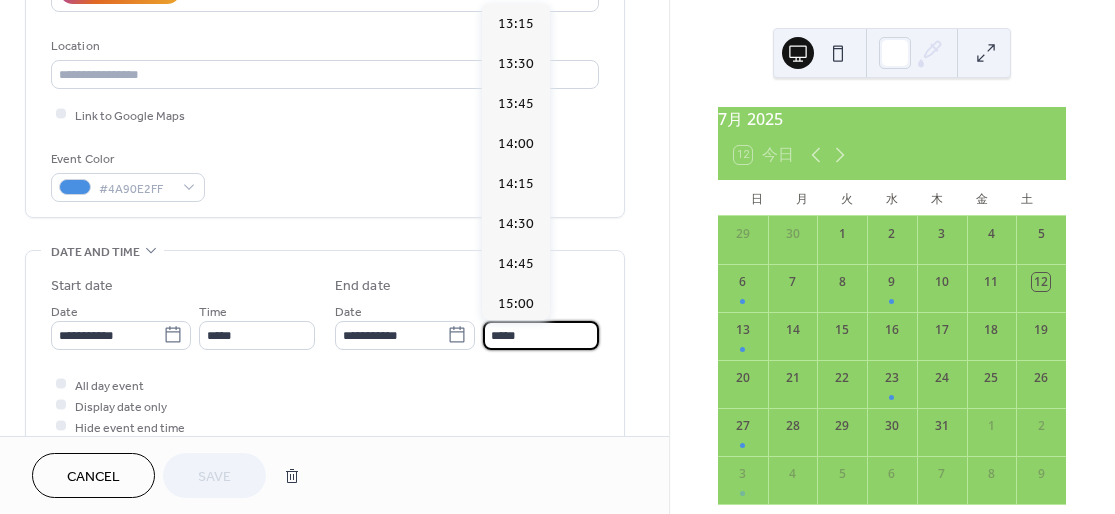 click on "*****" at bounding box center [541, 335] 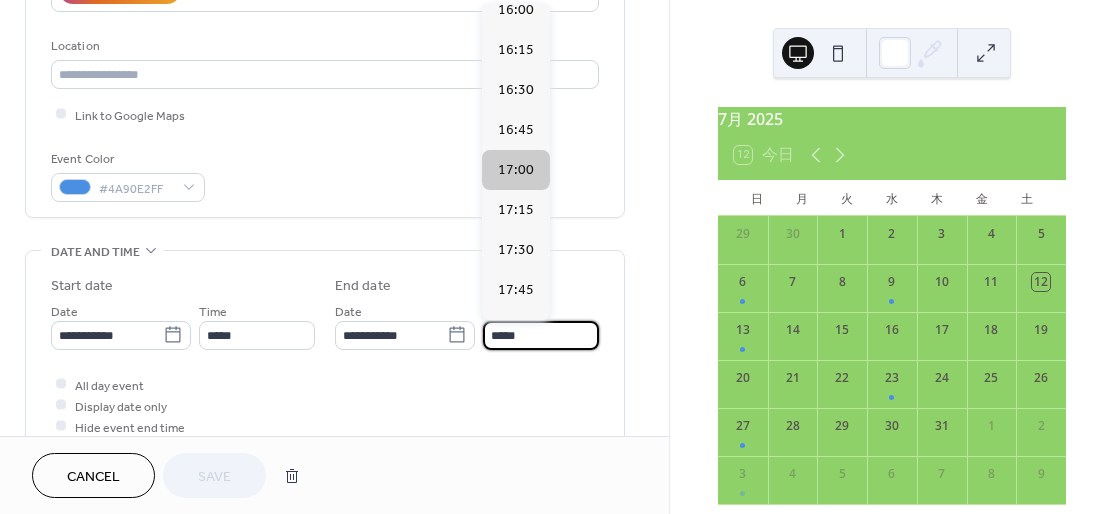 scroll, scrollTop: 203, scrollLeft: 0, axis: vertical 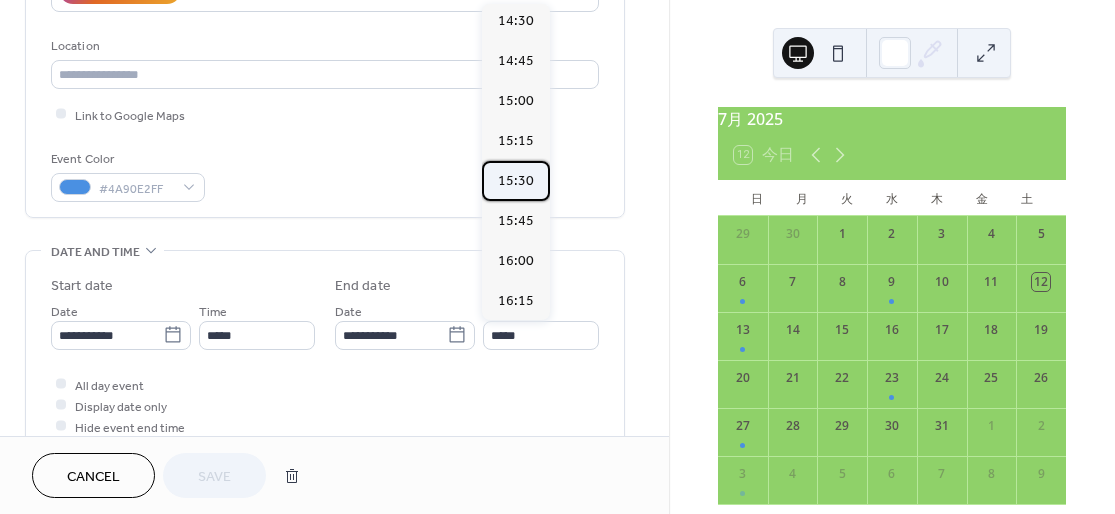 click on "15:30" at bounding box center (516, 181) 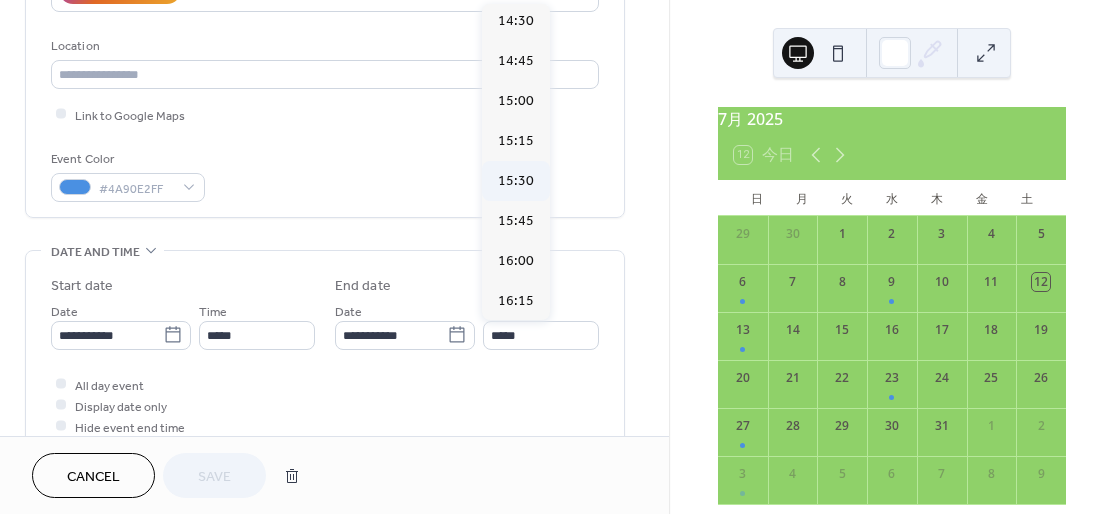 type on "*****" 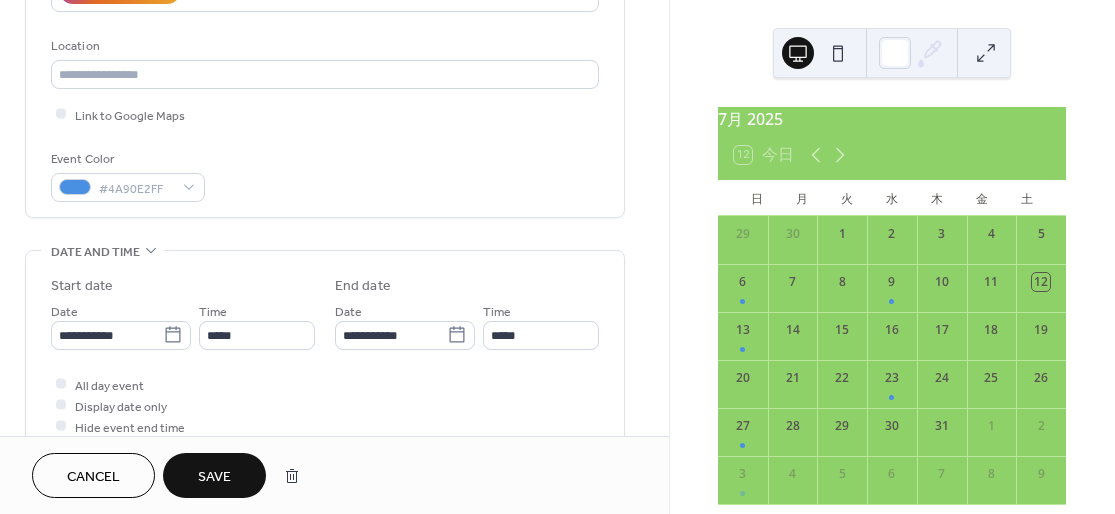 click on "Save" at bounding box center (214, 477) 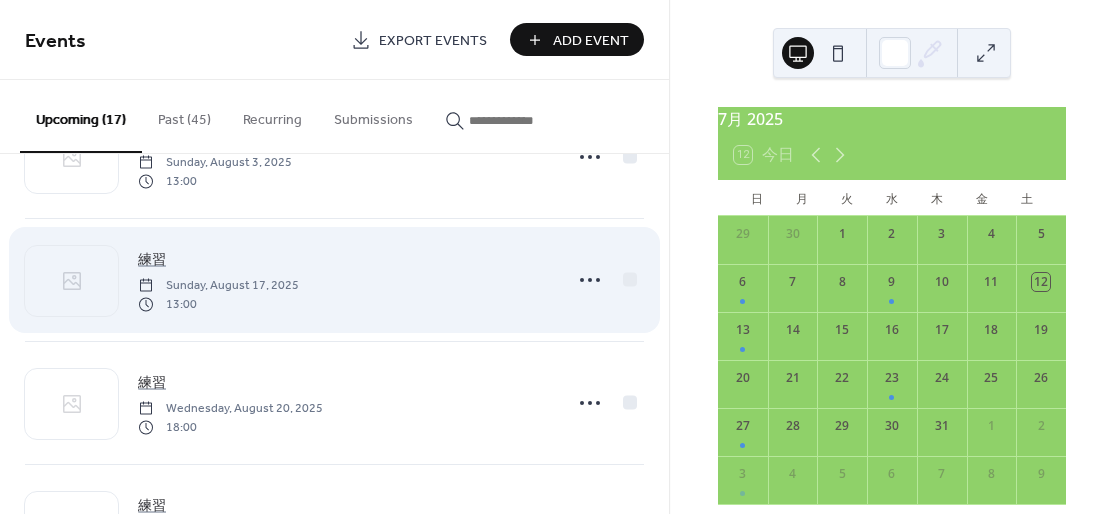 scroll, scrollTop: 533, scrollLeft: 0, axis: vertical 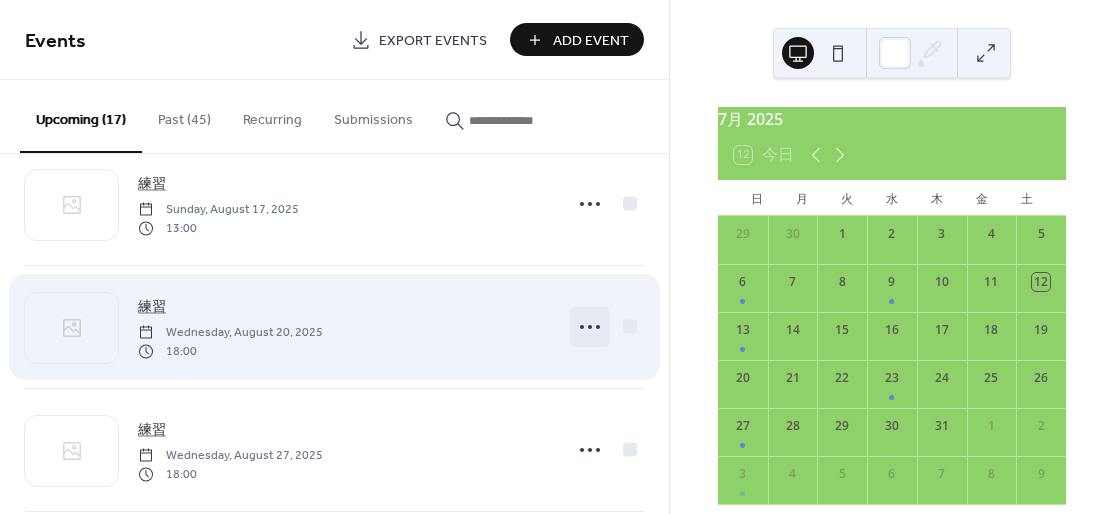 click 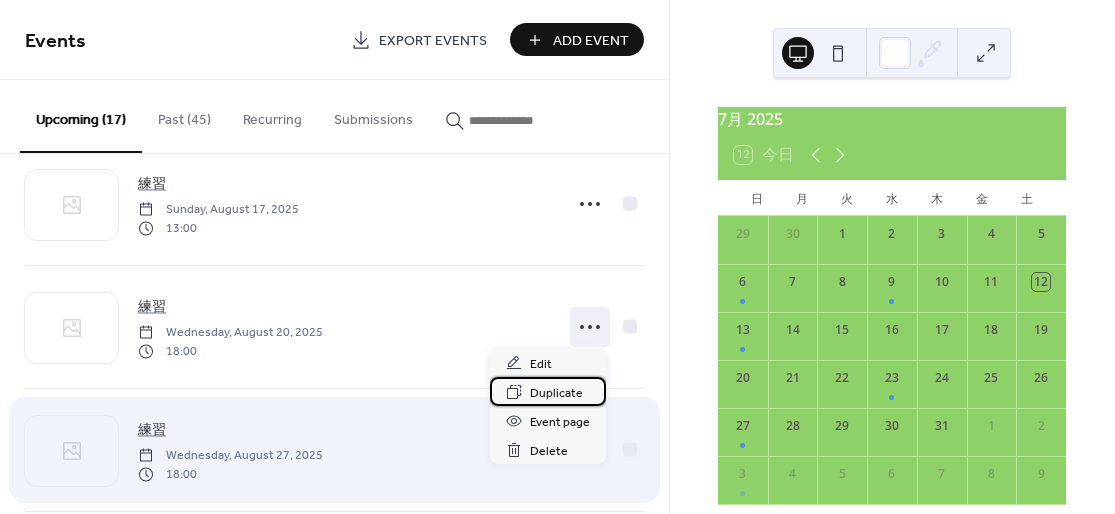 click on "Duplicate" at bounding box center (556, 393) 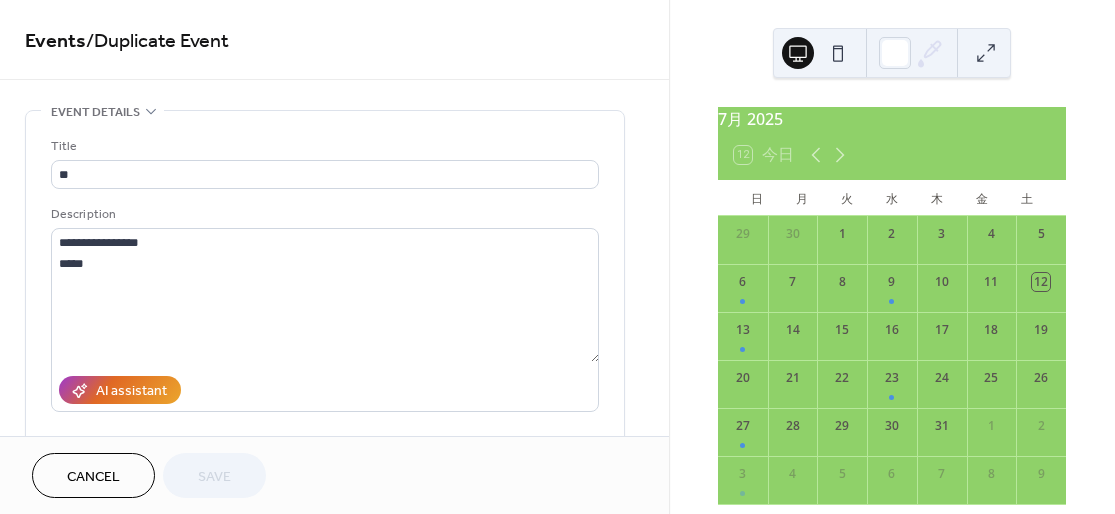 click on "Cancel" at bounding box center [93, 477] 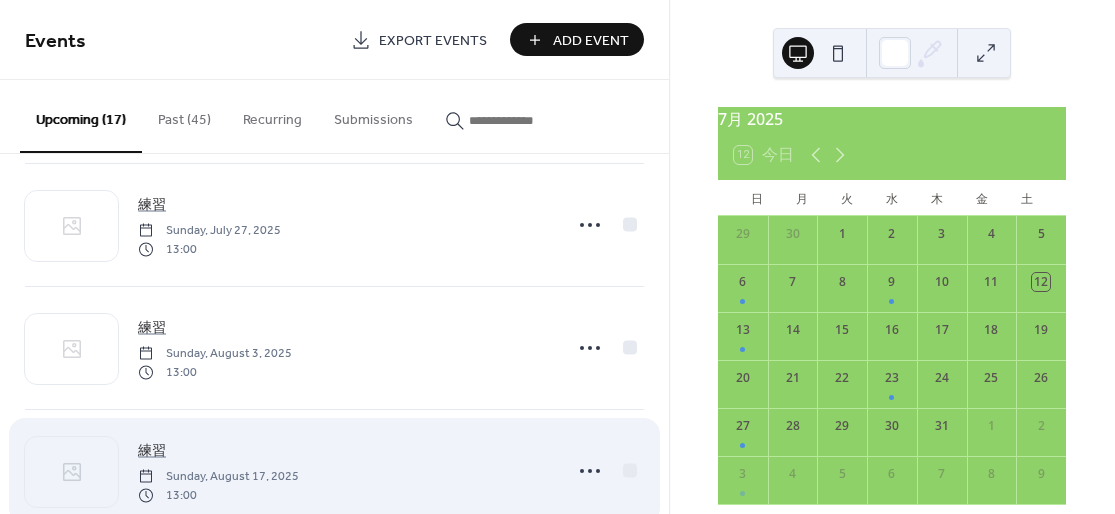 scroll, scrollTop: 533, scrollLeft: 0, axis: vertical 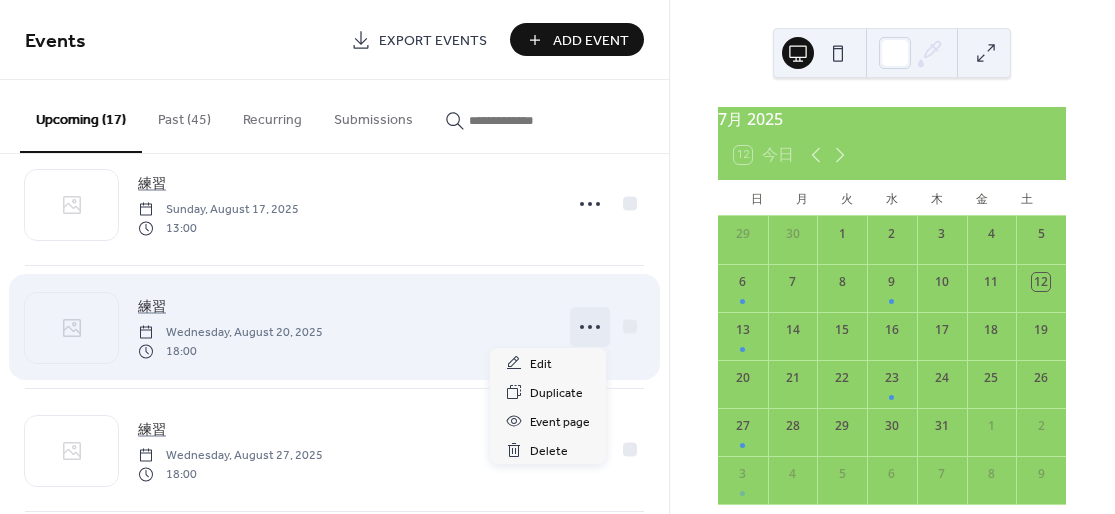 click 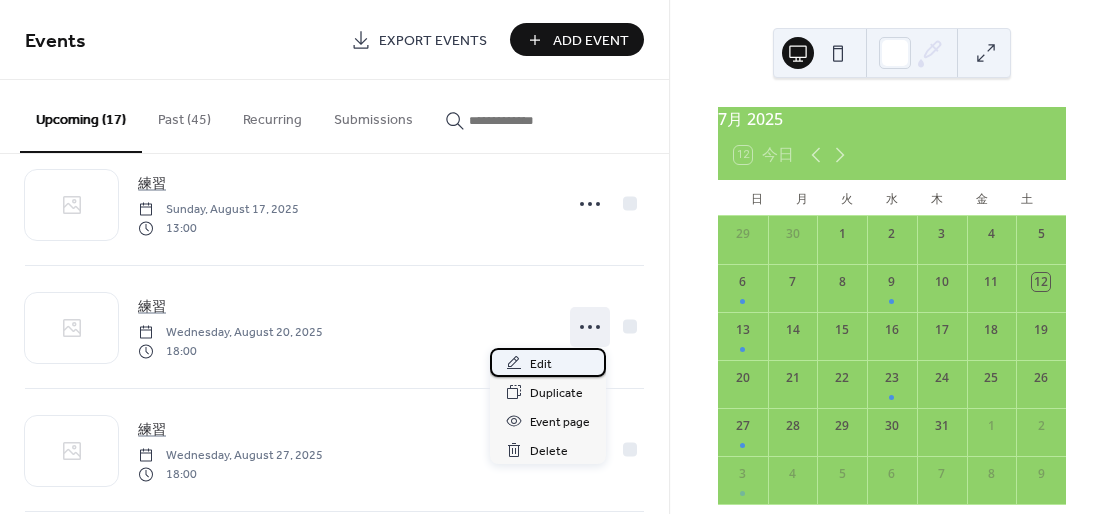 click on "Edit" at bounding box center (548, 362) 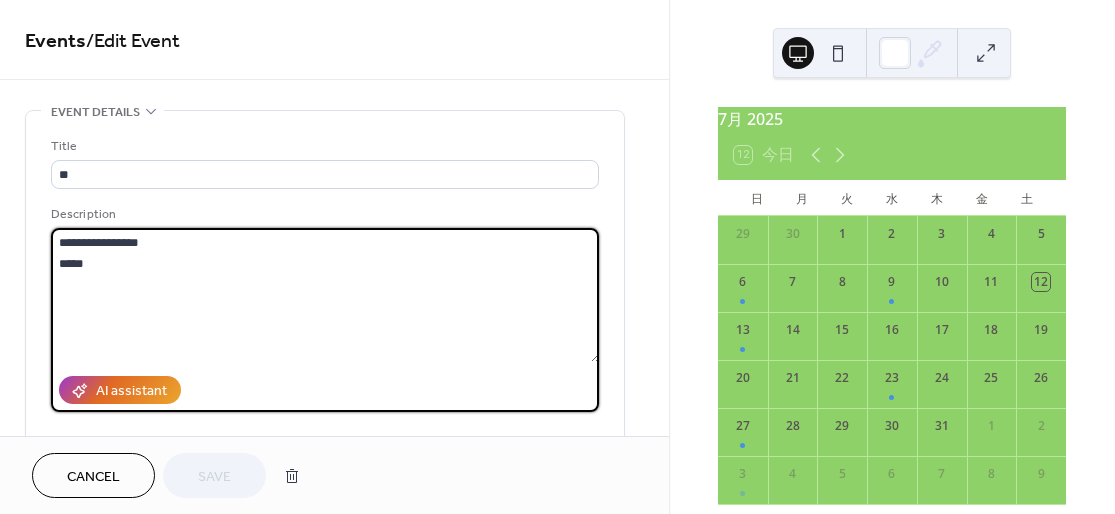 click on "**********" at bounding box center (325, 295) 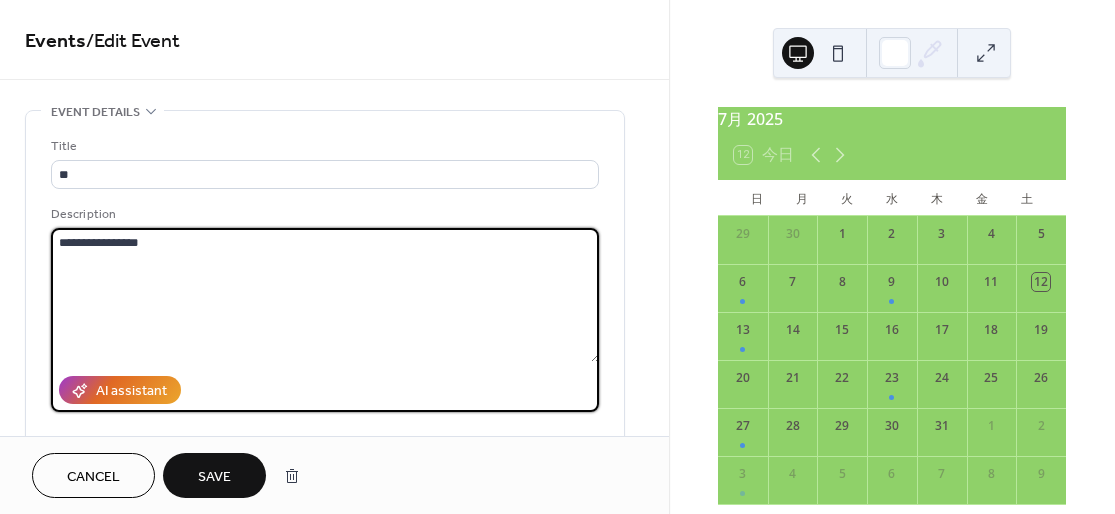 type on "**********" 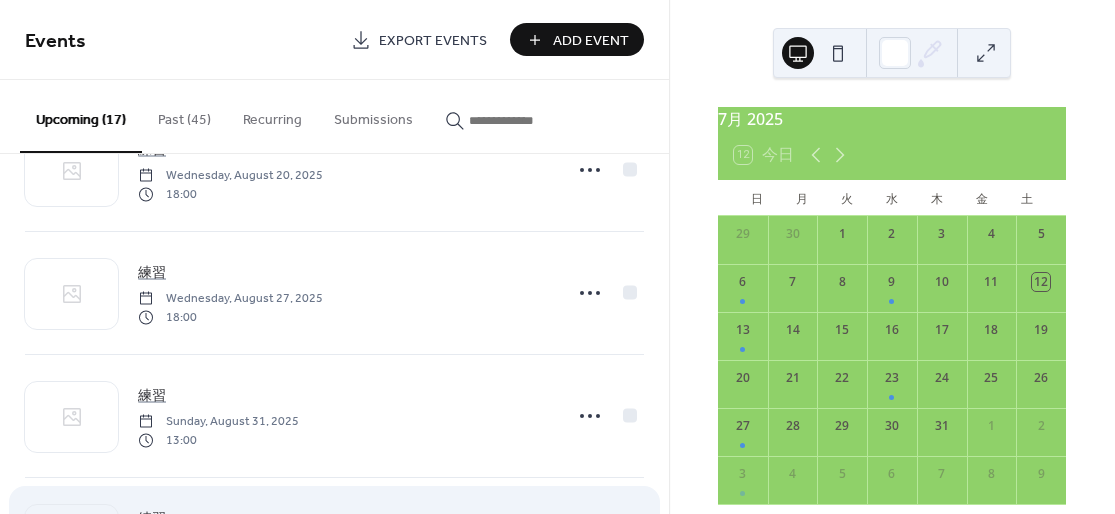 scroll, scrollTop: 666, scrollLeft: 0, axis: vertical 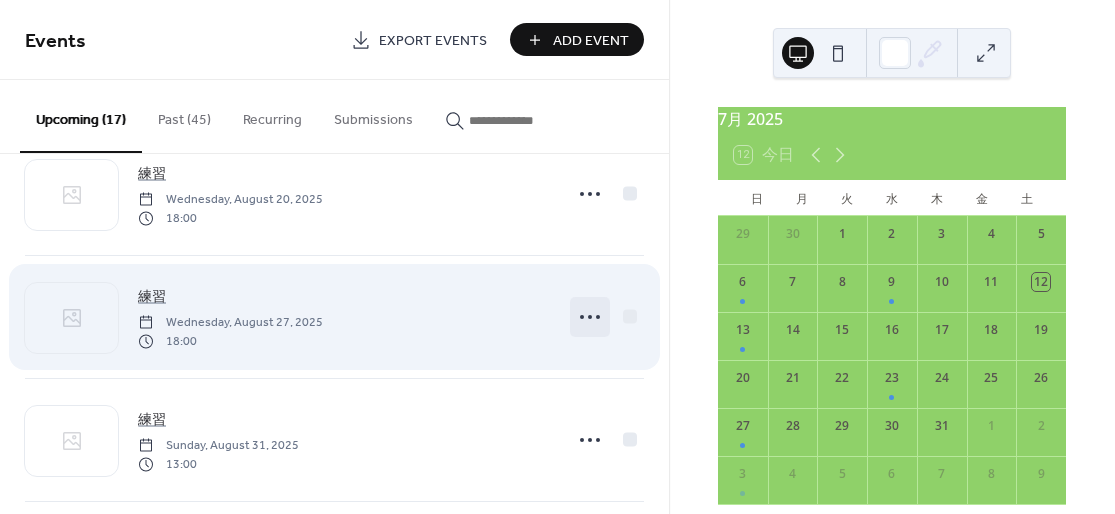 click 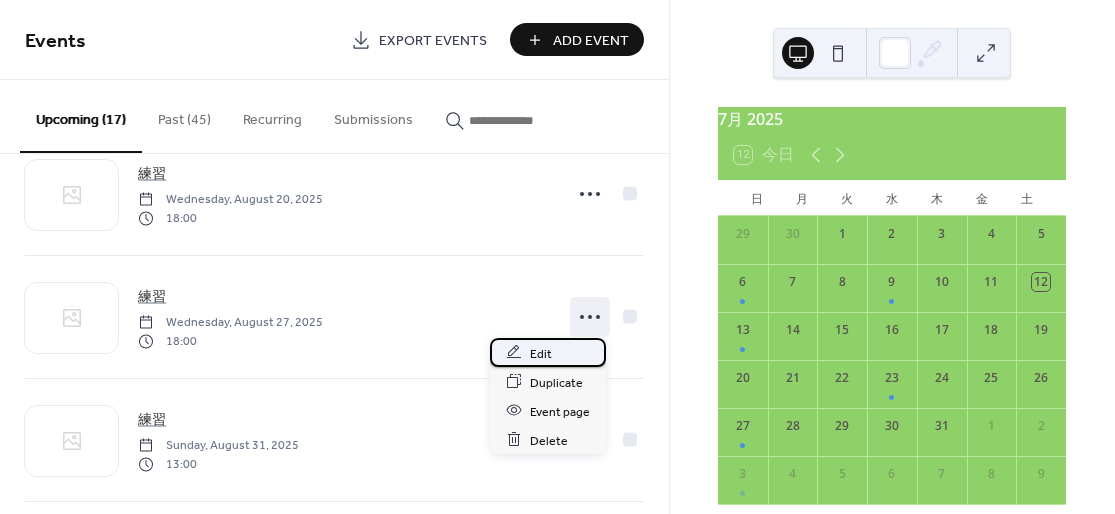 click on "Edit" at bounding box center (548, 352) 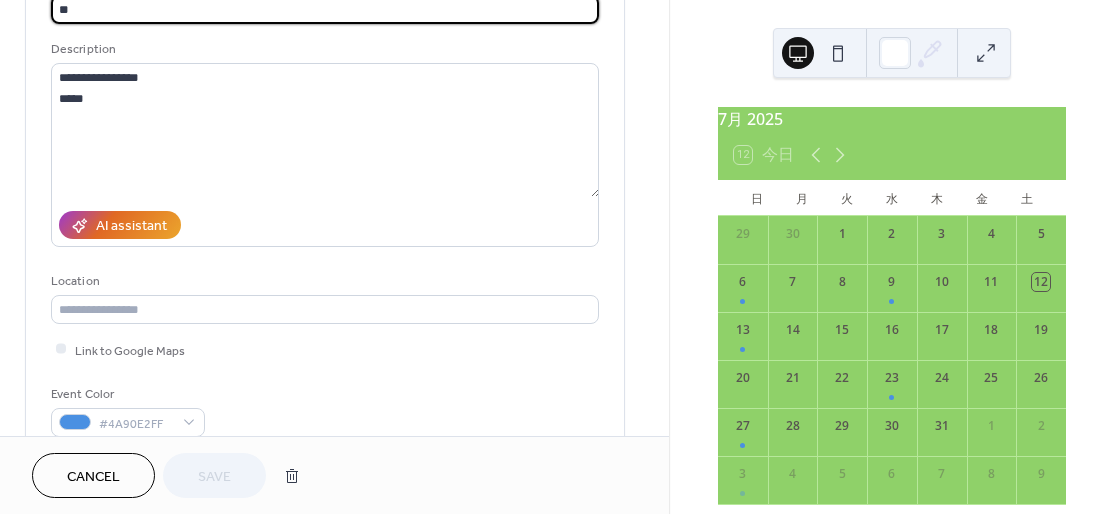 scroll, scrollTop: 133, scrollLeft: 0, axis: vertical 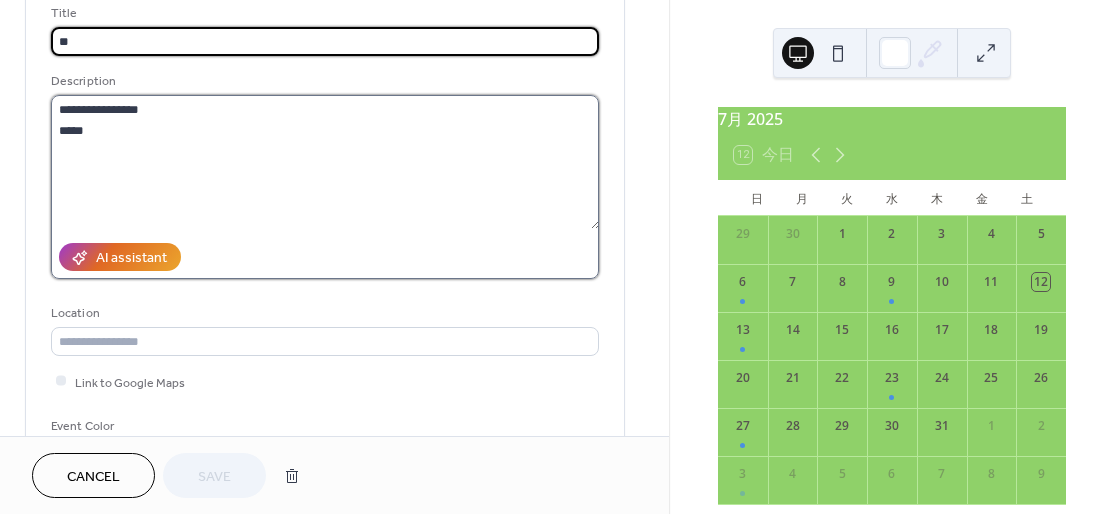 click on "**********" at bounding box center [325, 162] 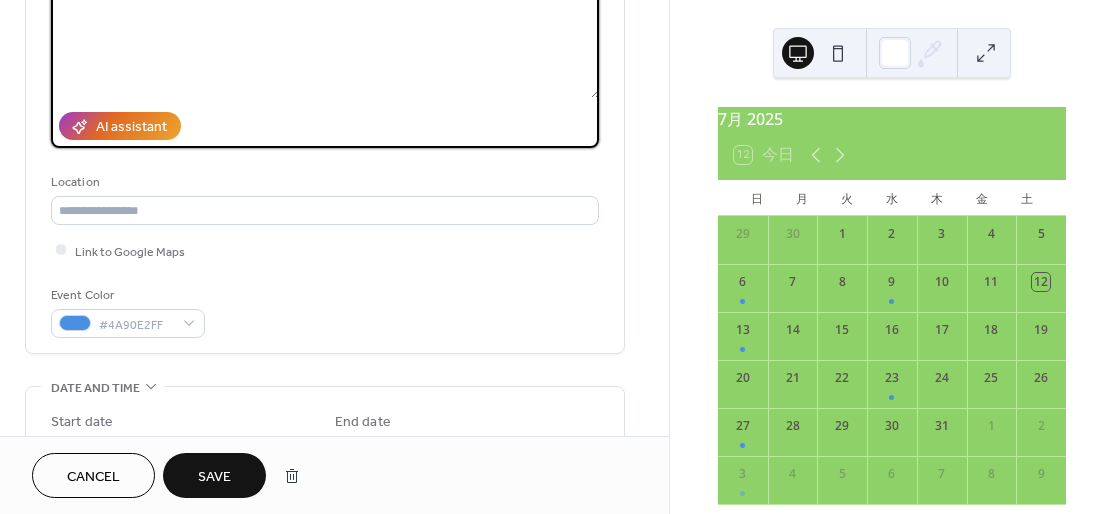 scroll, scrollTop: 266, scrollLeft: 0, axis: vertical 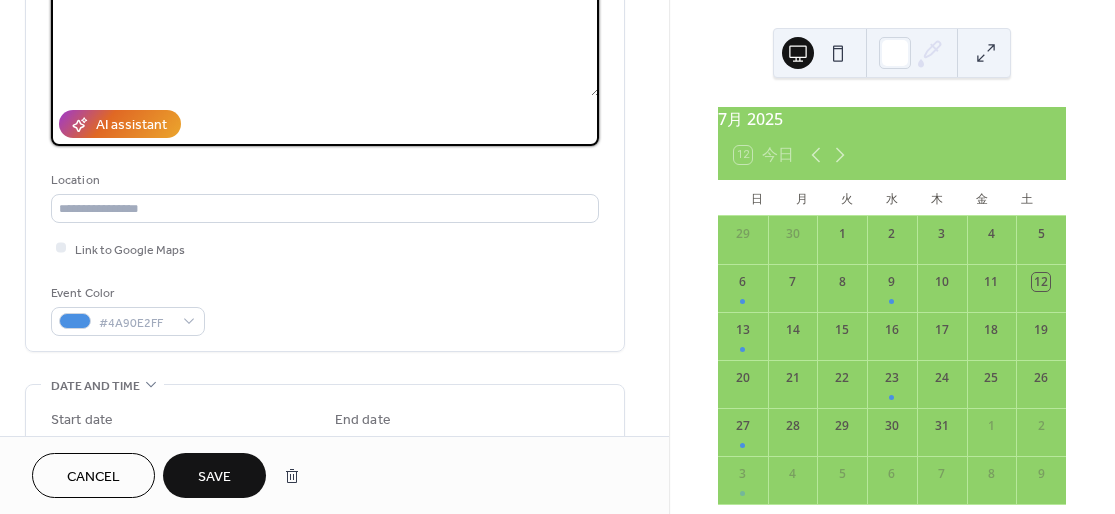 type on "**********" 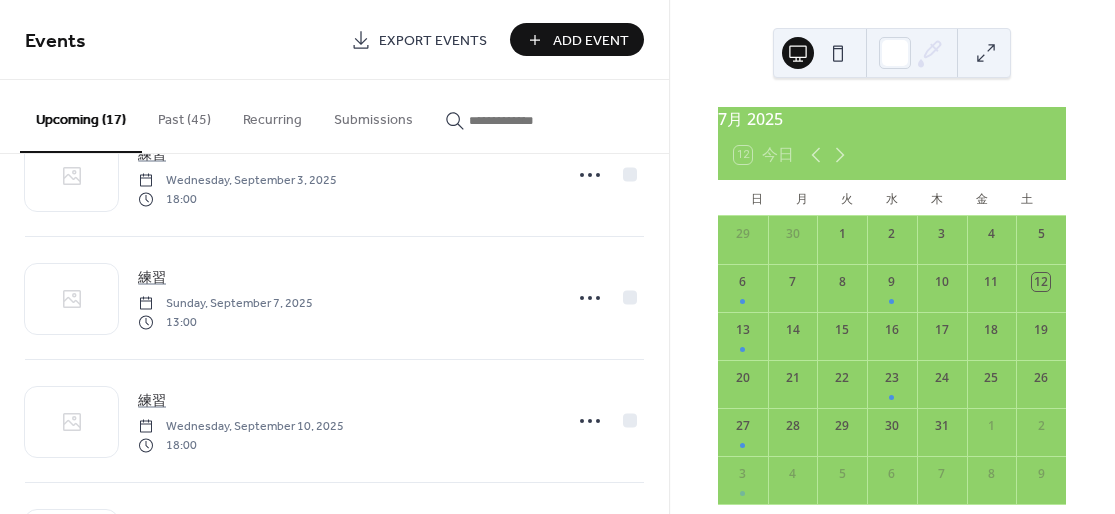 scroll, scrollTop: 1200, scrollLeft: 0, axis: vertical 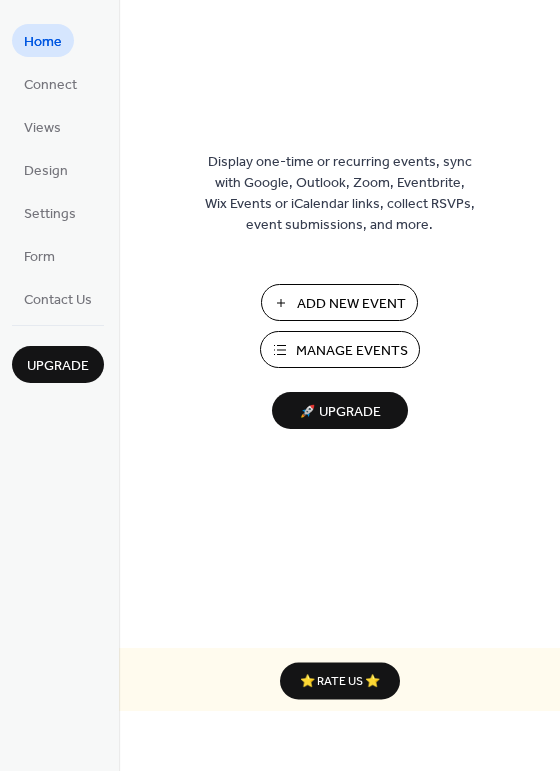 click on "Manage Events" at bounding box center (352, 351) 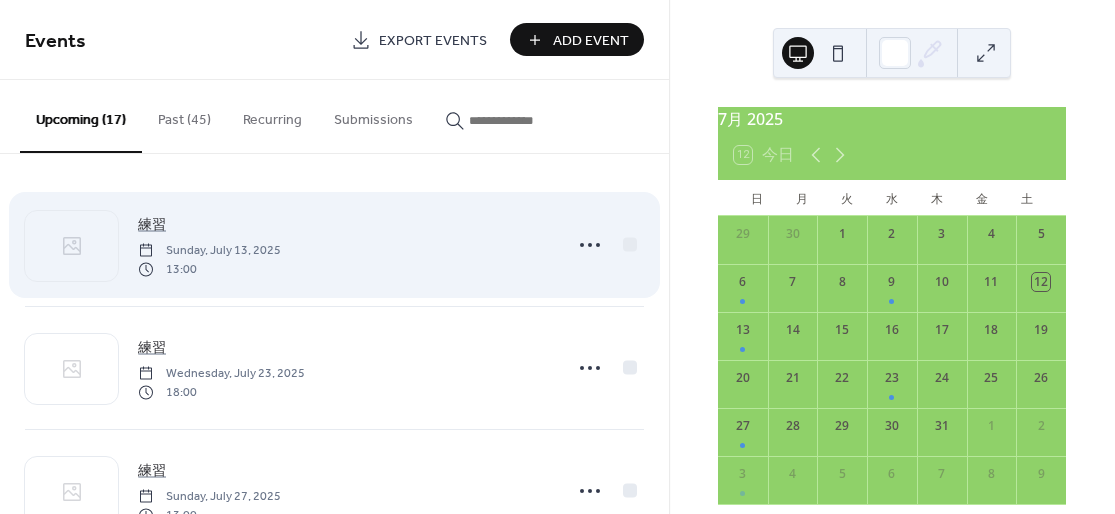 scroll, scrollTop: 0, scrollLeft: 0, axis: both 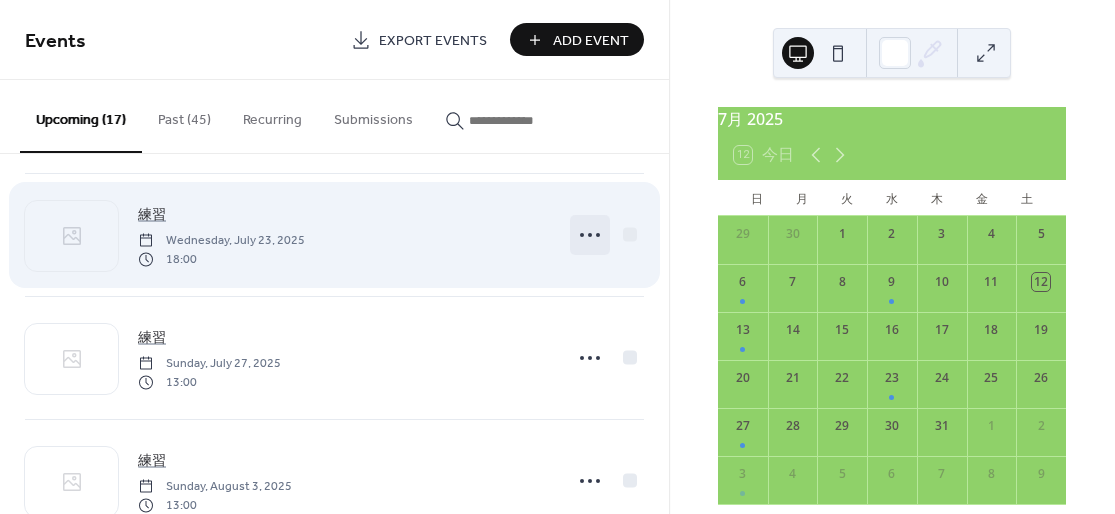 click 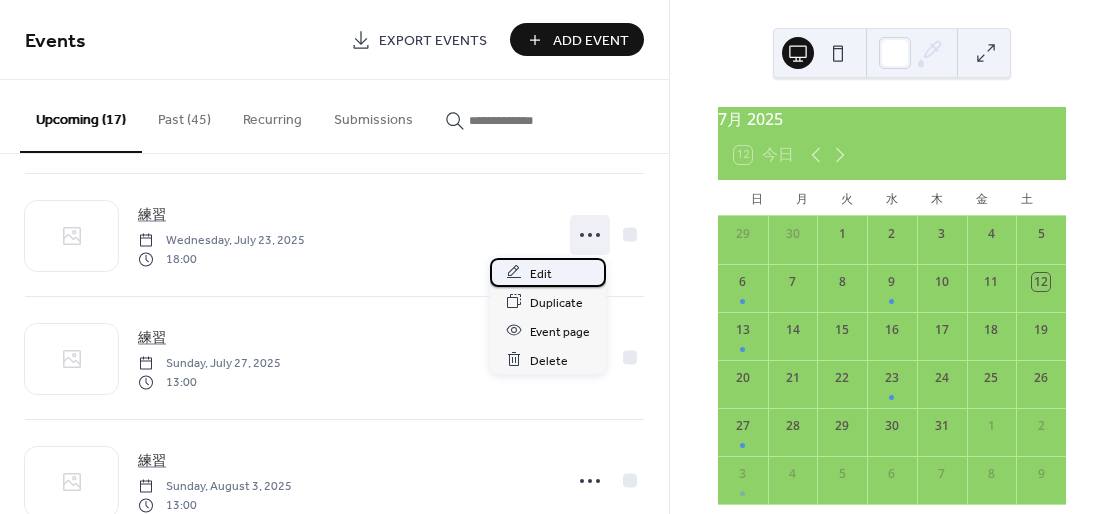 click on "Edit" at bounding box center (548, 272) 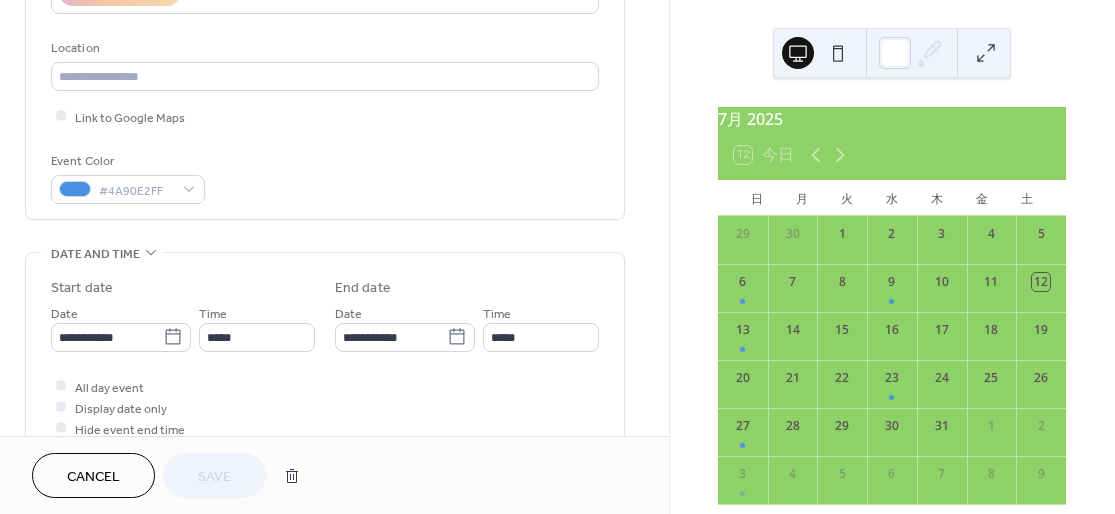 scroll, scrollTop: 400, scrollLeft: 0, axis: vertical 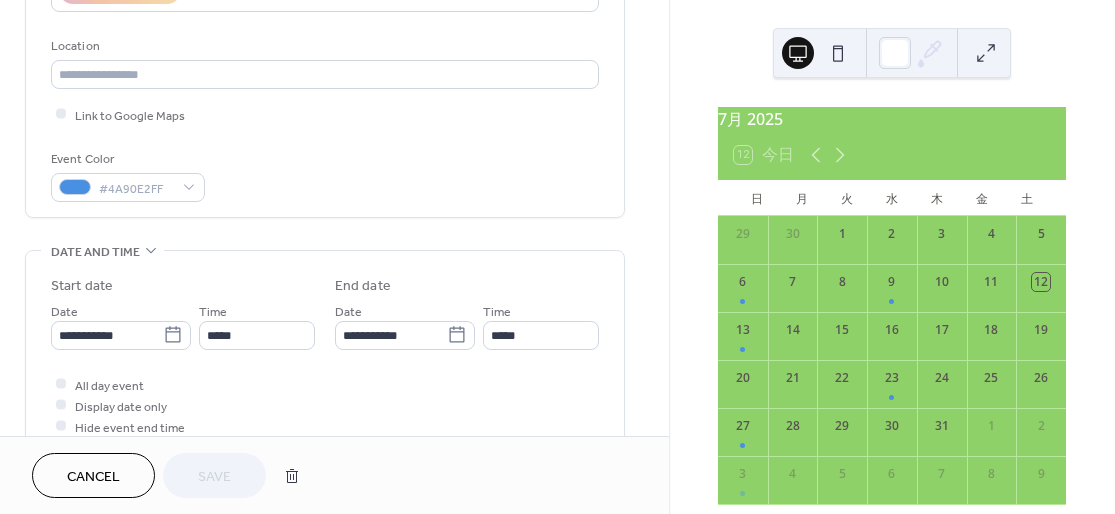 click on "Cancel" at bounding box center (93, 477) 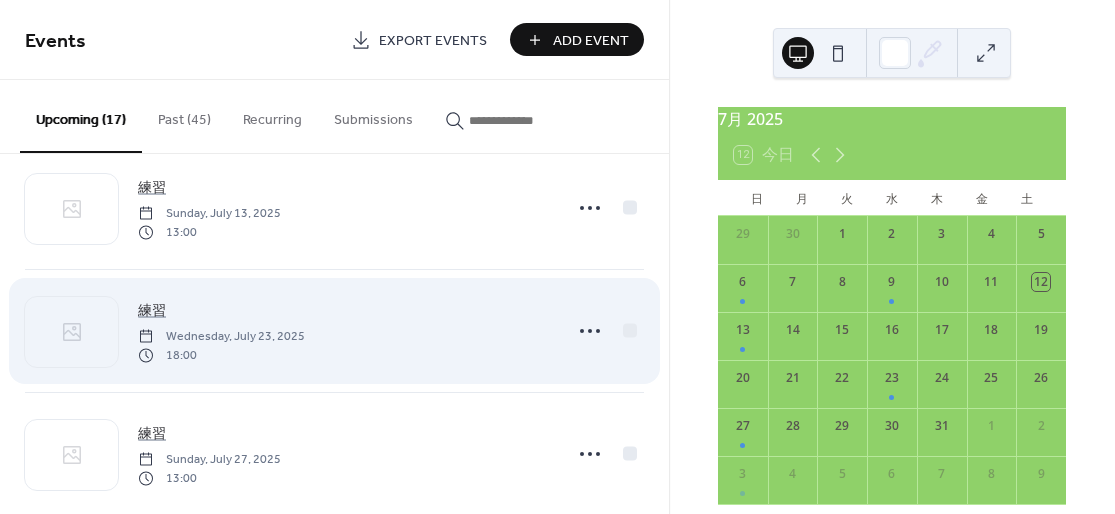 scroll, scrollTop: 0, scrollLeft: 0, axis: both 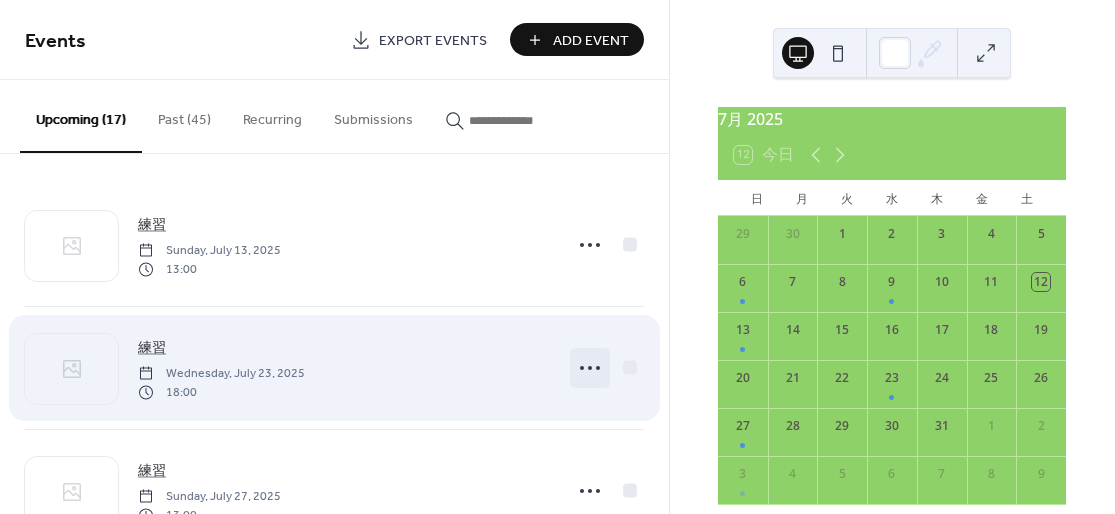 click 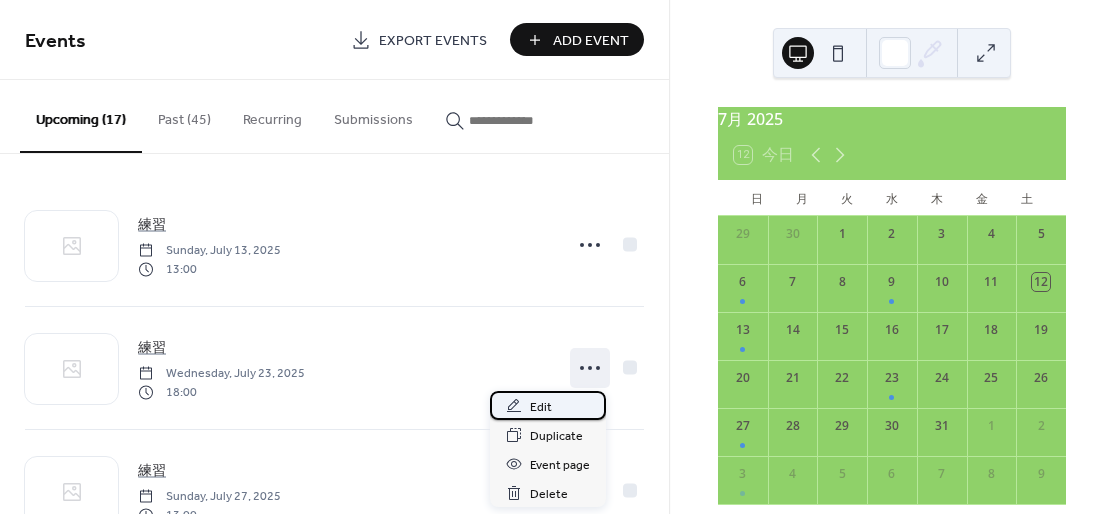 click on "Edit" at bounding box center [548, 405] 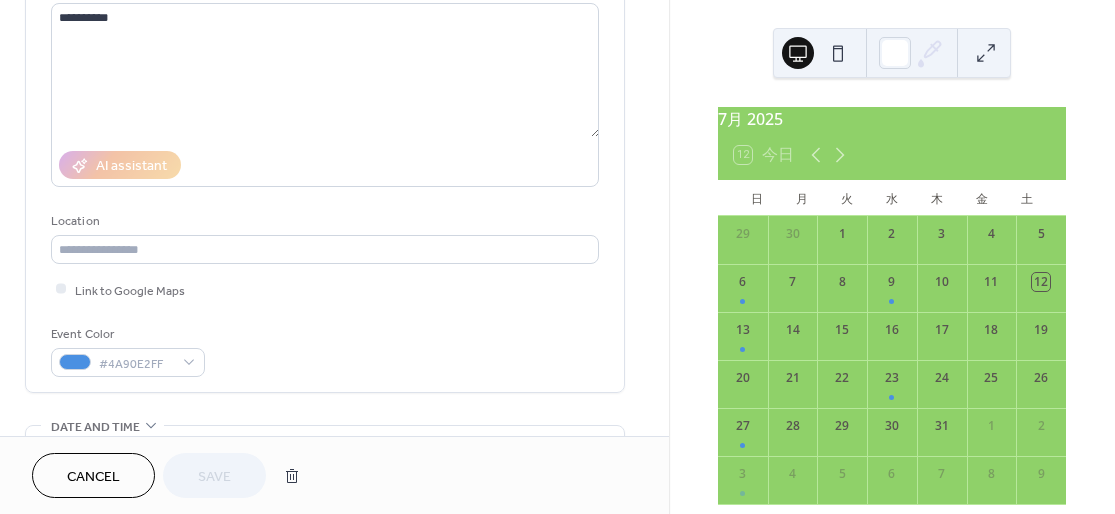 scroll, scrollTop: 133, scrollLeft: 0, axis: vertical 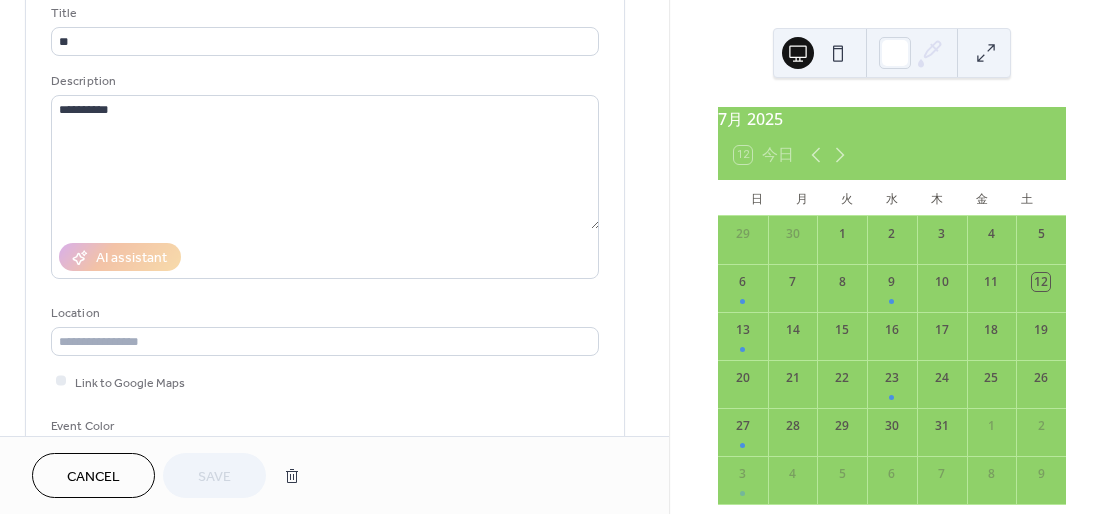 click on "Cancel" at bounding box center (93, 477) 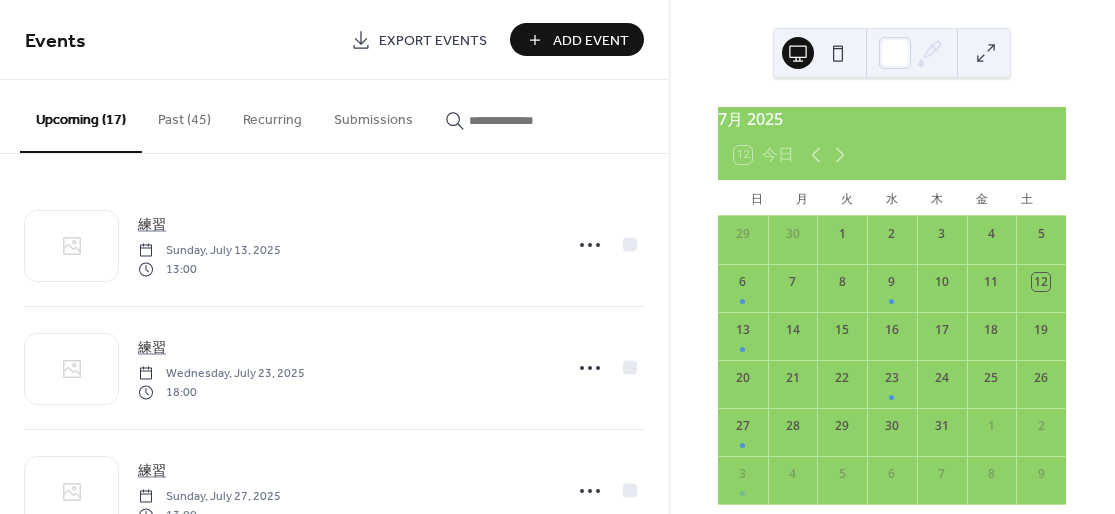 click on "Past  (45)" at bounding box center [184, 115] 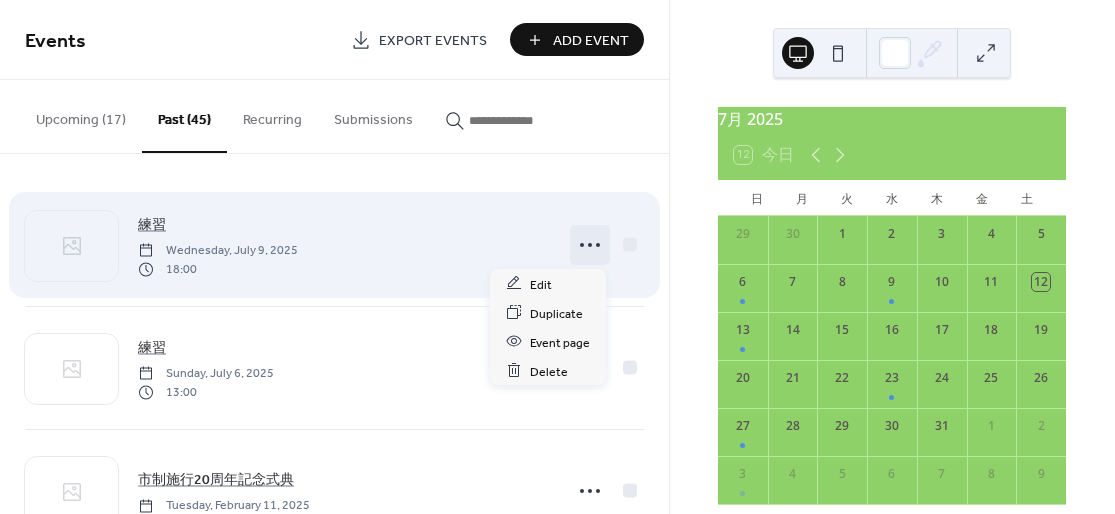 click 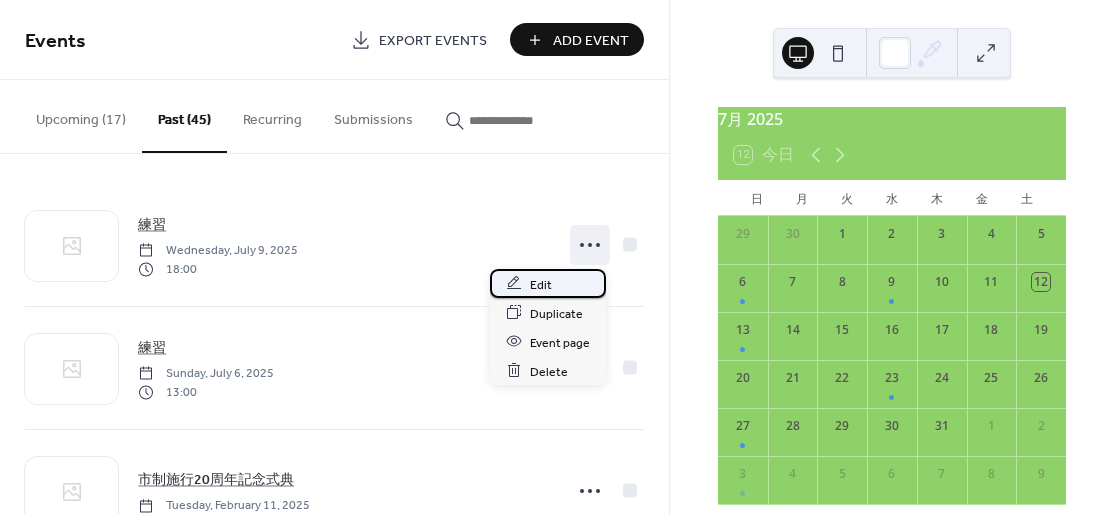 click on "Edit" at bounding box center (548, 283) 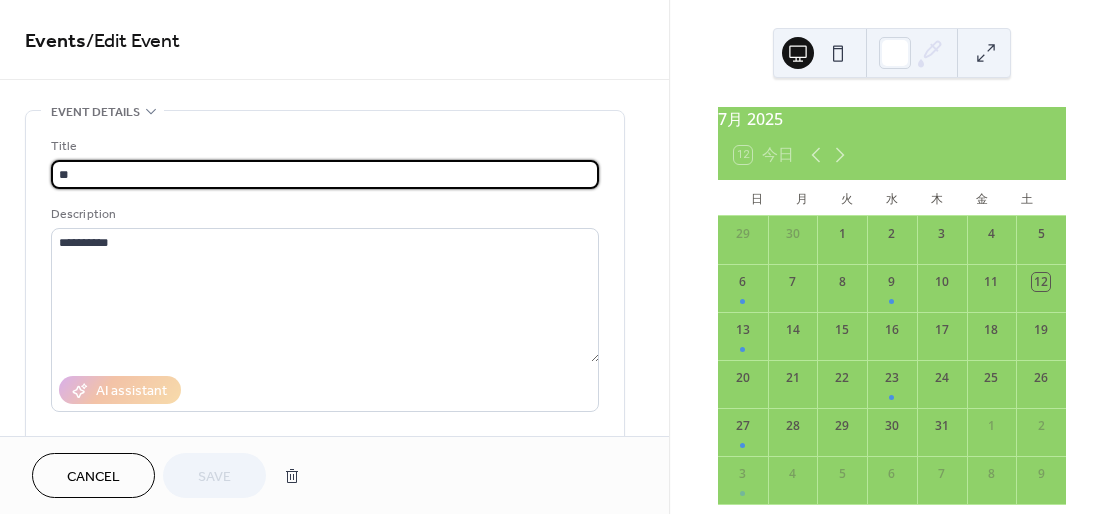 click on "Cancel" at bounding box center [93, 475] 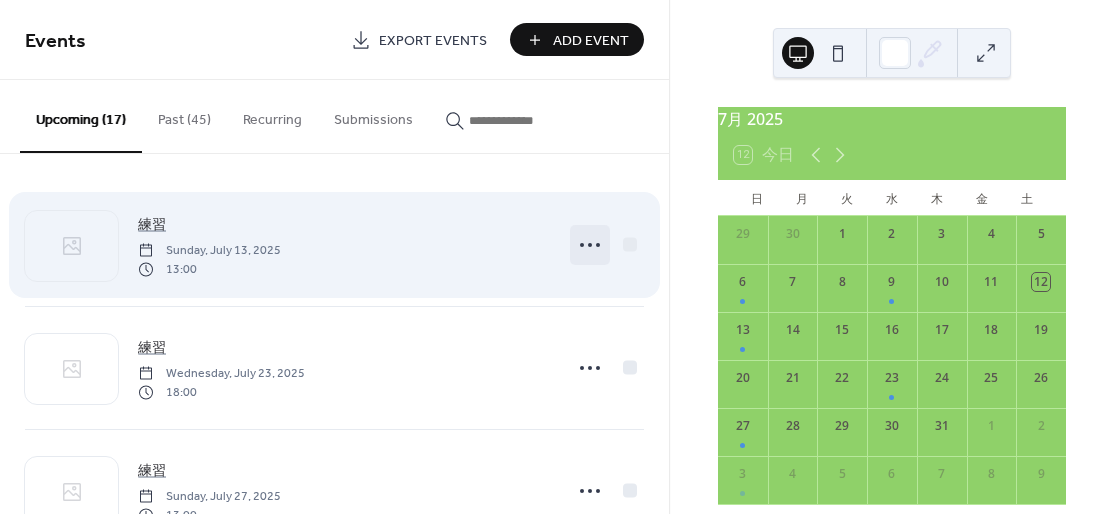 click 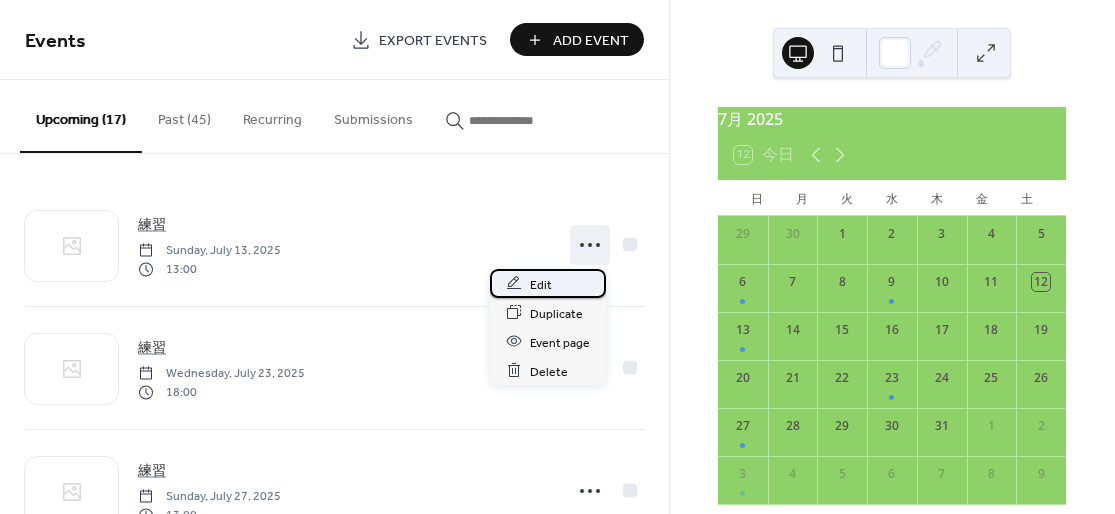 click on "Edit" at bounding box center (548, 283) 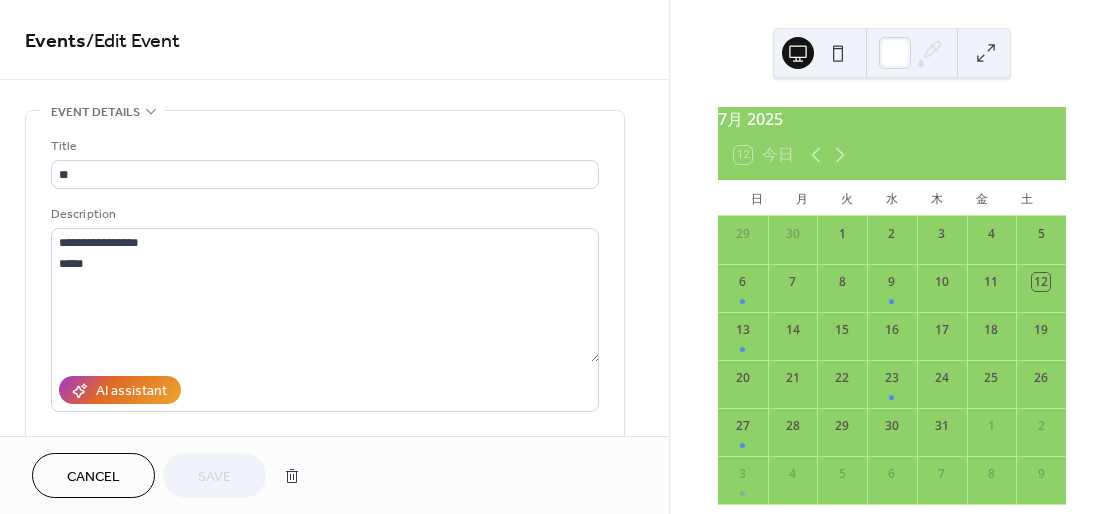 click on "Cancel" at bounding box center [93, 477] 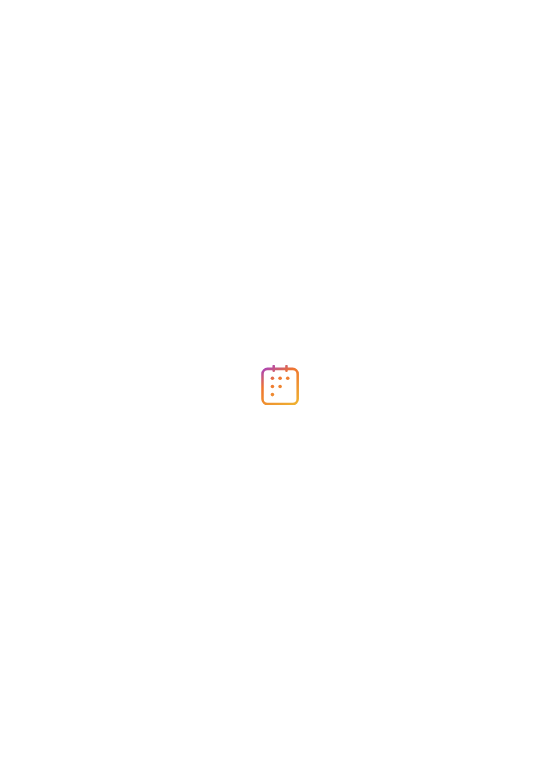 scroll, scrollTop: 0, scrollLeft: 0, axis: both 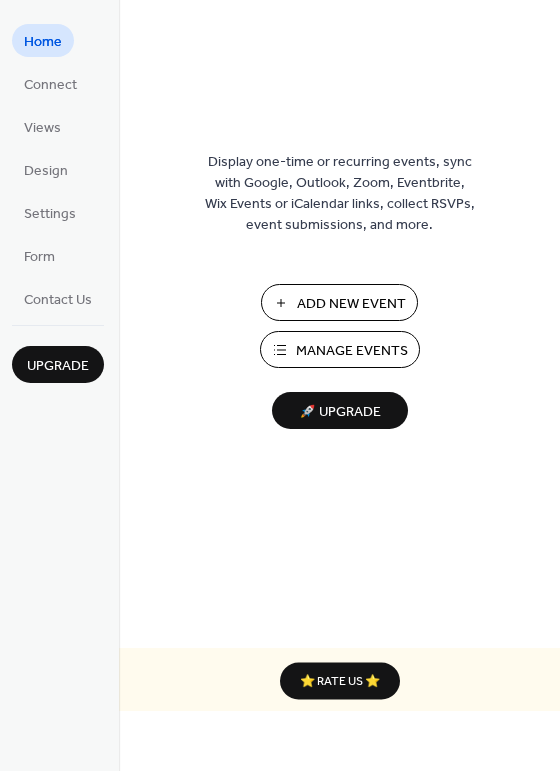 click on "Manage Events" at bounding box center [352, 351] 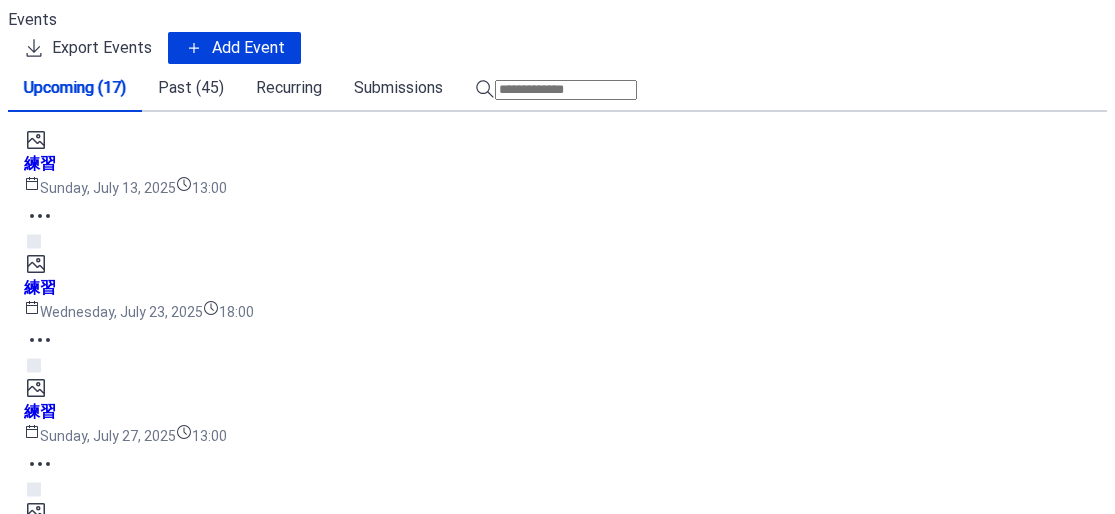 scroll, scrollTop: 0, scrollLeft: 0, axis: both 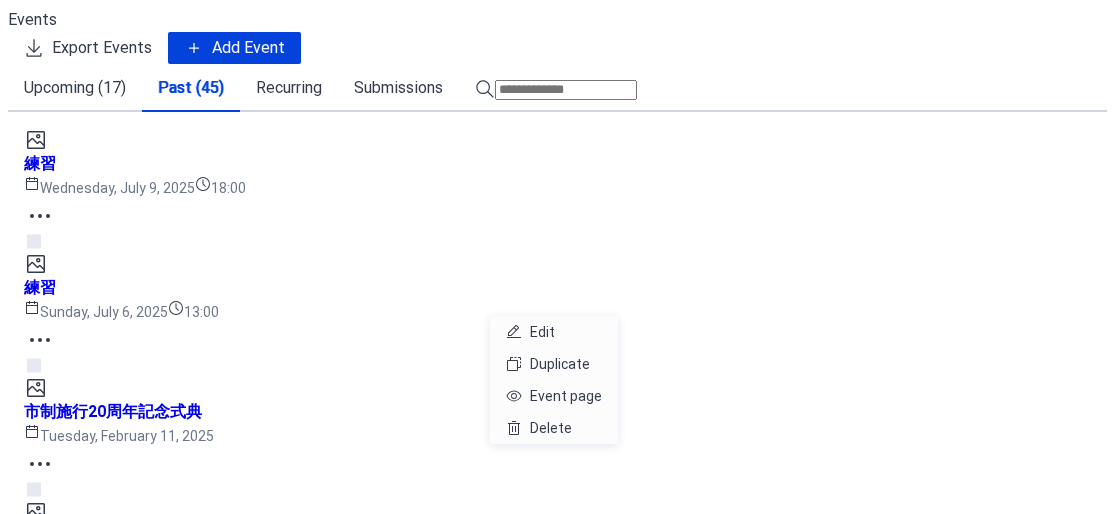 click 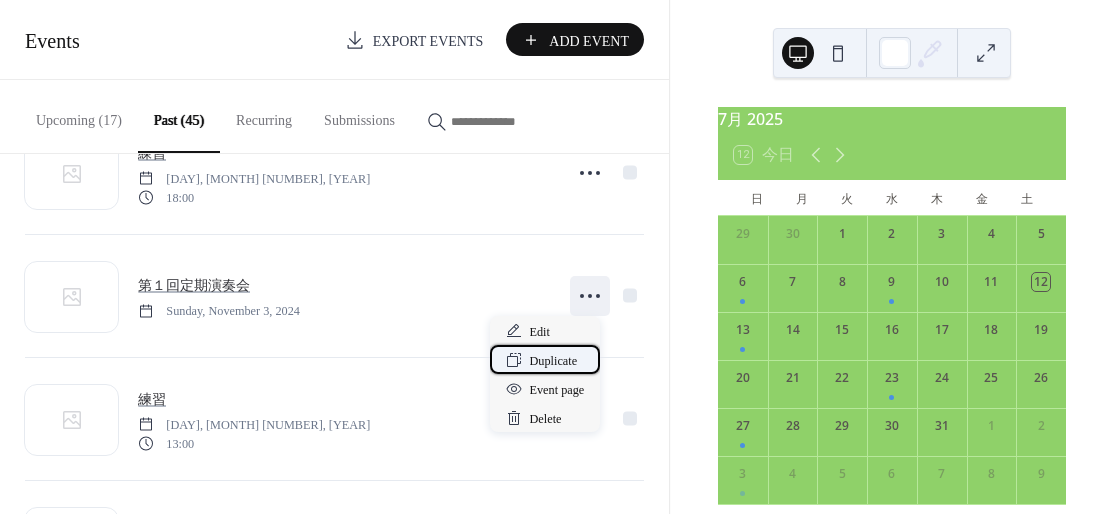 click on "Duplicate" at bounding box center (554, 361) 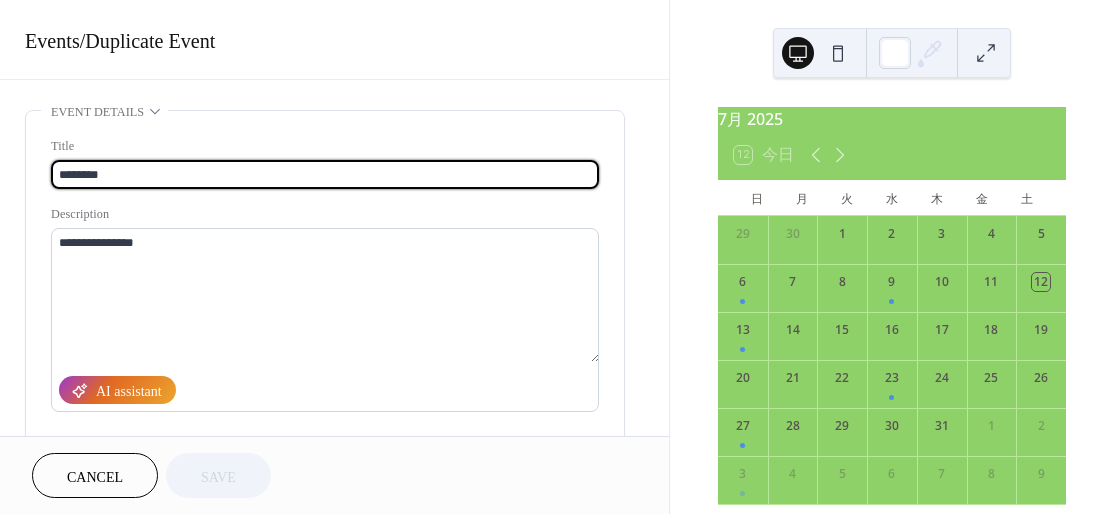 click on "********" at bounding box center [325, 174] 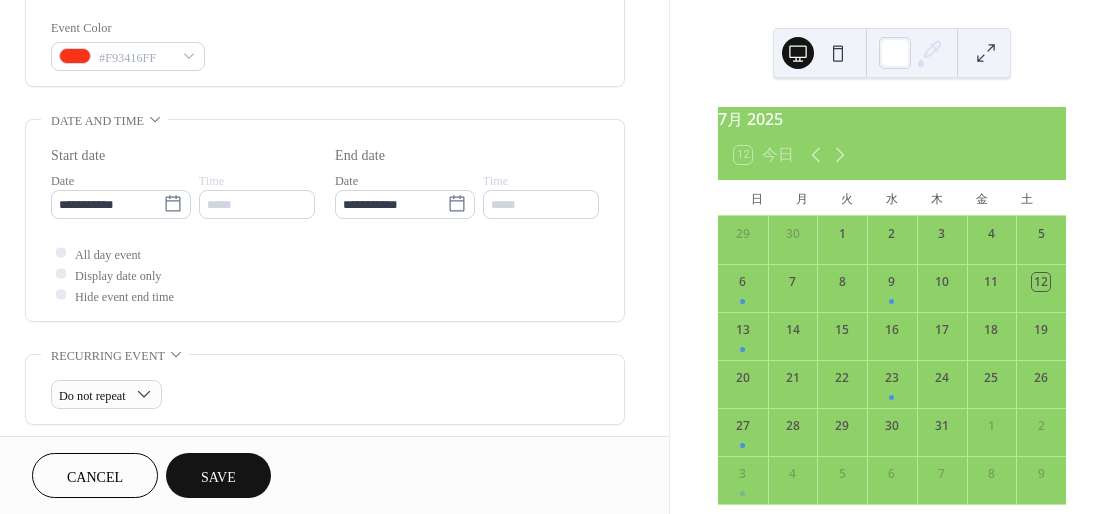 scroll, scrollTop: 533, scrollLeft: 0, axis: vertical 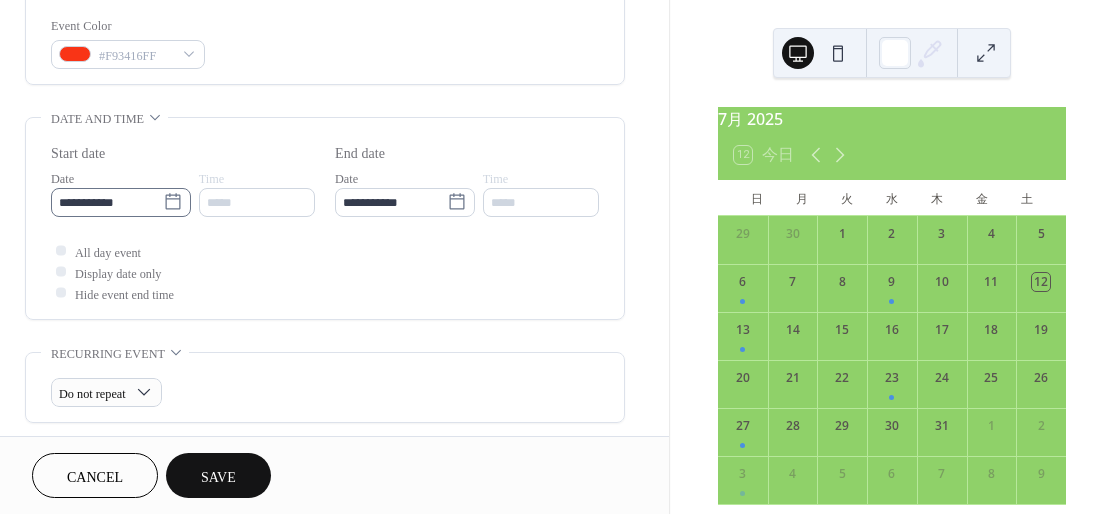 type on "********" 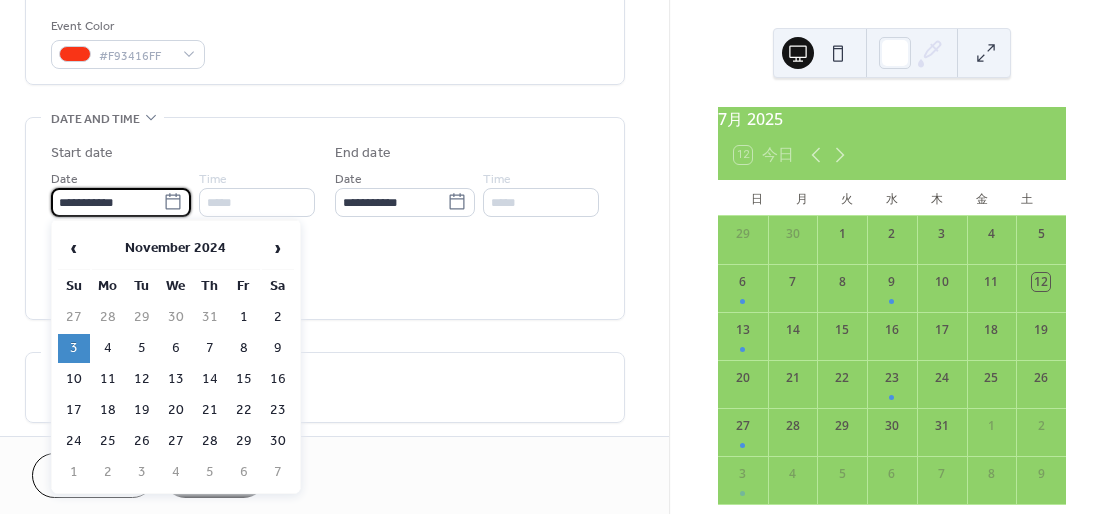click on "**********" at bounding box center (107, 202) 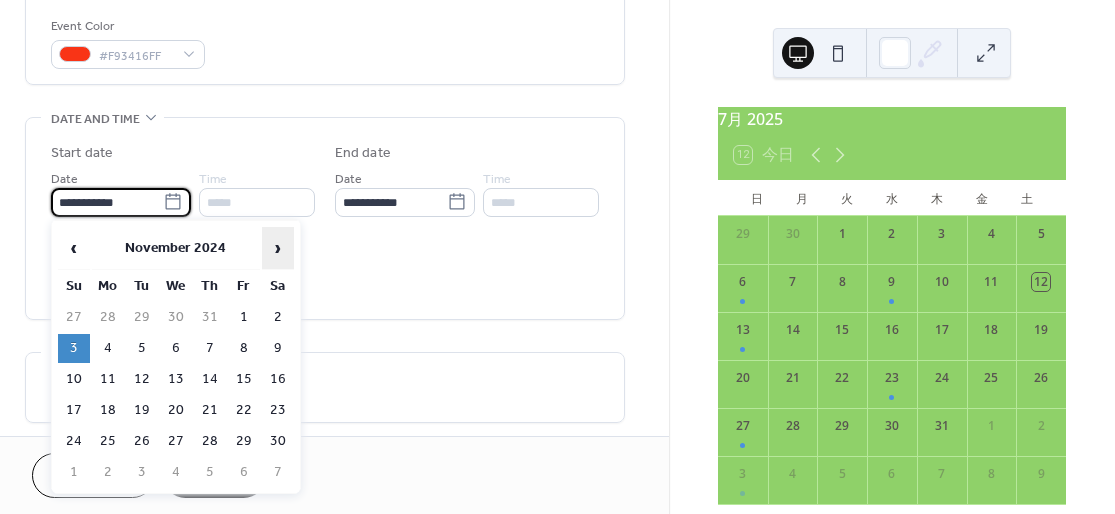 click on "›" at bounding box center [278, 248] 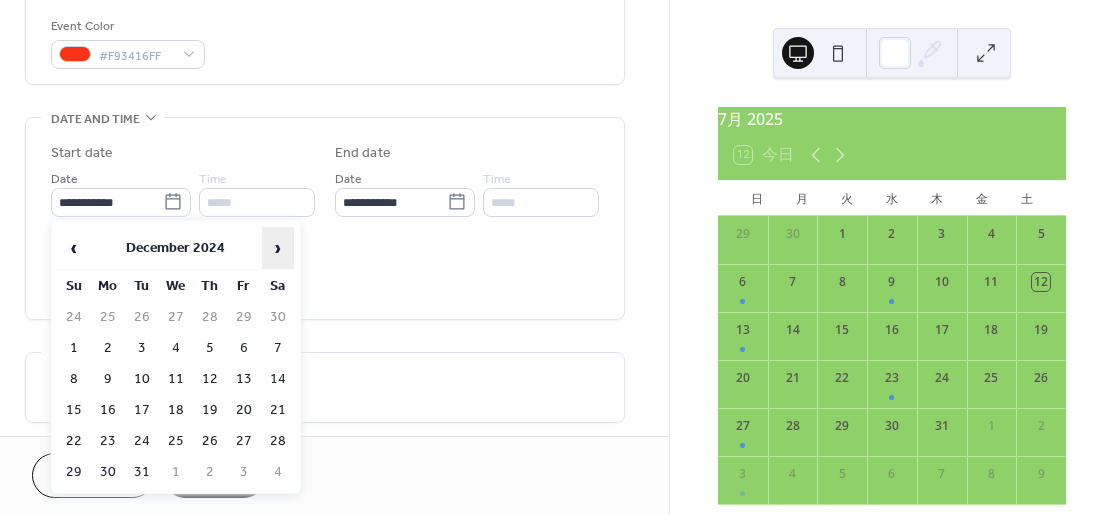 click on "›" at bounding box center (278, 248) 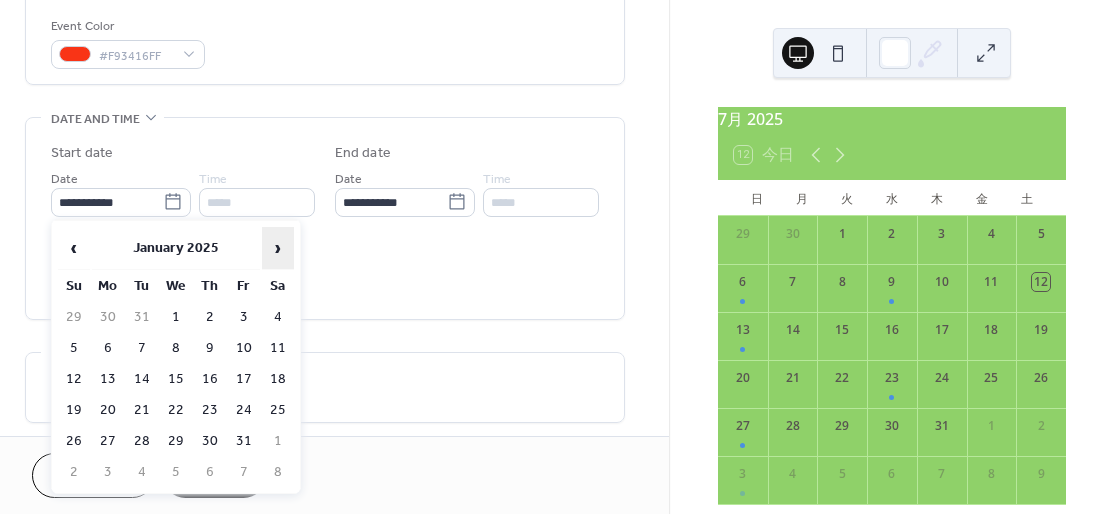 click on "›" at bounding box center [278, 248] 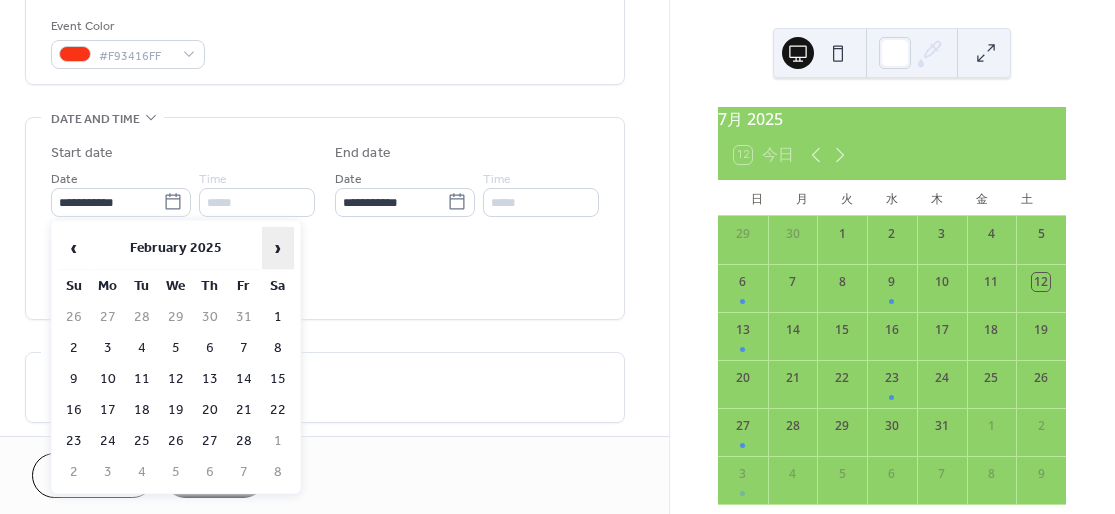 click on "›" at bounding box center (278, 248) 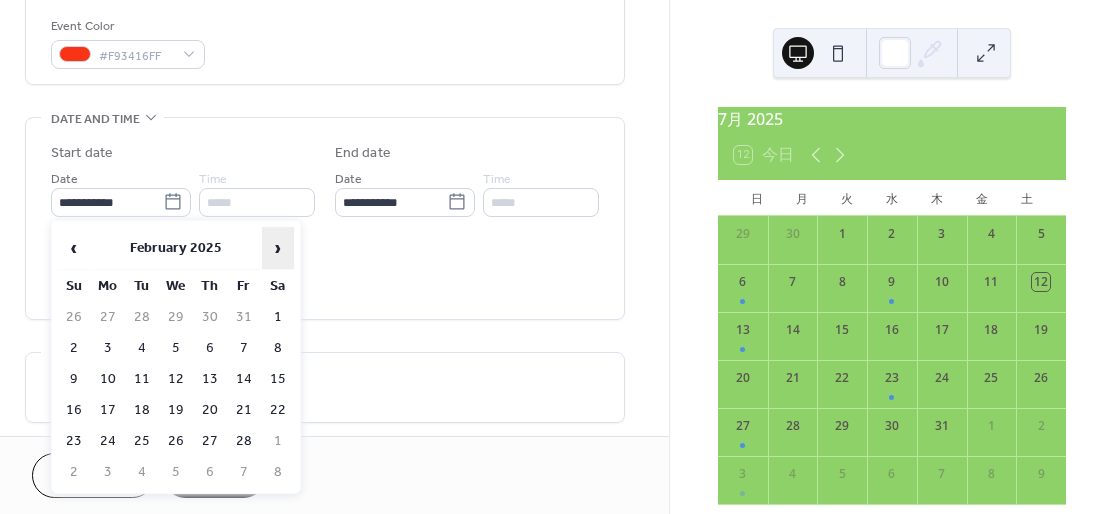 click on "›" at bounding box center [278, 248] 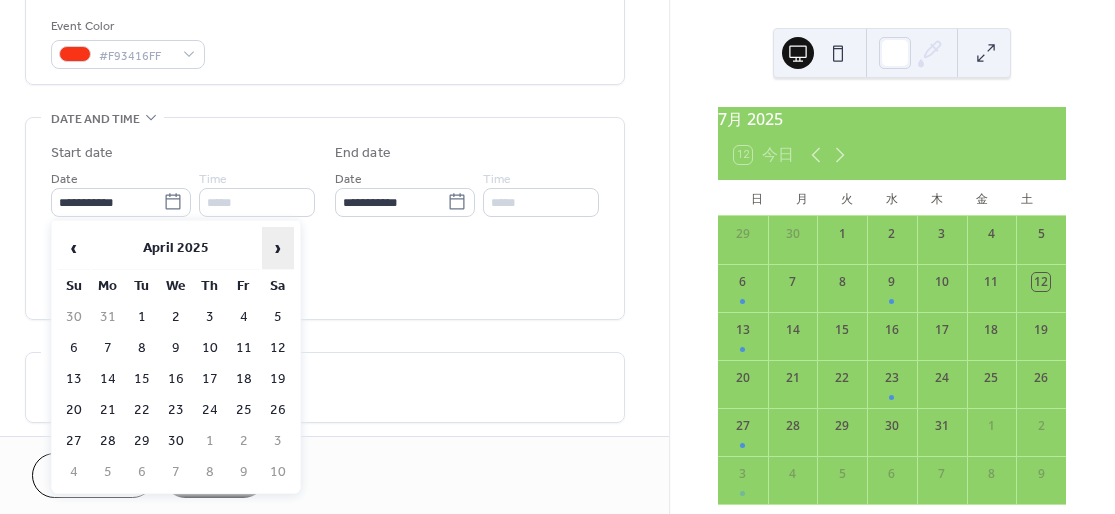 click on "›" at bounding box center (278, 248) 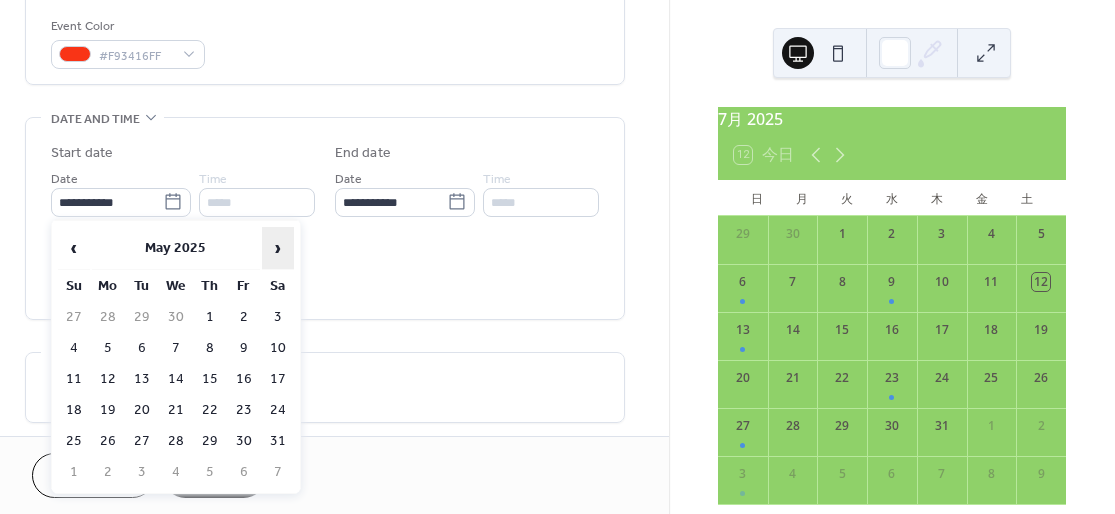 click on "›" at bounding box center [278, 248] 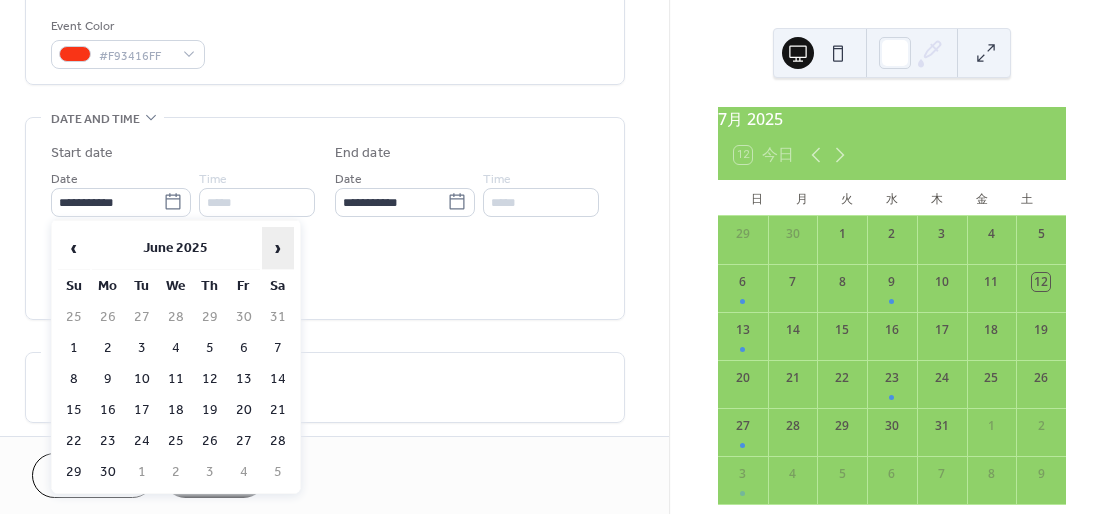 click on "›" at bounding box center (278, 248) 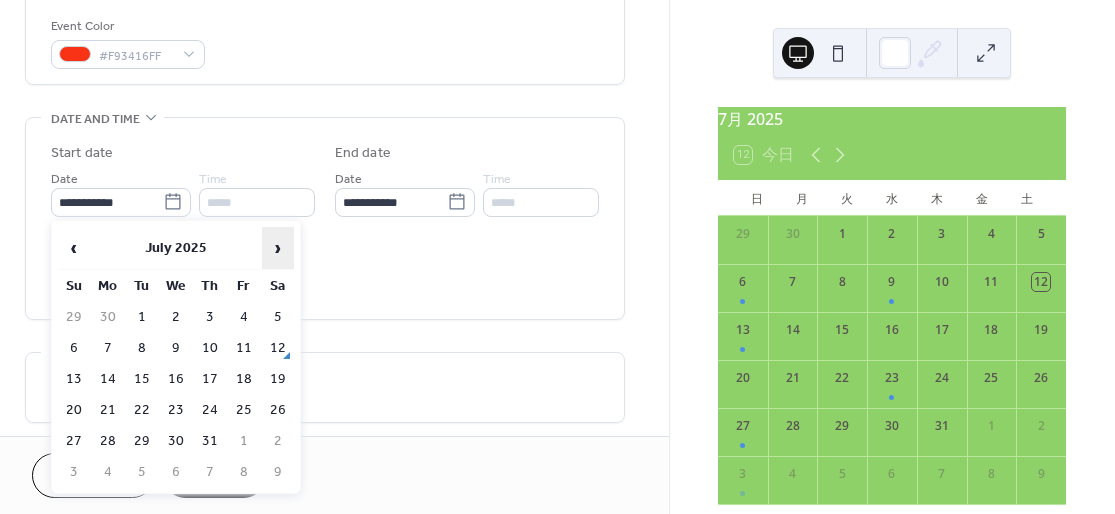 click on "›" at bounding box center [278, 248] 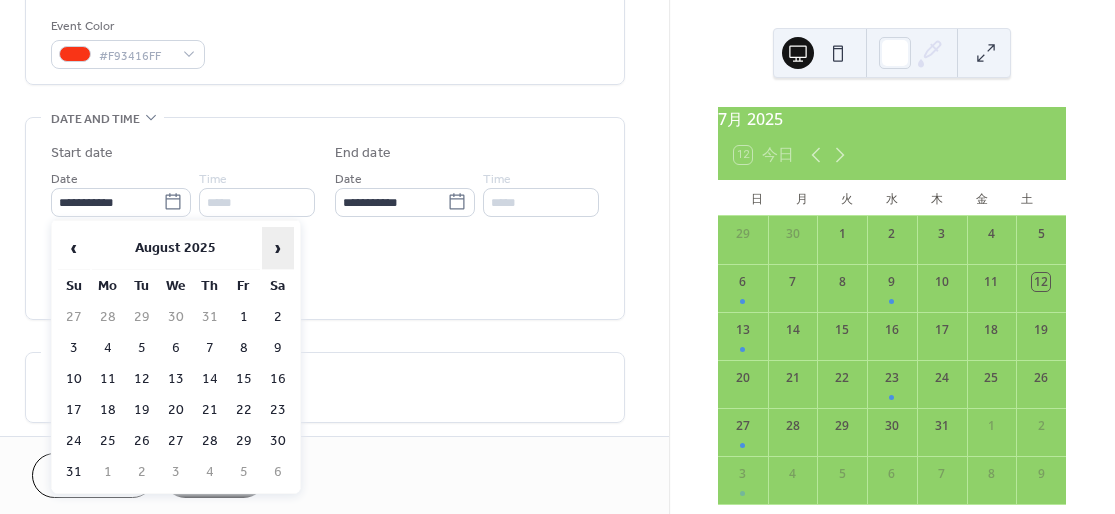 click on "›" at bounding box center [278, 248] 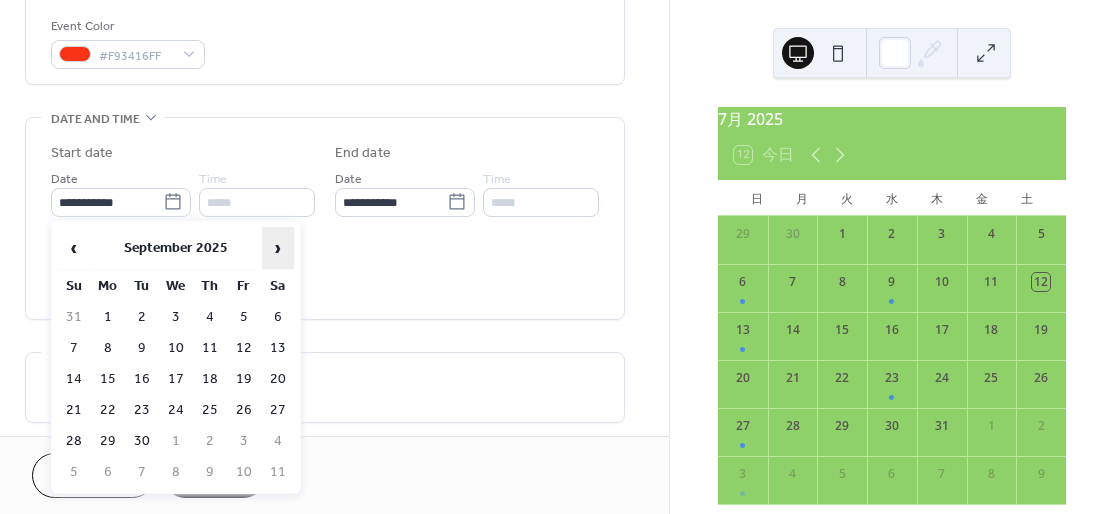 click on "›" at bounding box center [278, 248] 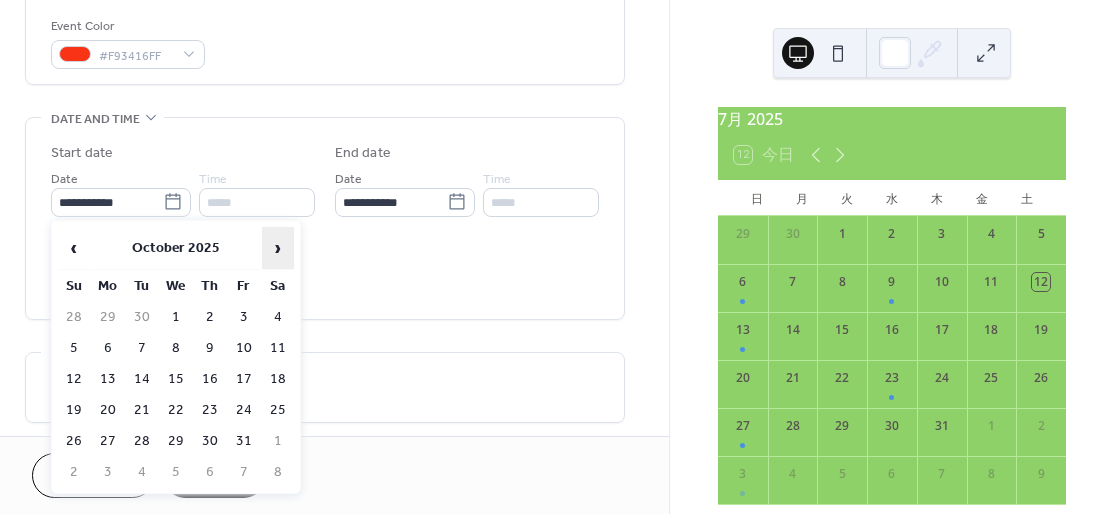 click on "›" at bounding box center [278, 248] 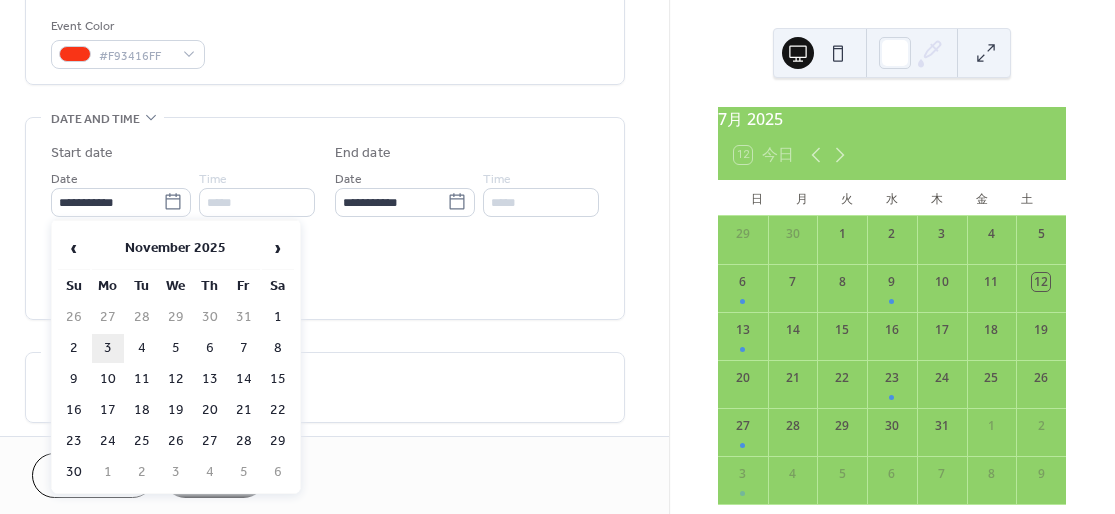 click on "3" at bounding box center (108, 348) 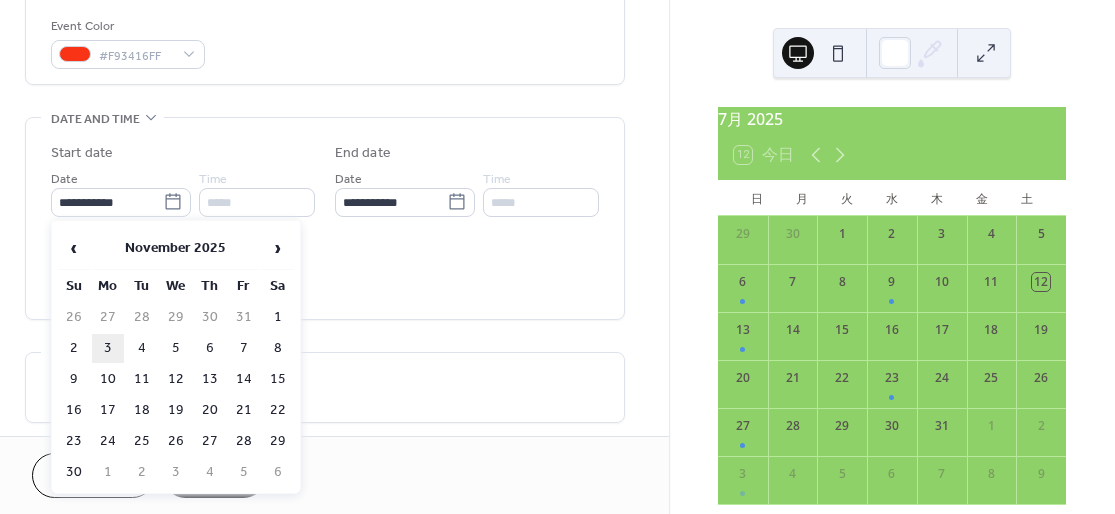 type on "**********" 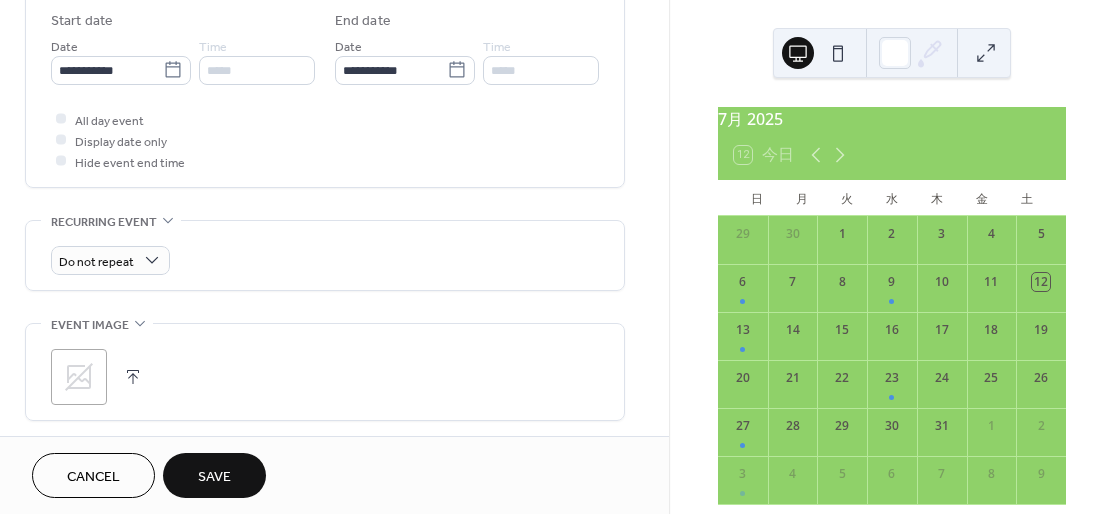 scroll, scrollTop: 666, scrollLeft: 0, axis: vertical 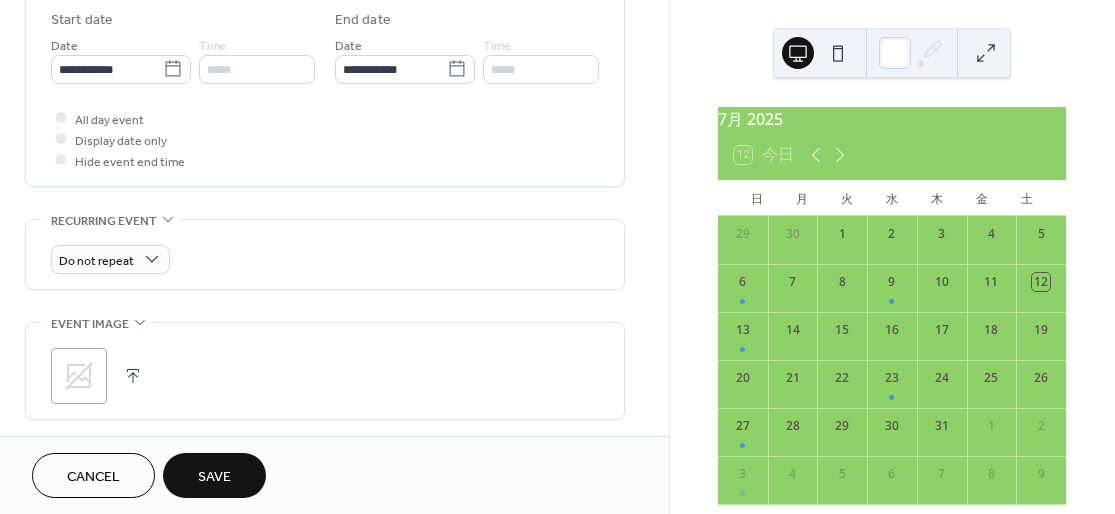 click on "Save" at bounding box center (214, 477) 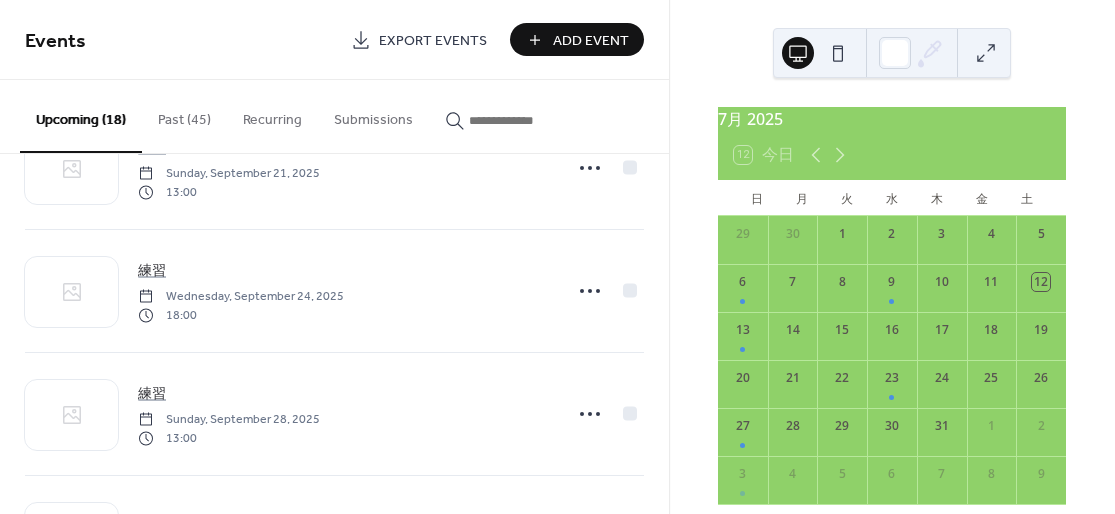 scroll, scrollTop: 1906, scrollLeft: 0, axis: vertical 